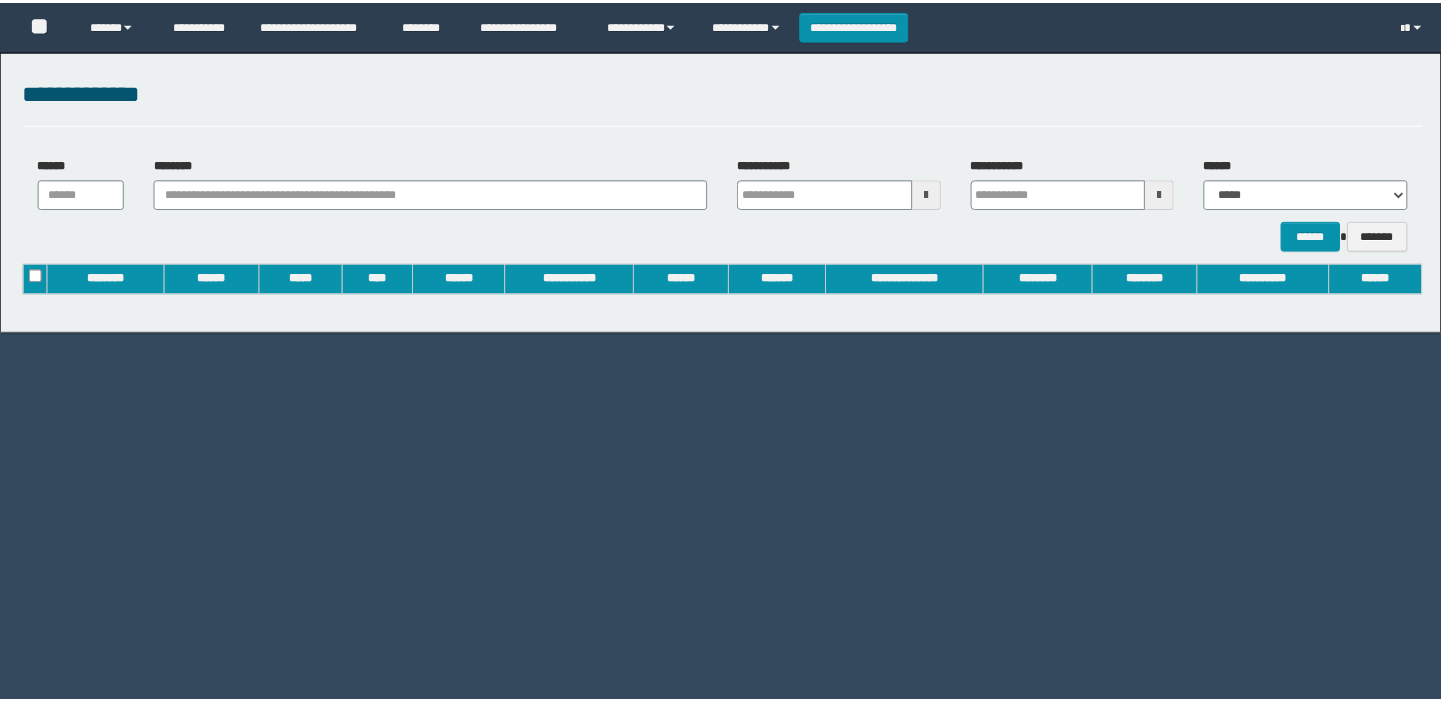 scroll, scrollTop: 0, scrollLeft: 0, axis: both 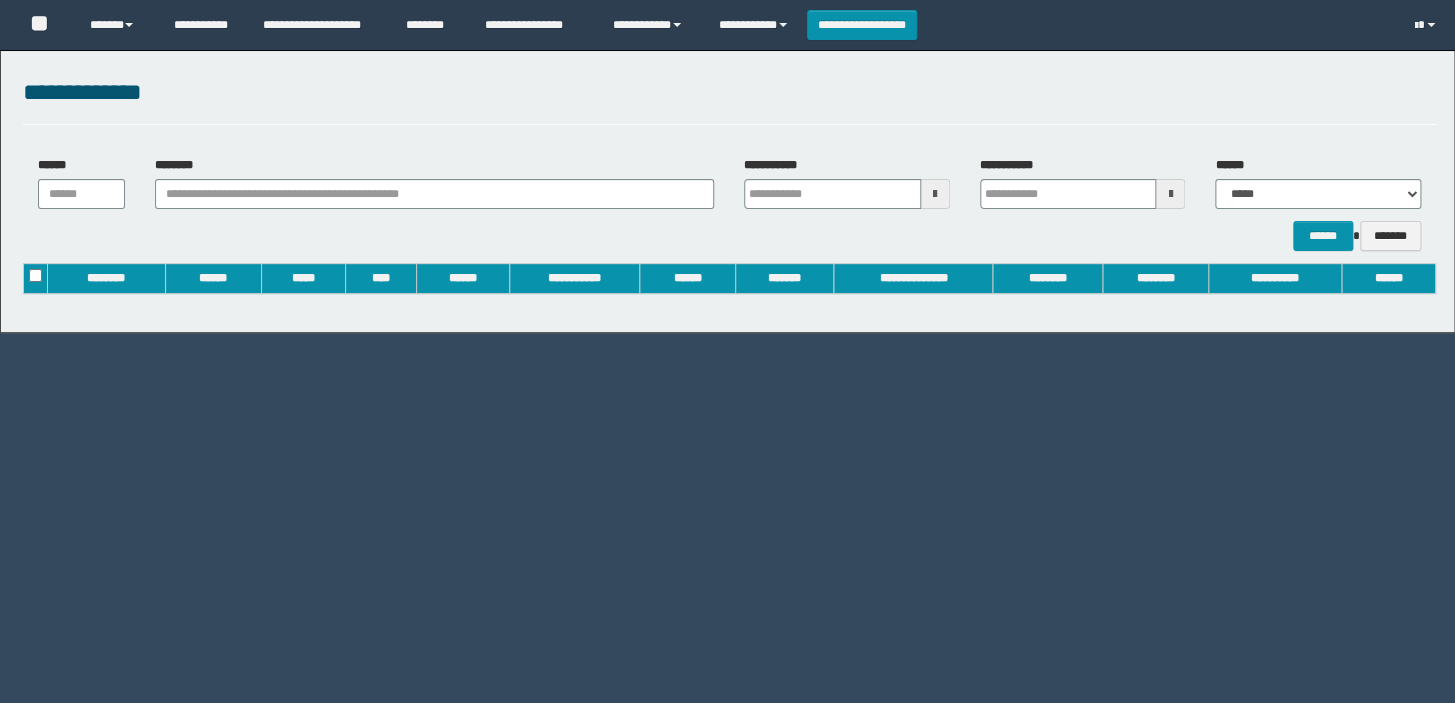 type on "**********" 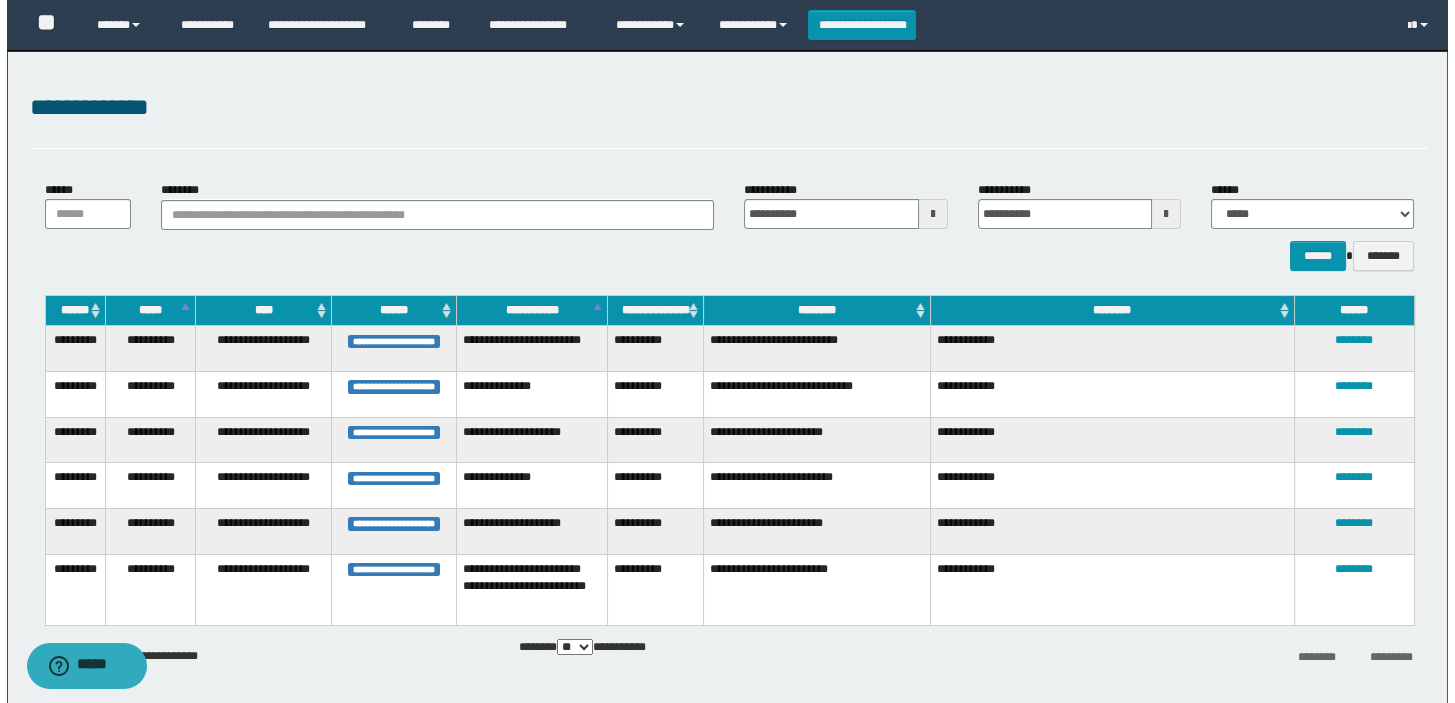 scroll, scrollTop: 0, scrollLeft: 0, axis: both 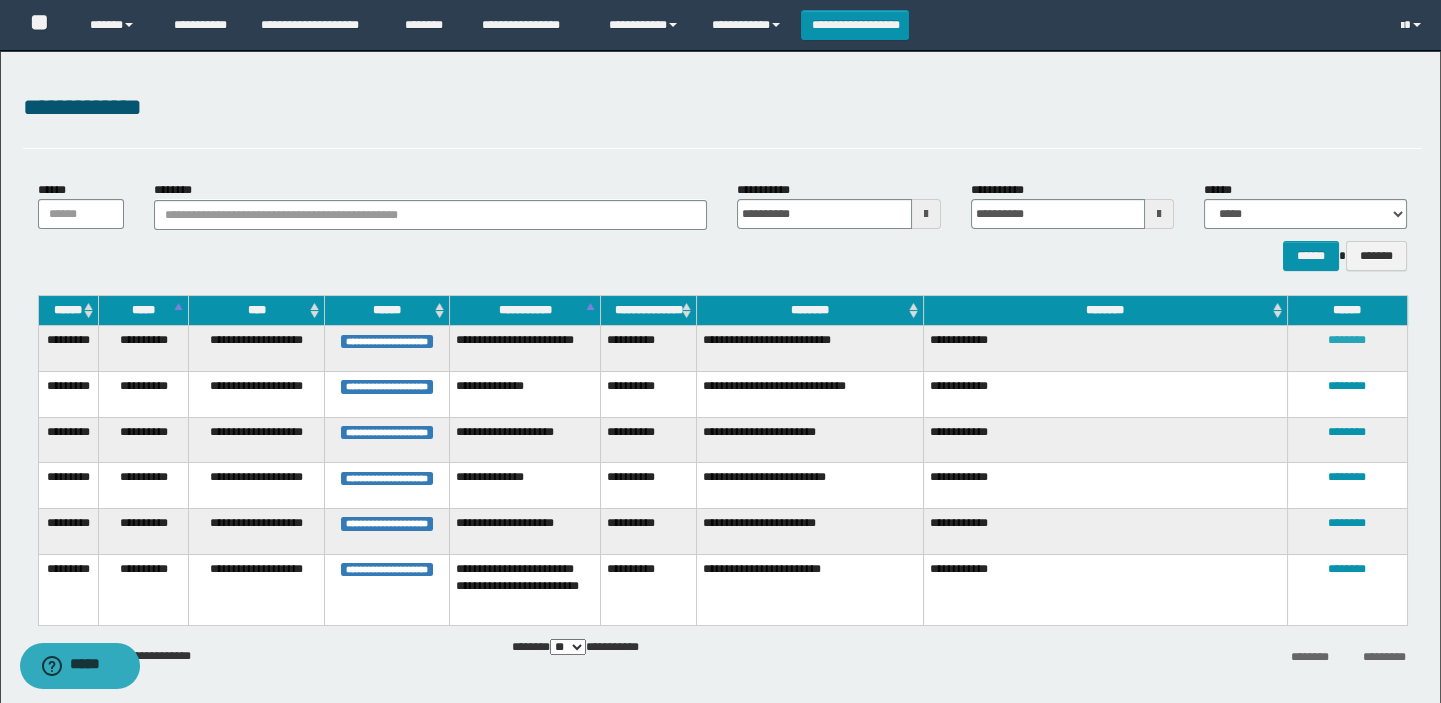 click on "********" at bounding box center [1347, 340] 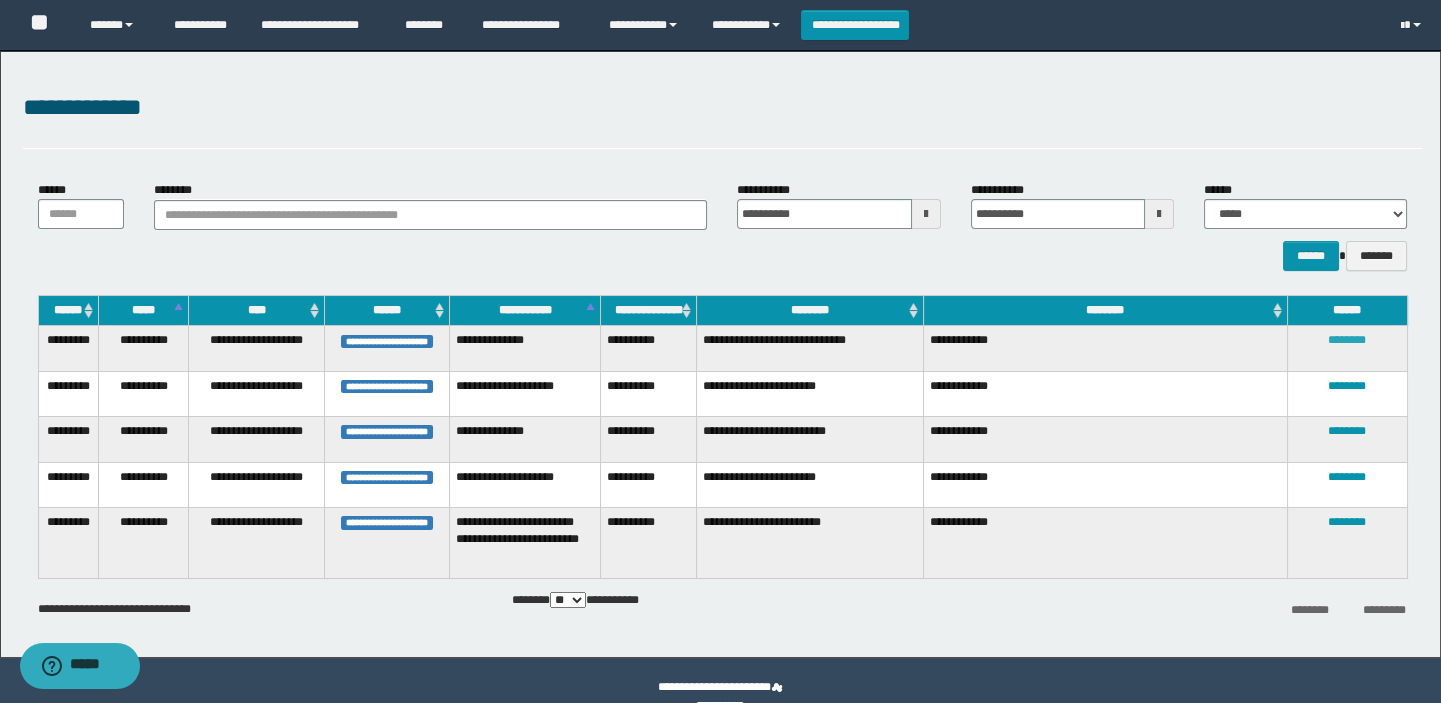 click on "********" at bounding box center [1347, 340] 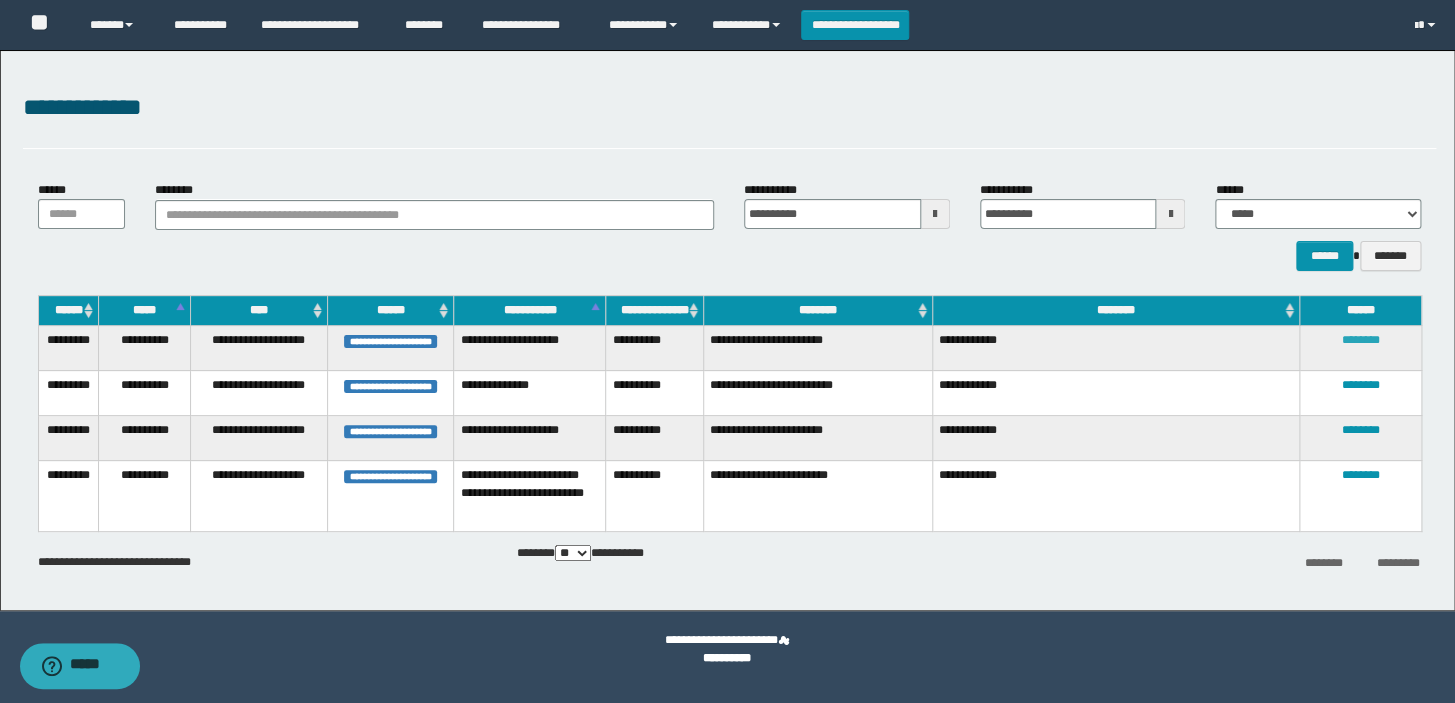 click on "********" at bounding box center [1360, 340] 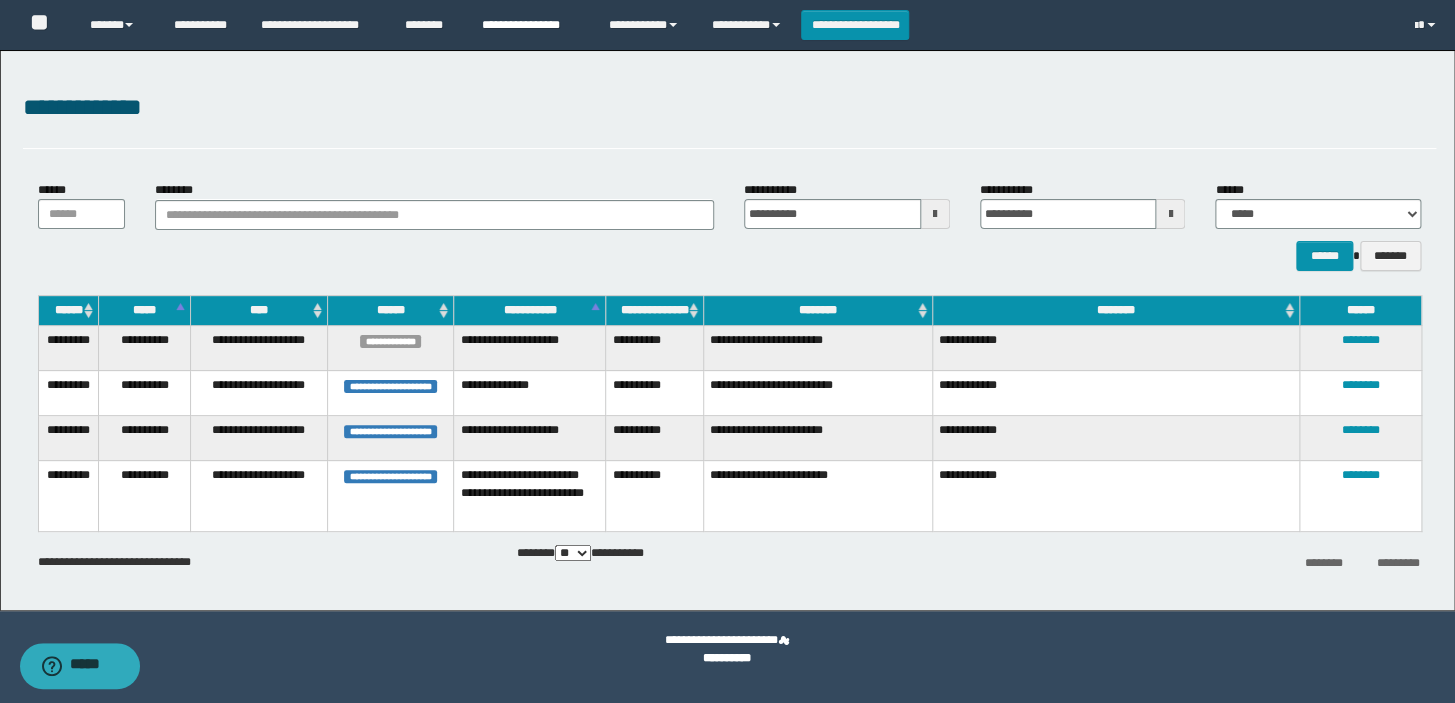 click on "**********" at bounding box center (530, 25) 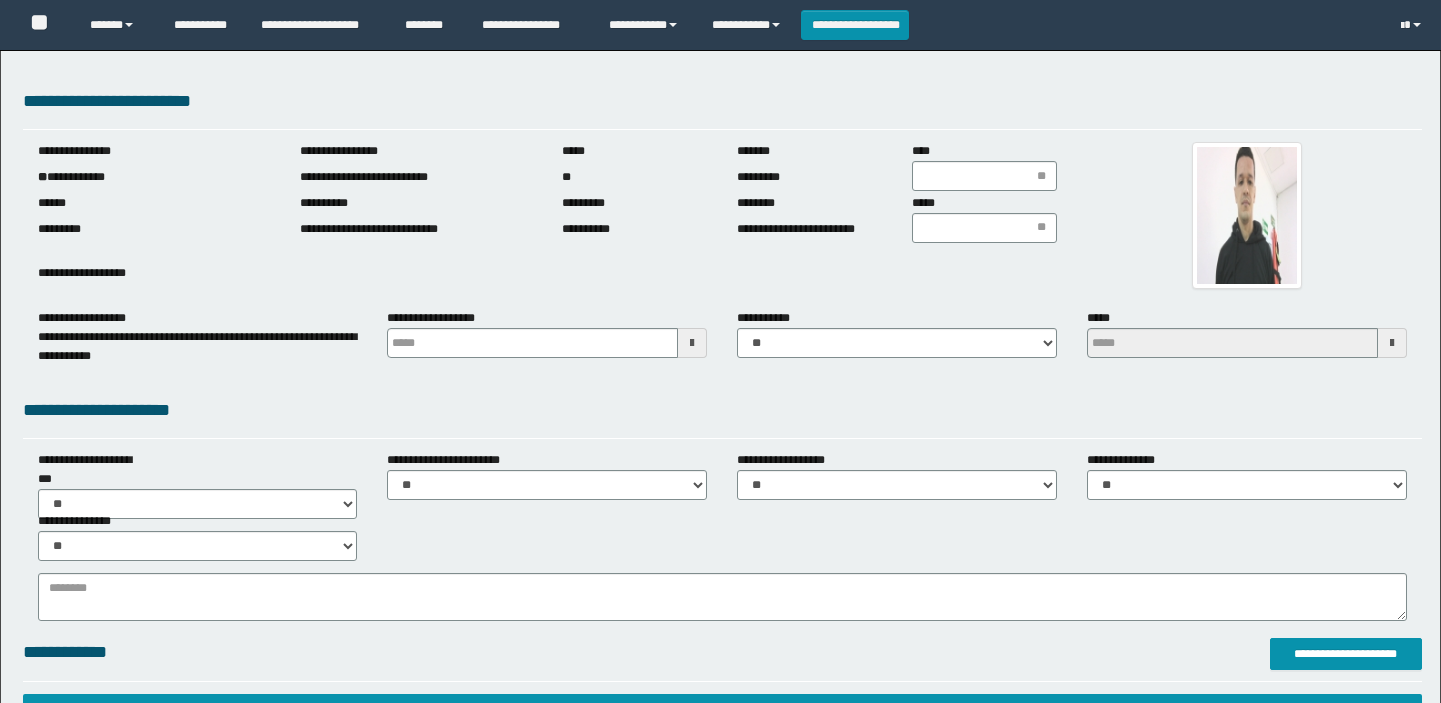 scroll, scrollTop: 0, scrollLeft: 0, axis: both 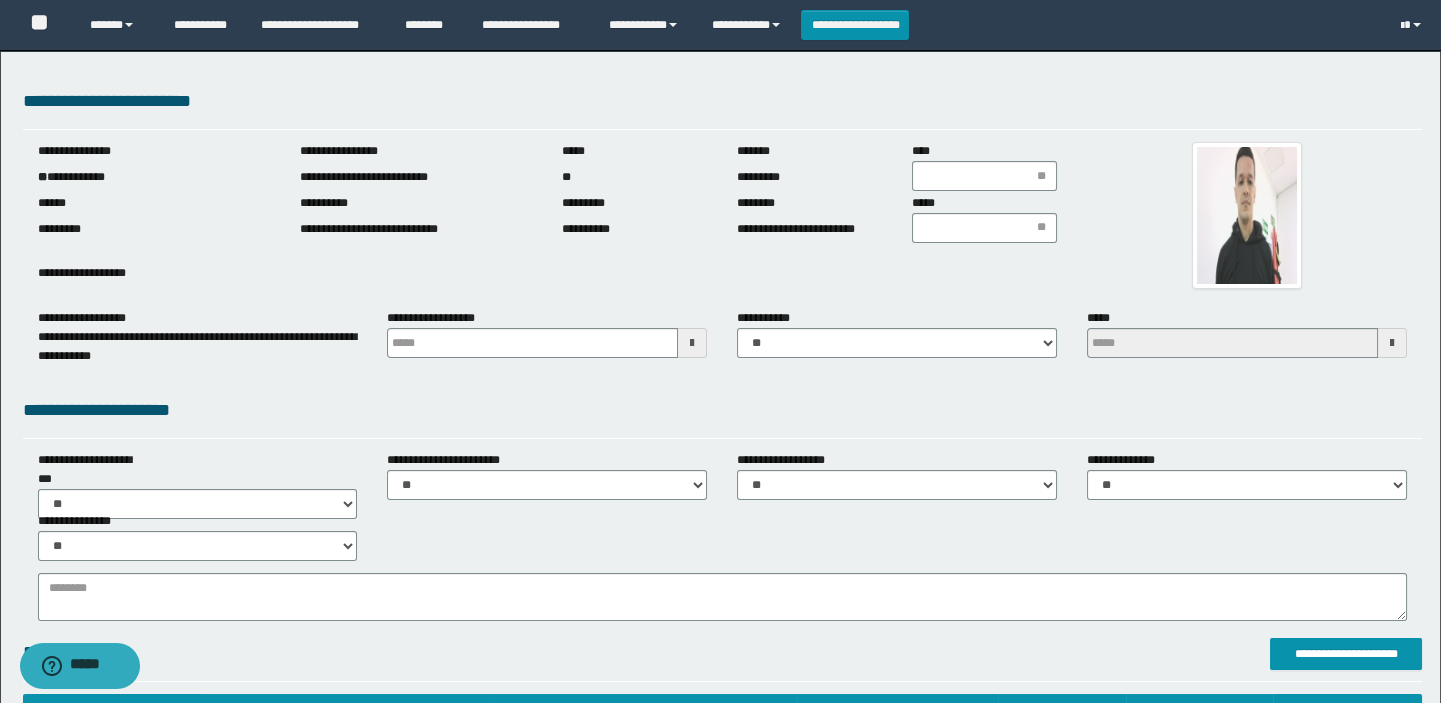 click on "**********" at bounding box center [154, 177] 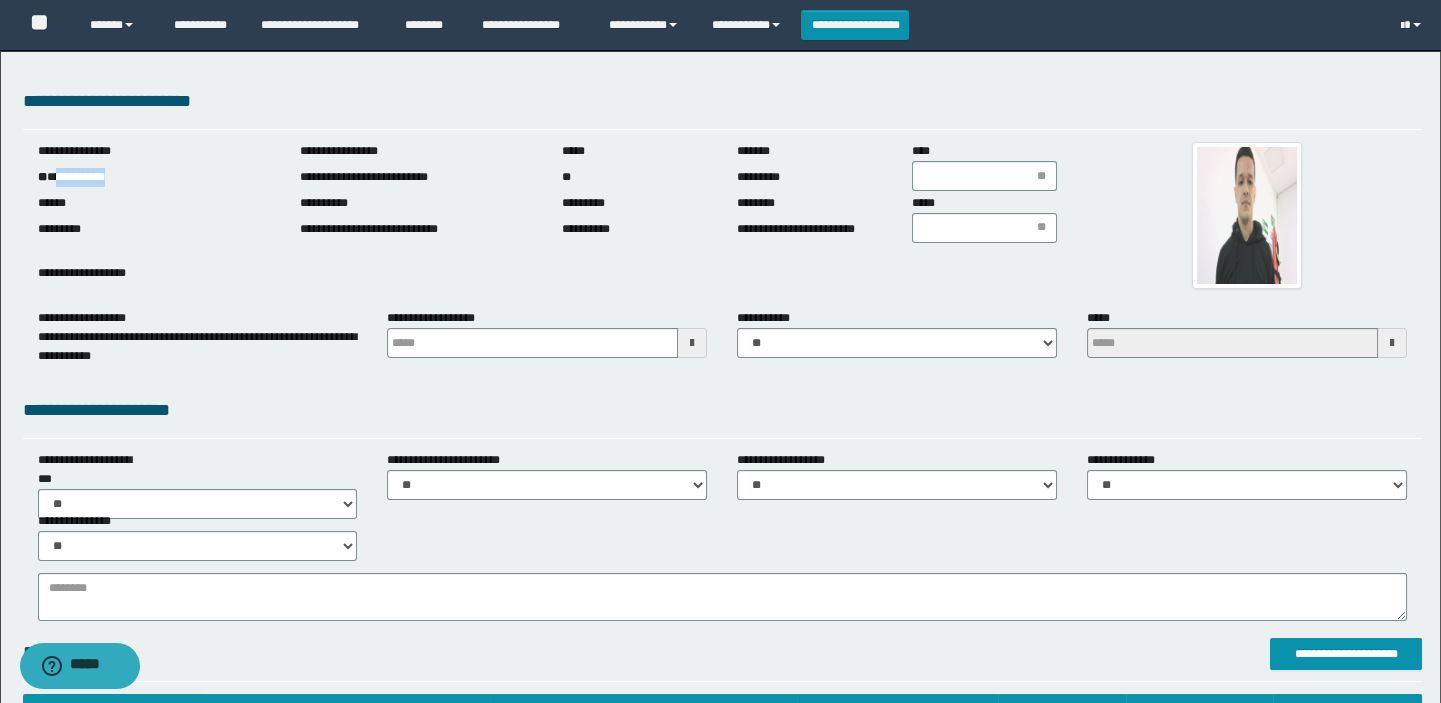 click on "**********" at bounding box center (154, 177) 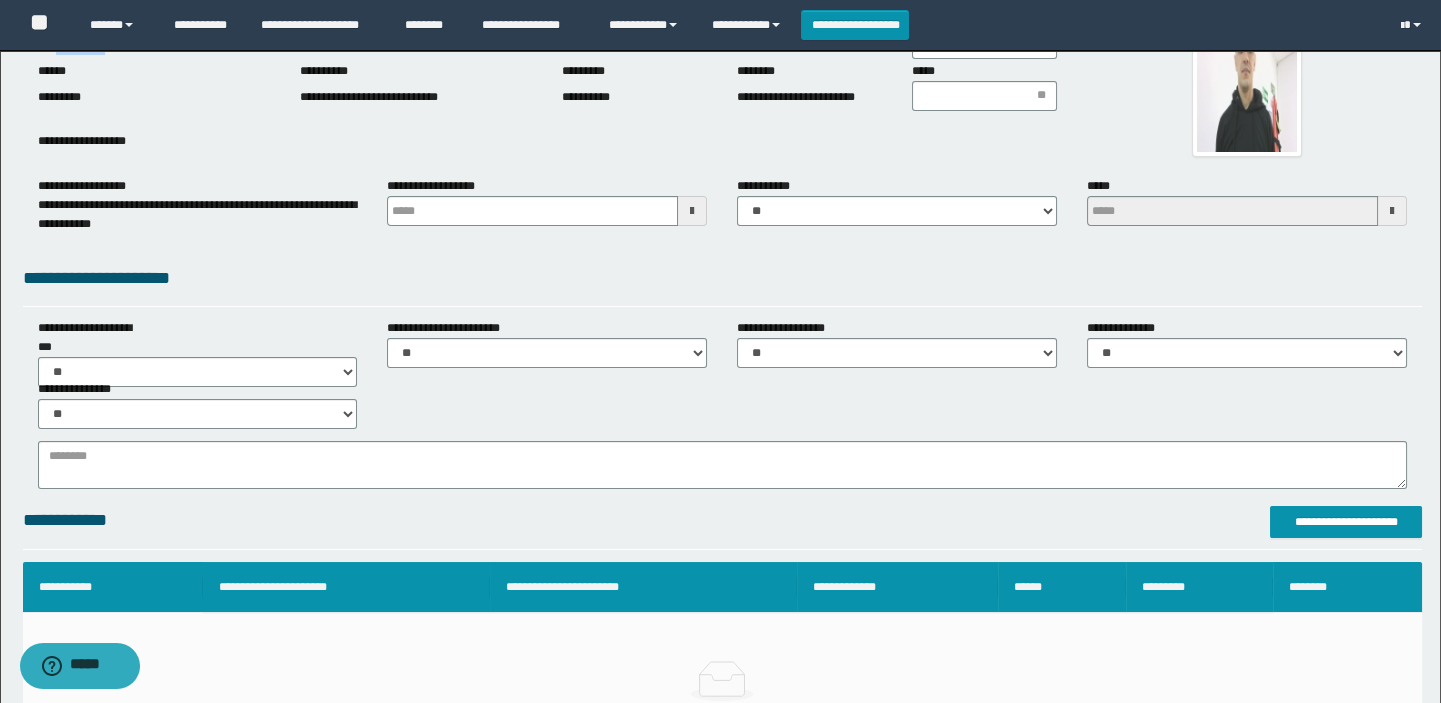 scroll, scrollTop: 0, scrollLeft: 0, axis: both 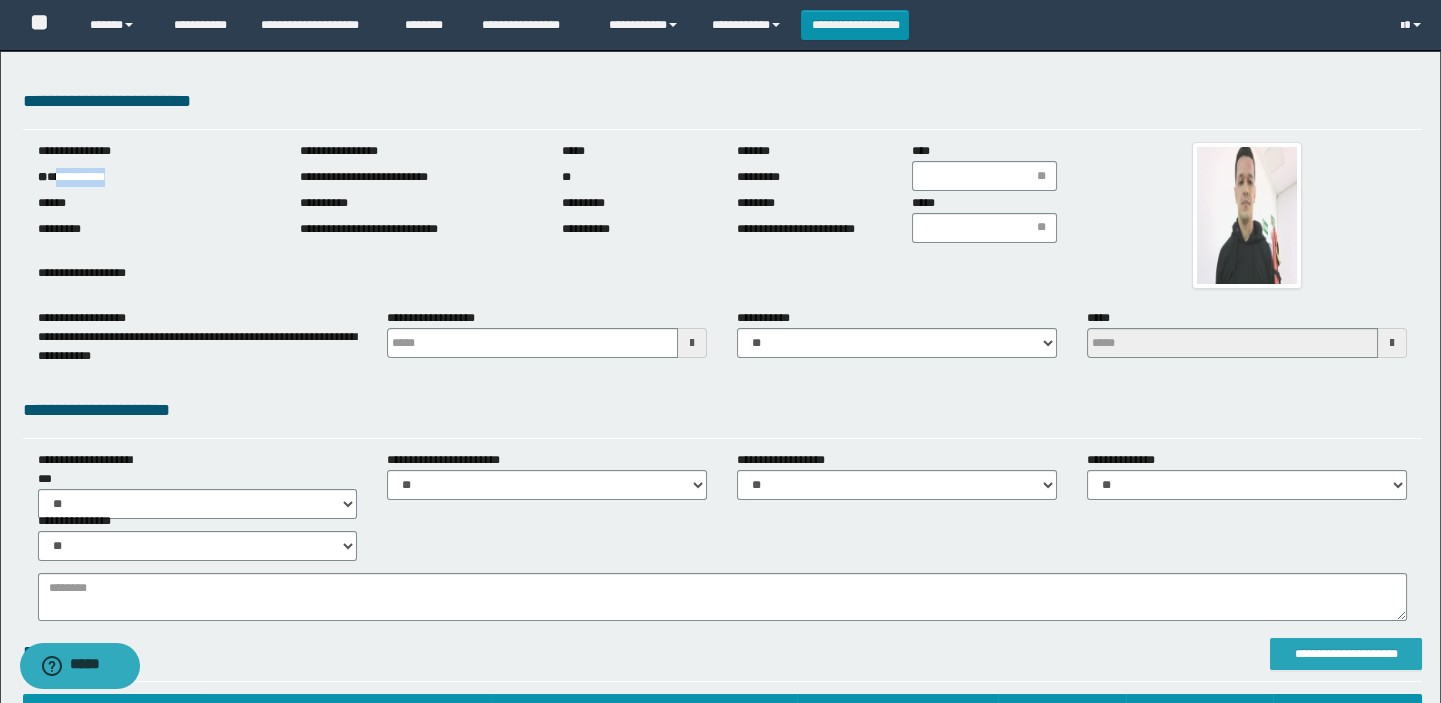 click on "**********" at bounding box center [1346, 654] 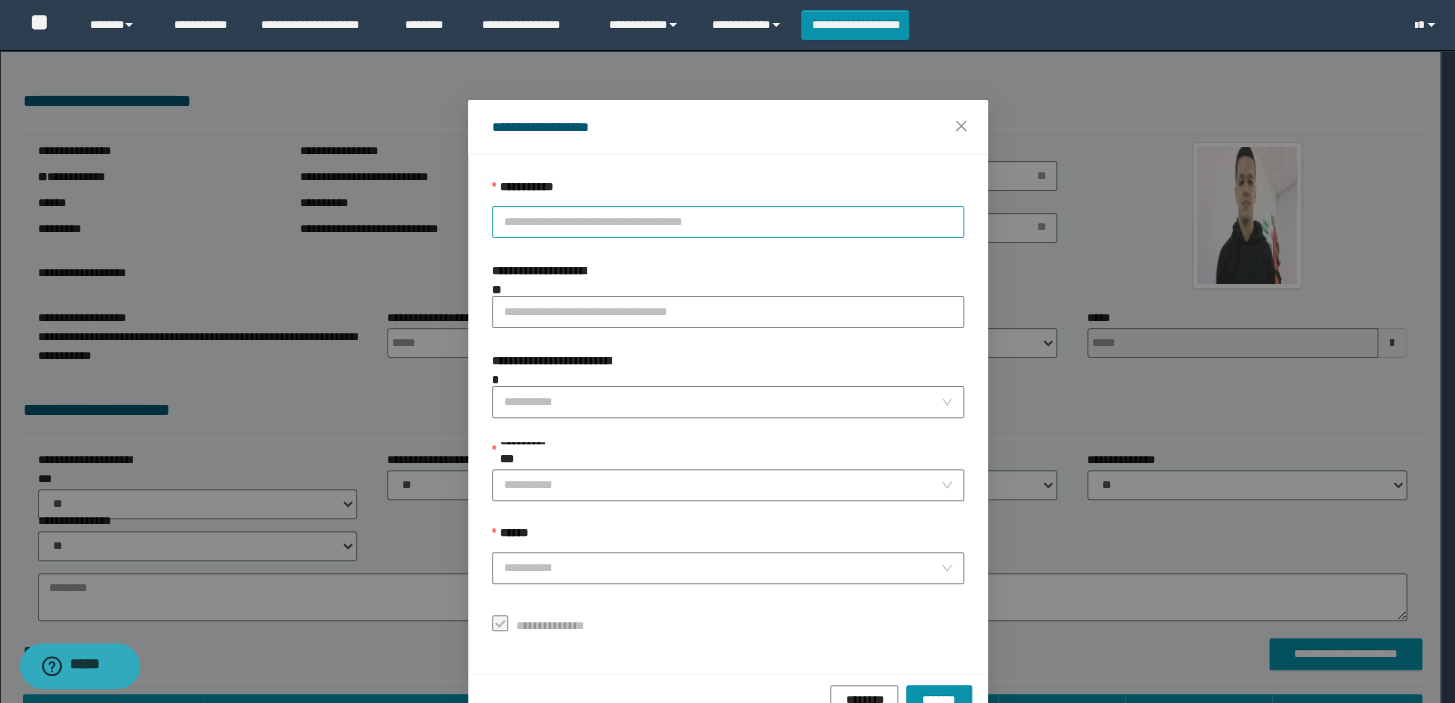 click on "**********" at bounding box center [728, 222] 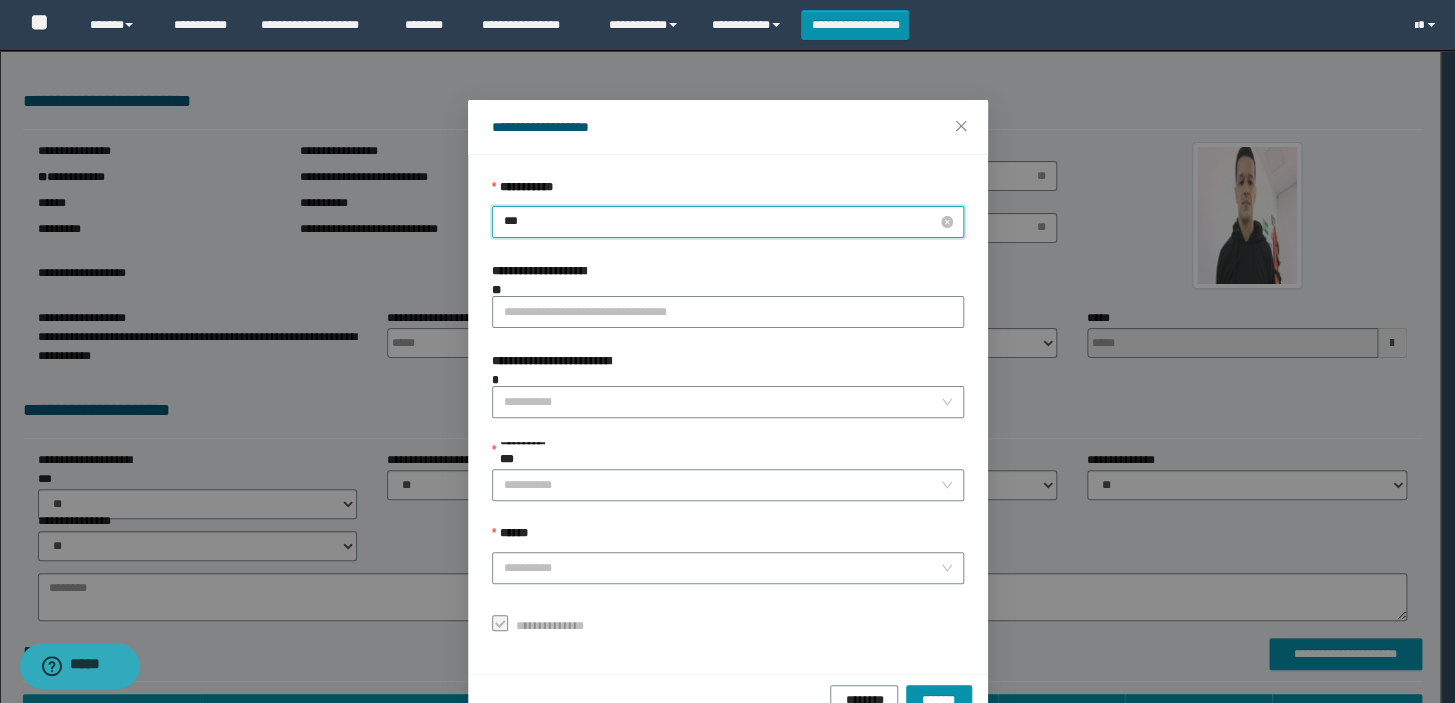 type on "****" 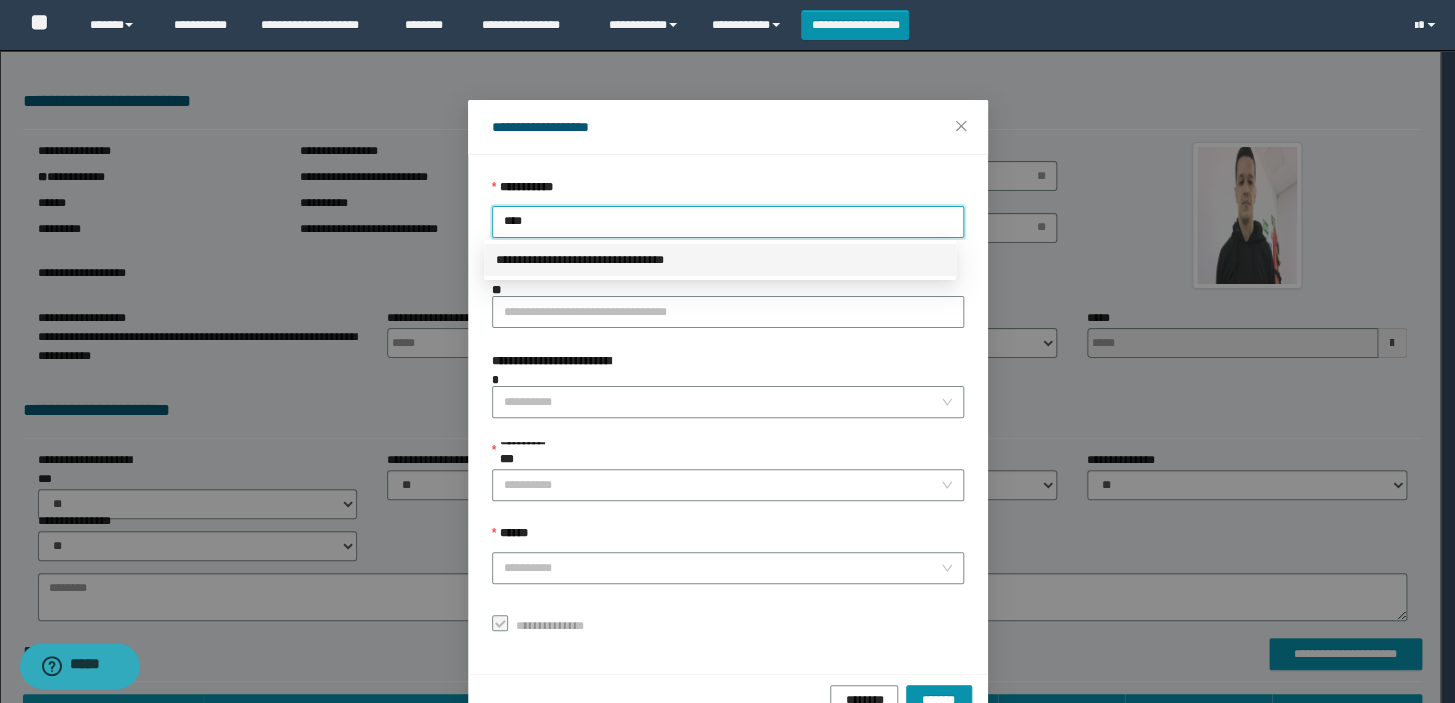 click on "**********" at bounding box center (720, 260) 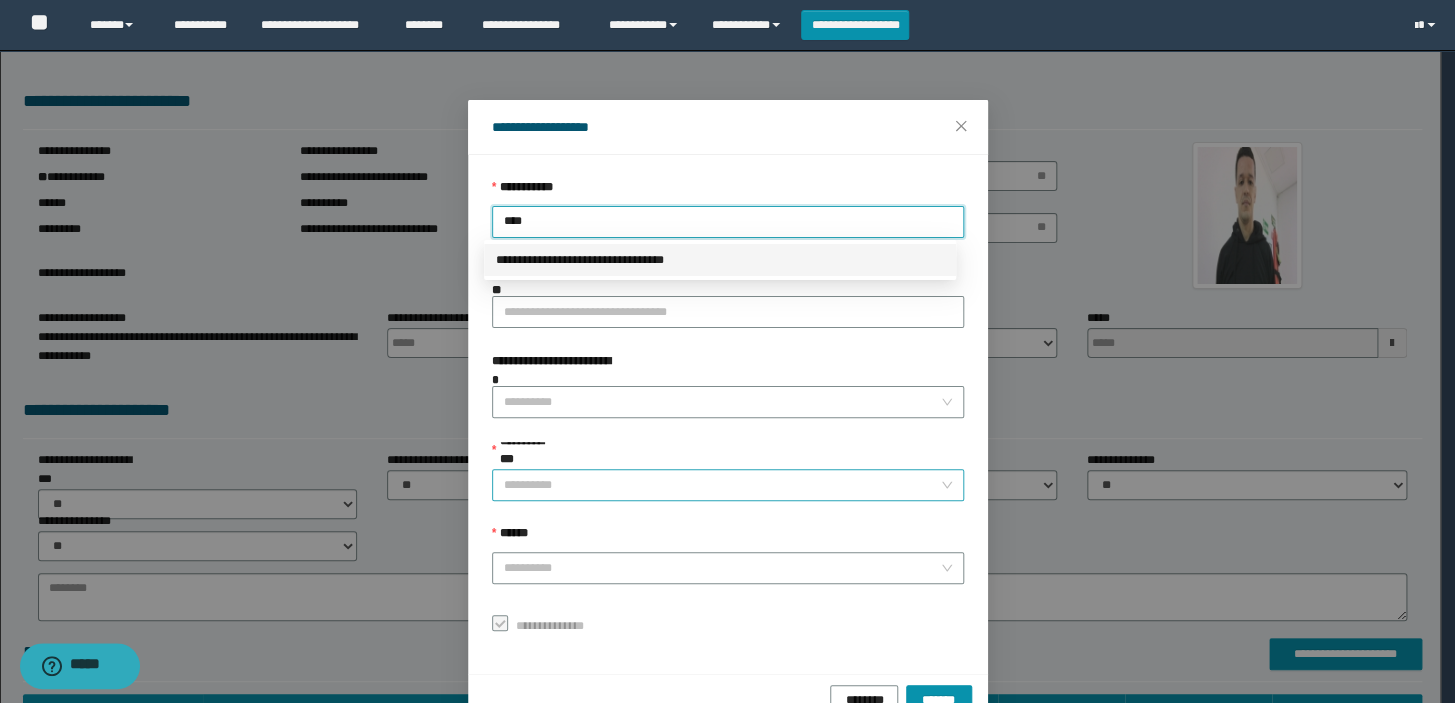 type 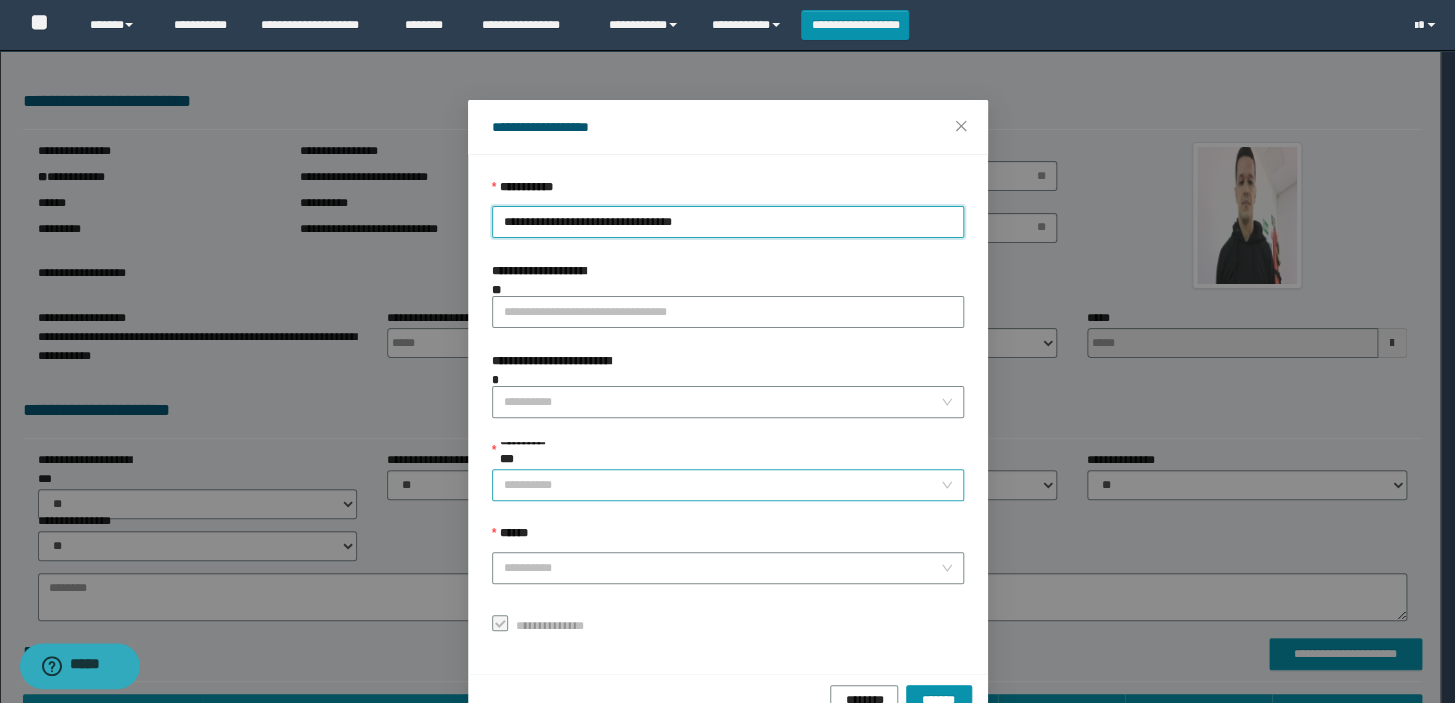 click on "**********" at bounding box center [722, 485] 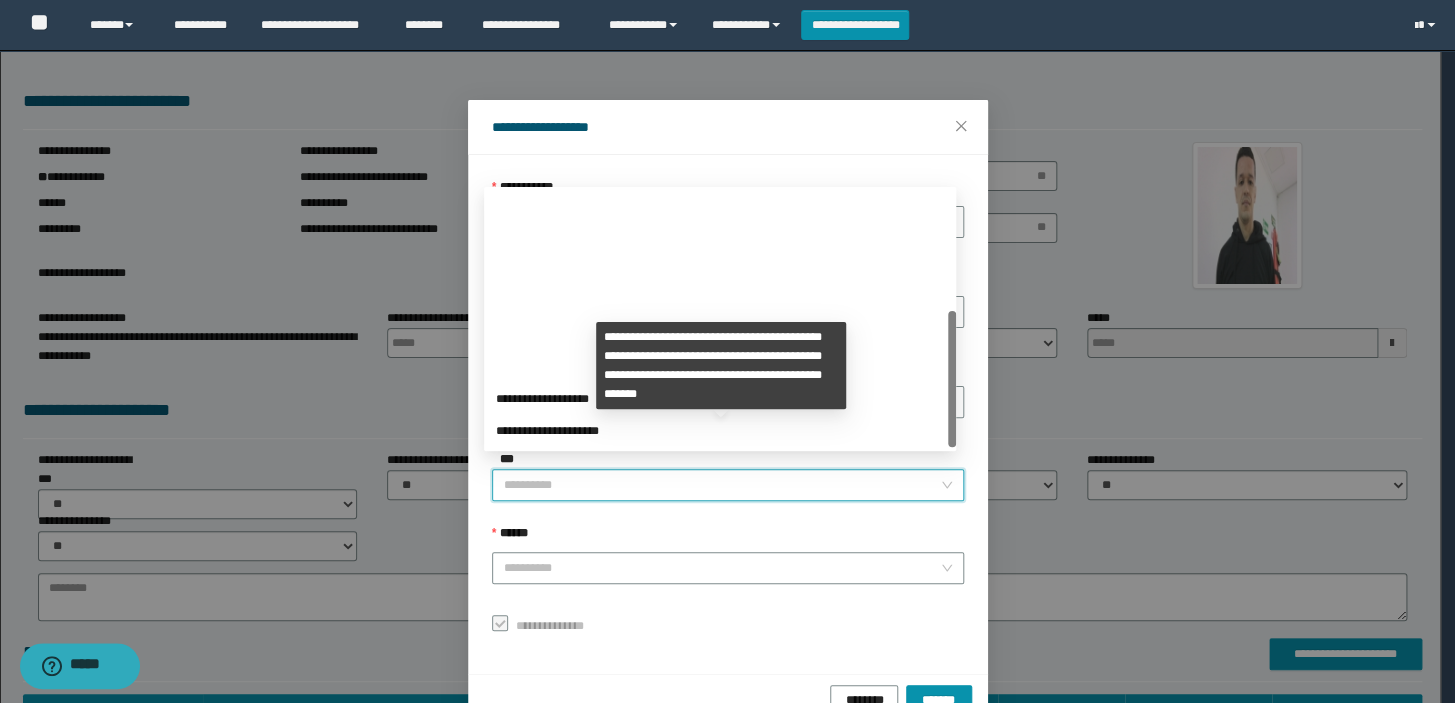 scroll, scrollTop: 223, scrollLeft: 0, axis: vertical 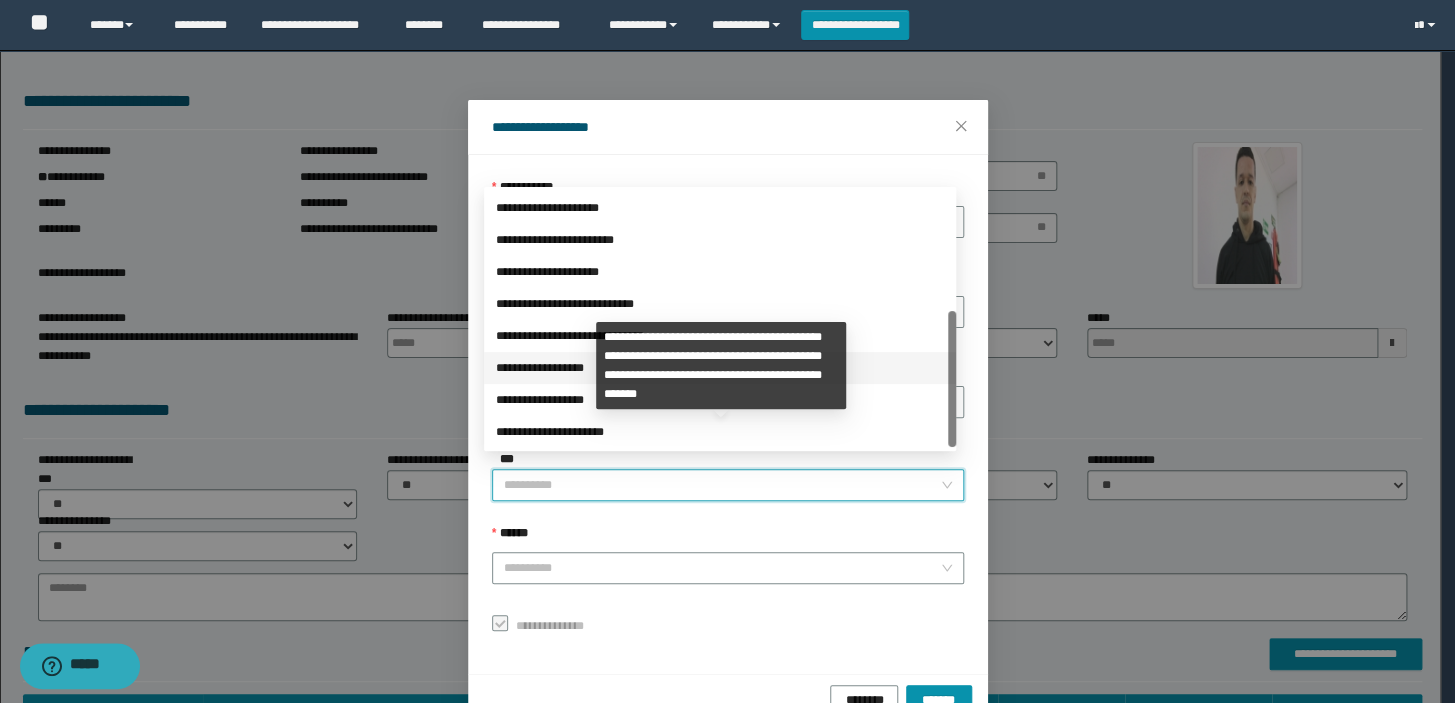 drag, startPoint x: 539, startPoint y: 363, endPoint x: 569, endPoint y: 501, distance: 141.22322 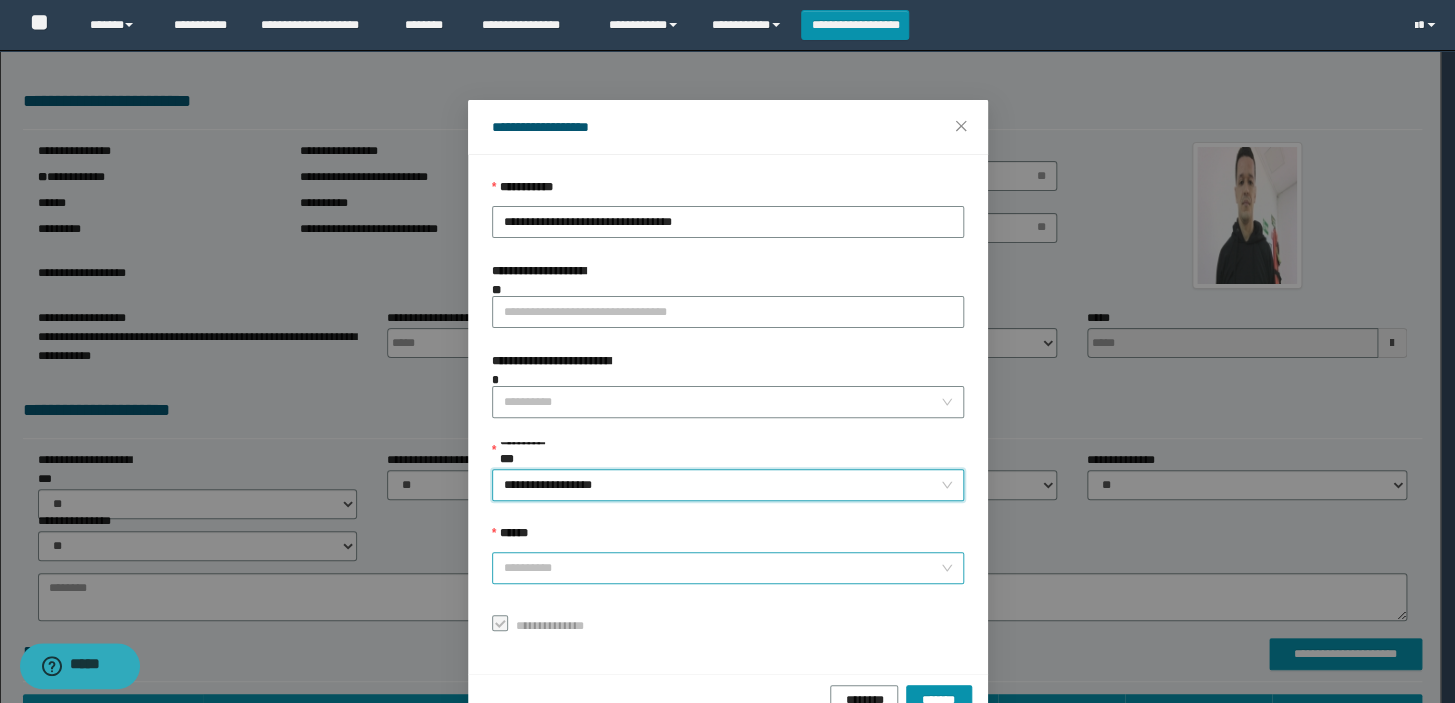 click on "******" at bounding box center (722, 568) 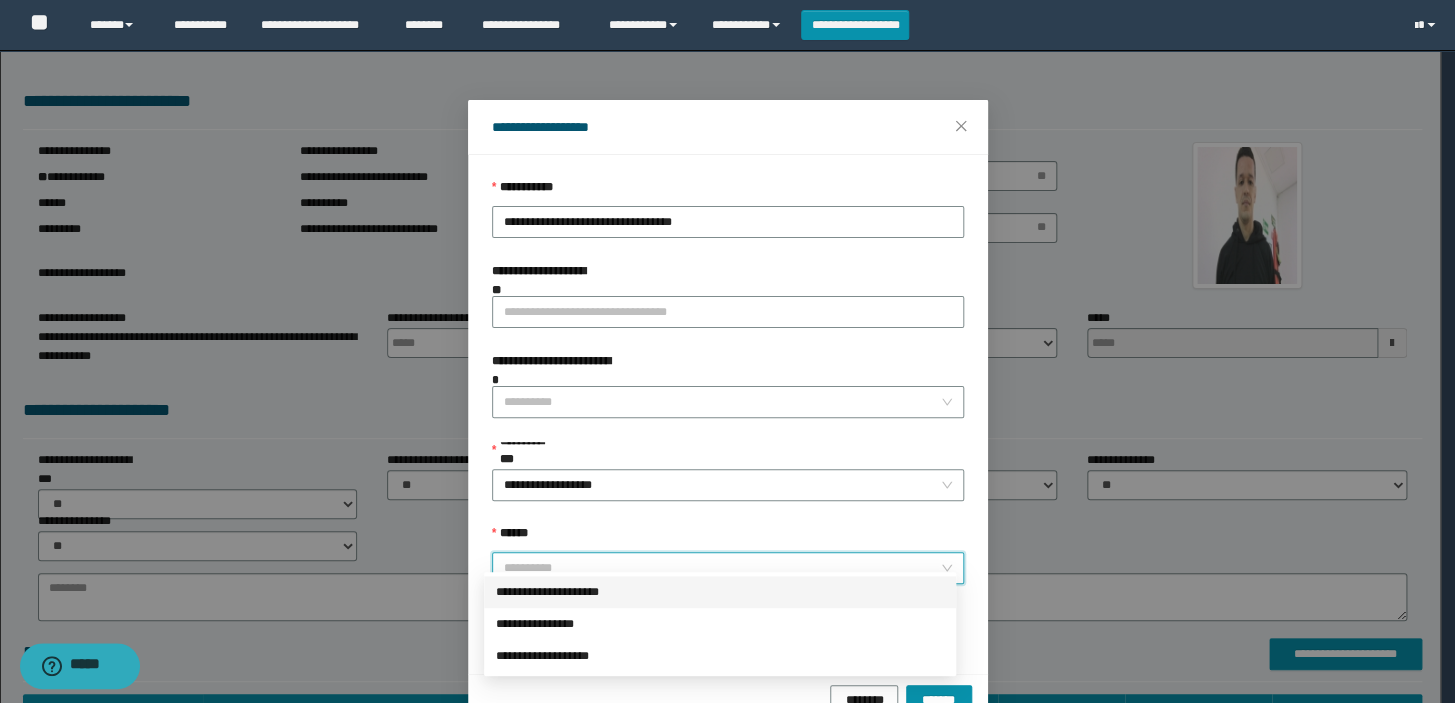 click on "**********" at bounding box center (720, 592) 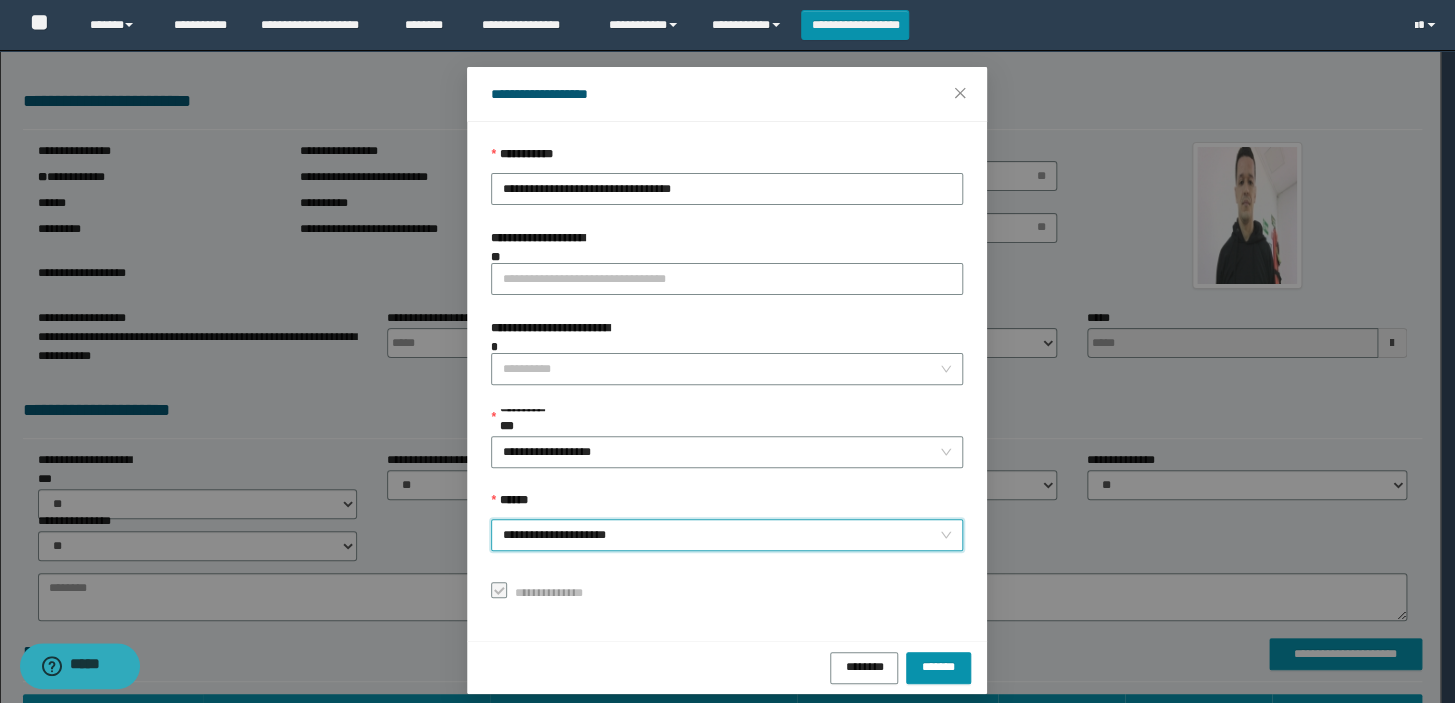 scroll, scrollTop: 48, scrollLeft: 0, axis: vertical 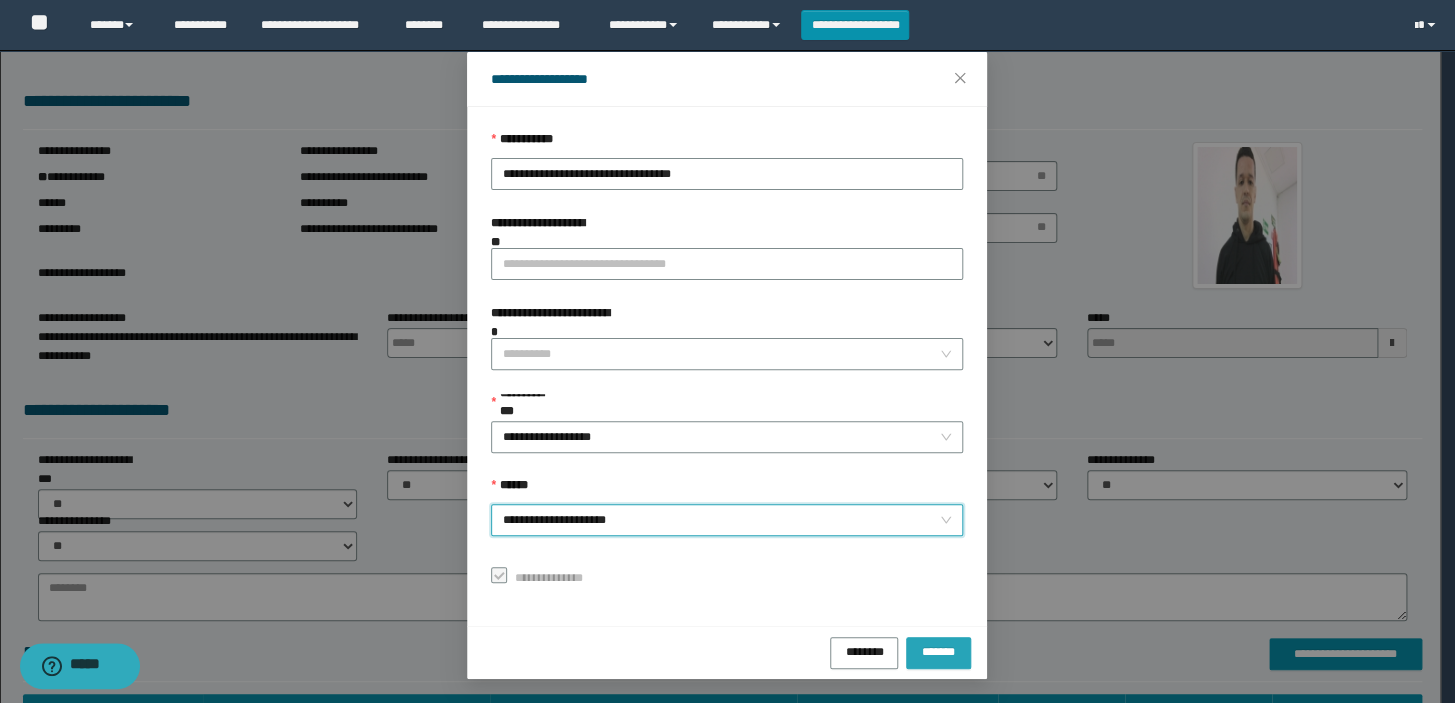 click on "*******" at bounding box center [939, 650] 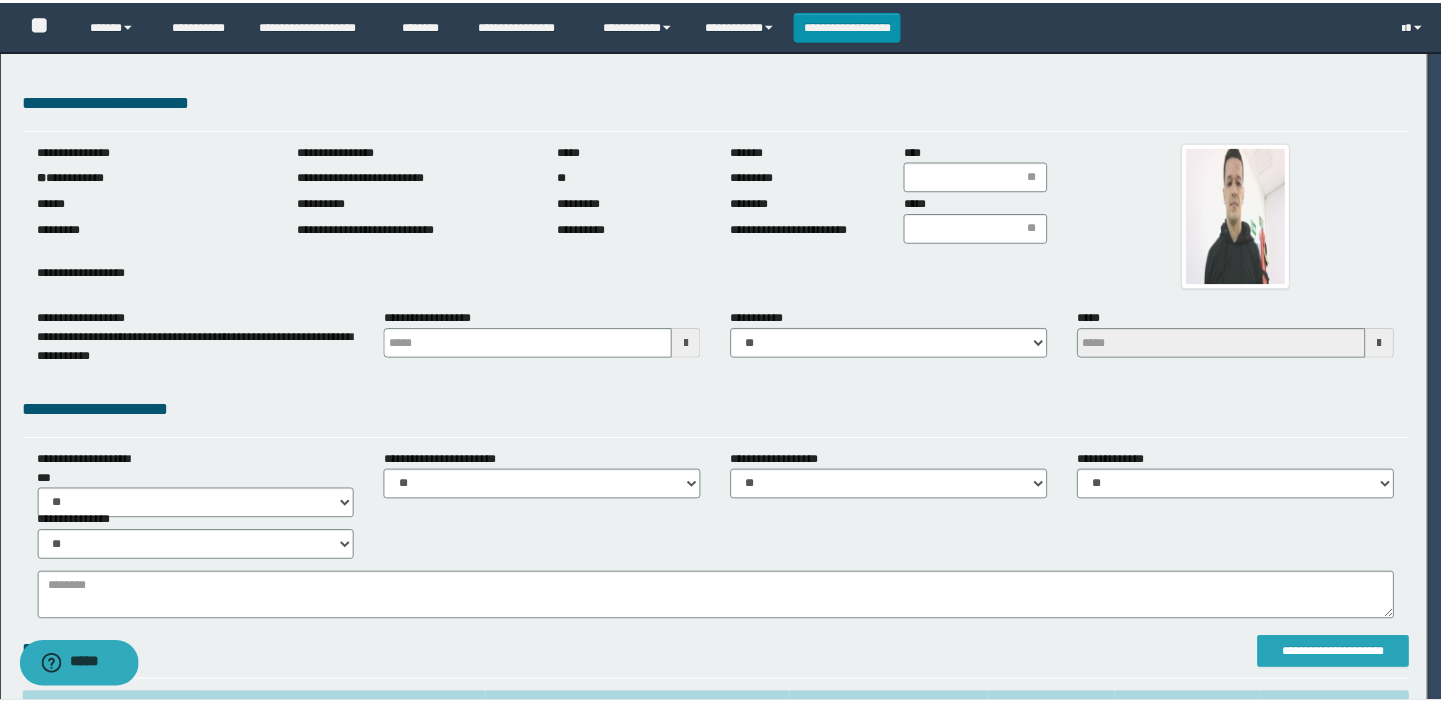 scroll, scrollTop: 0, scrollLeft: 0, axis: both 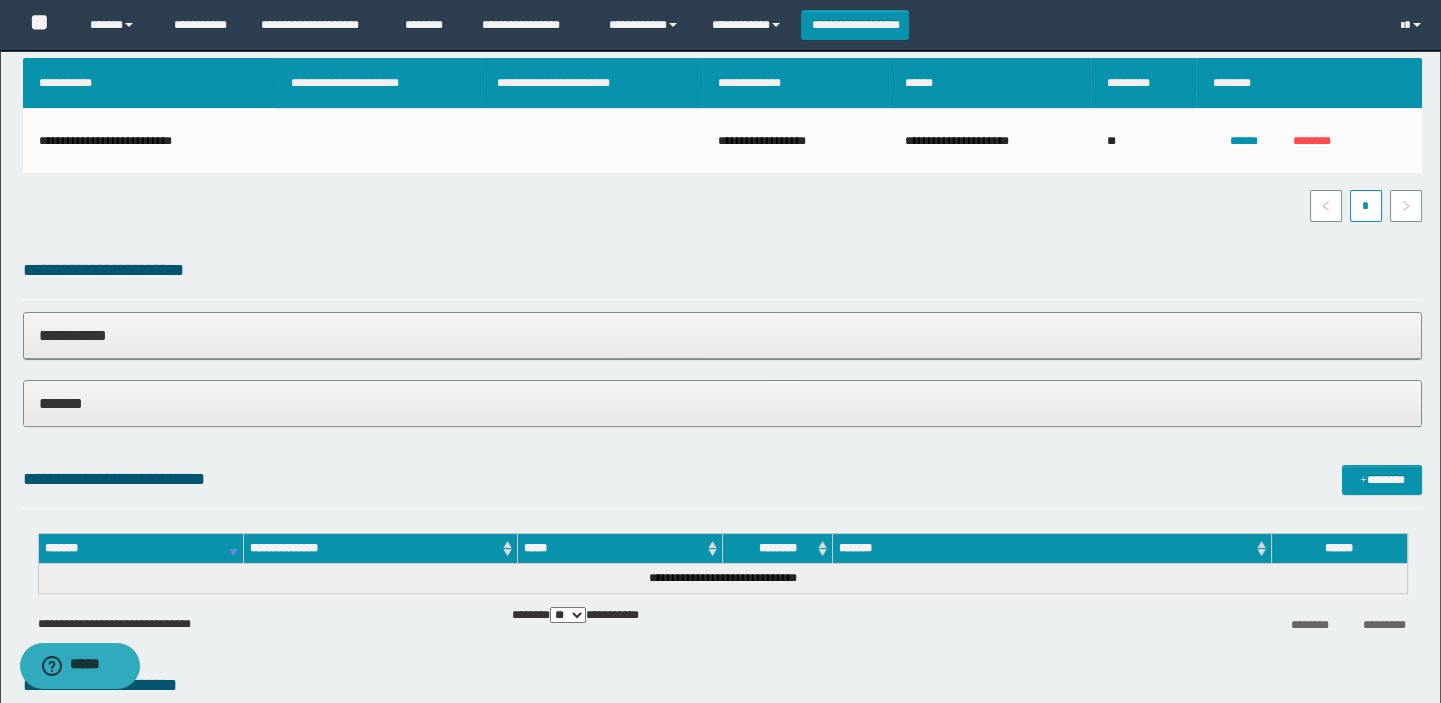 click on "*******" at bounding box center (723, 403) 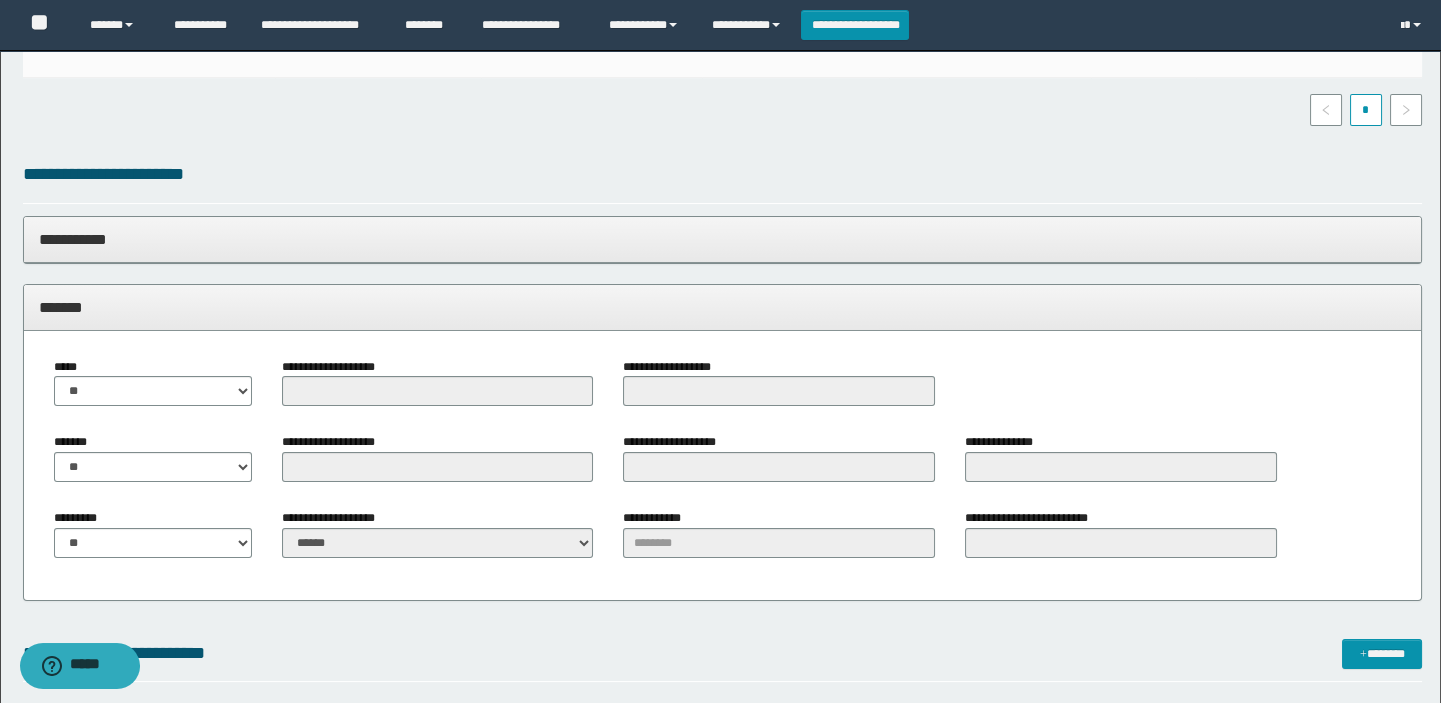 scroll, scrollTop: 909, scrollLeft: 0, axis: vertical 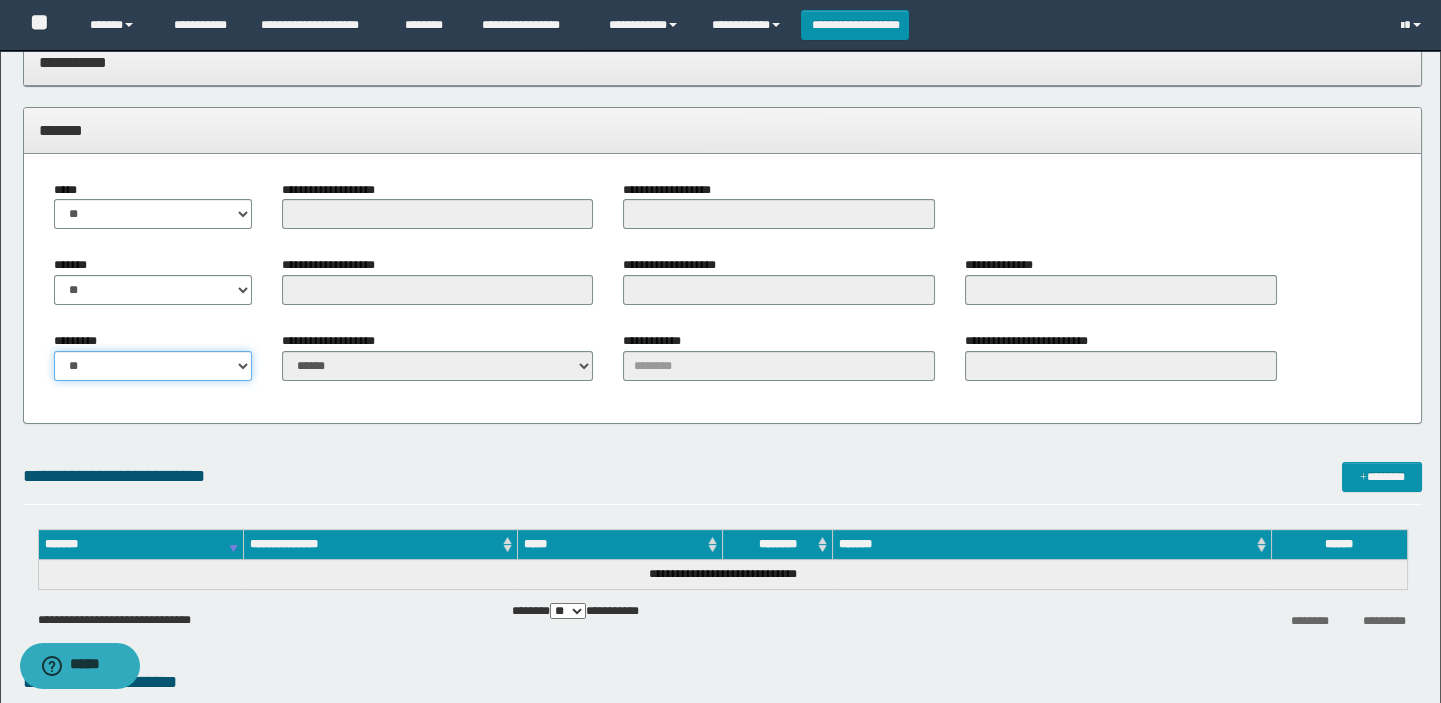 click on "**
**" at bounding box center [153, 366] 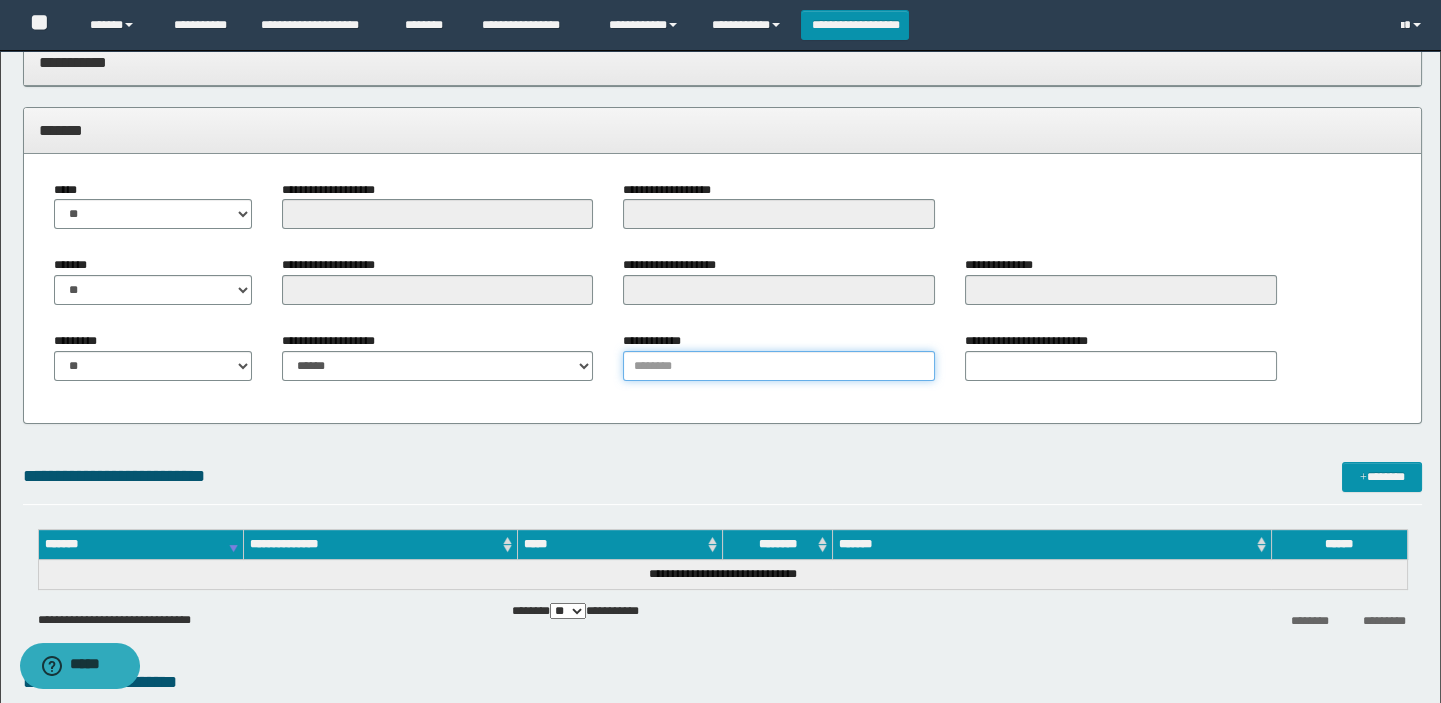 click on "**********" at bounding box center [779, 366] 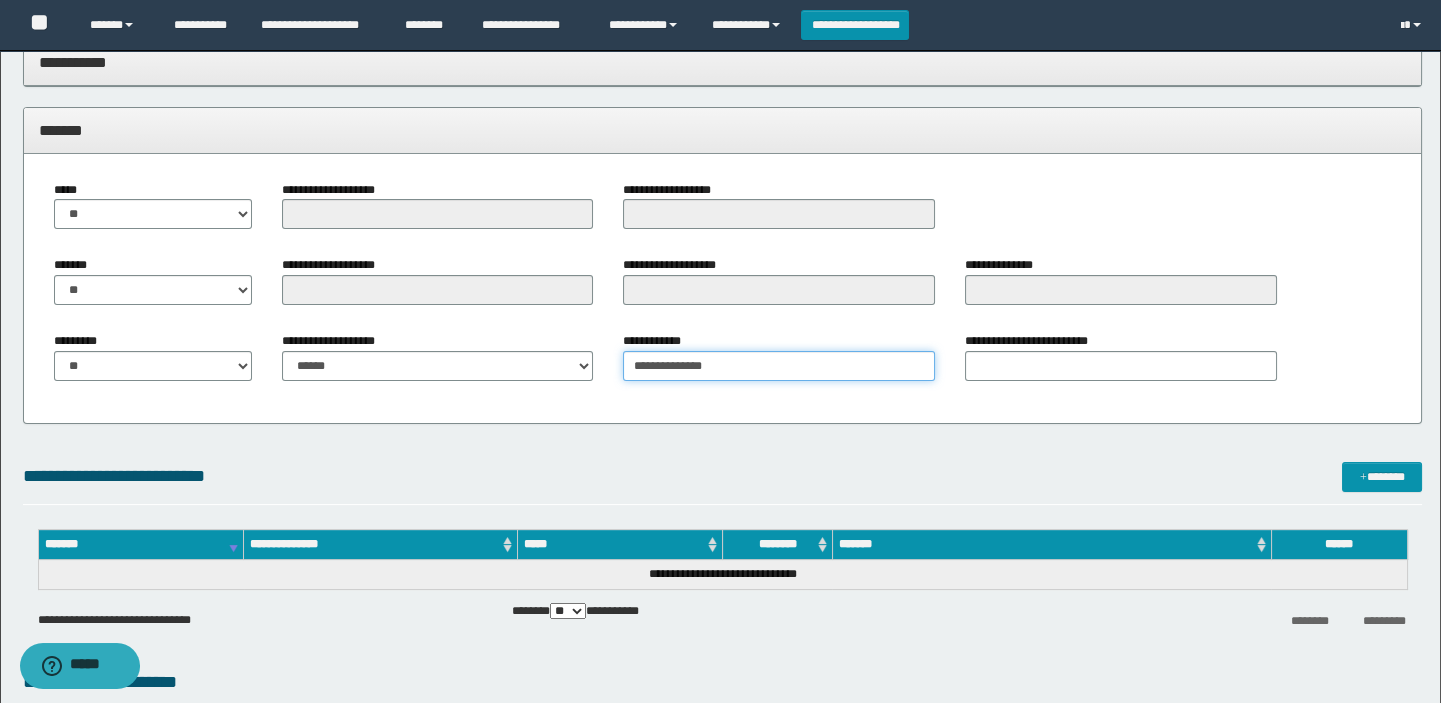 click on "**********" at bounding box center (779, 366) 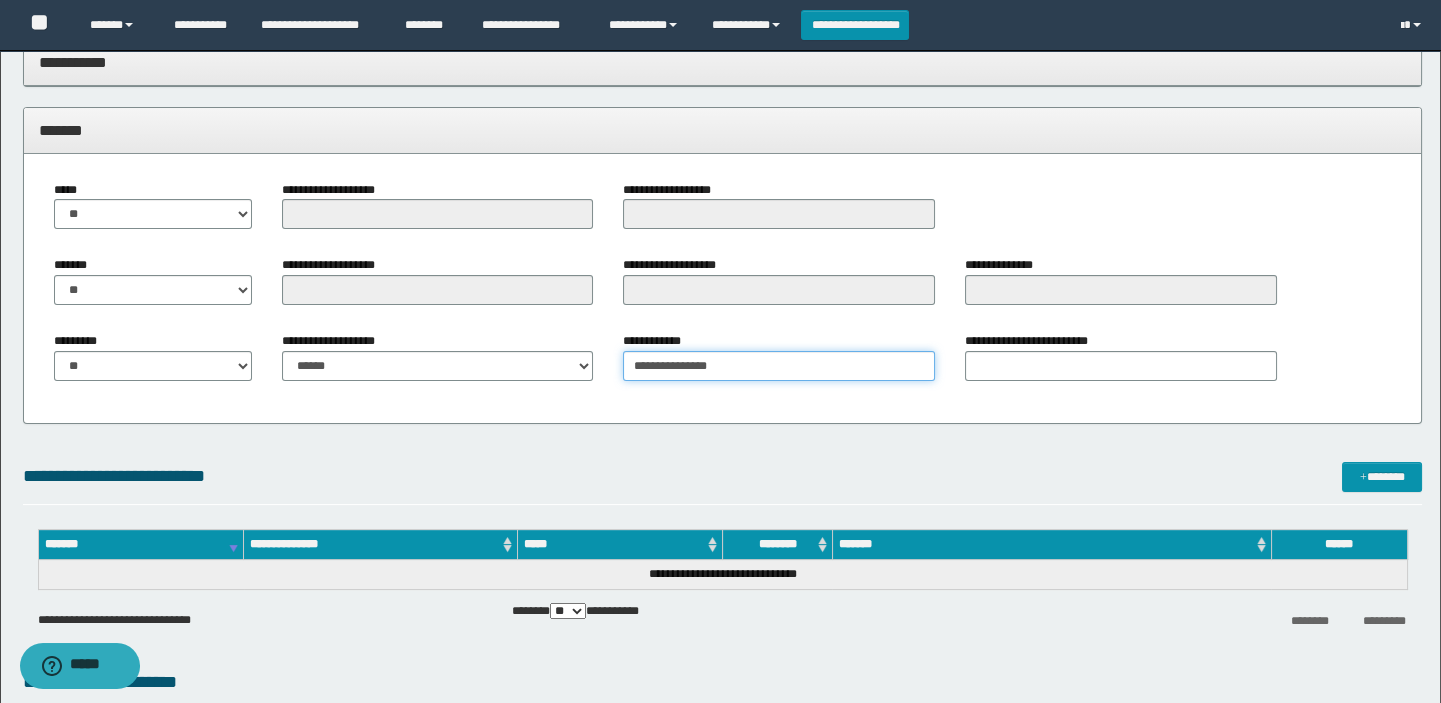 drag, startPoint x: 663, startPoint y: 362, endPoint x: 646, endPoint y: 363, distance: 17.029387 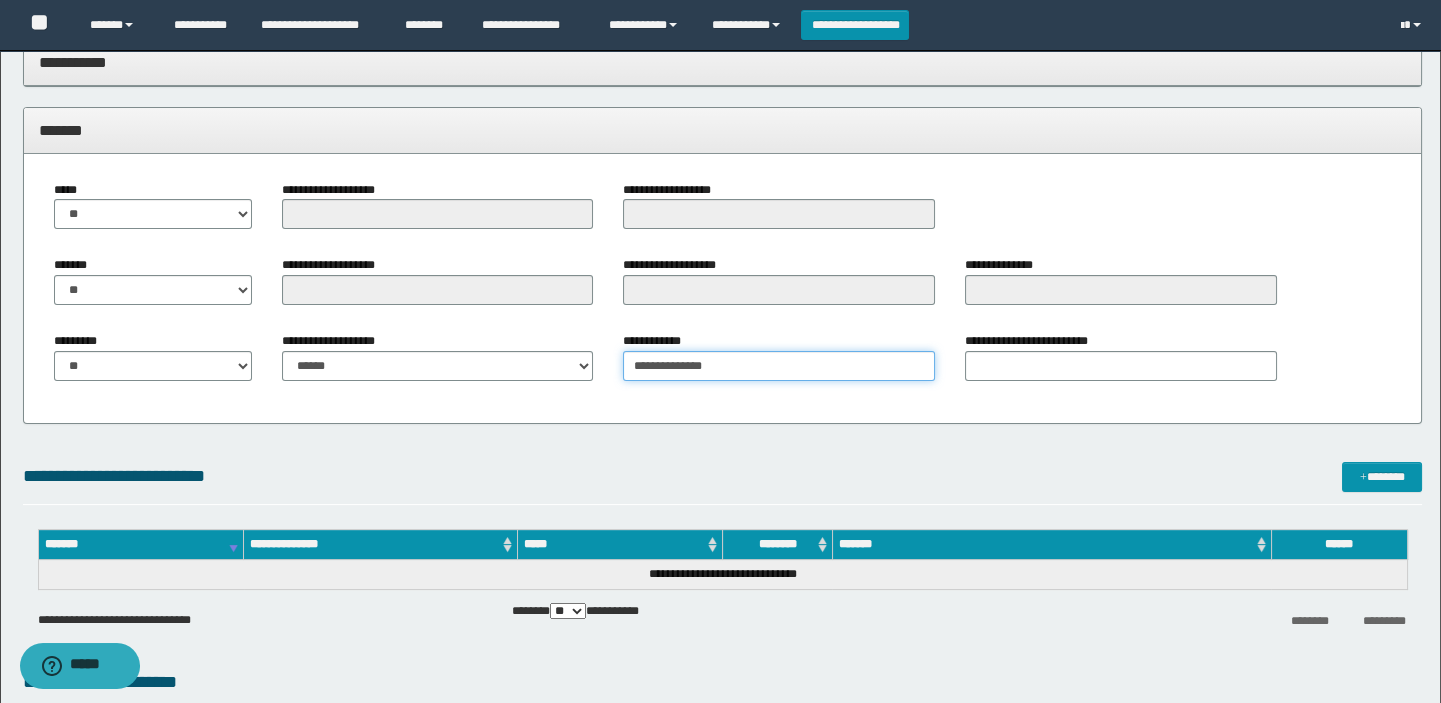 click on "**********" at bounding box center [779, 366] 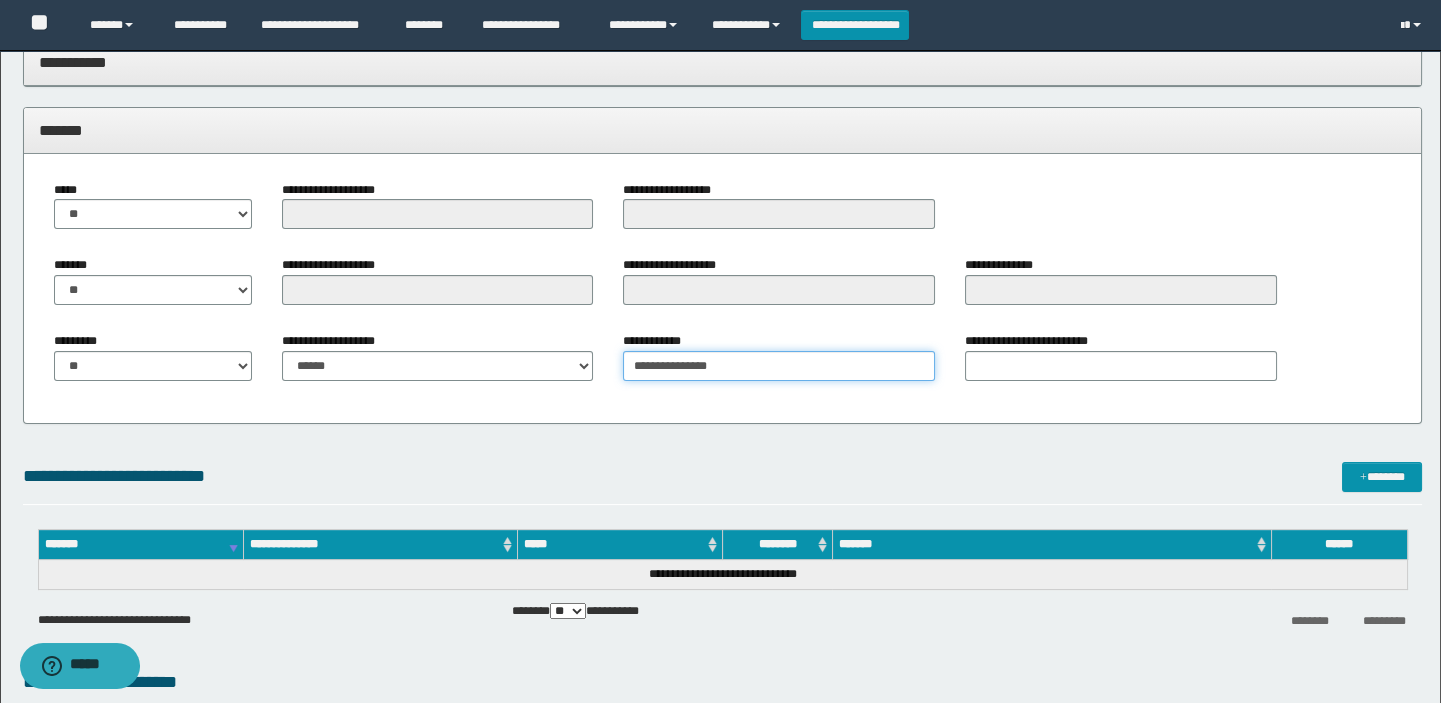 click on "**********" at bounding box center [779, 366] 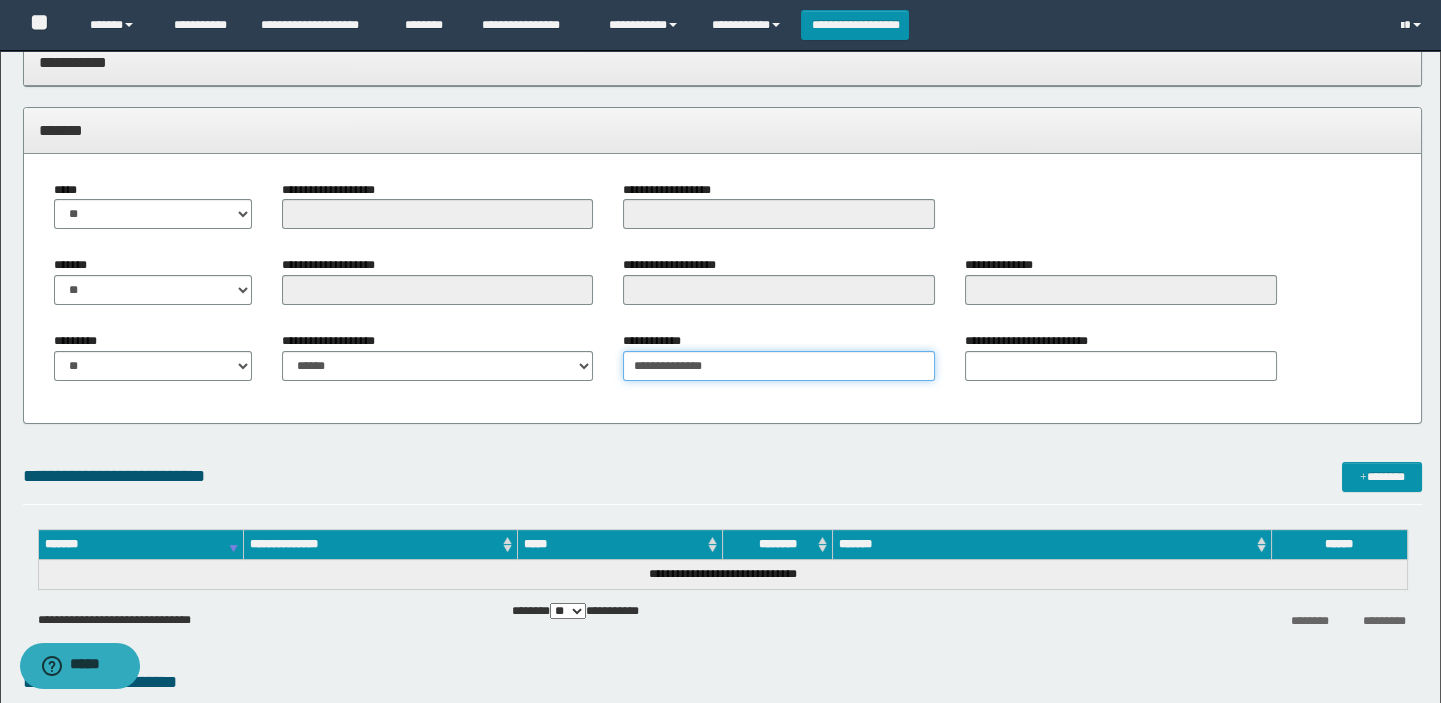 type on "**********" 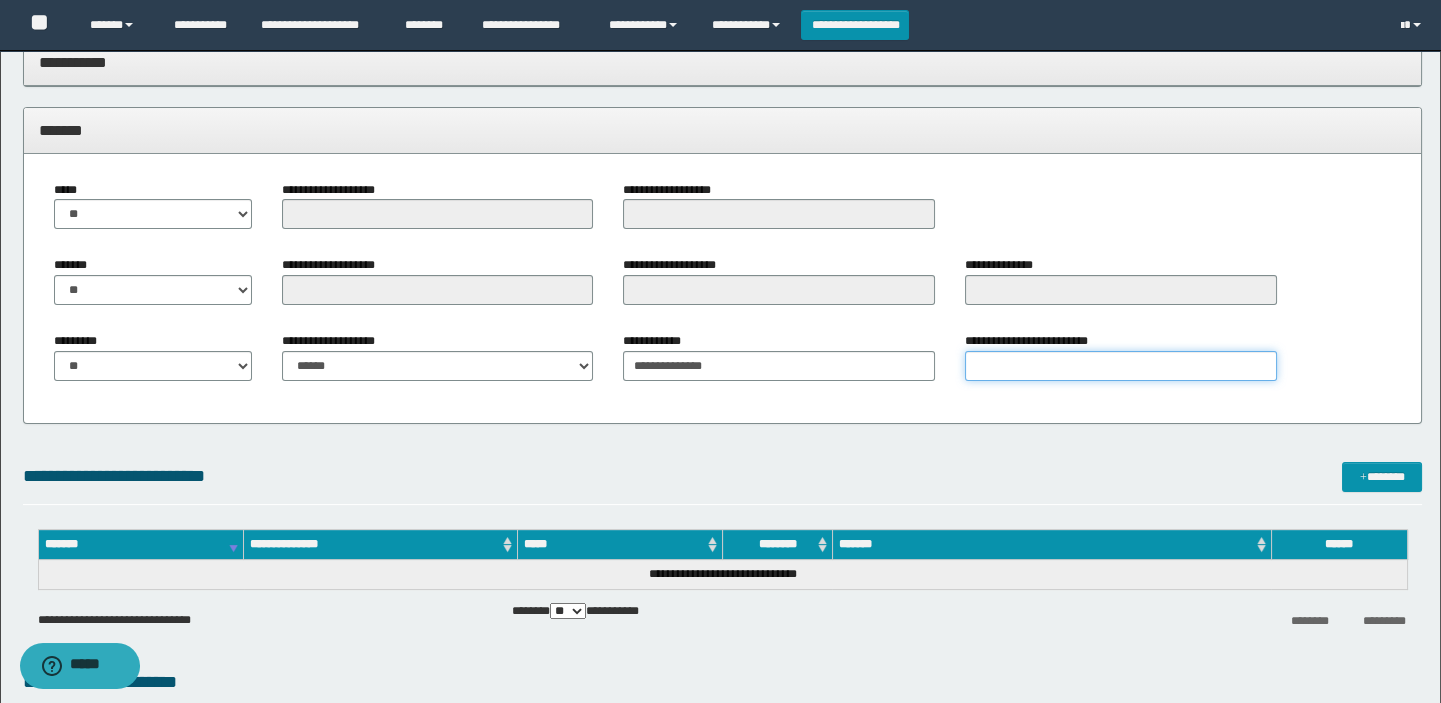 click on "**********" at bounding box center [1121, 366] 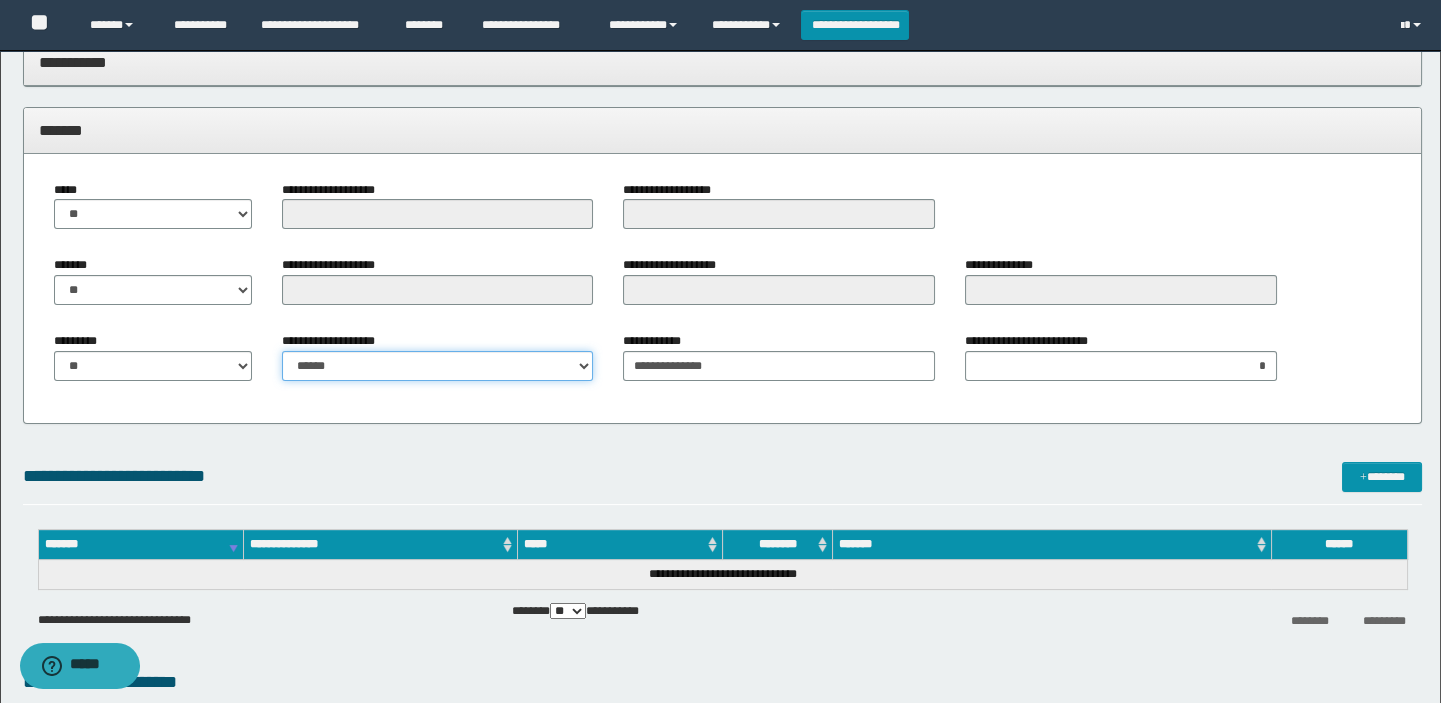 drag, startPoint x: 469, startPoint y: 363, endPoint x: 450, endPoint y: 379, distance: 24.839485 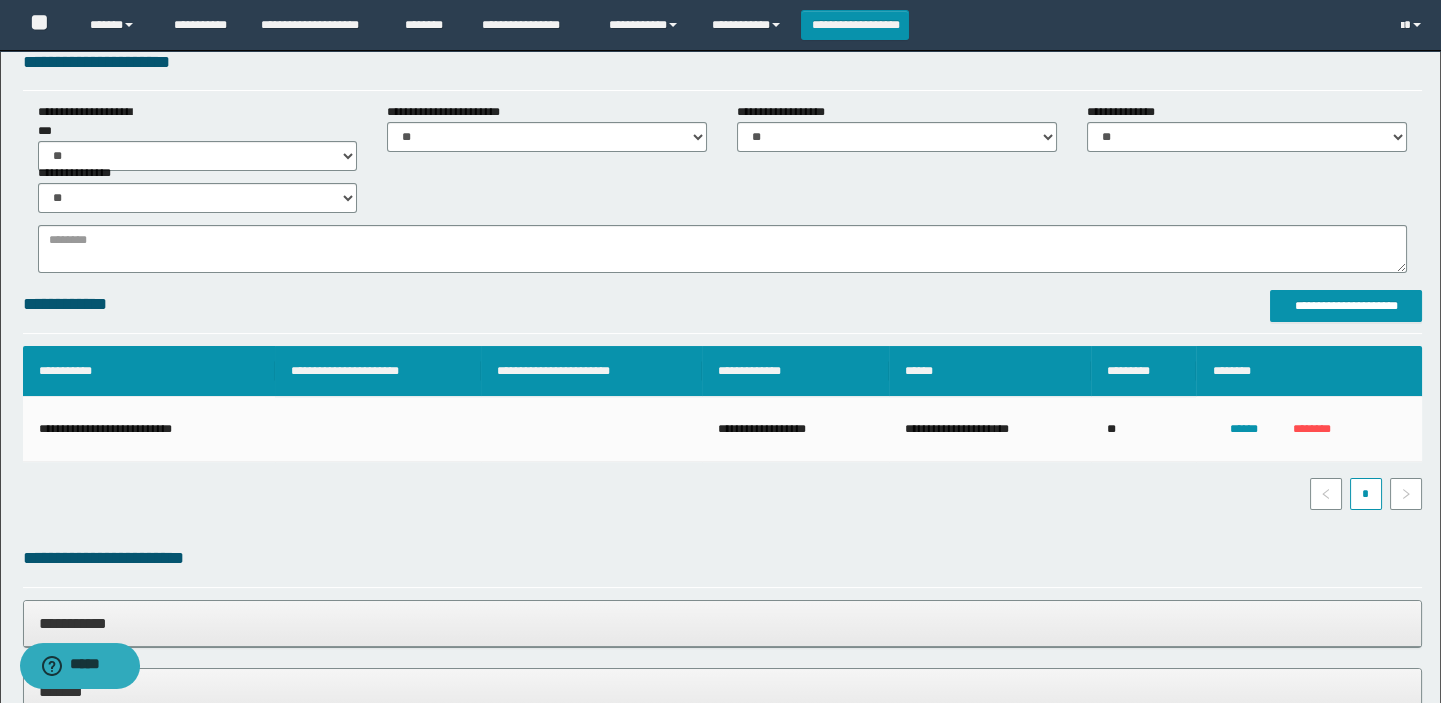 scroll, scrollTop: 0, scrollLeft: 0, axis: both 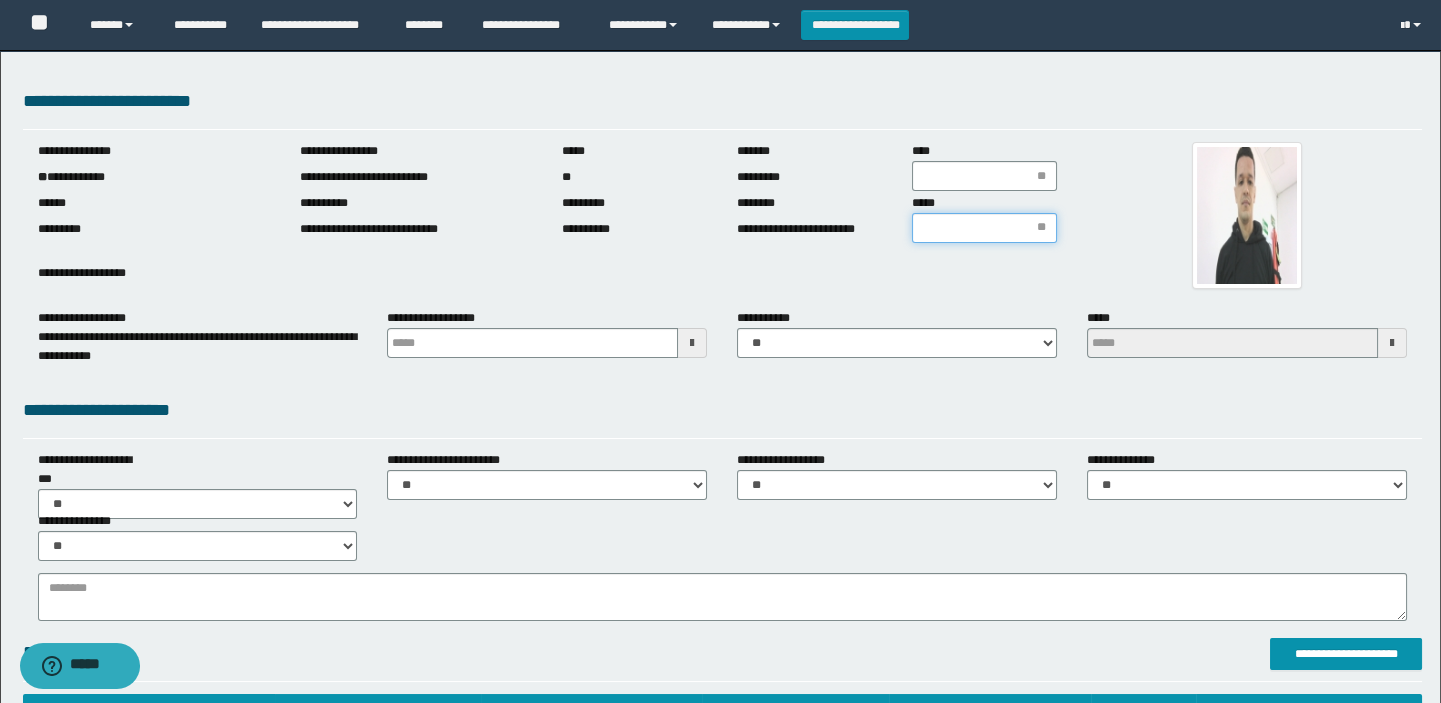 click on "*****" at bounding box center [984, 228] 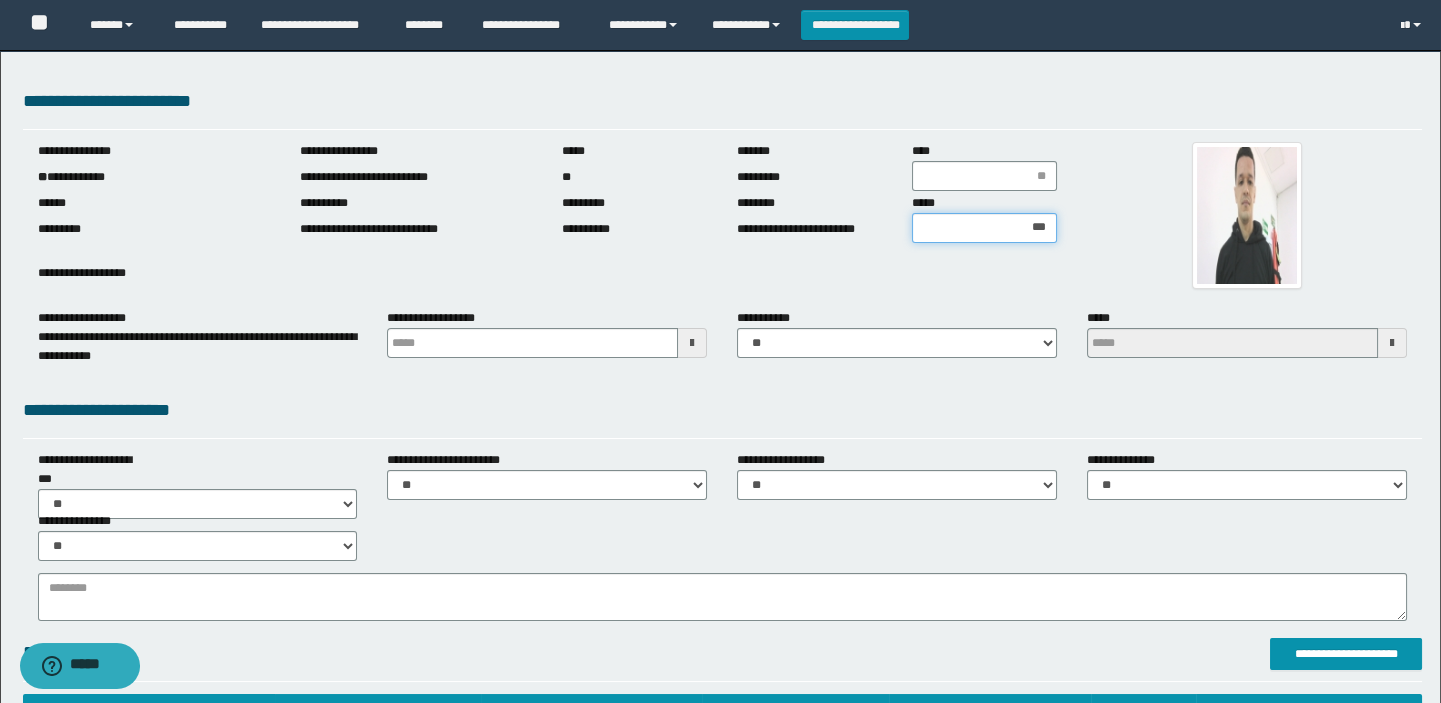 type on "****" 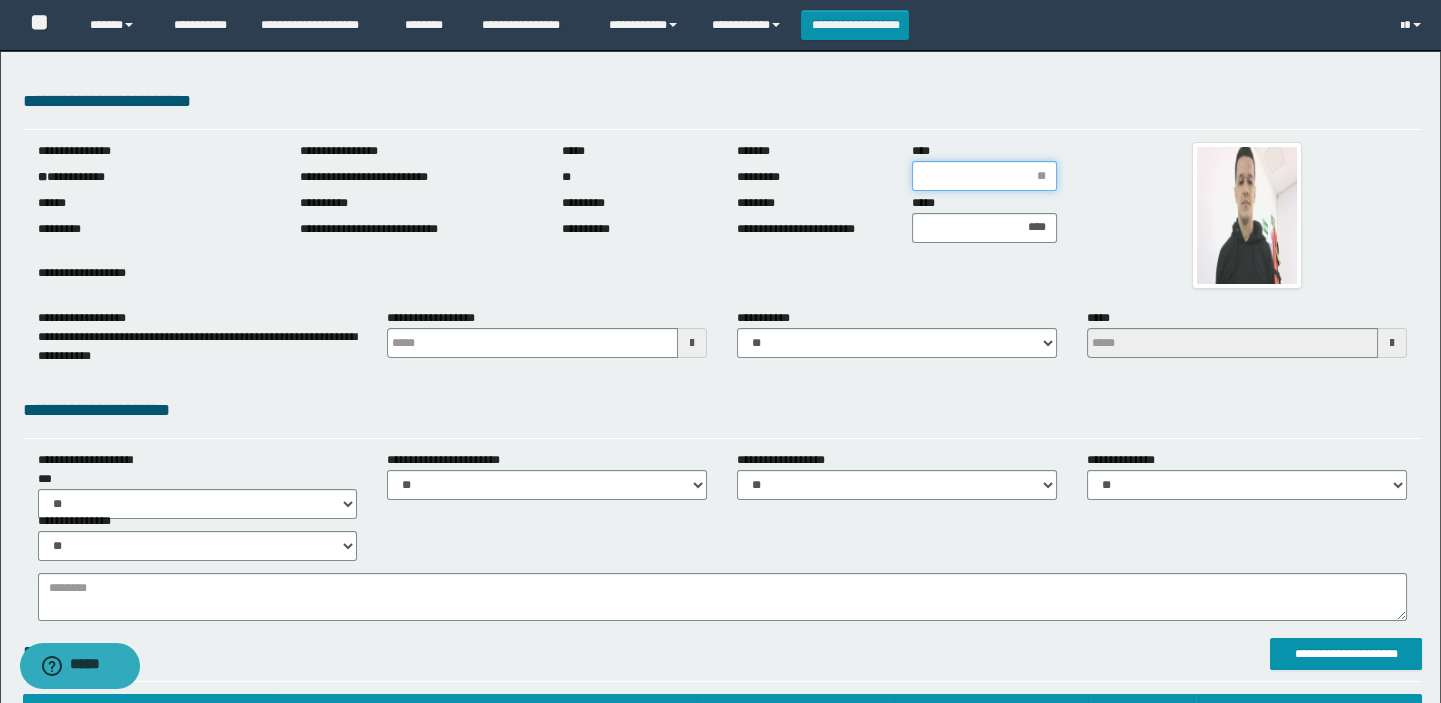 click on "****" at bounding box center (984, 176) 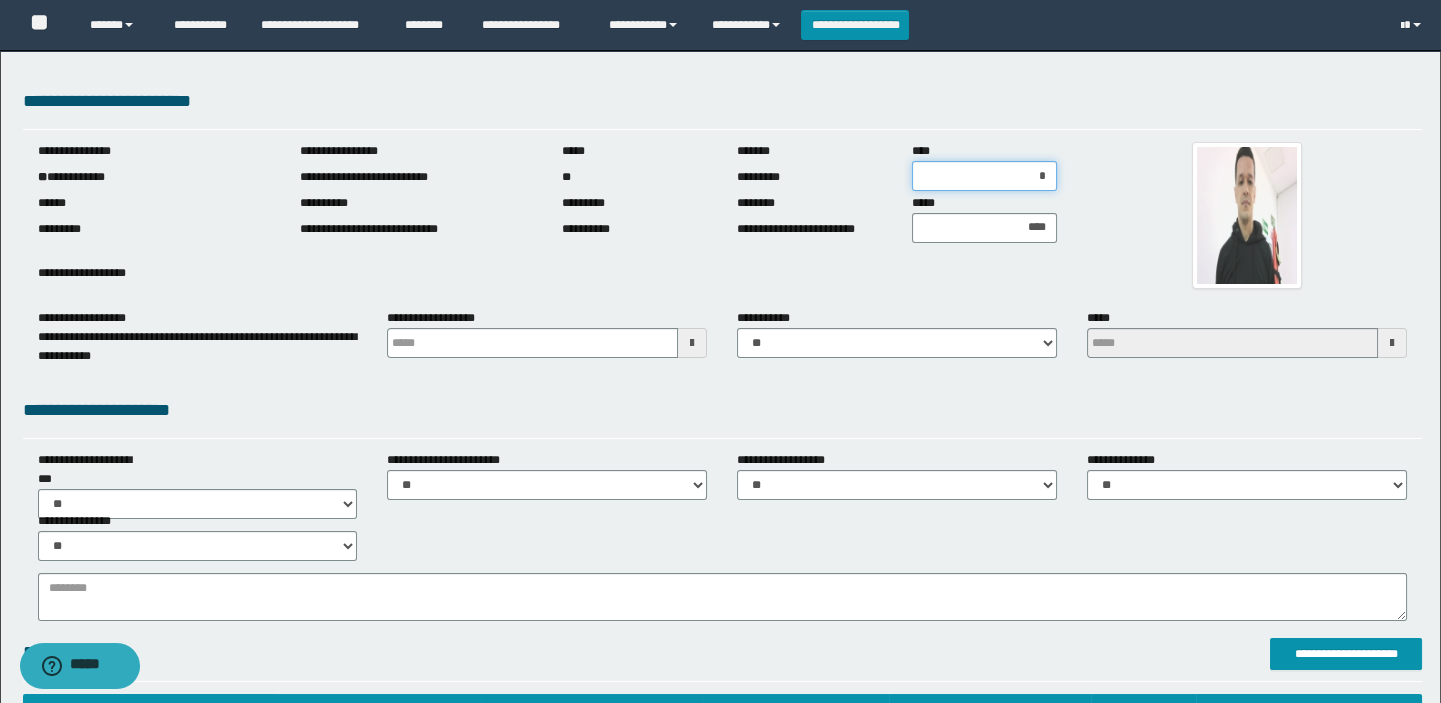 type on "**" 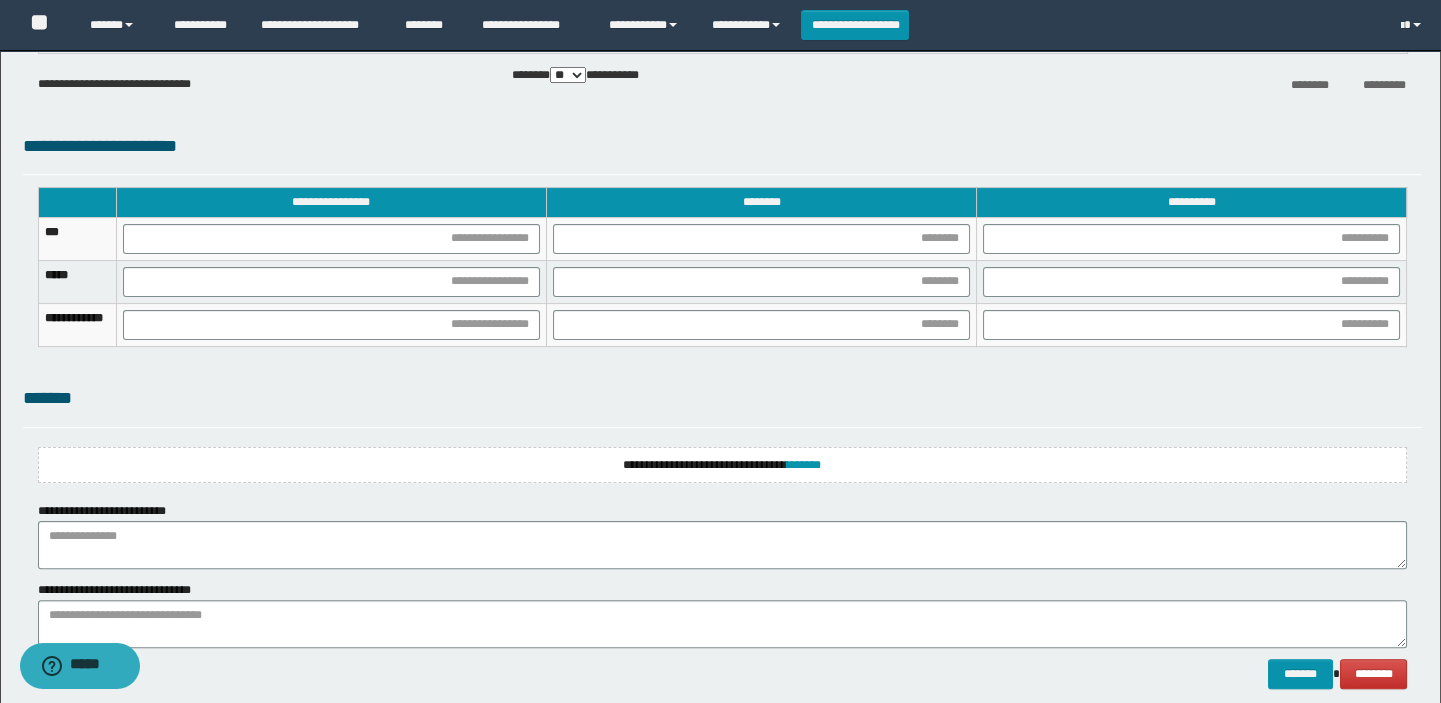 scroll, scrollTop: 1540, scrollLeft: 0, axis: vertical 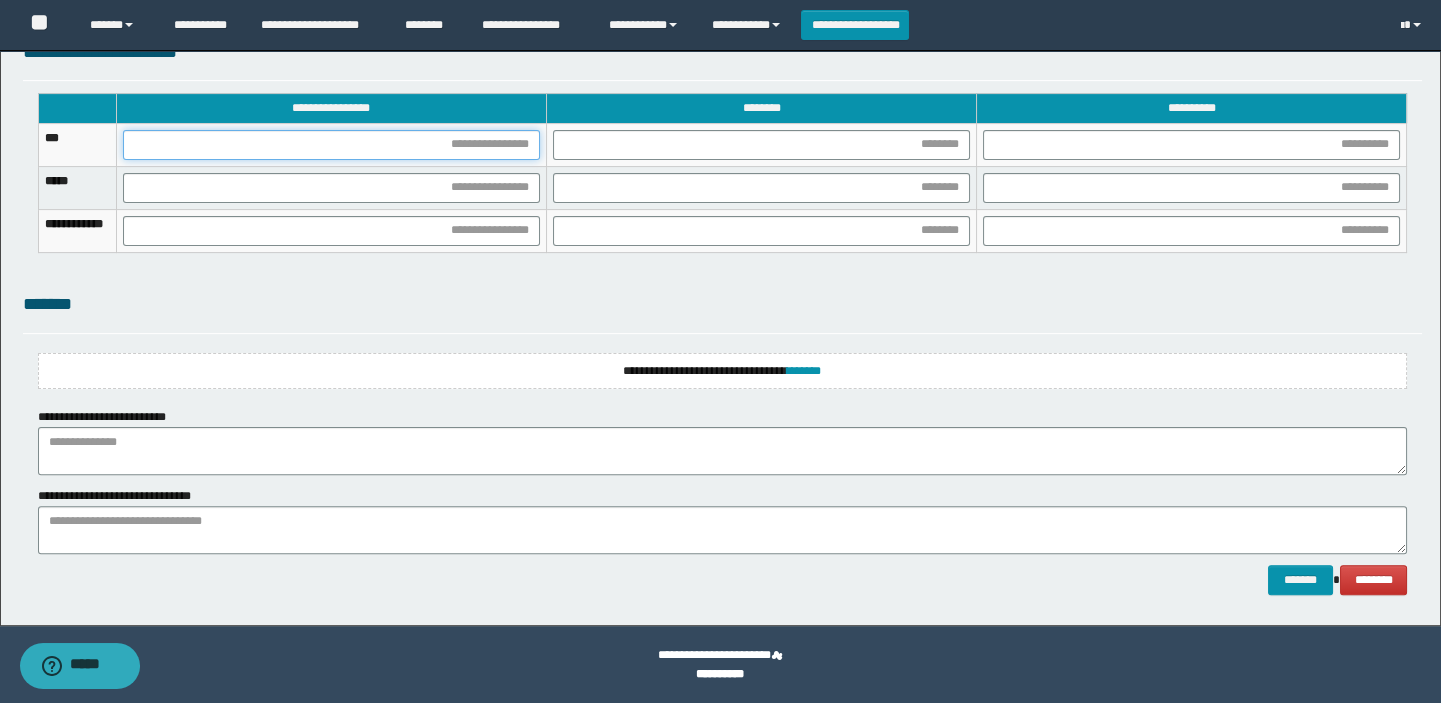 click at bounding box center (331, 145) 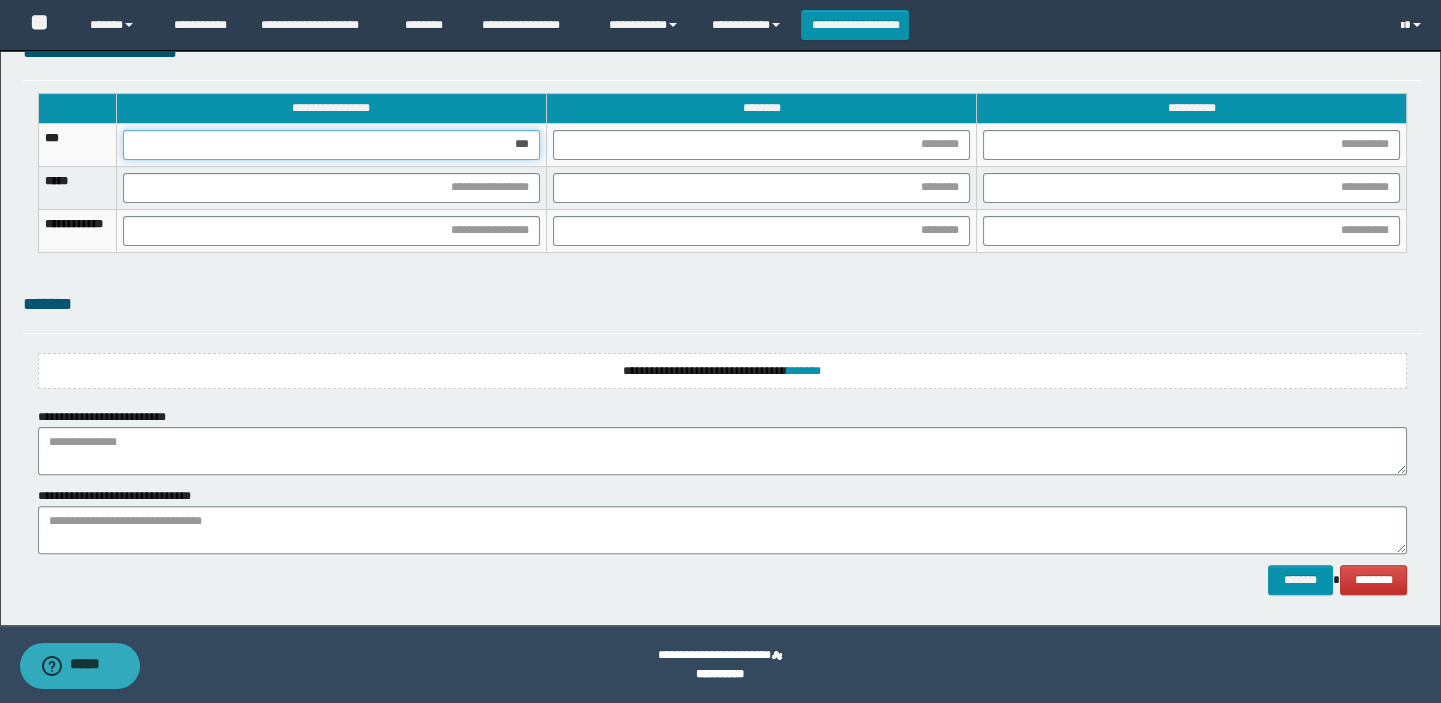 type on "****" 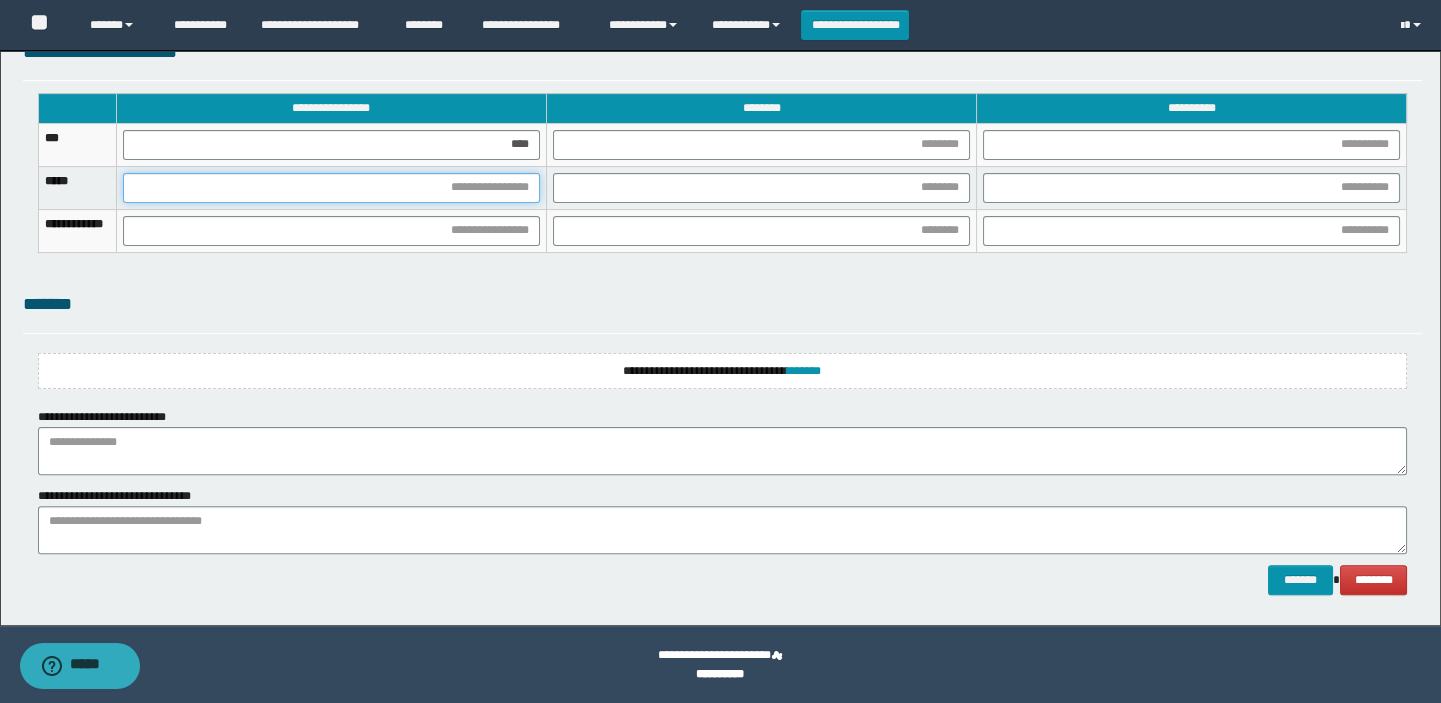 click at bounding box center (331, 188) 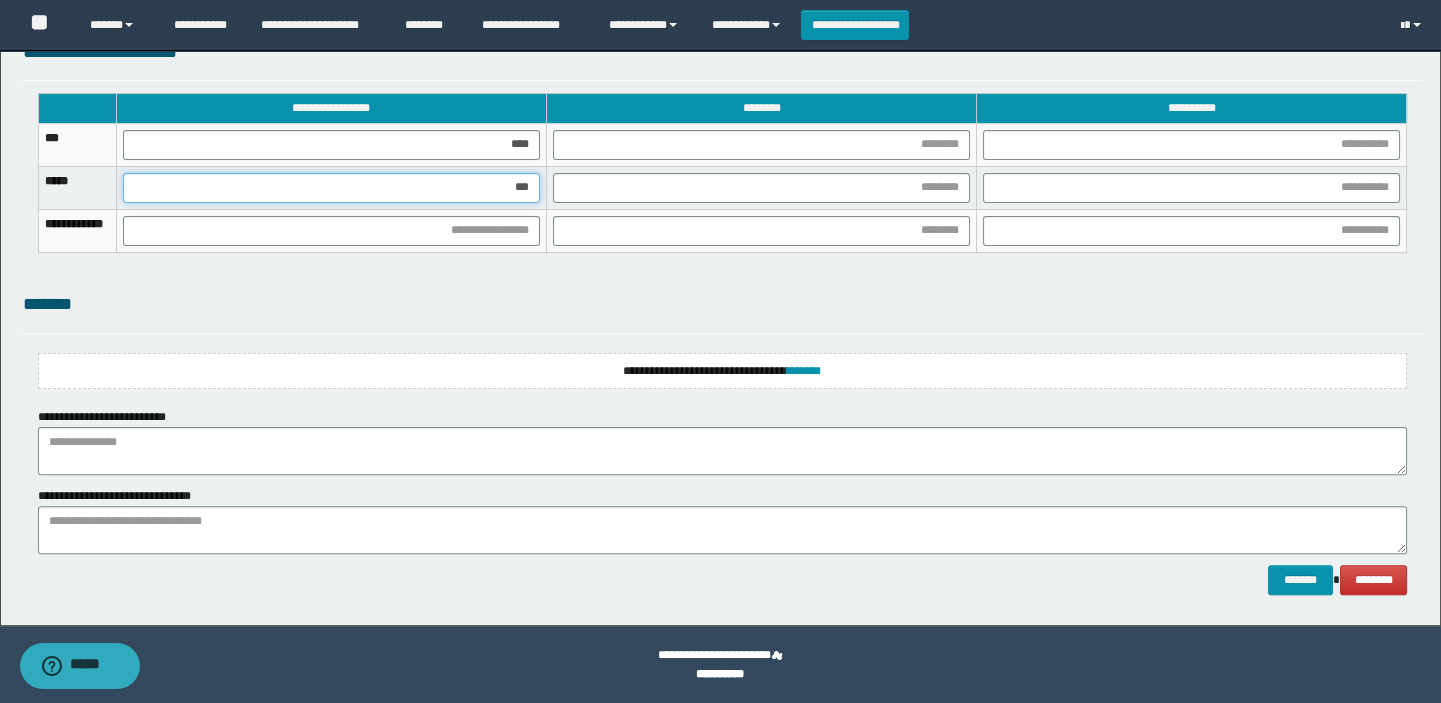 type on "****" 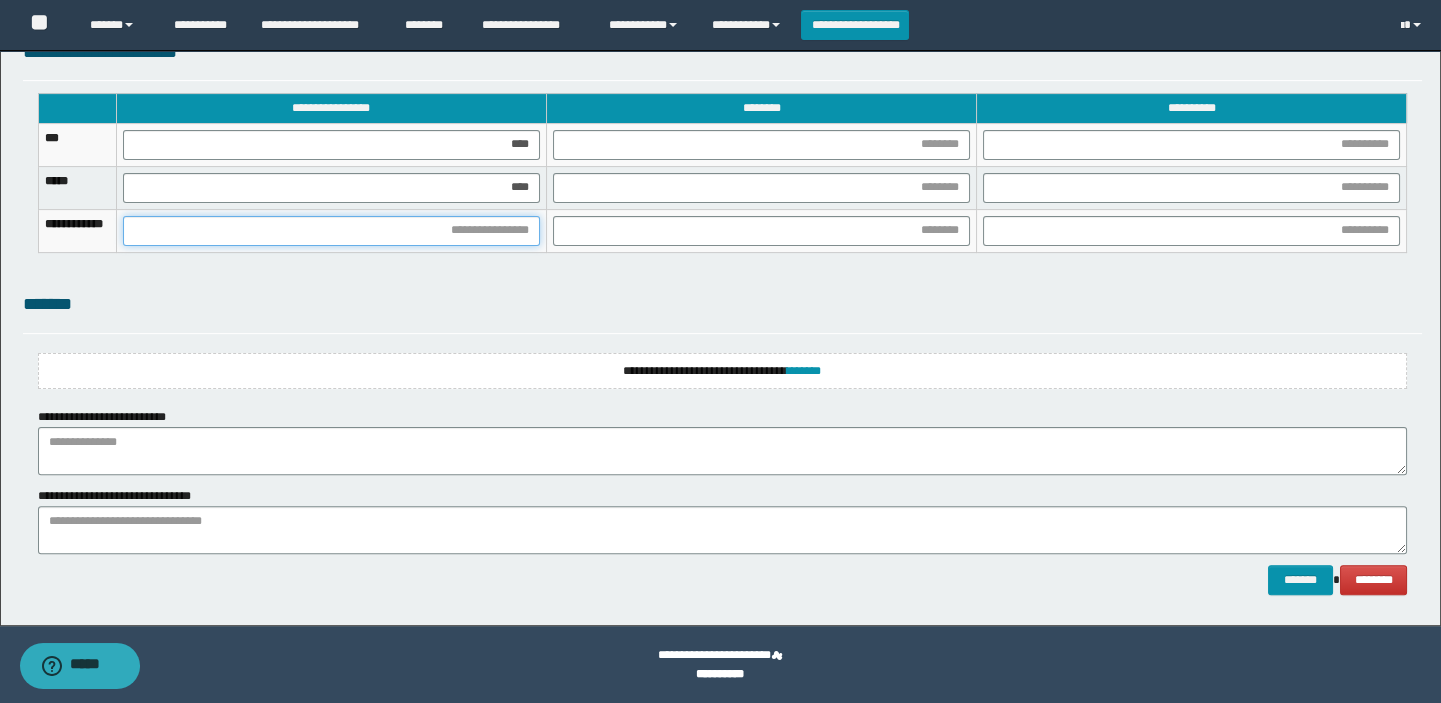 click at bounding box center [331, 231] 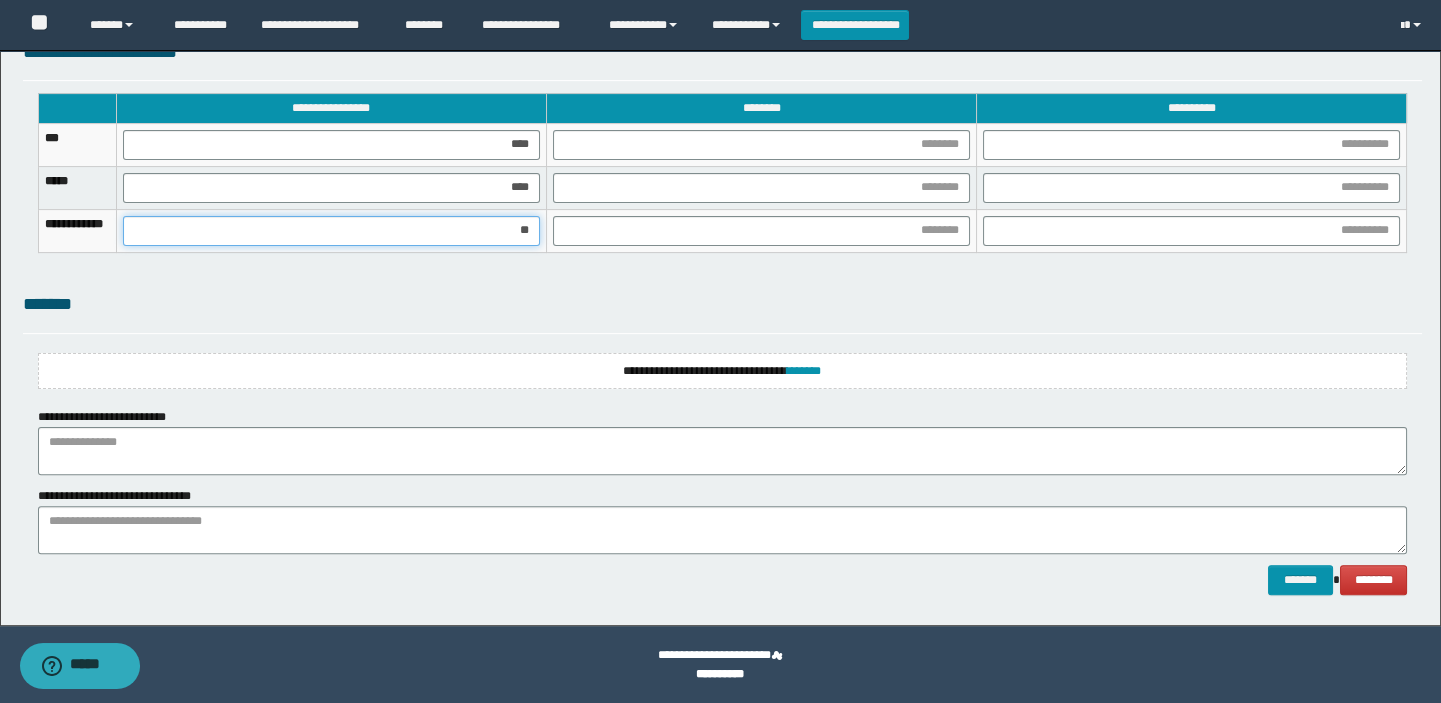 type on "*" 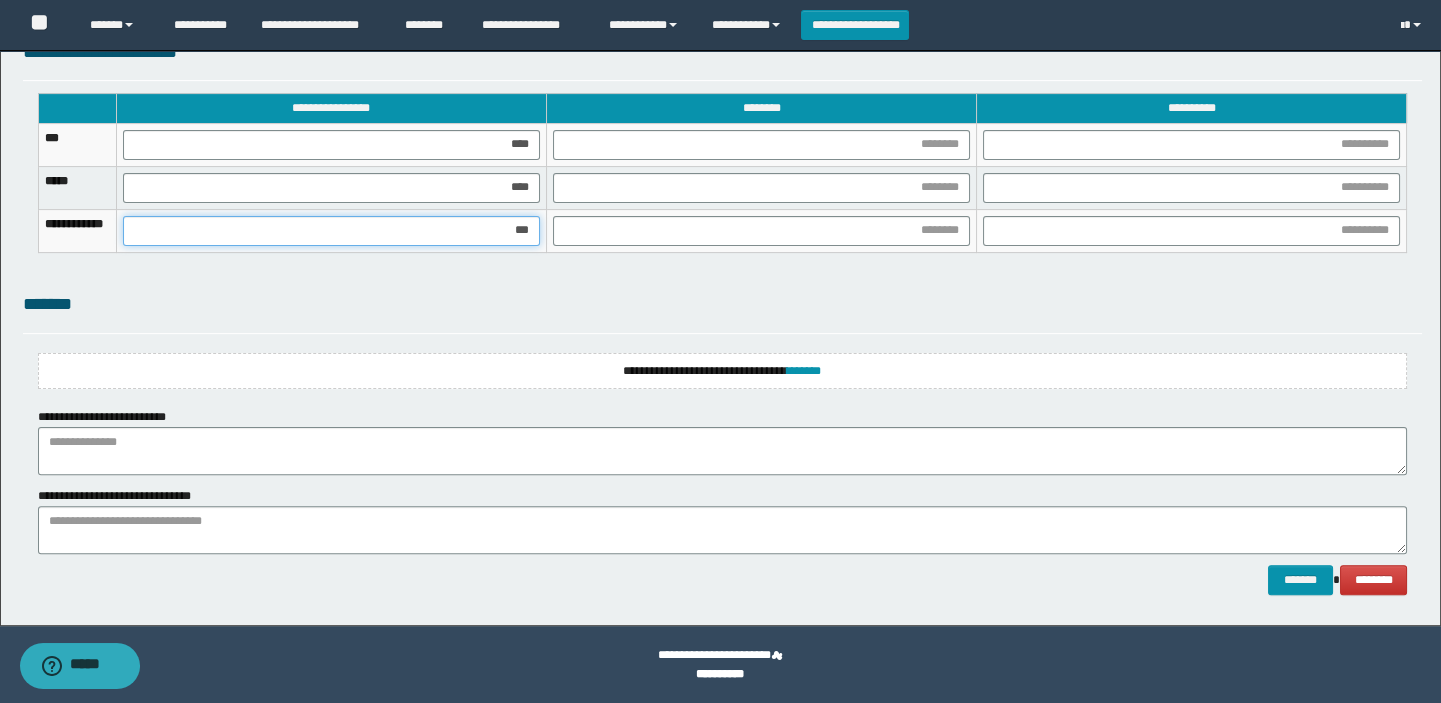 type on "****" 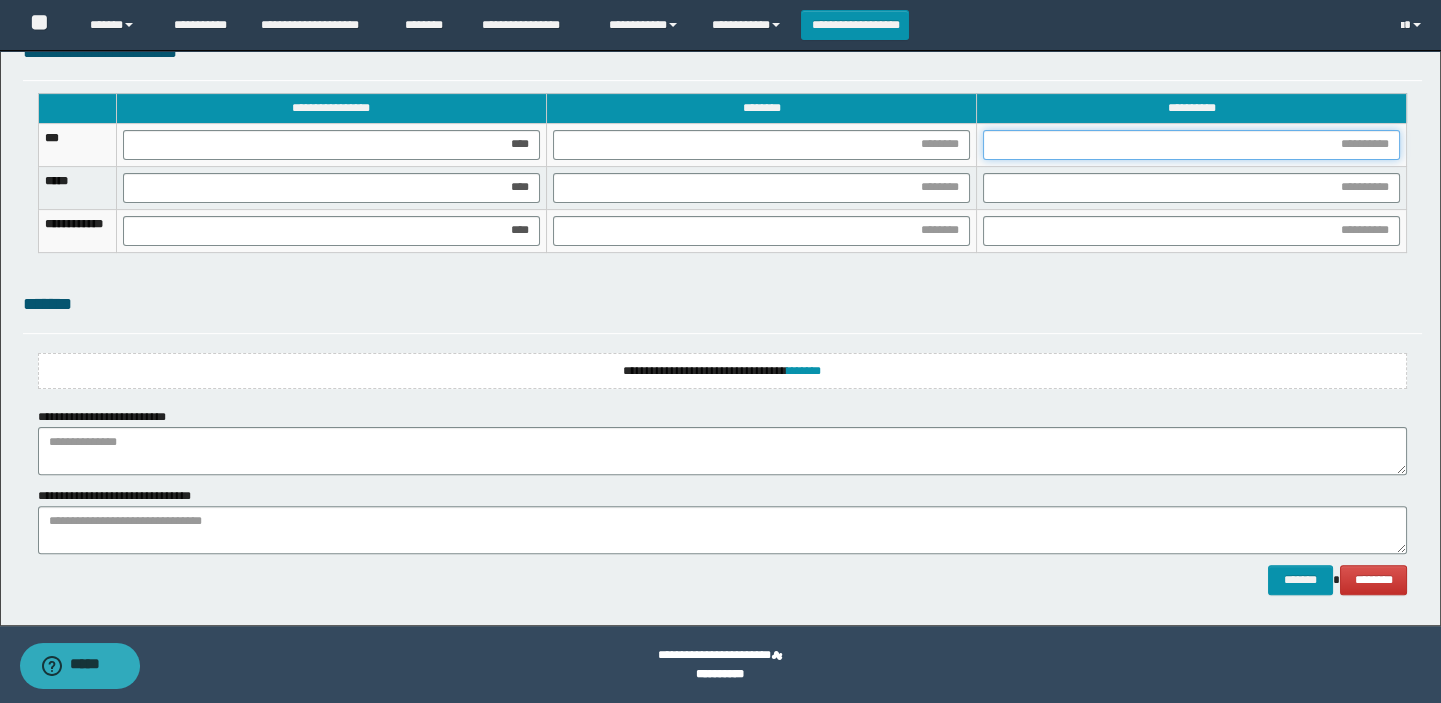 click at bounding box center [1191, 145] 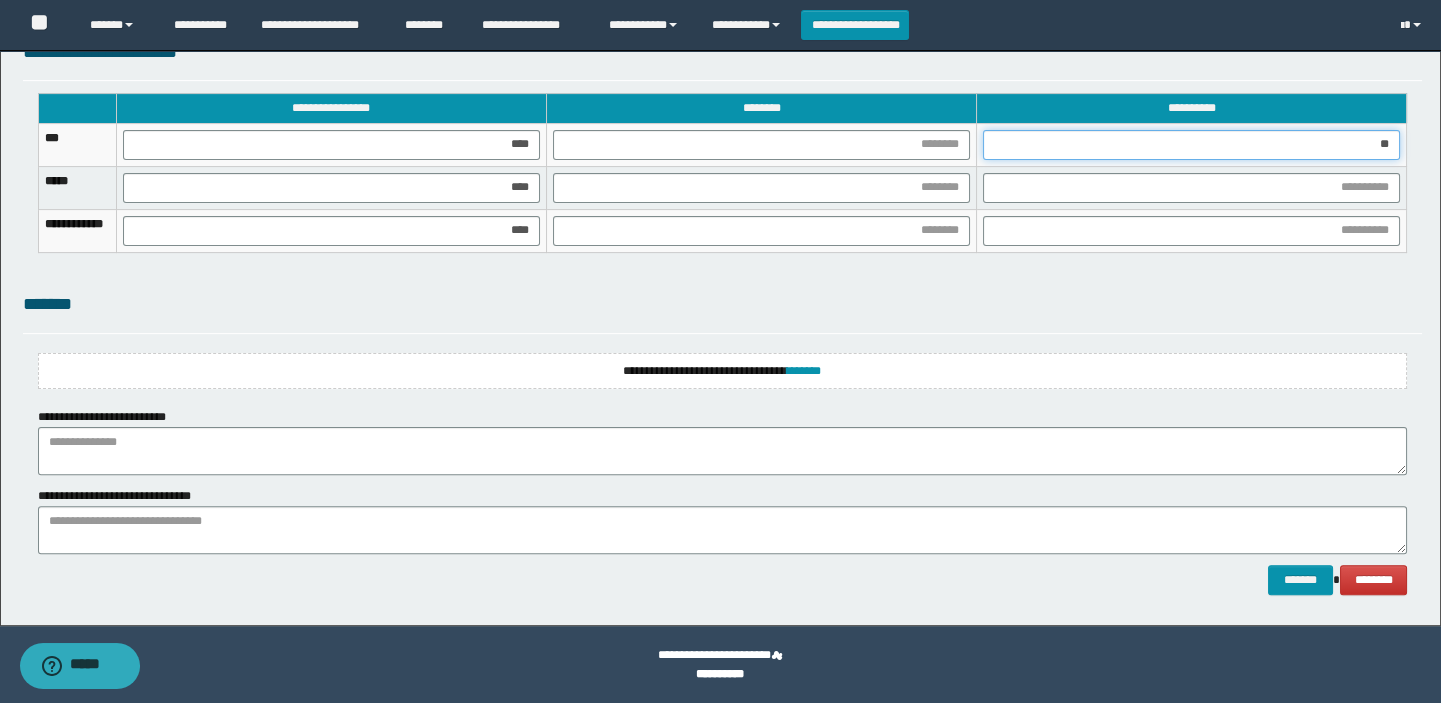 type on "***" 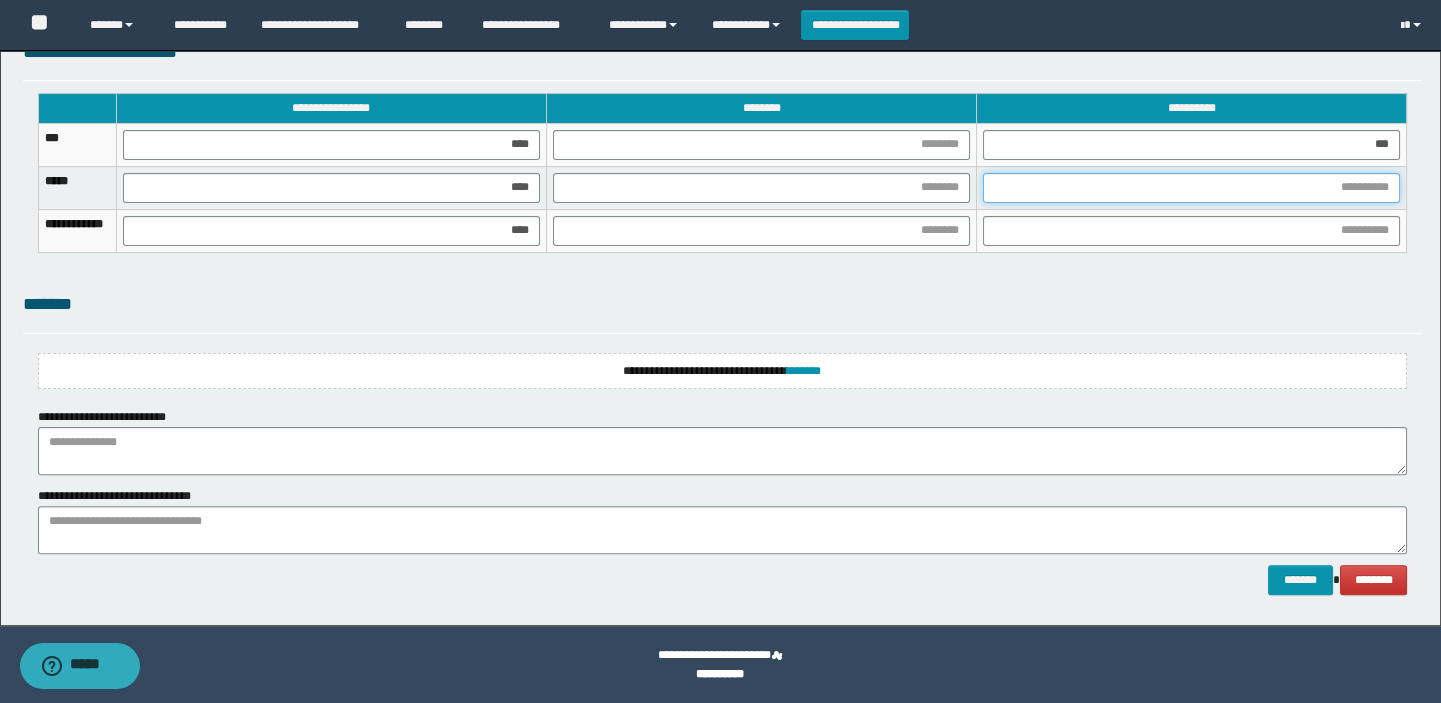 click at bounding box center (1191, 188) 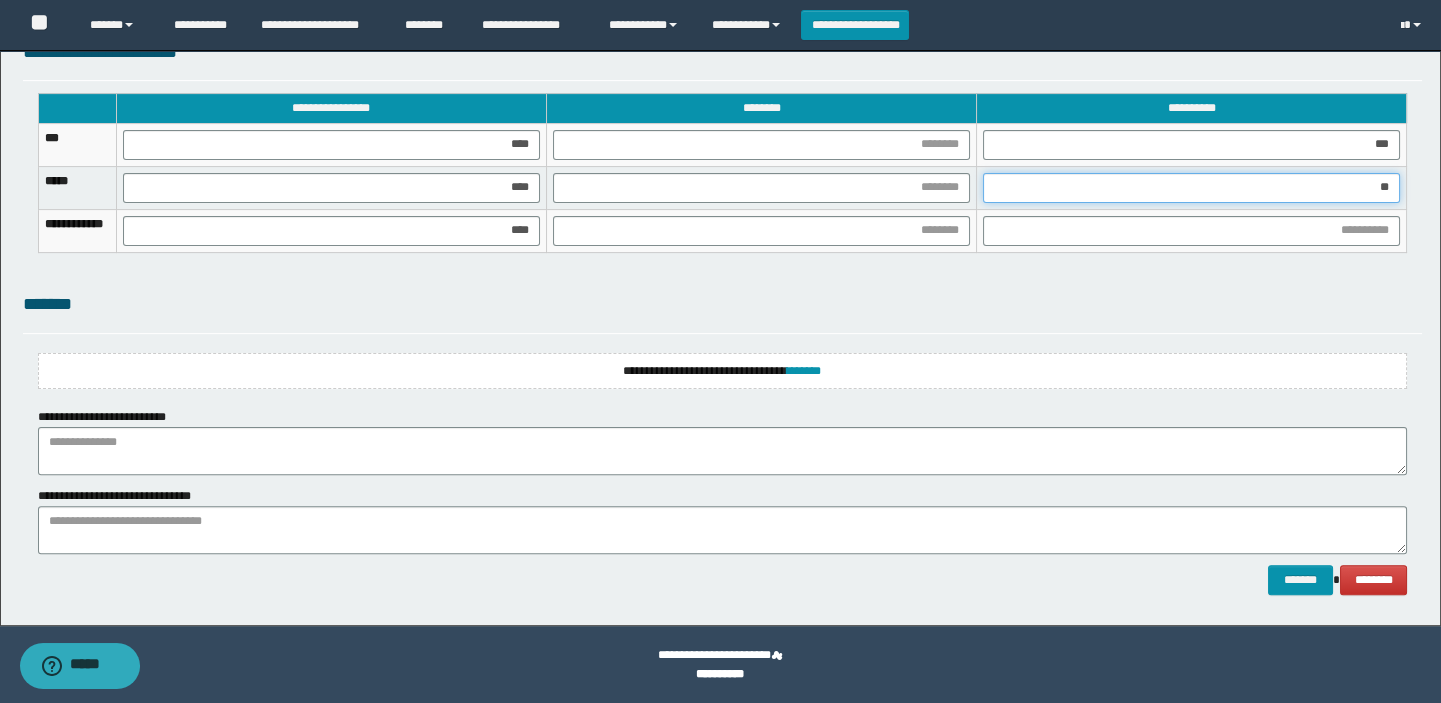 type on "***" 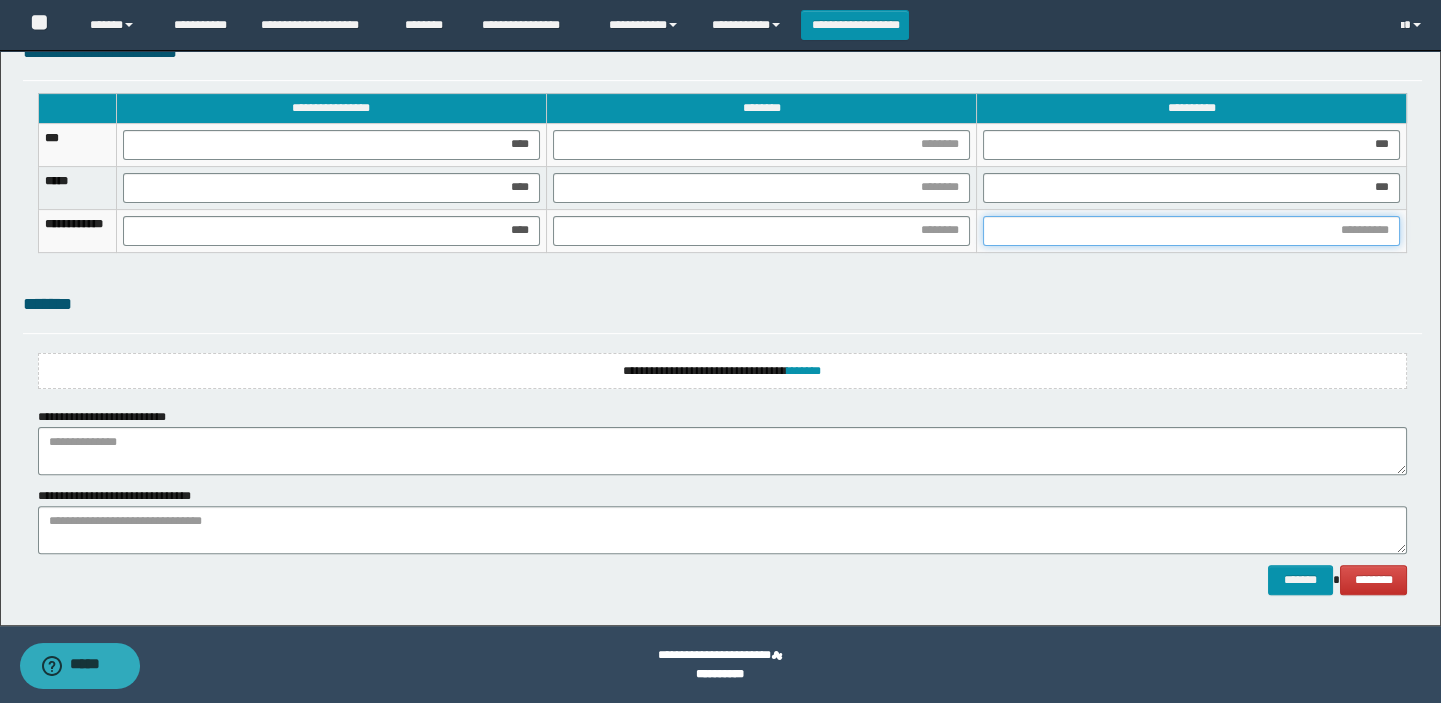 click at bounding box center (1191, 231) 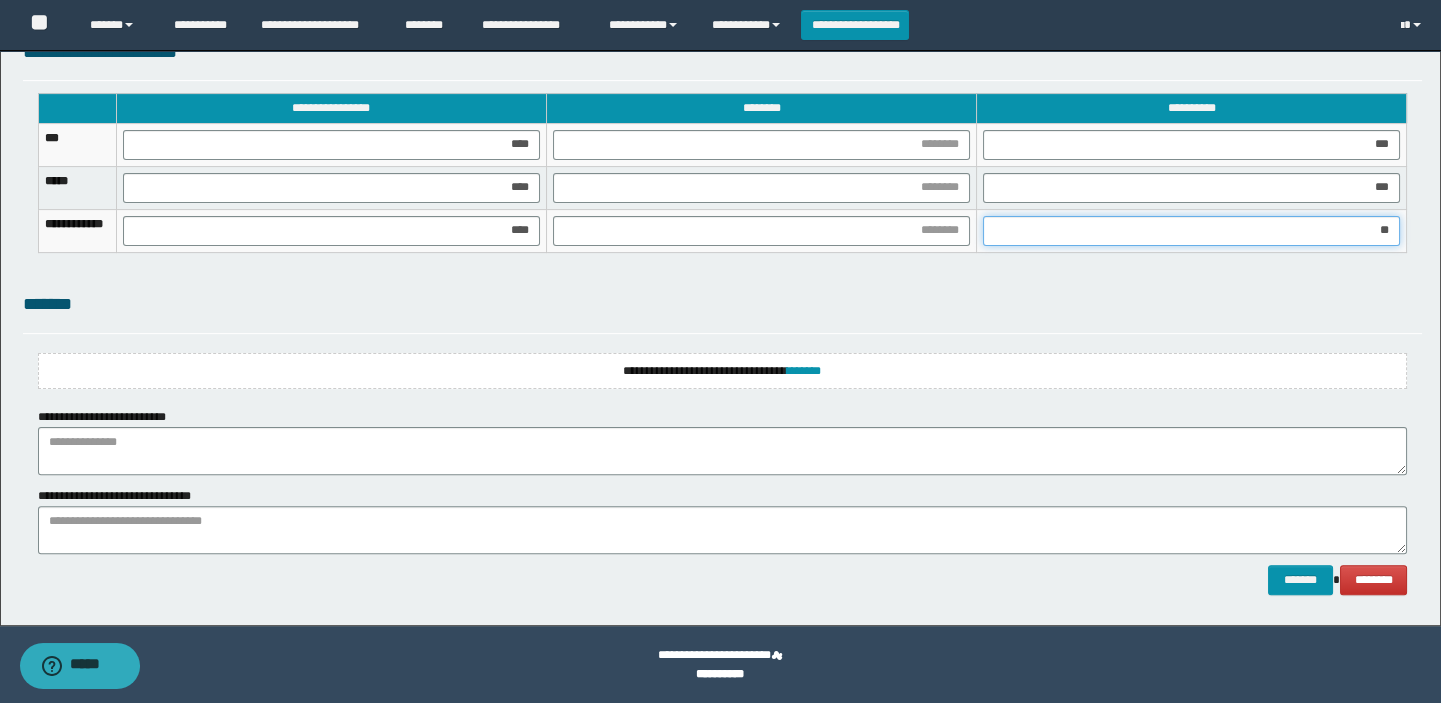 type on "***" 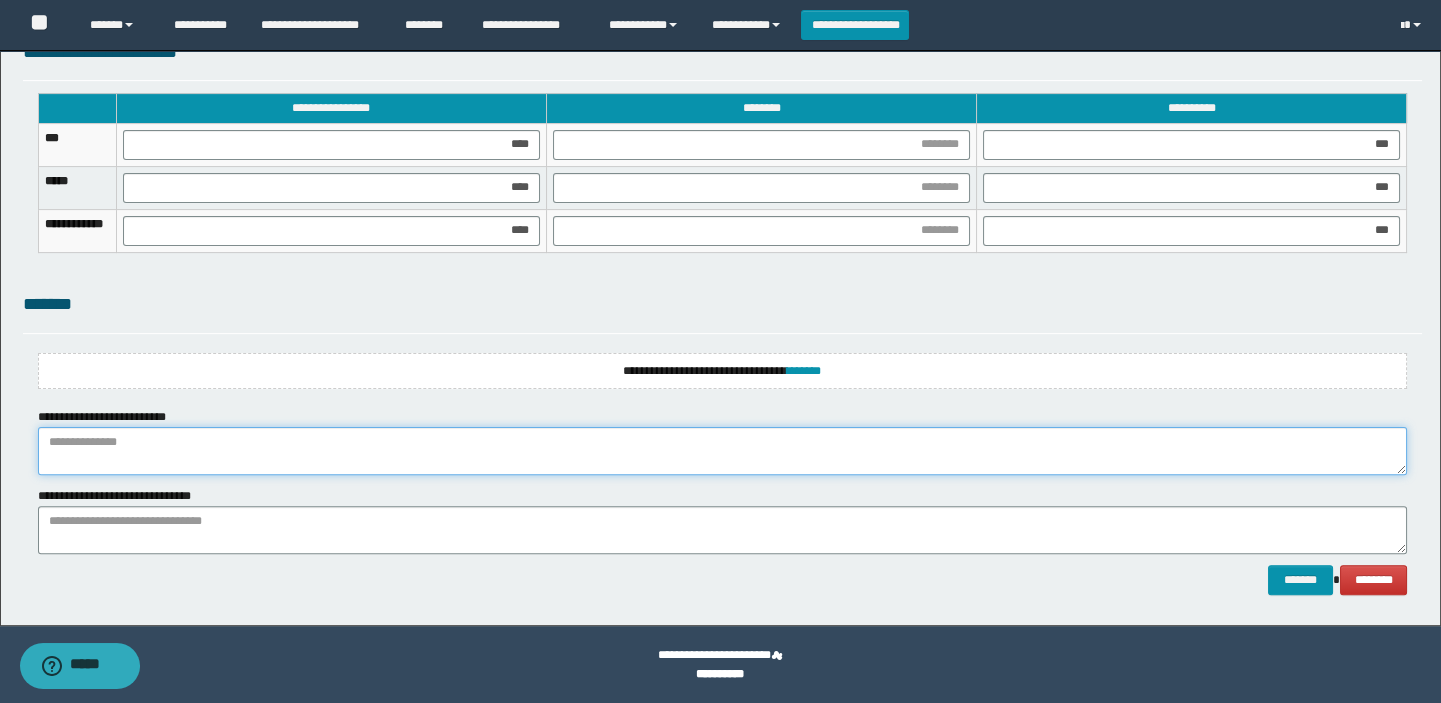 click at bounding box center (723, 451) 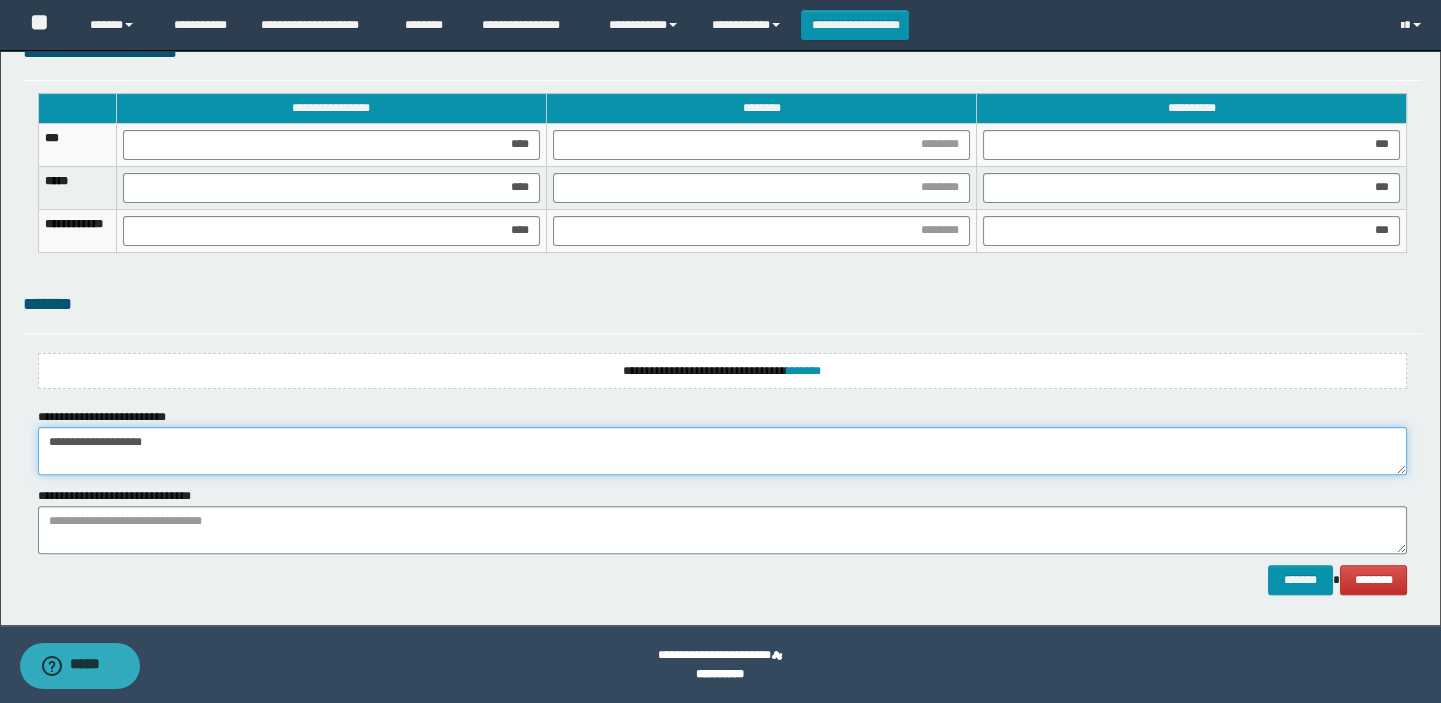 type on "**********" 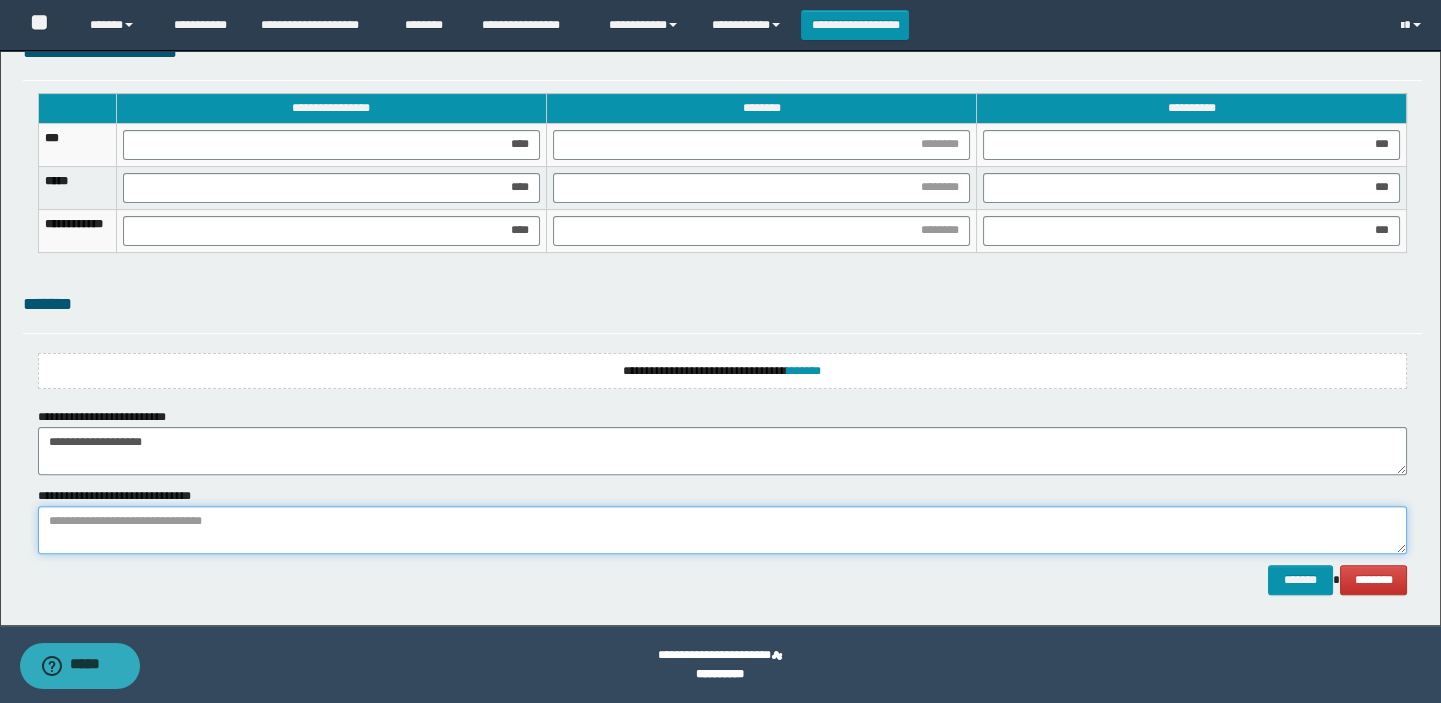 click at bounding box center [723, 530] 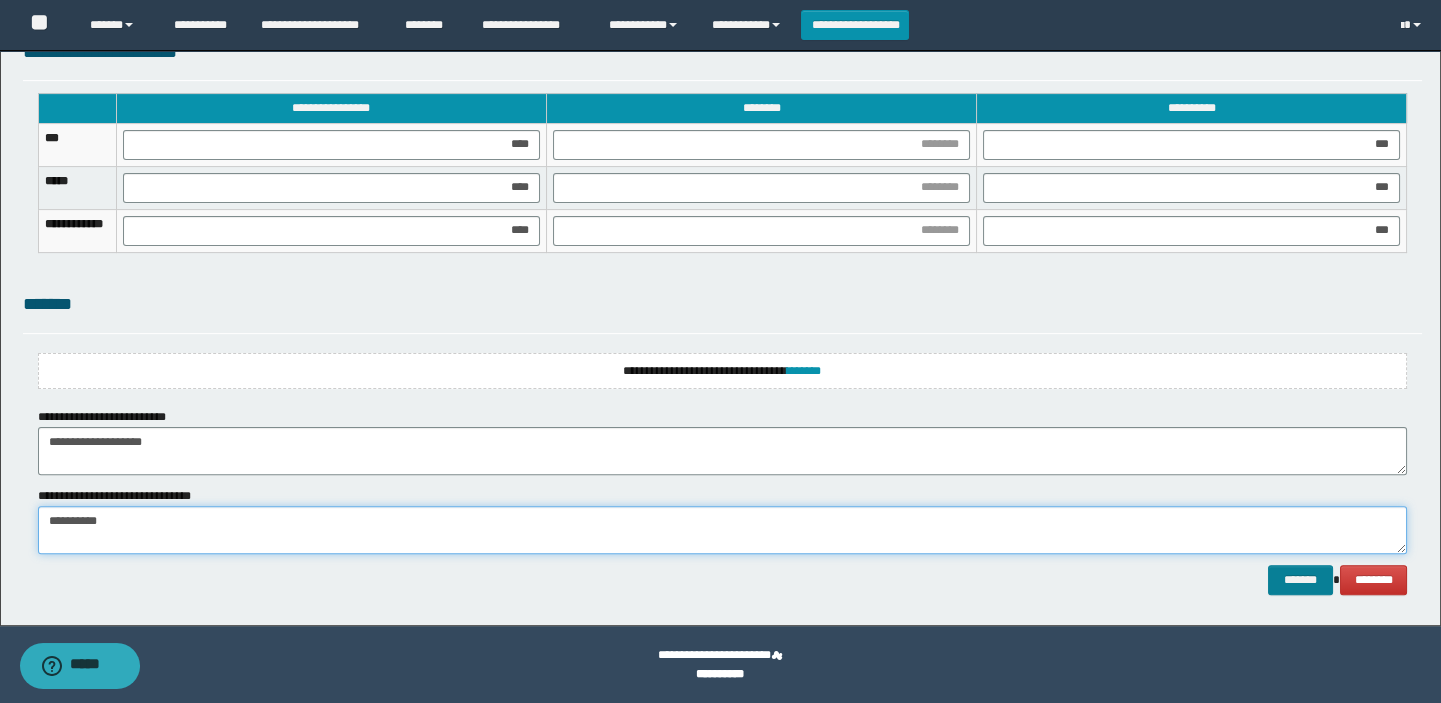 type on "**********" 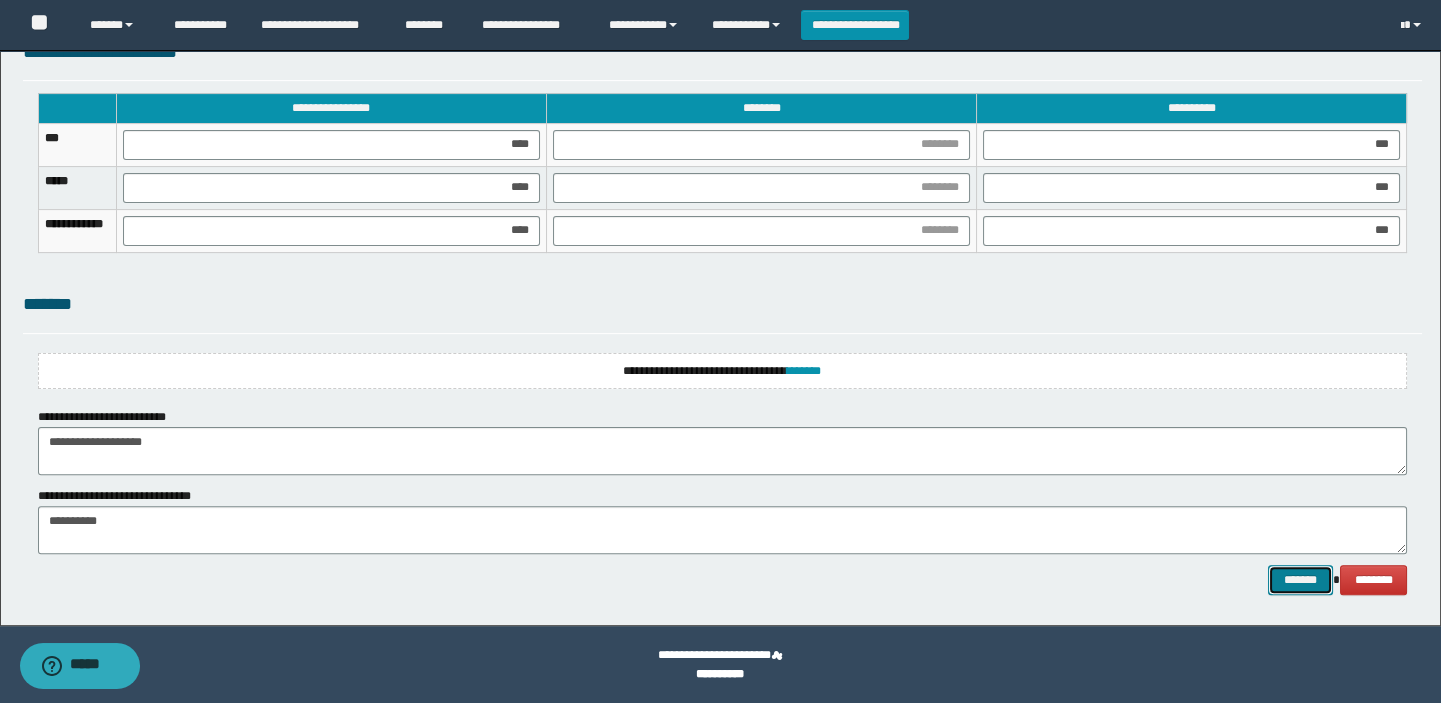 click on "*******" at bounding box center [1300, 580] 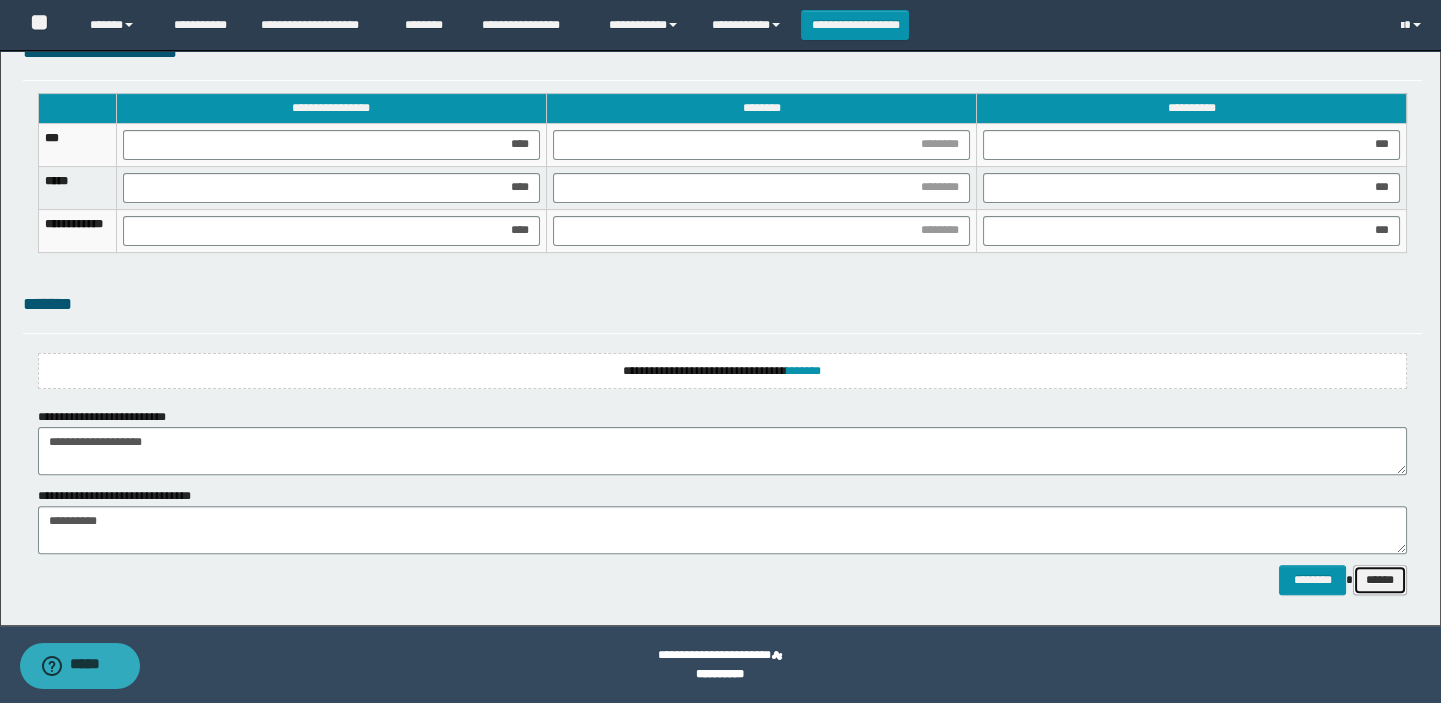 drag, startPoint x: 1378, startPoint y: 586, endPoint x: 1389, endPoint y: 580, distance: 12.529964 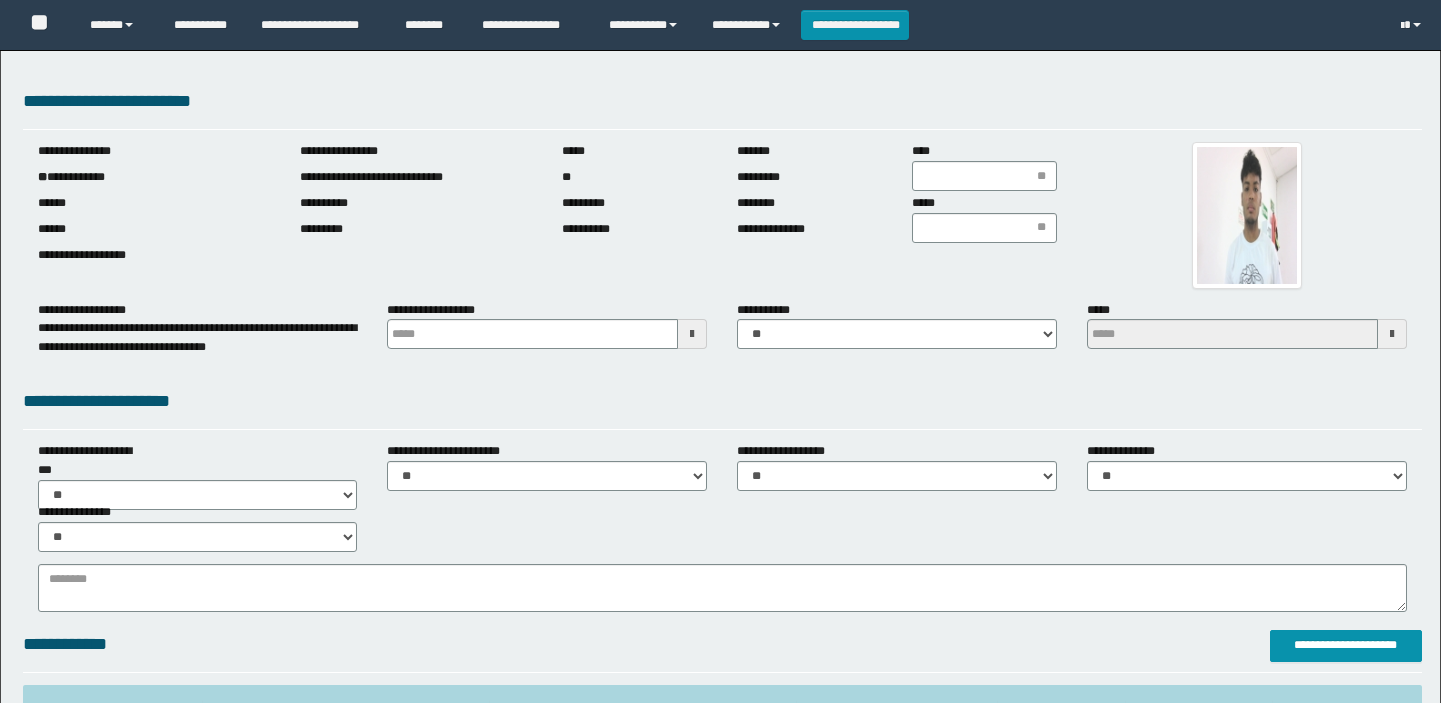 scroll, scrollTop: 0, scrollLeft: 0, axis: both 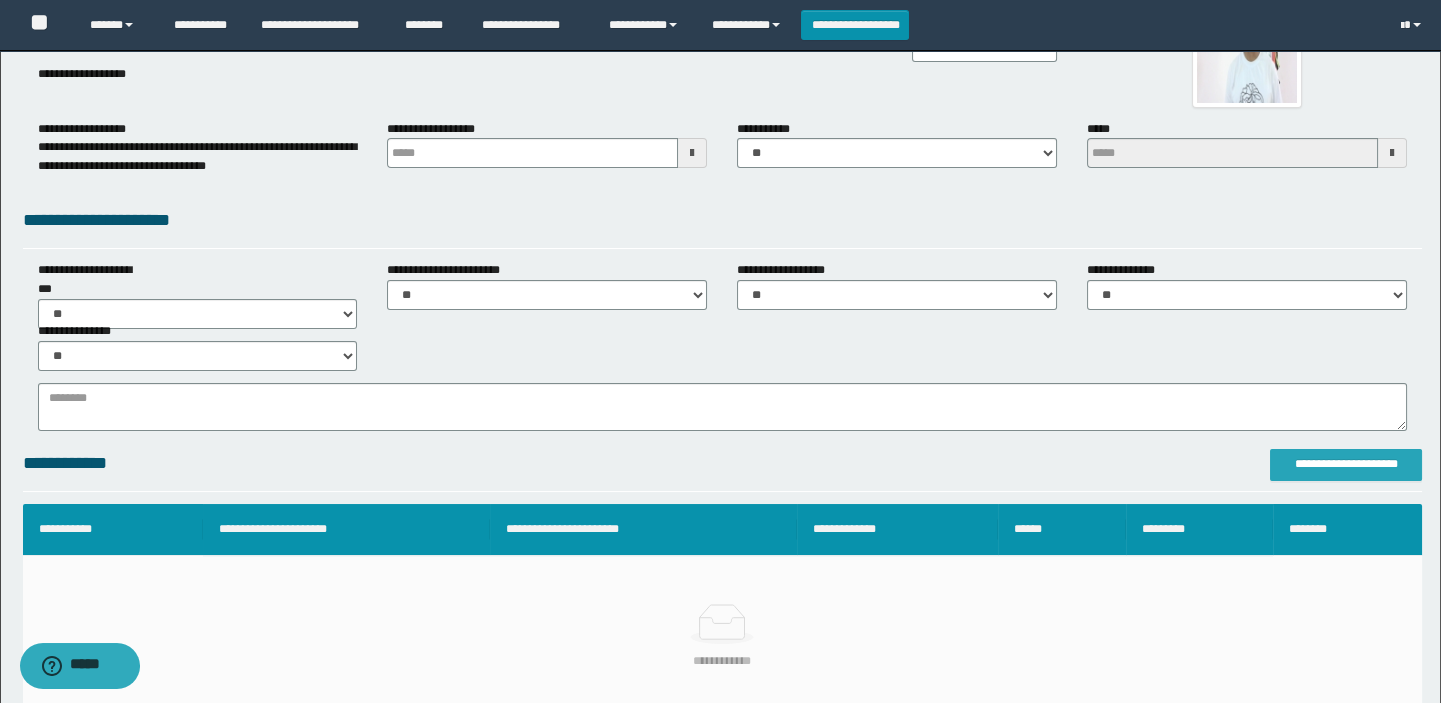click on "**********" at bounding box center [1346, 465] 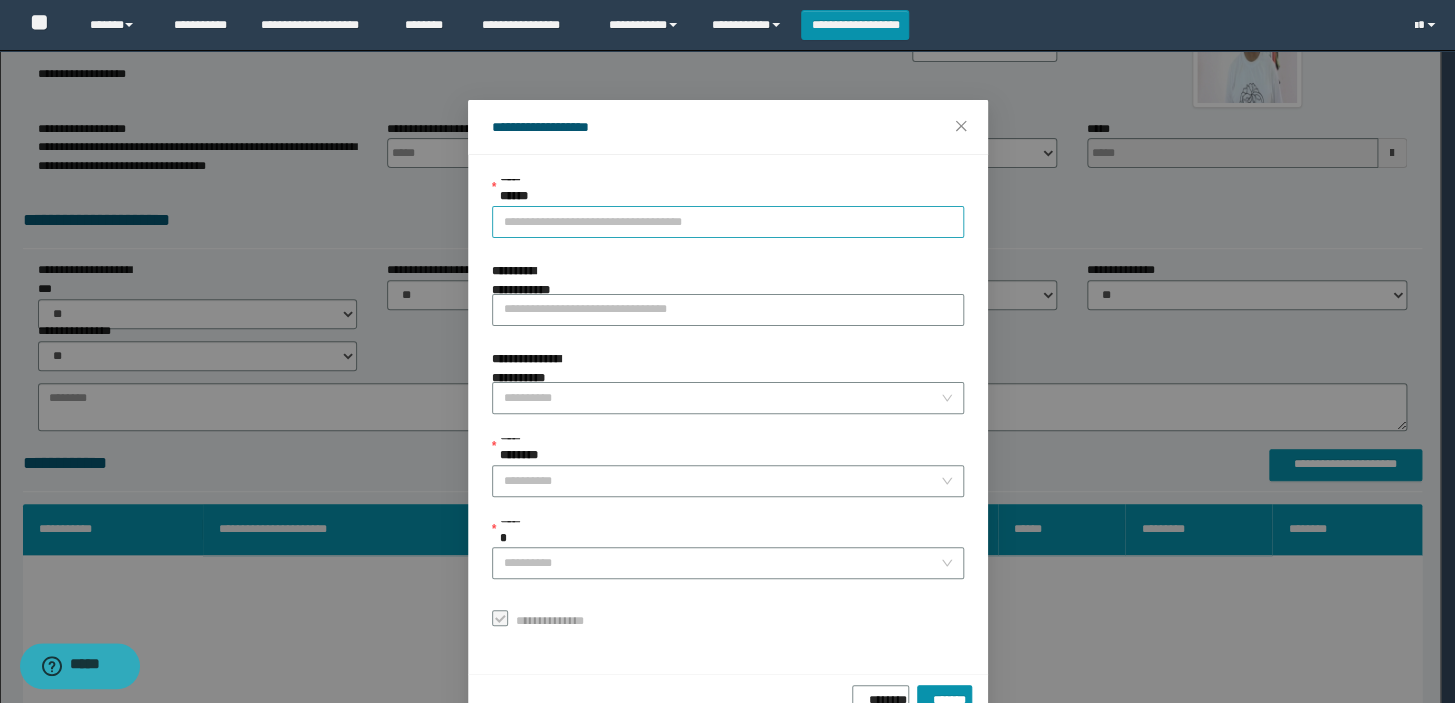 click on "**********" at bounding box center [728, 222] 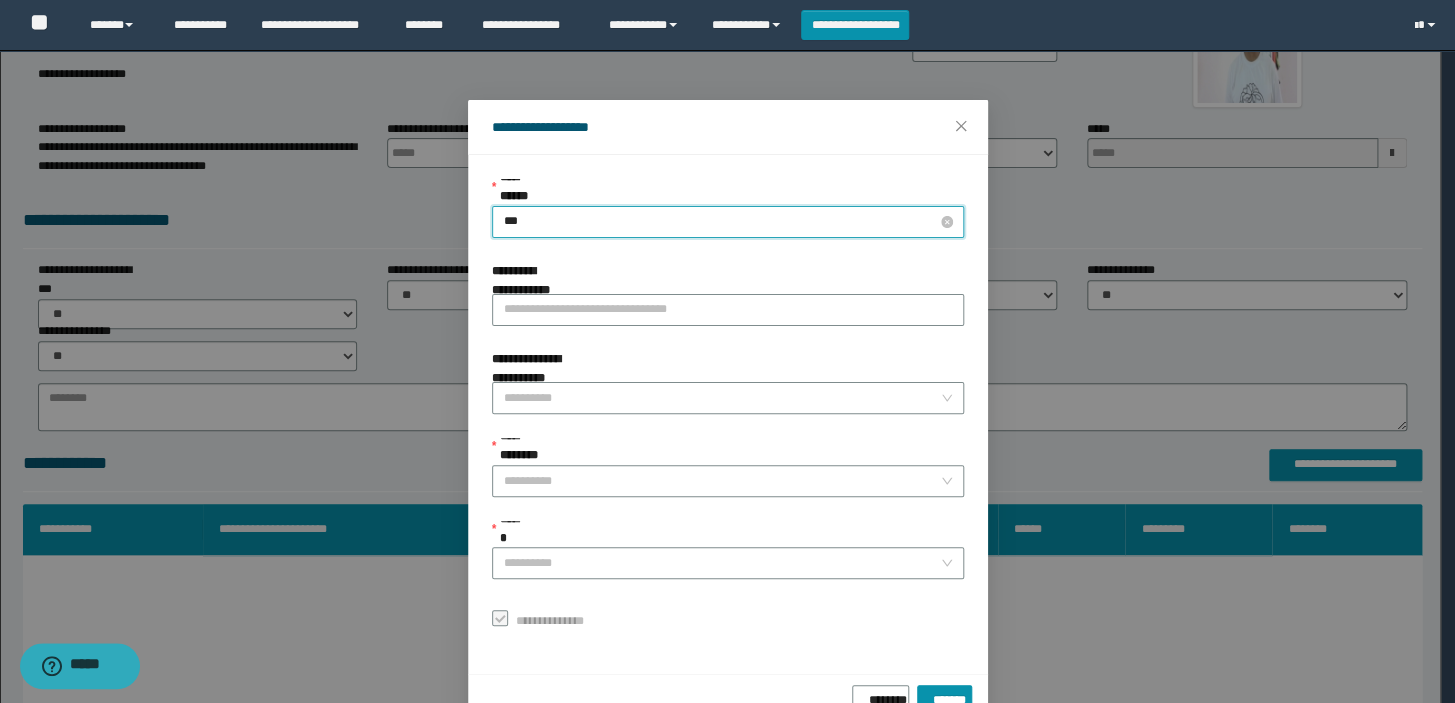 type on "****" 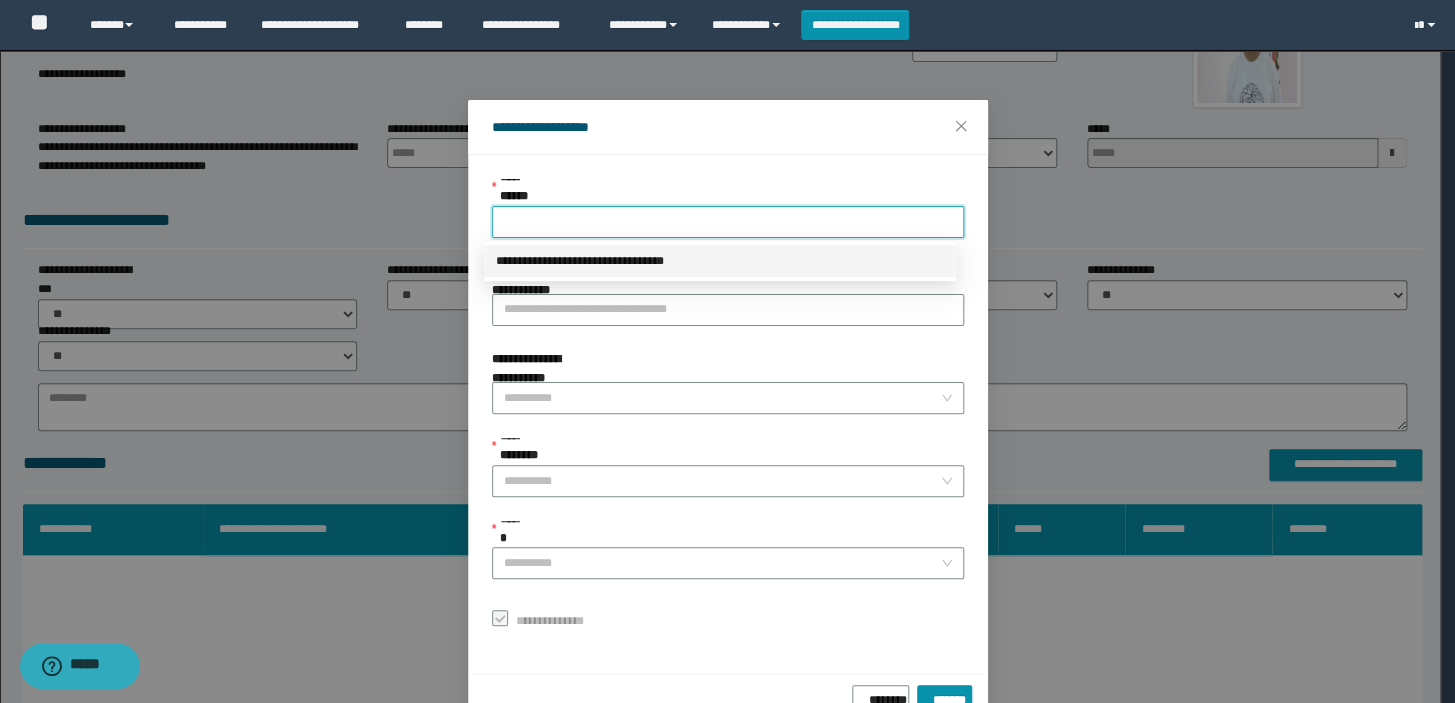 click on "**********" at bounding box center (727, 351) 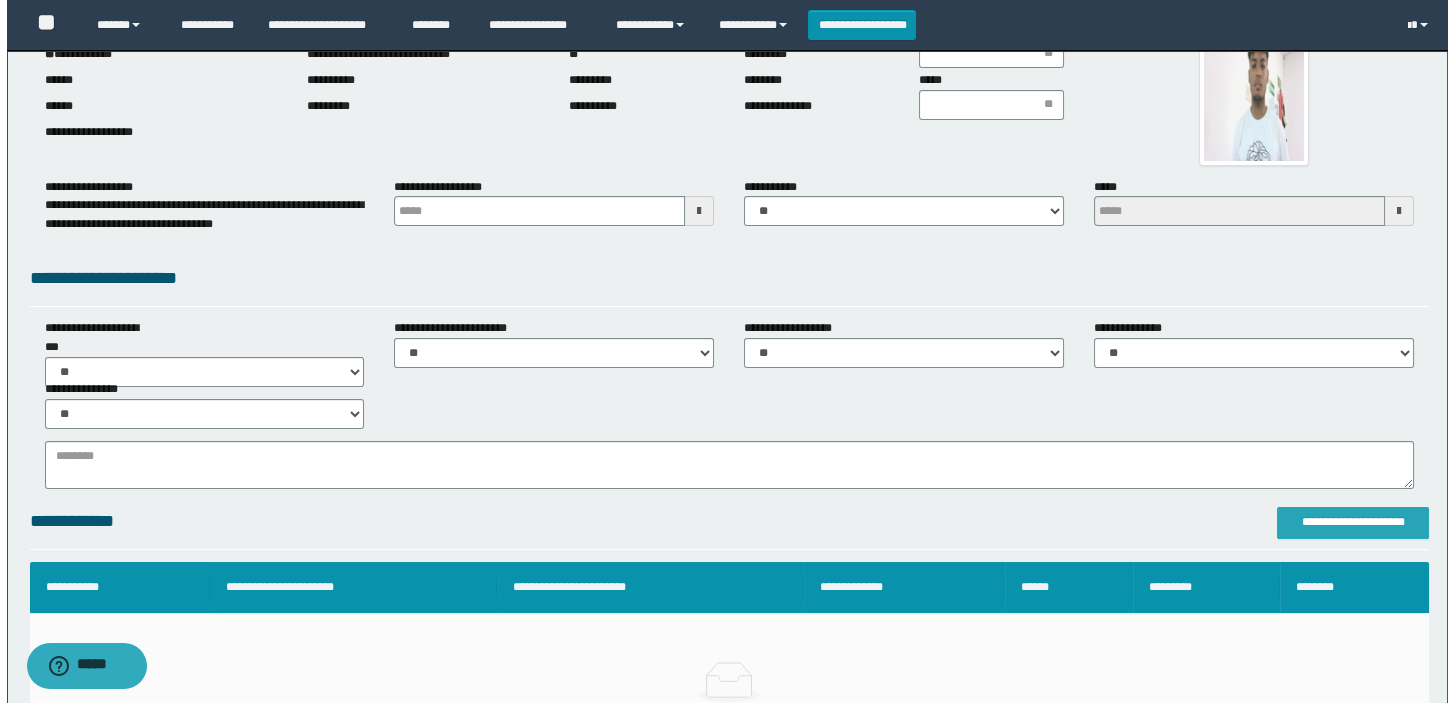 scroll, scrollTop: 272, scrollLeft: 0, axis: vertical 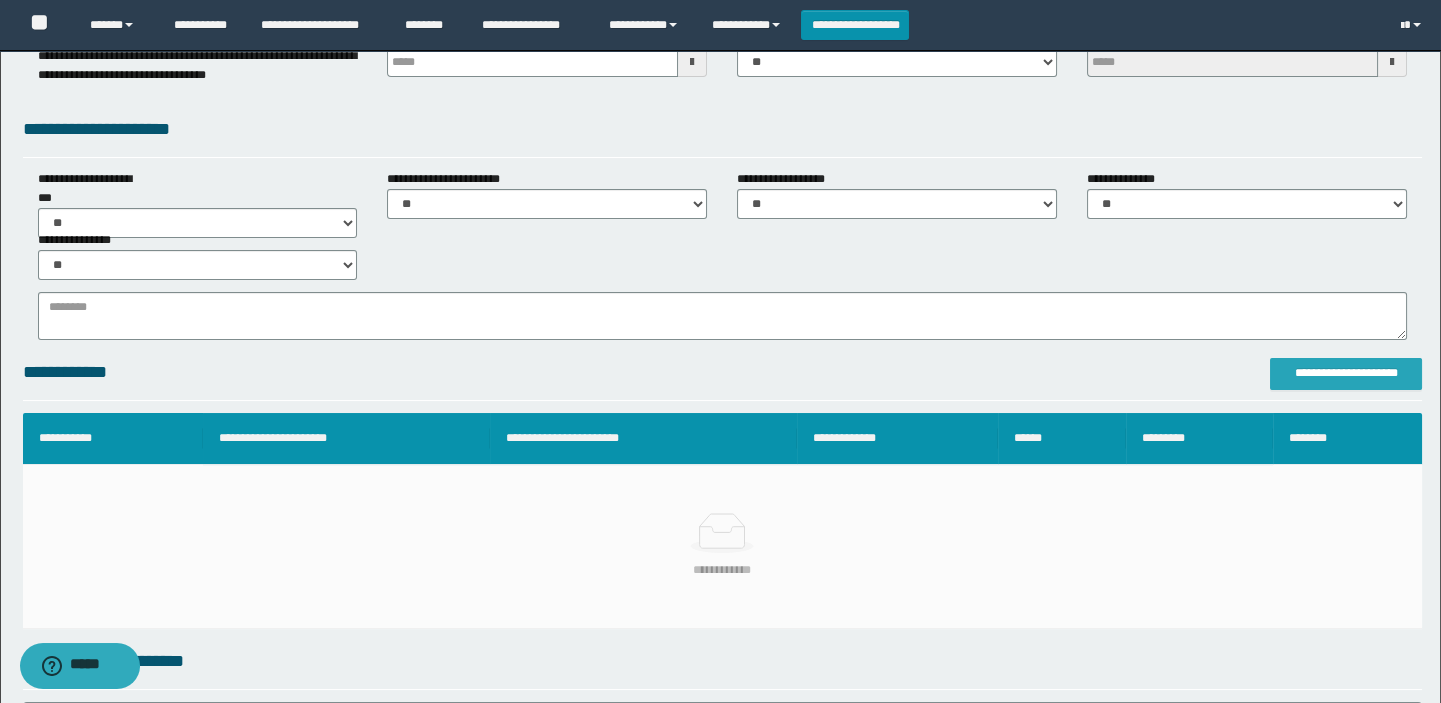 click on "**********" at bounding box center (1346, 373) 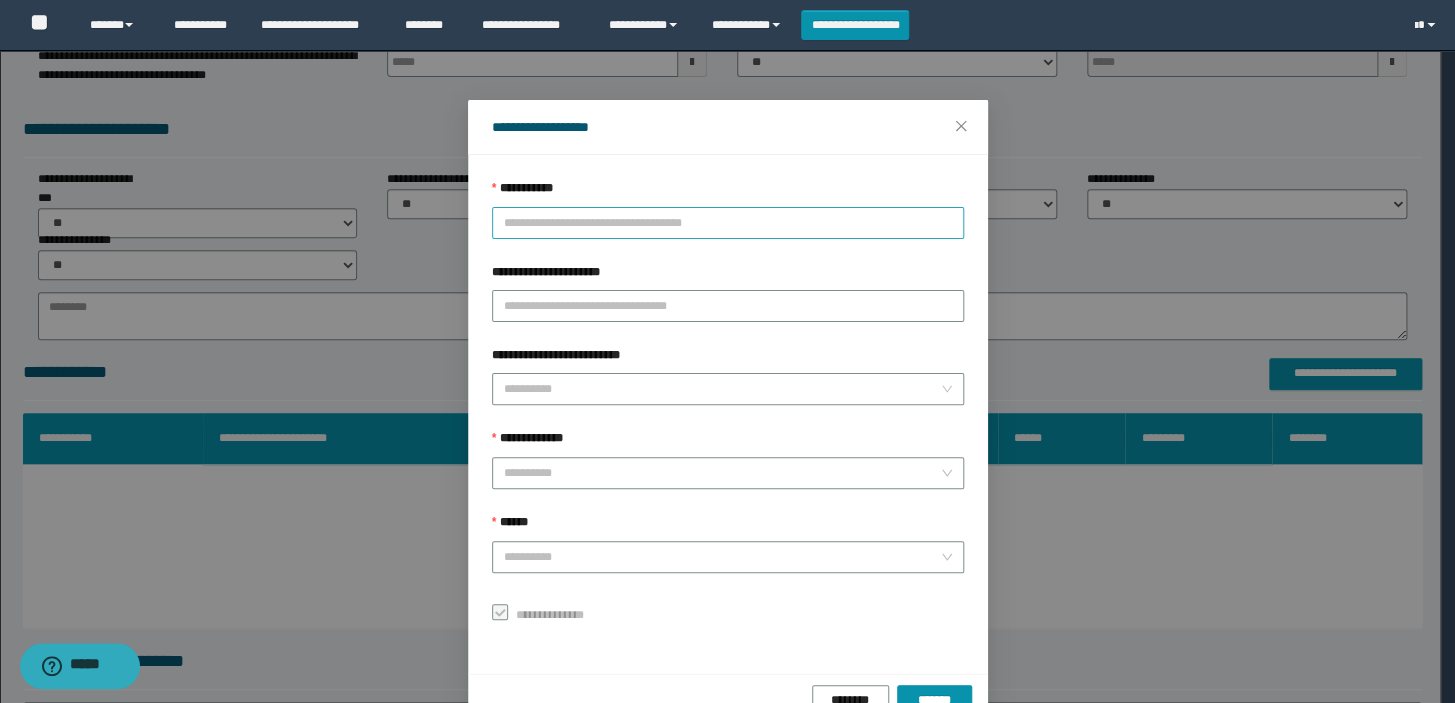 click on "**********" at bounding box center [728, 223] 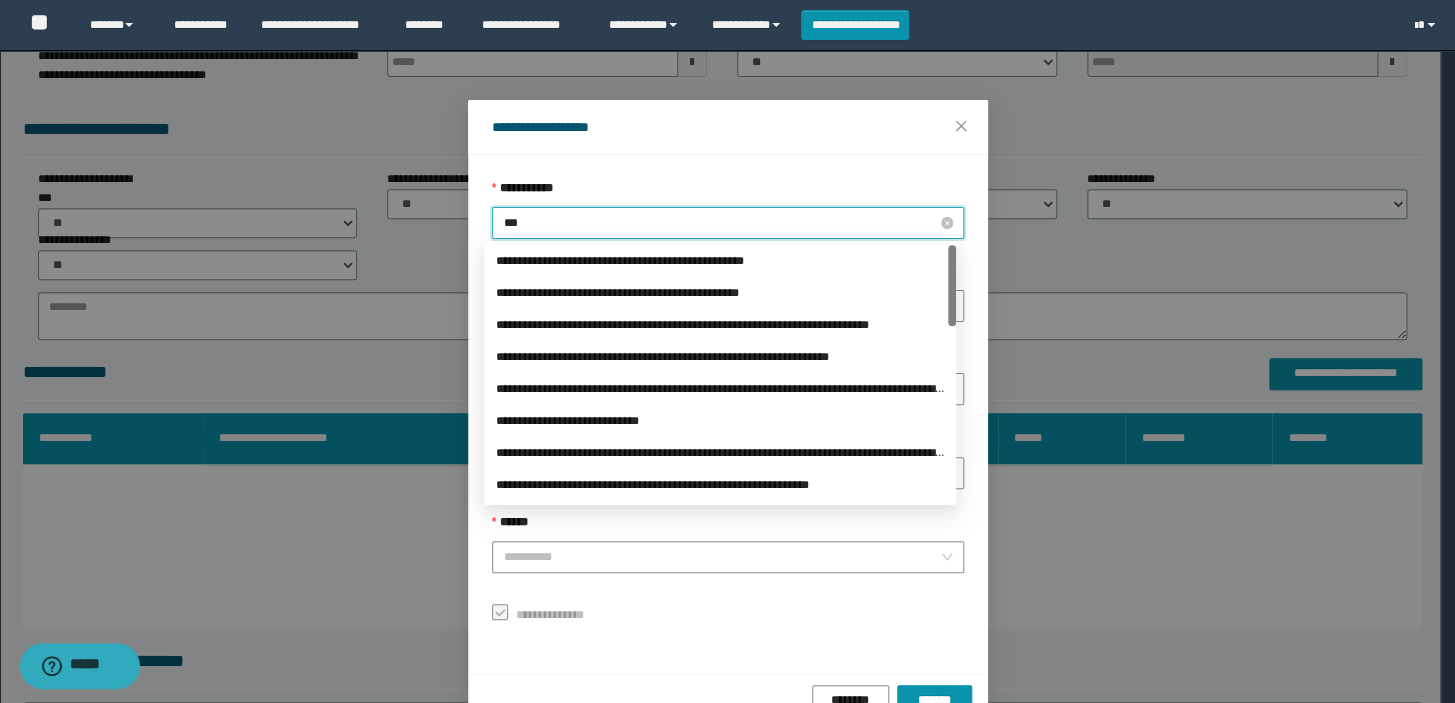 type on "****" 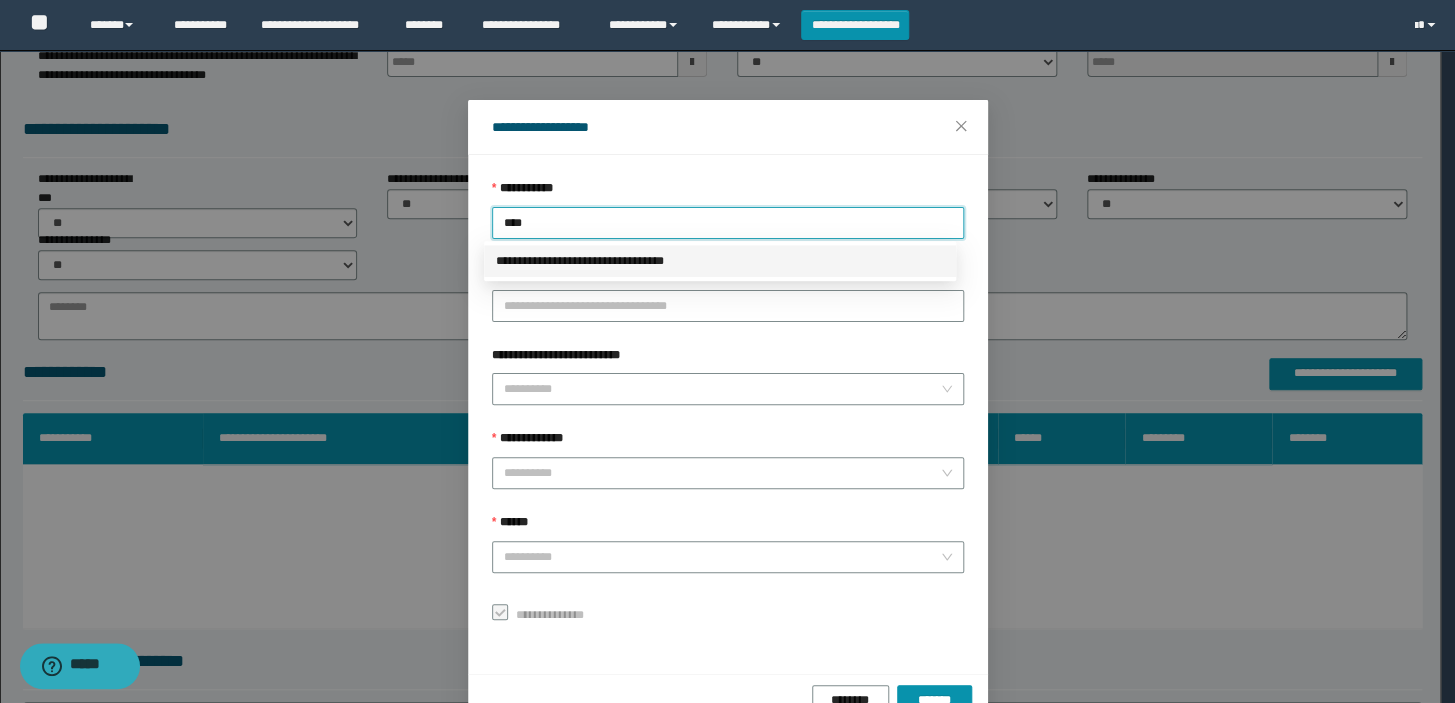 click on "**********" at bounding box center (720, 261) 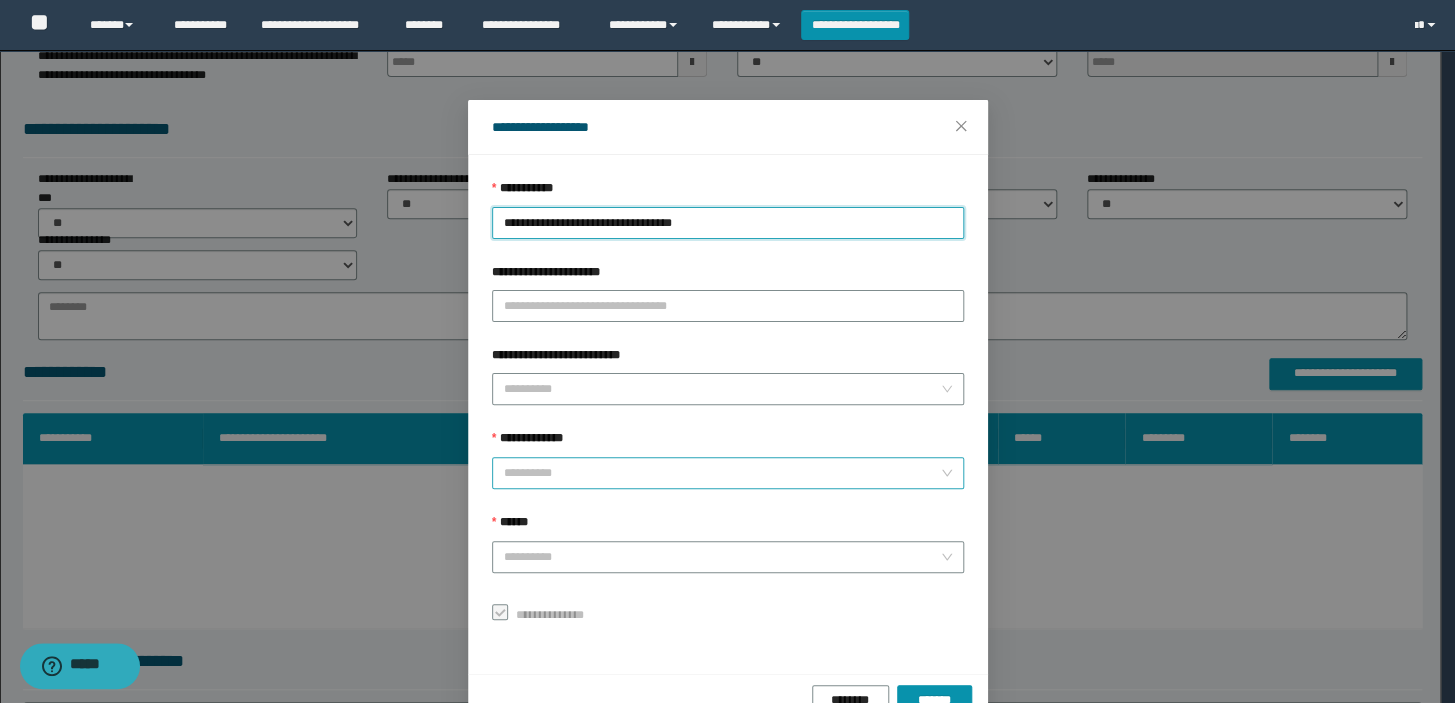 click on "**********" at bounding box center (722, 473) 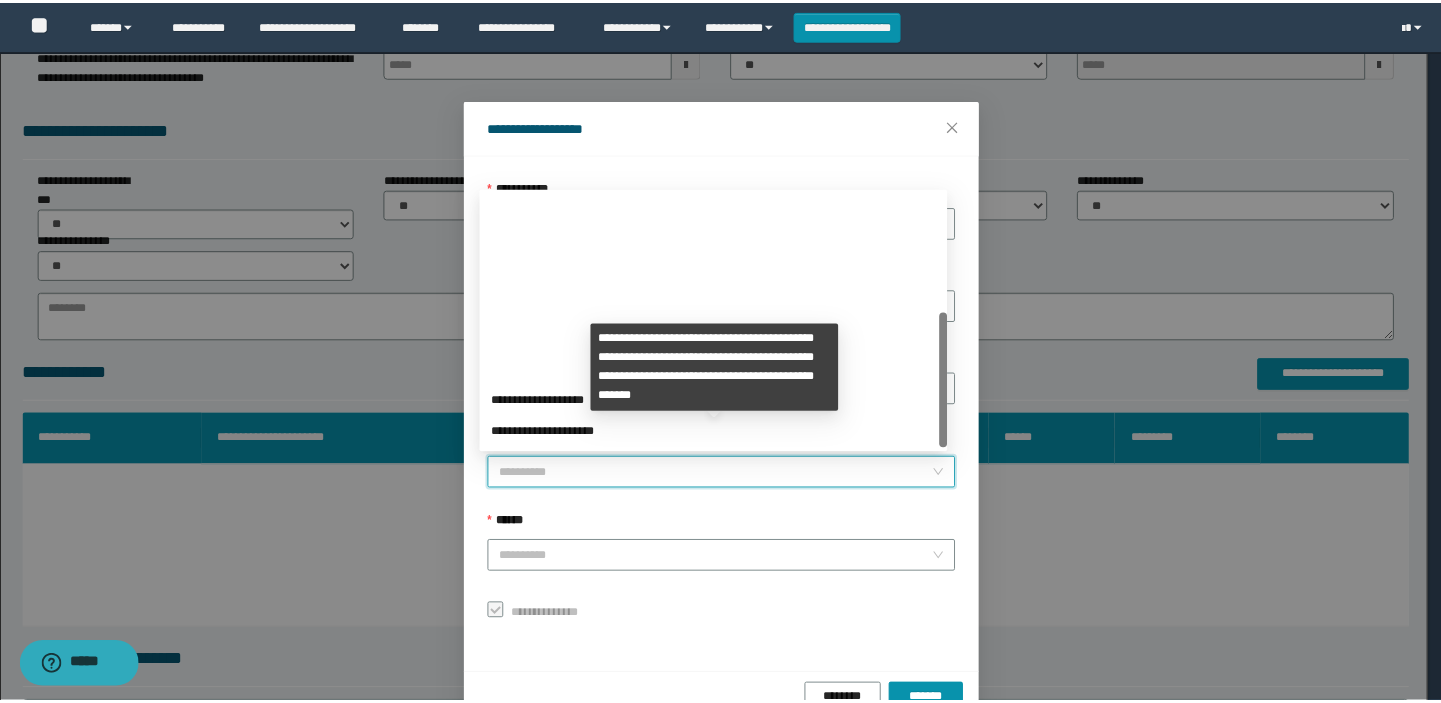scroll, scrollTop: 223, scrollLeft: 0, axis: vertical 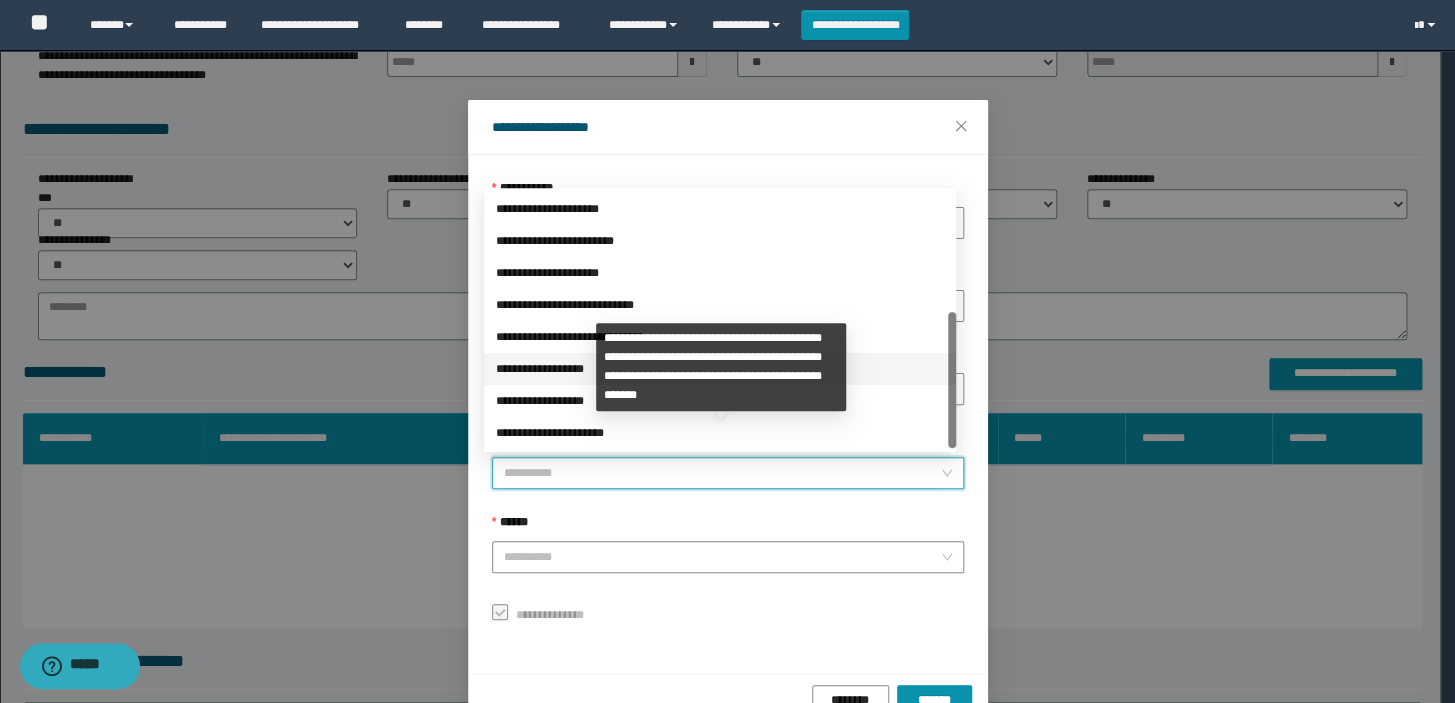 click on "**********" at bounding box center [720, 369] 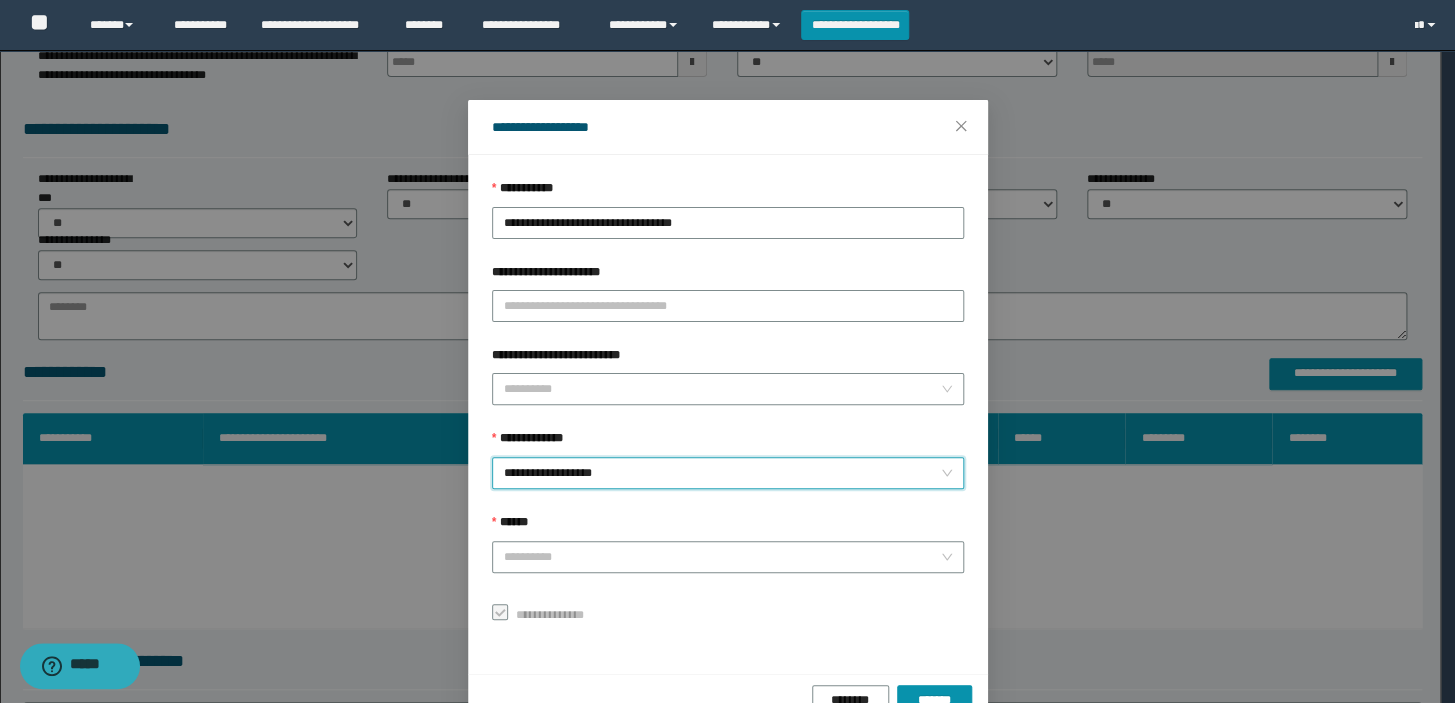 click on "******" at bounding box center [728, 527] 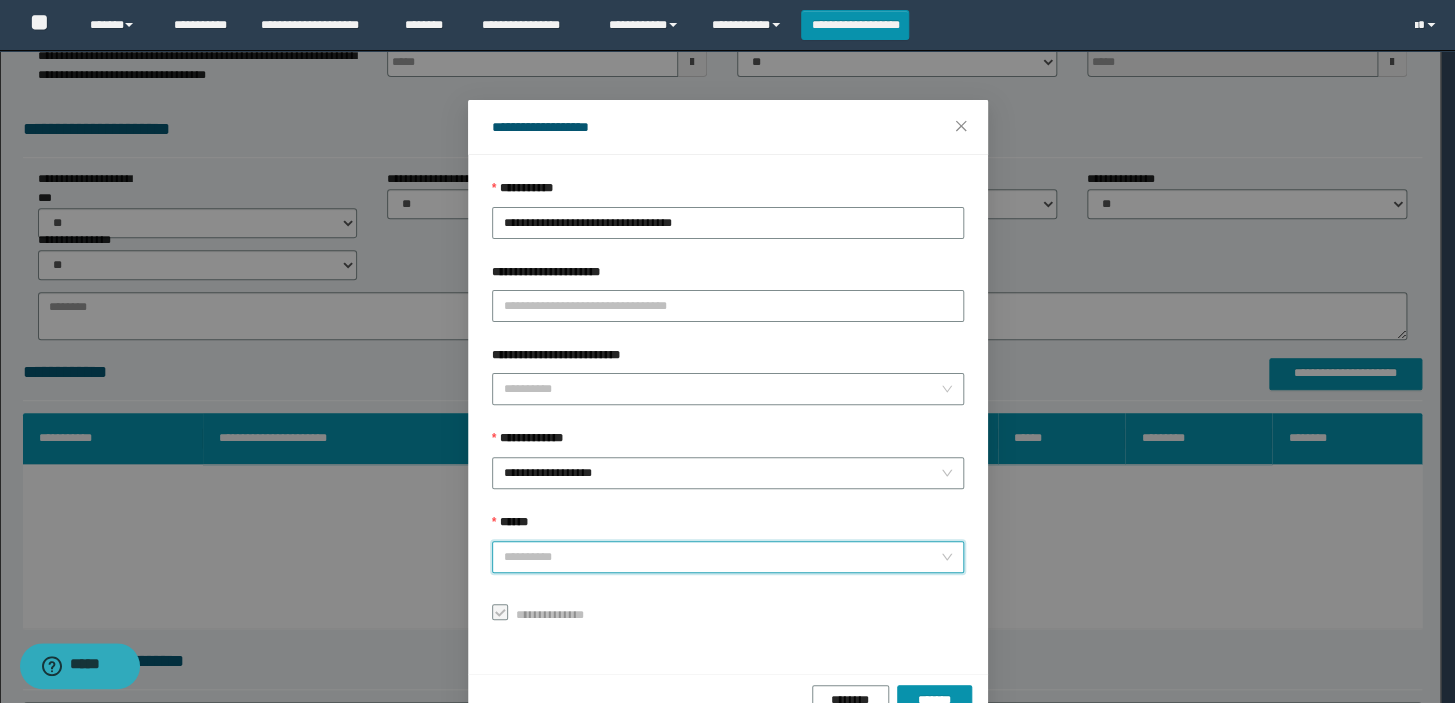 click on "******" at bounding box center (722, 557) 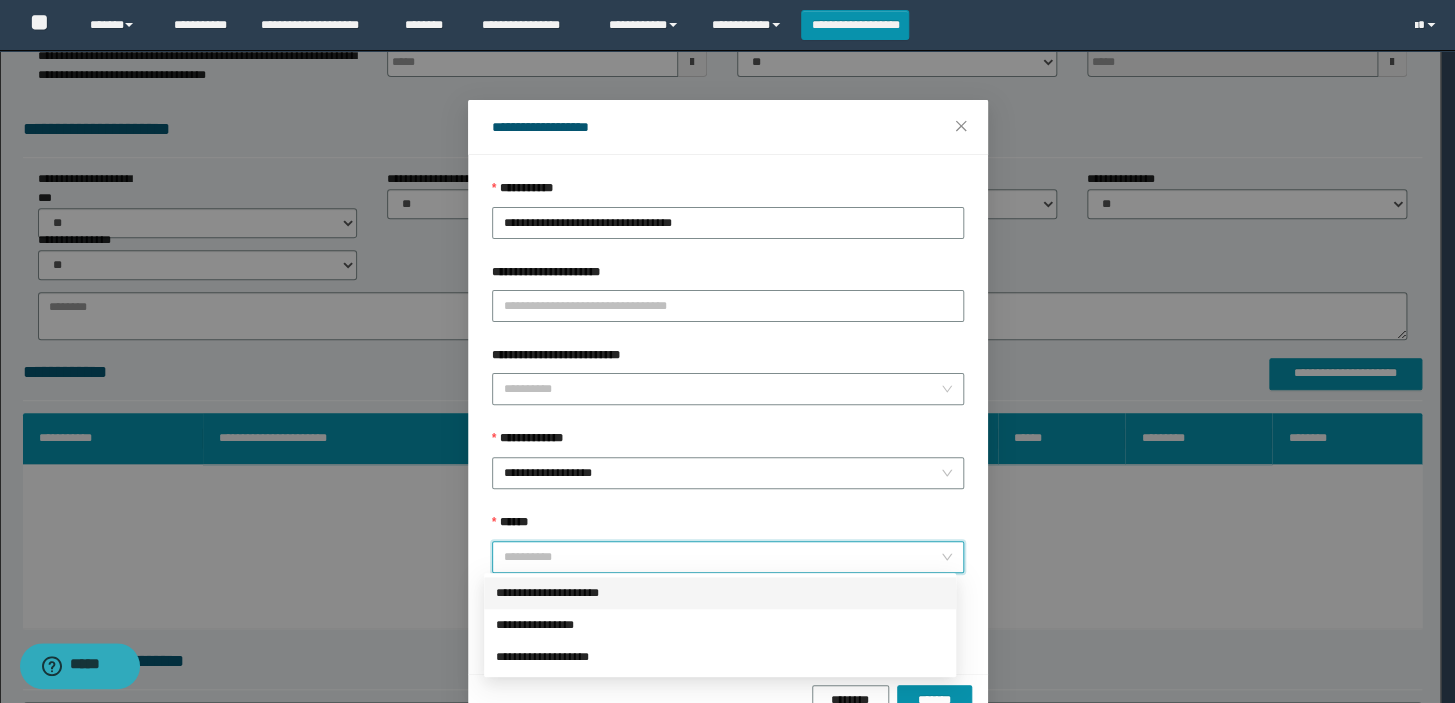 click on "**********" at bounding box center [720, 593] 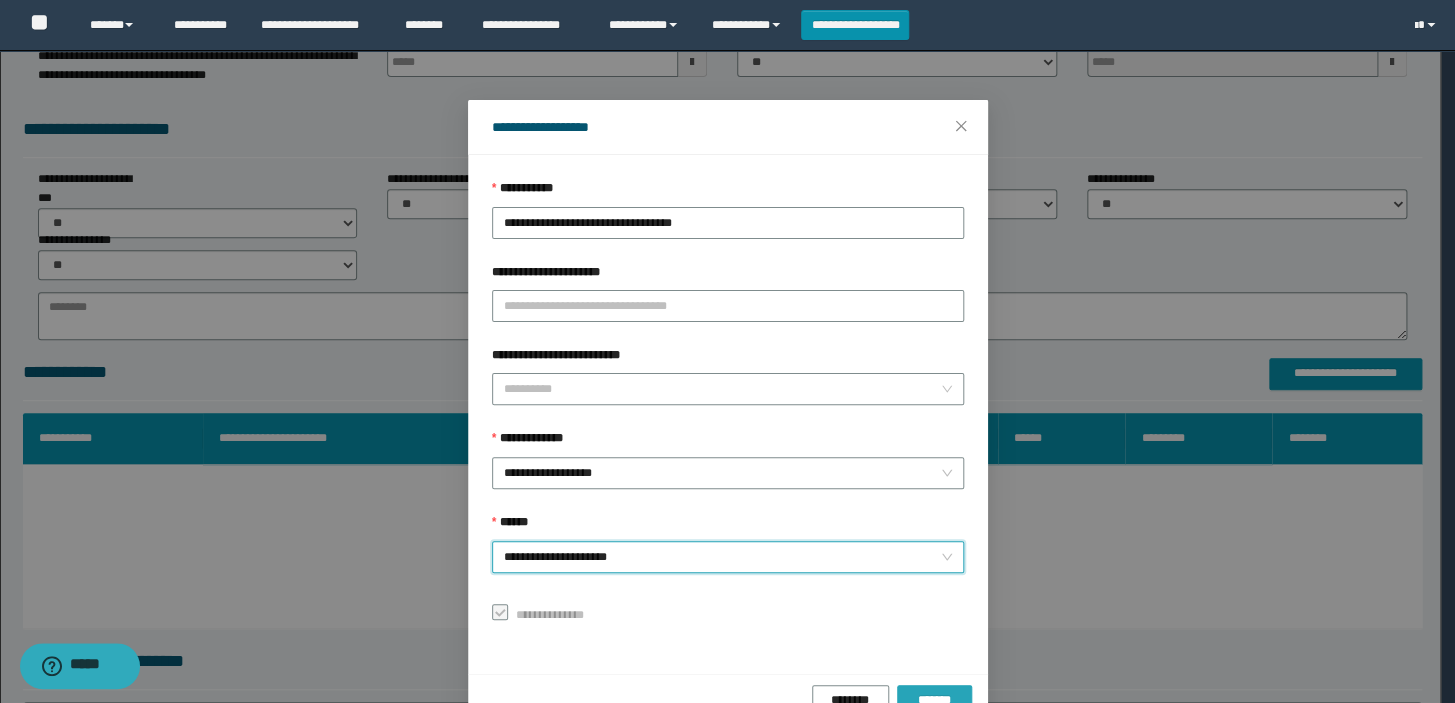 click on "*******" at bounding box center (934, 701) 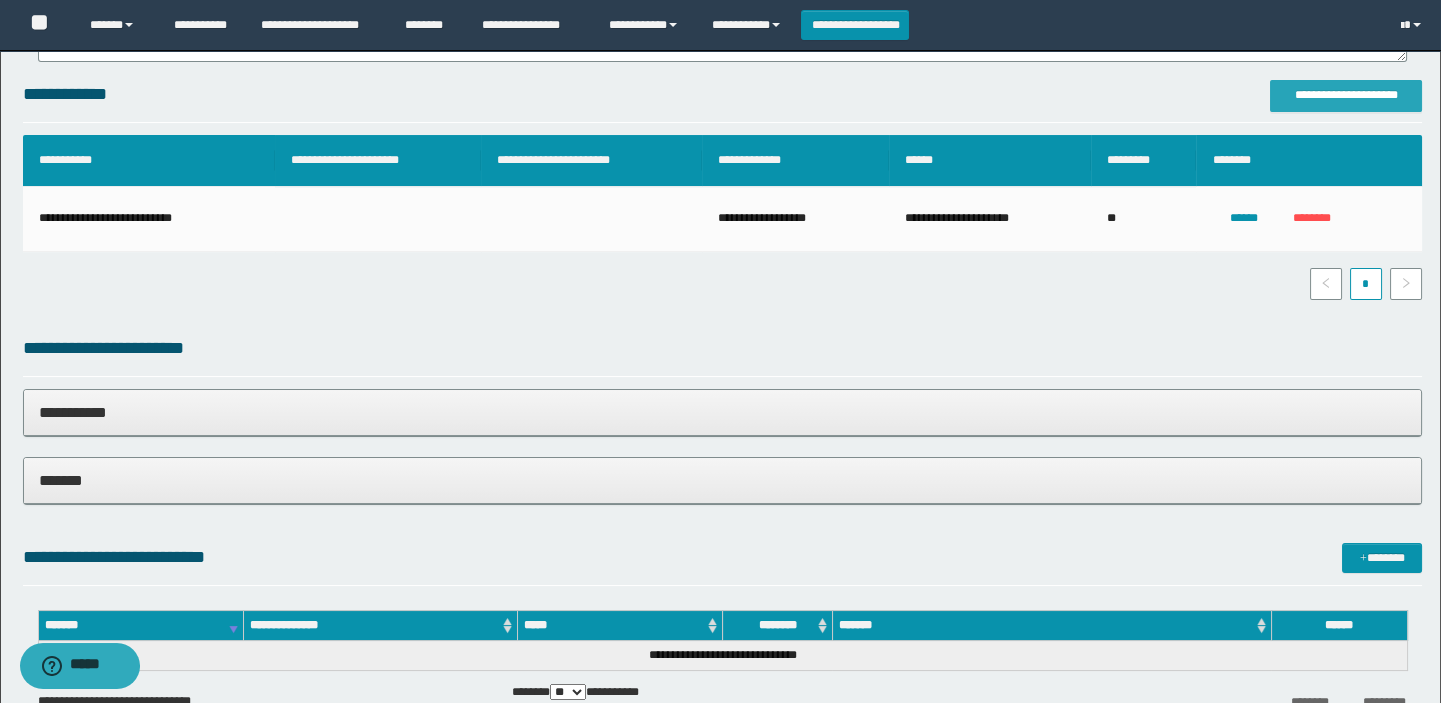 scroll, scrollTop: 545, scrollLeft: 0, axis: vertical 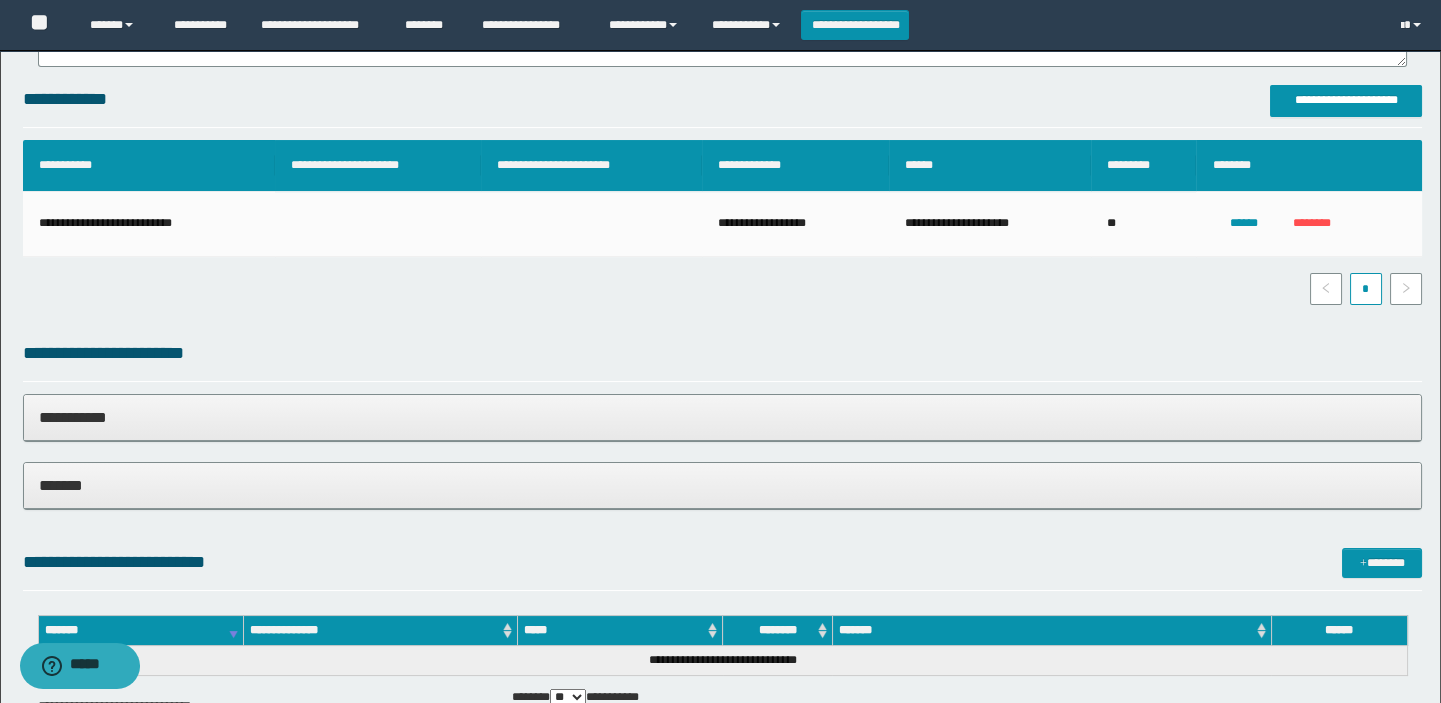 click on "*******" at bounding box center [723, 486] 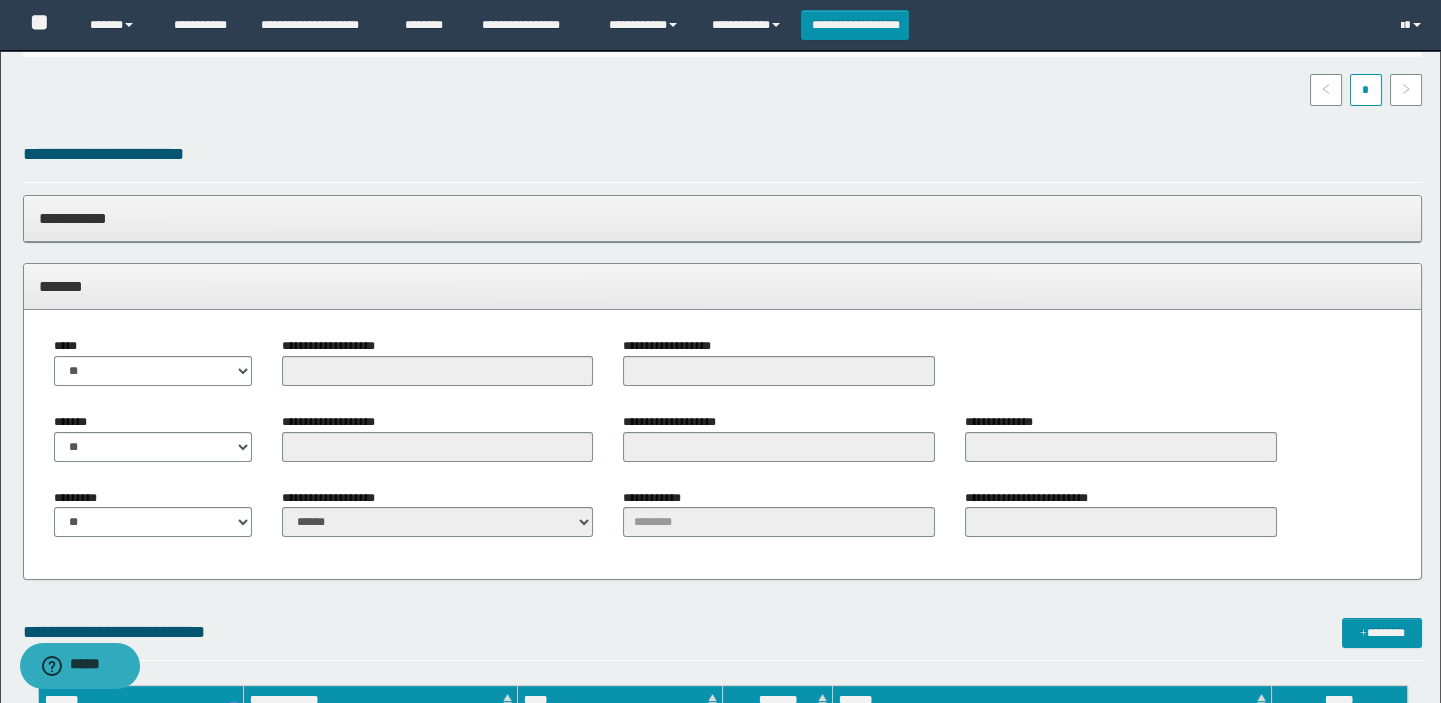 scroll, scrollTop: 909, scrollLeft: 0, axis: vertical 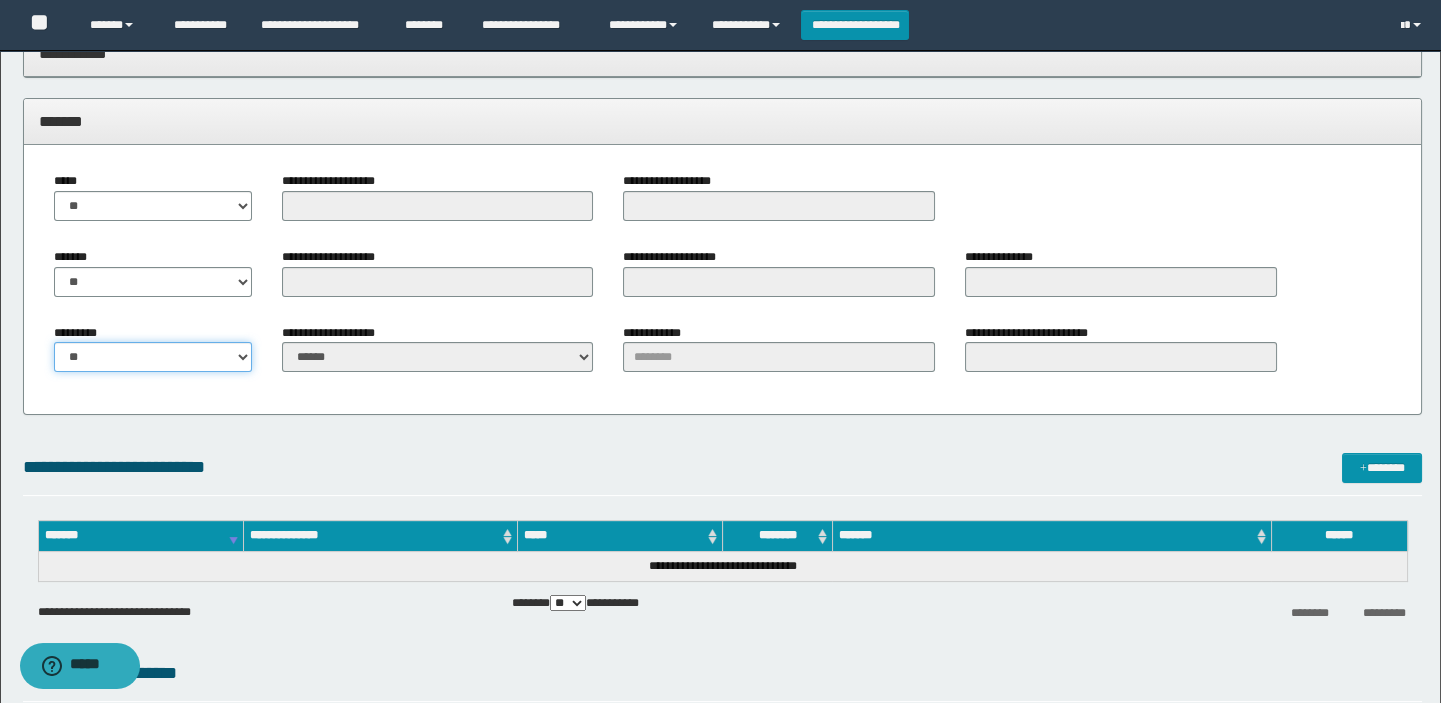 click on "**
**" at bounding box center [153, 357] 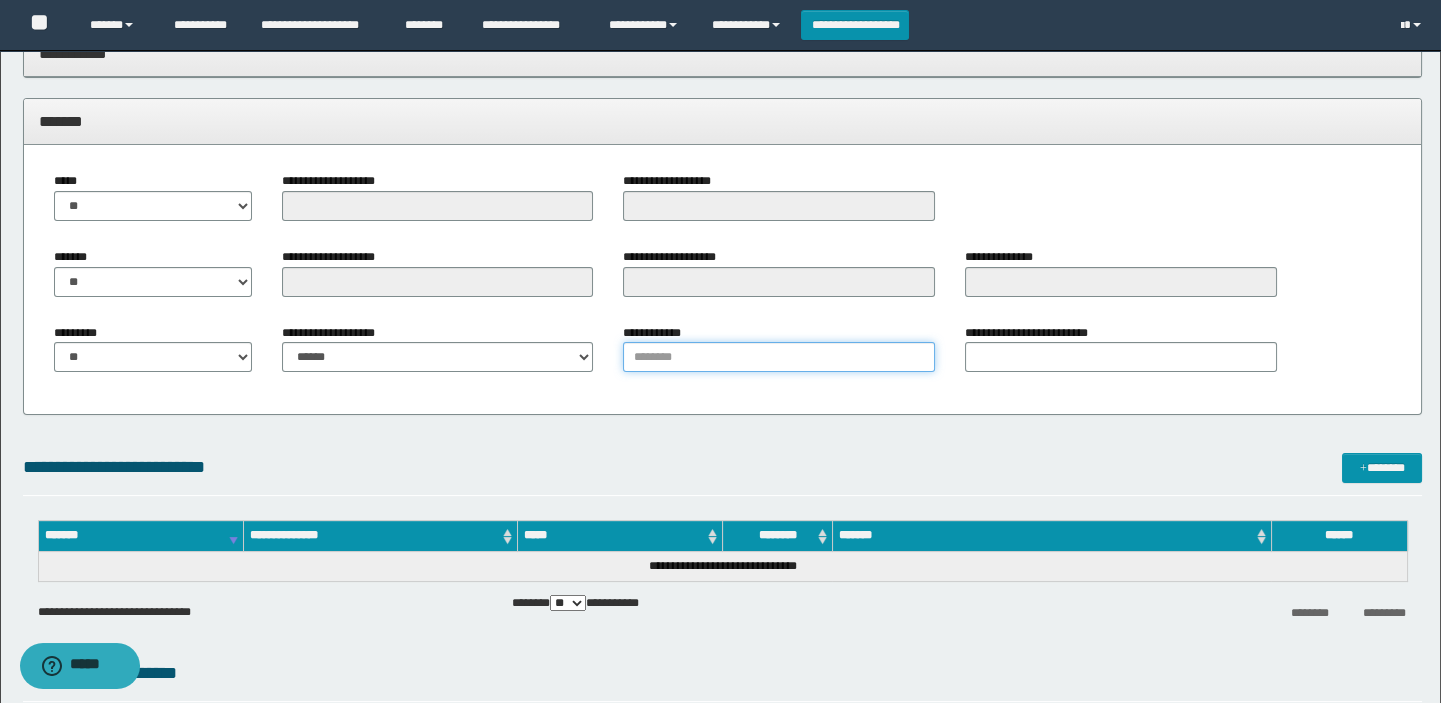 click on "**********" at bounding box center [779, 357] 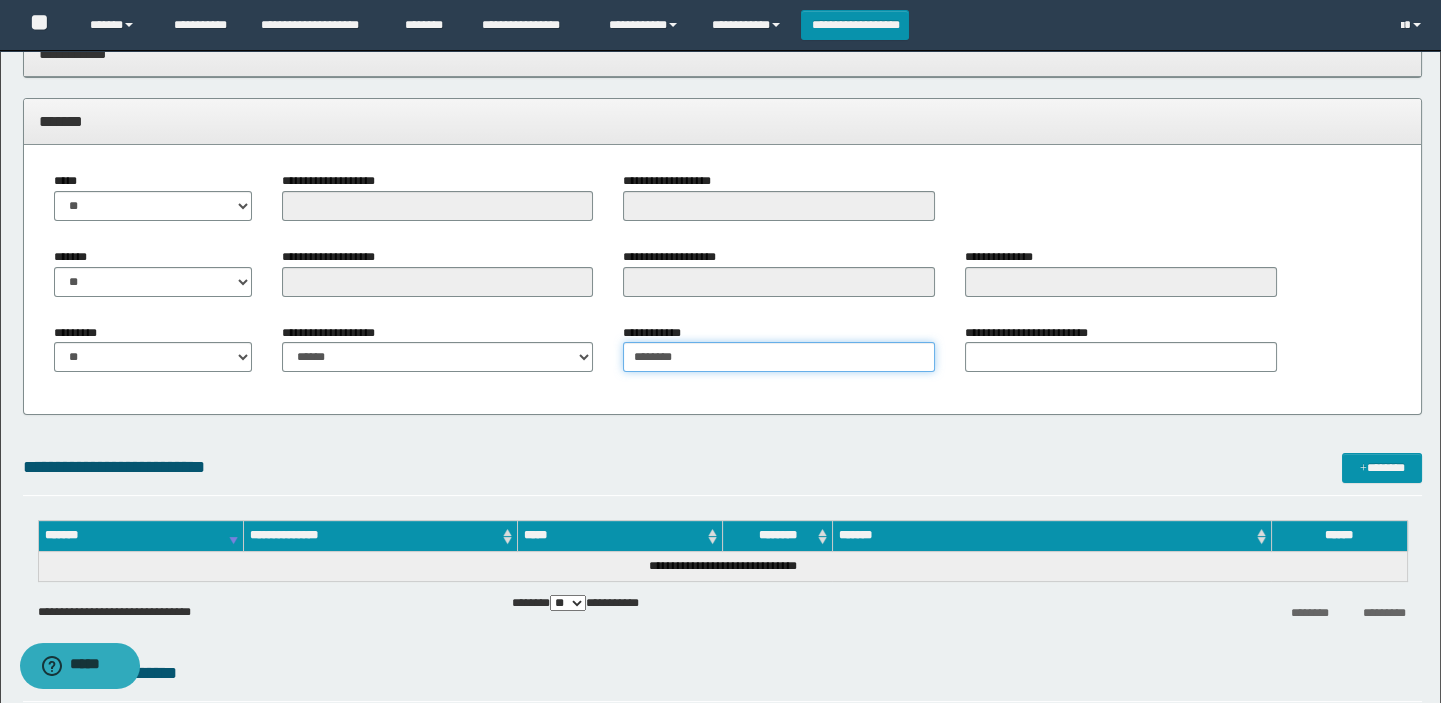 type on "********" 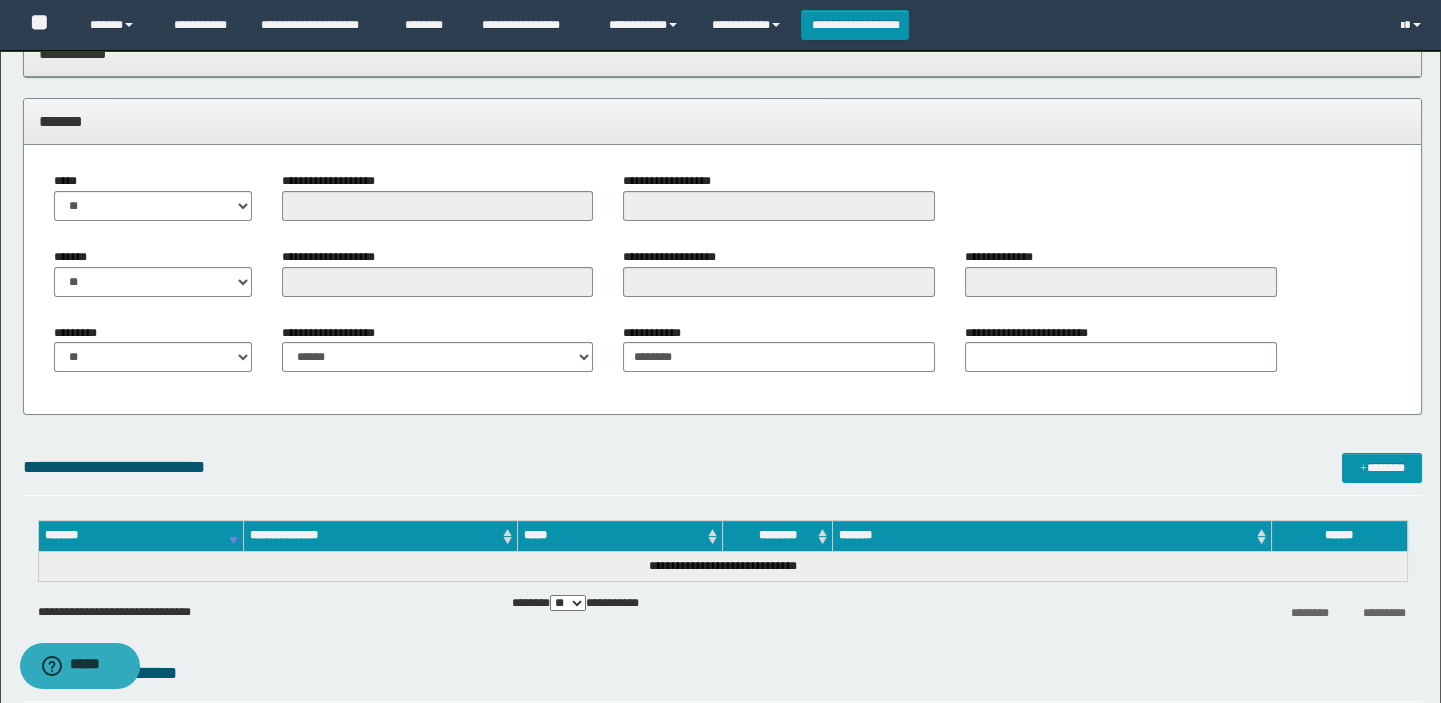 click on "**********" at bounding box center (779, 348) 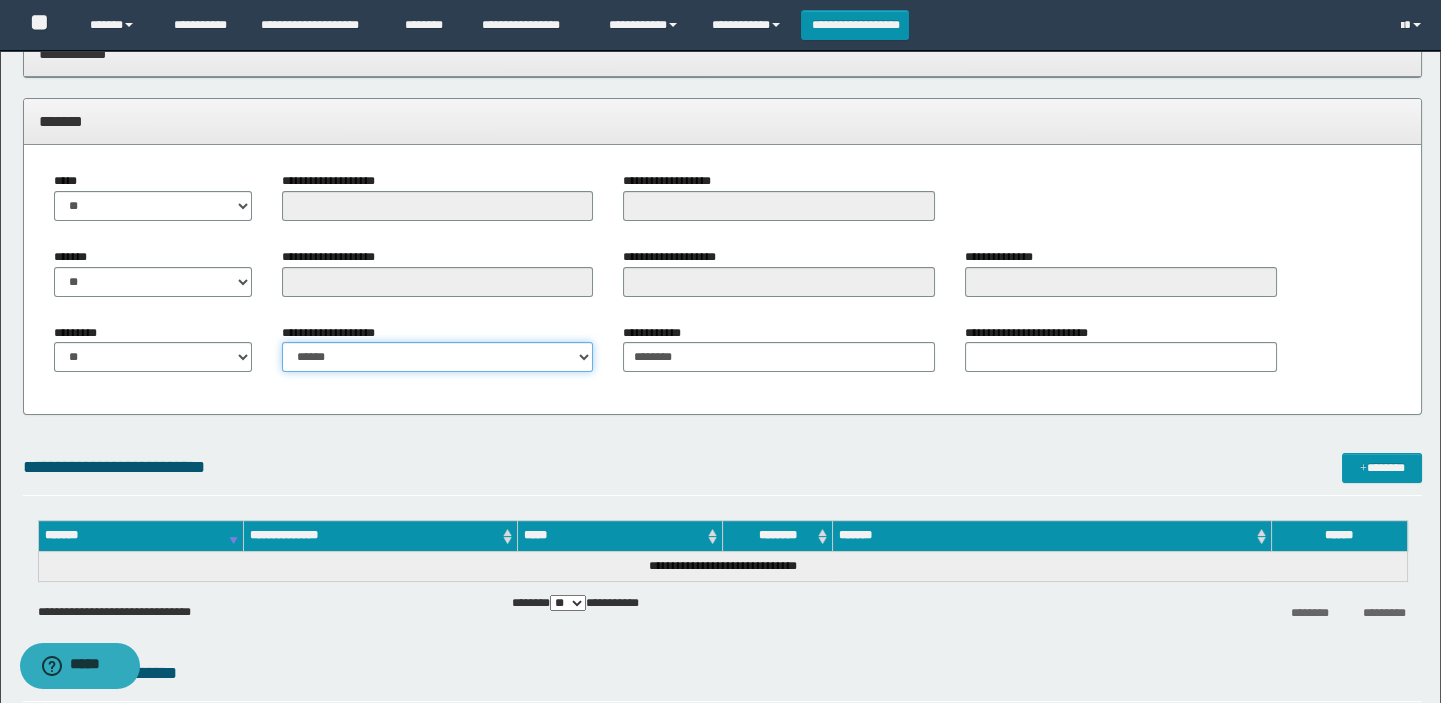 click on "**********" at bounding box center [438, 357] 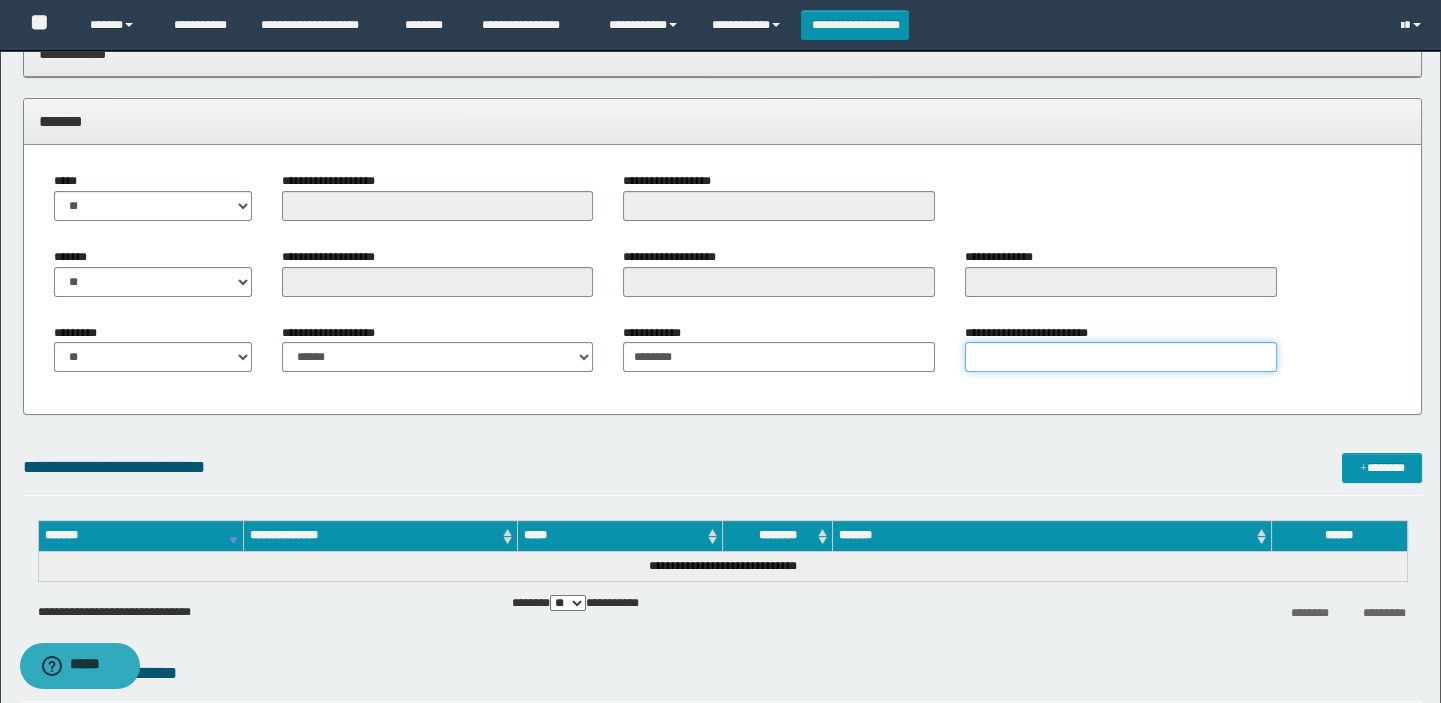 click on "**********" at bounding box center (1121, 357) 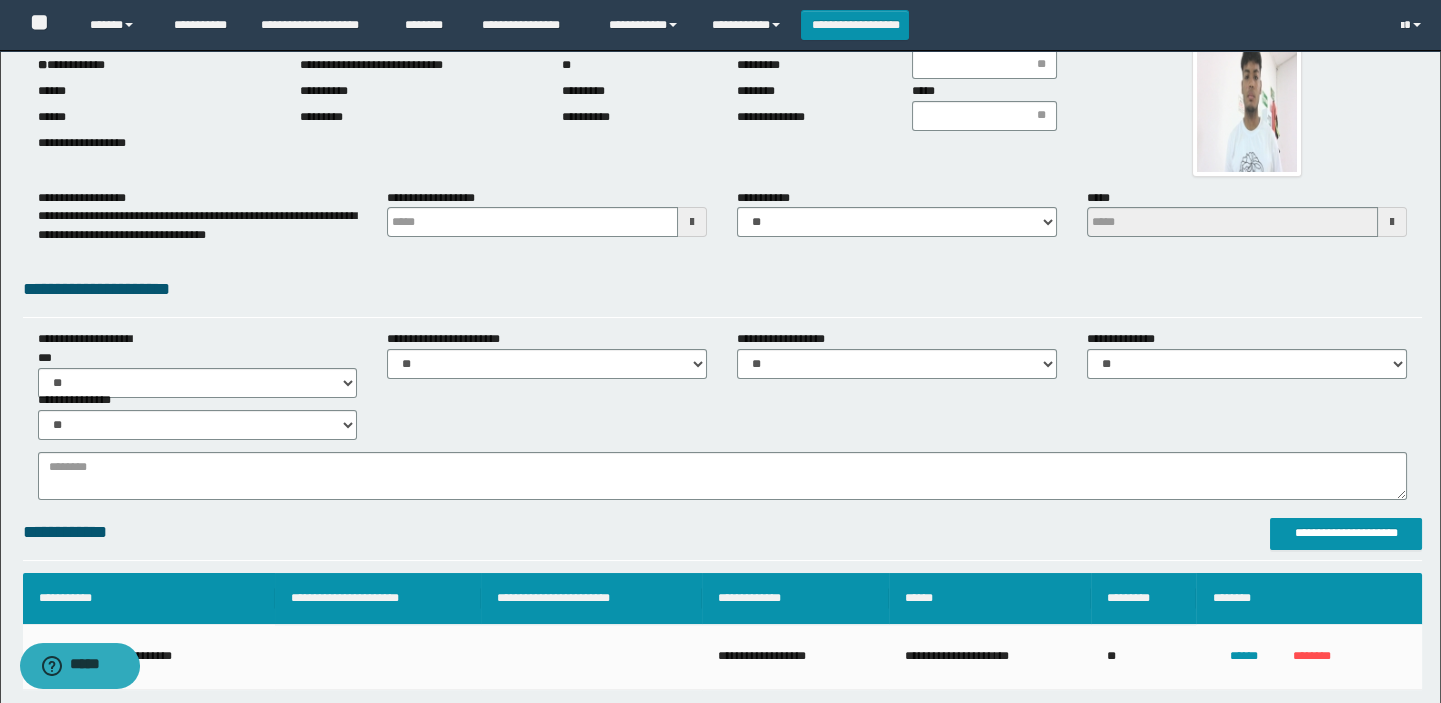 scroll, scrollTop: 90, scrollLeft: 0, axis: vertical 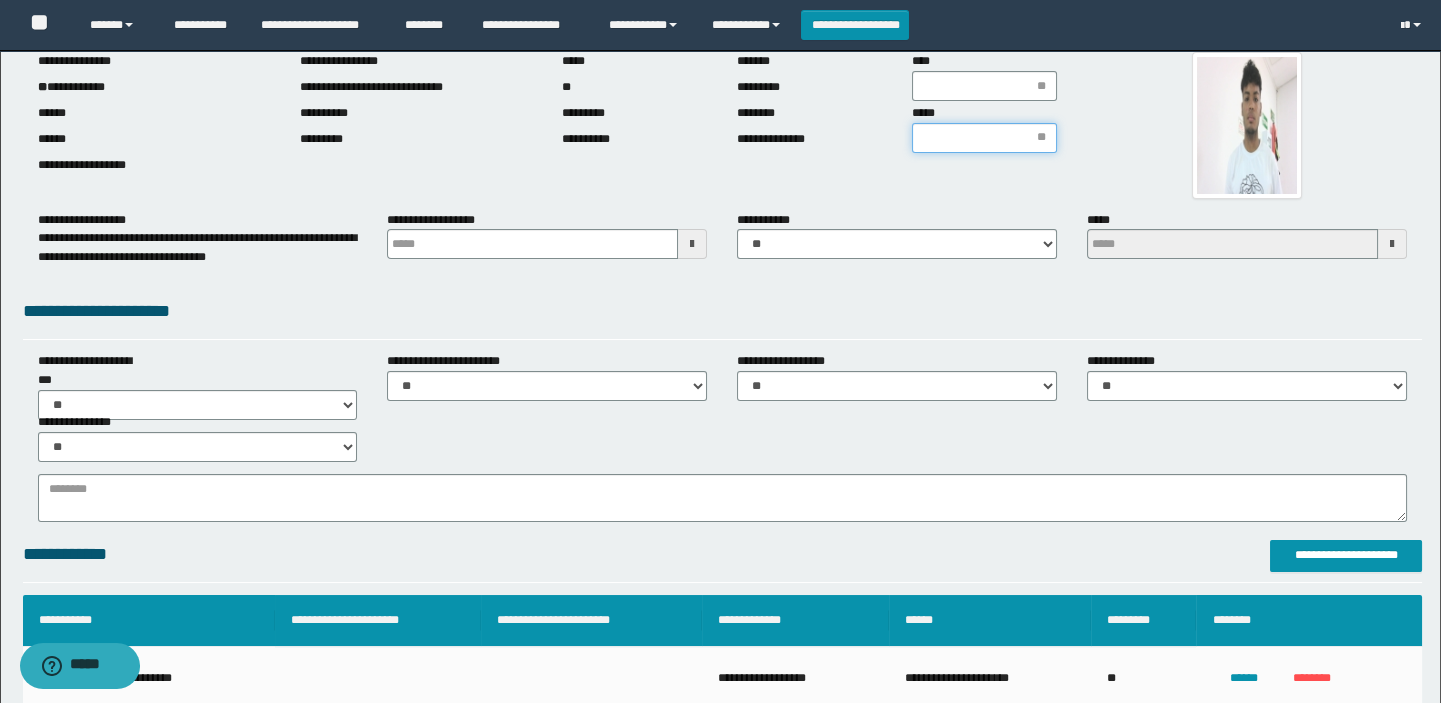 click on "*****" at bounding box center [984, 138] 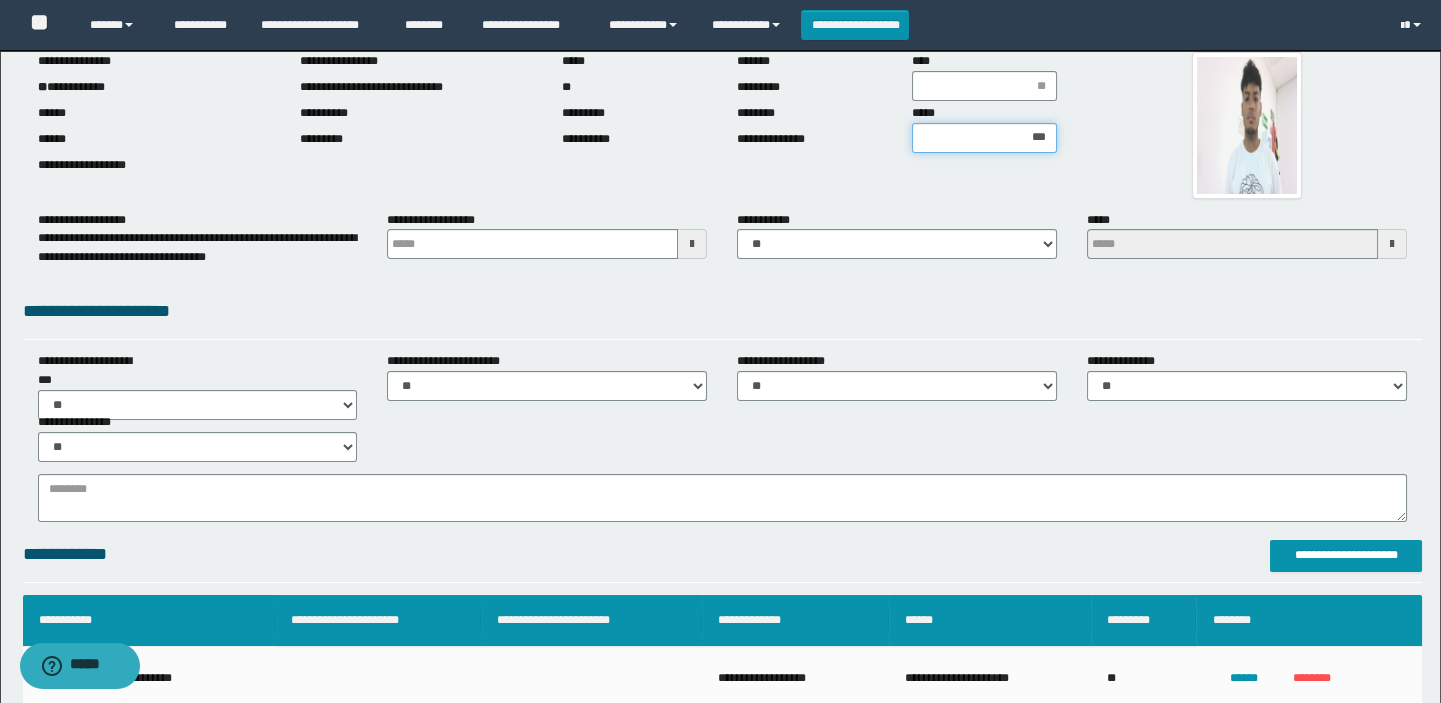 type on "****" 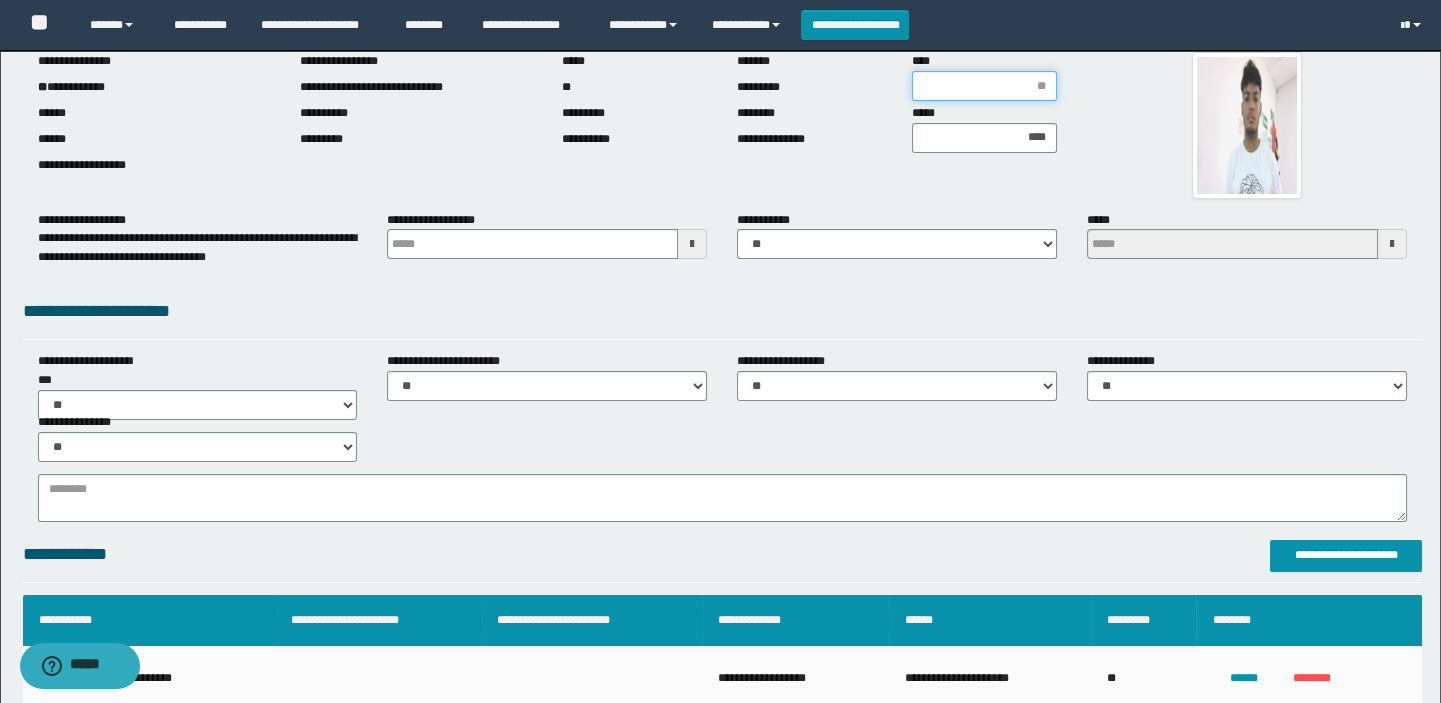 click on "****" at bounding box center (984, 86) 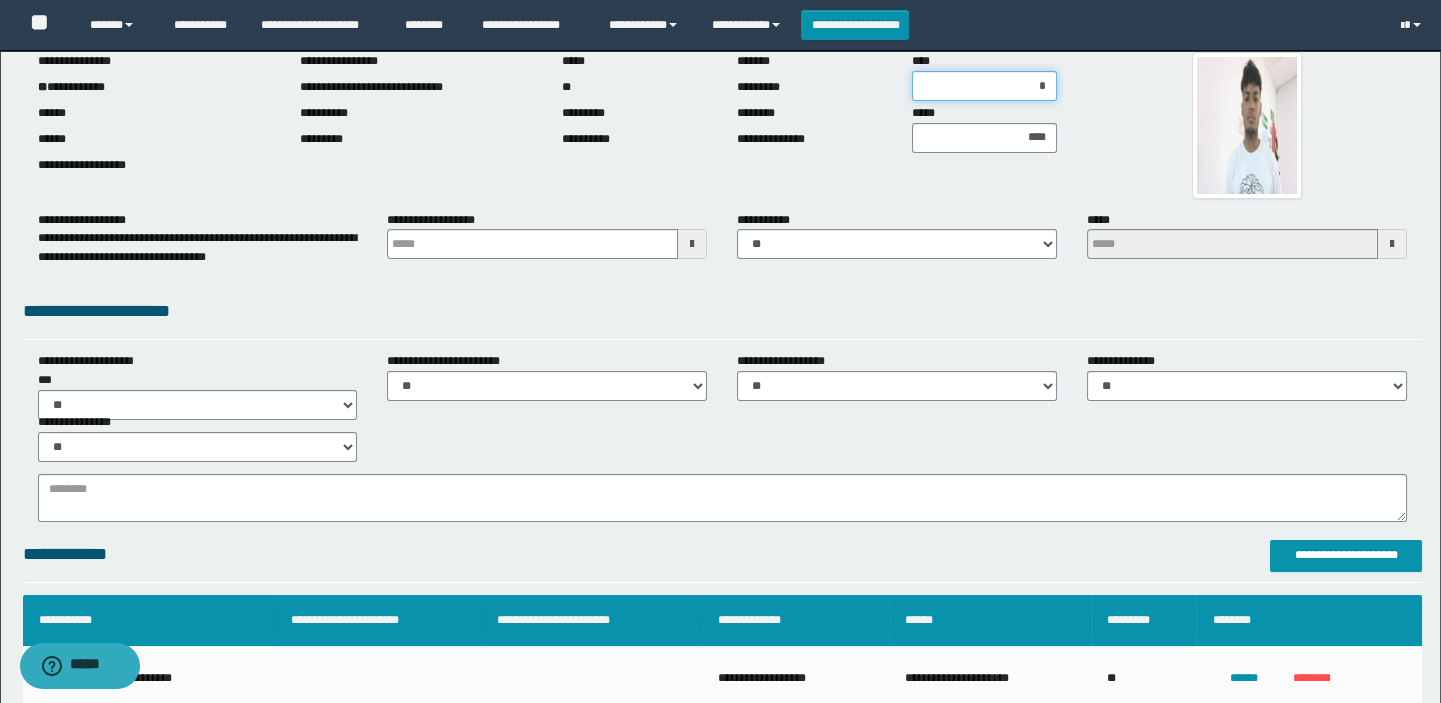 type on "**" 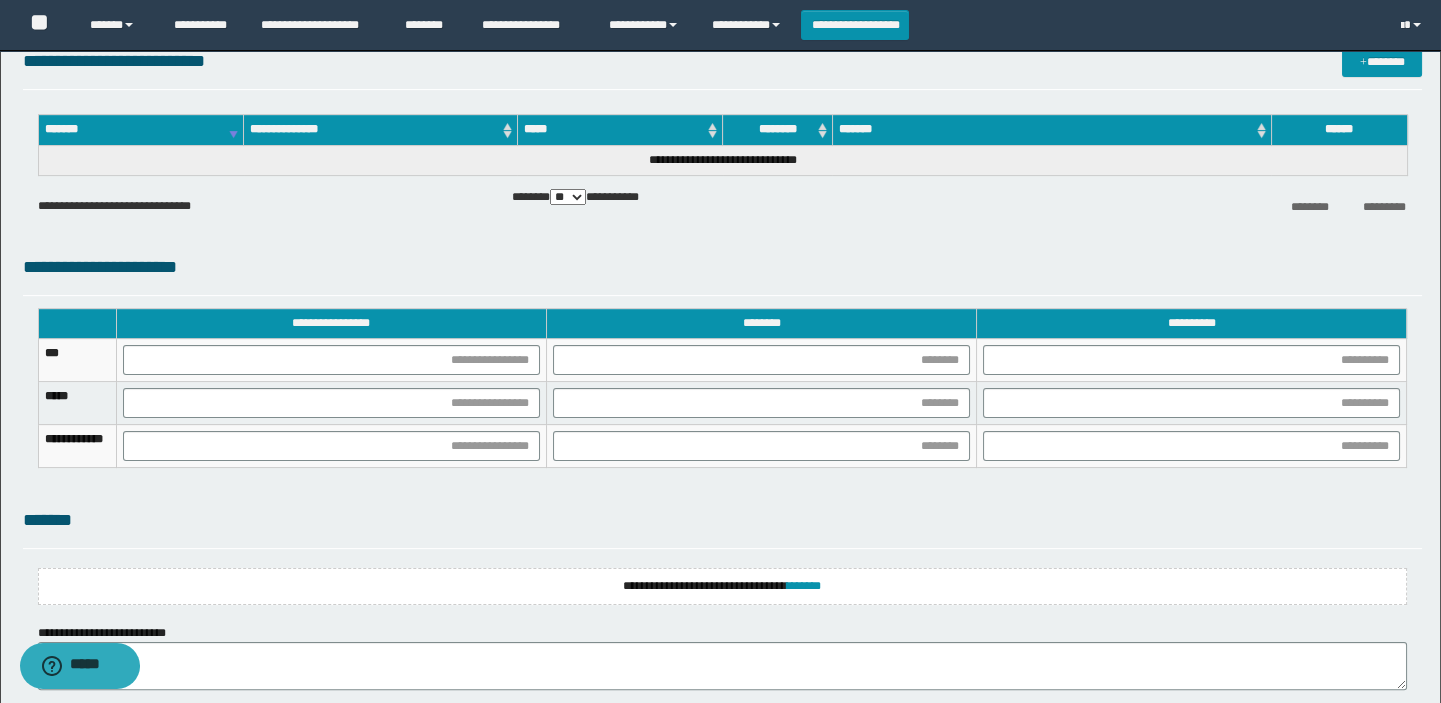 scroll, scrollTop: 1454, scrollLeft: 0, axis: vertical 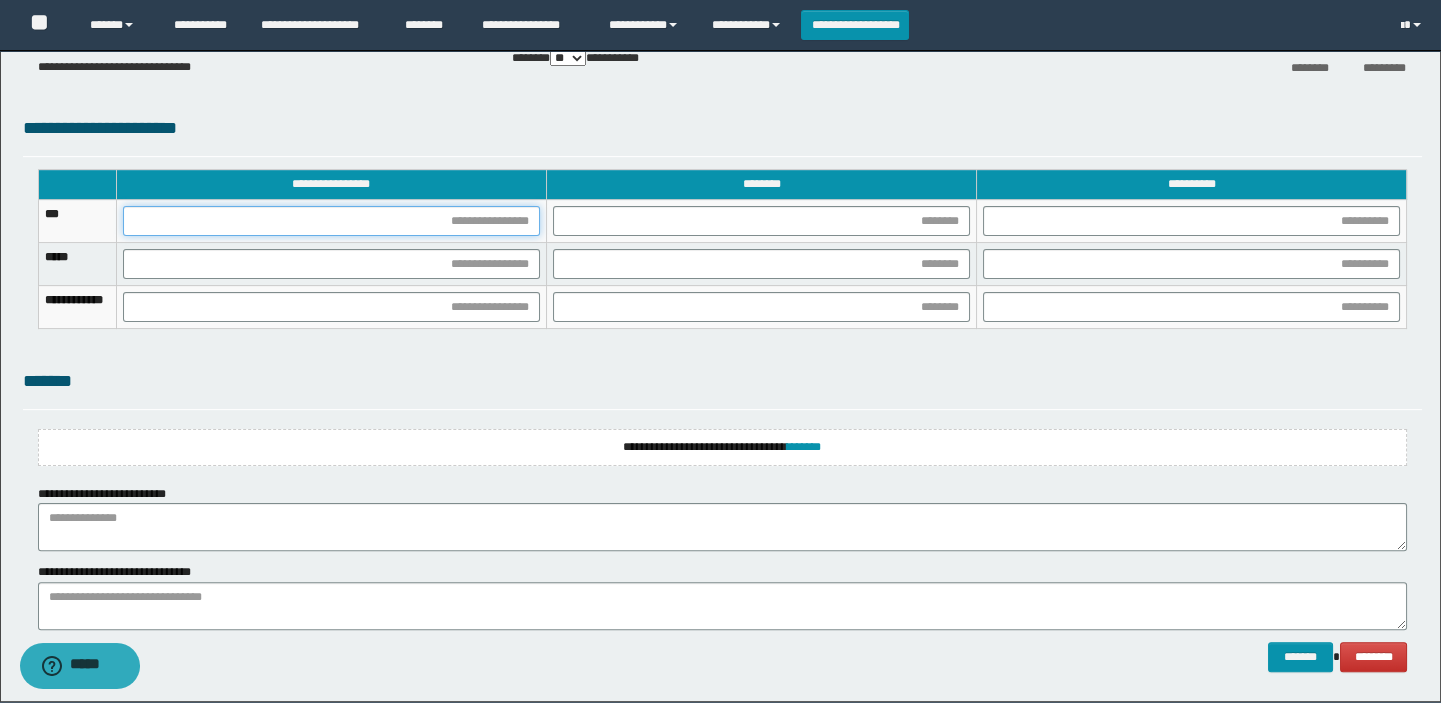 click at bounding box center (331, 221) 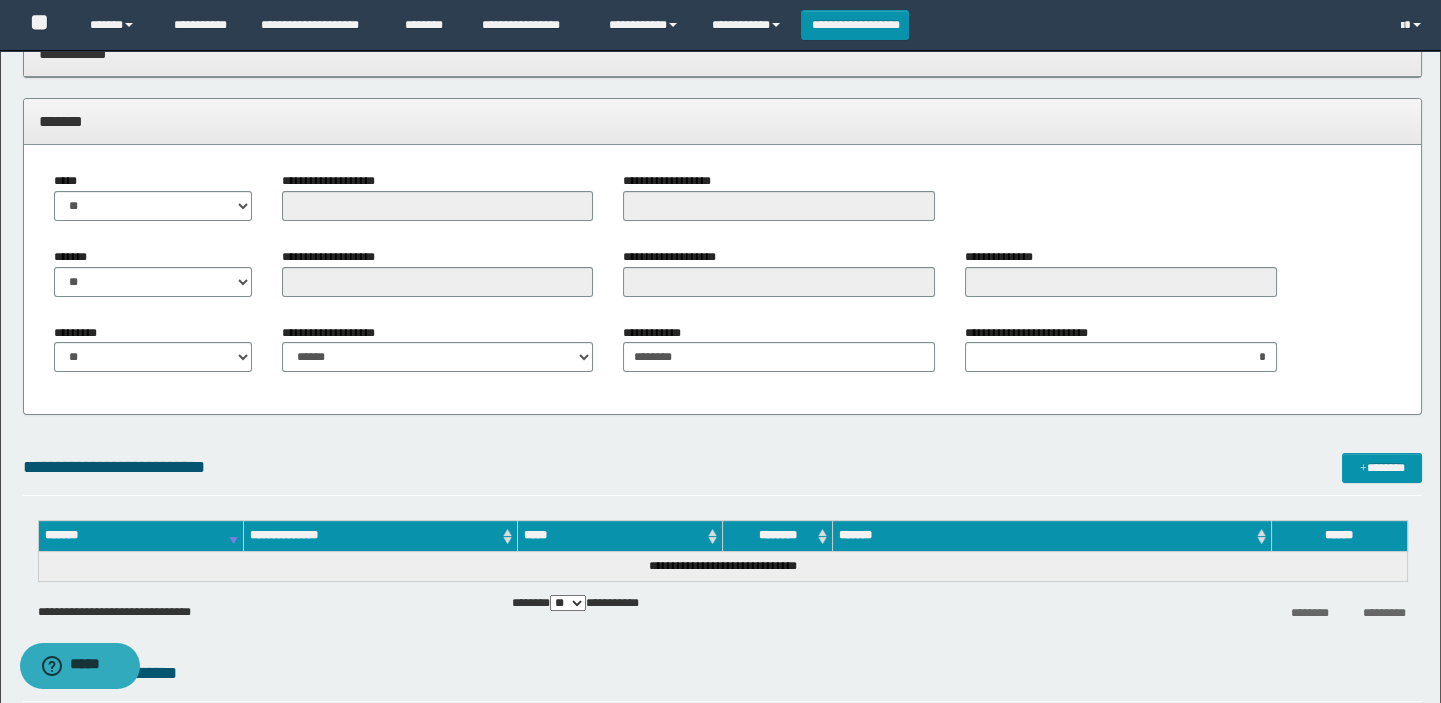 scroll, scrollTop: 1363, scrollLeft: 0, axis: vertical 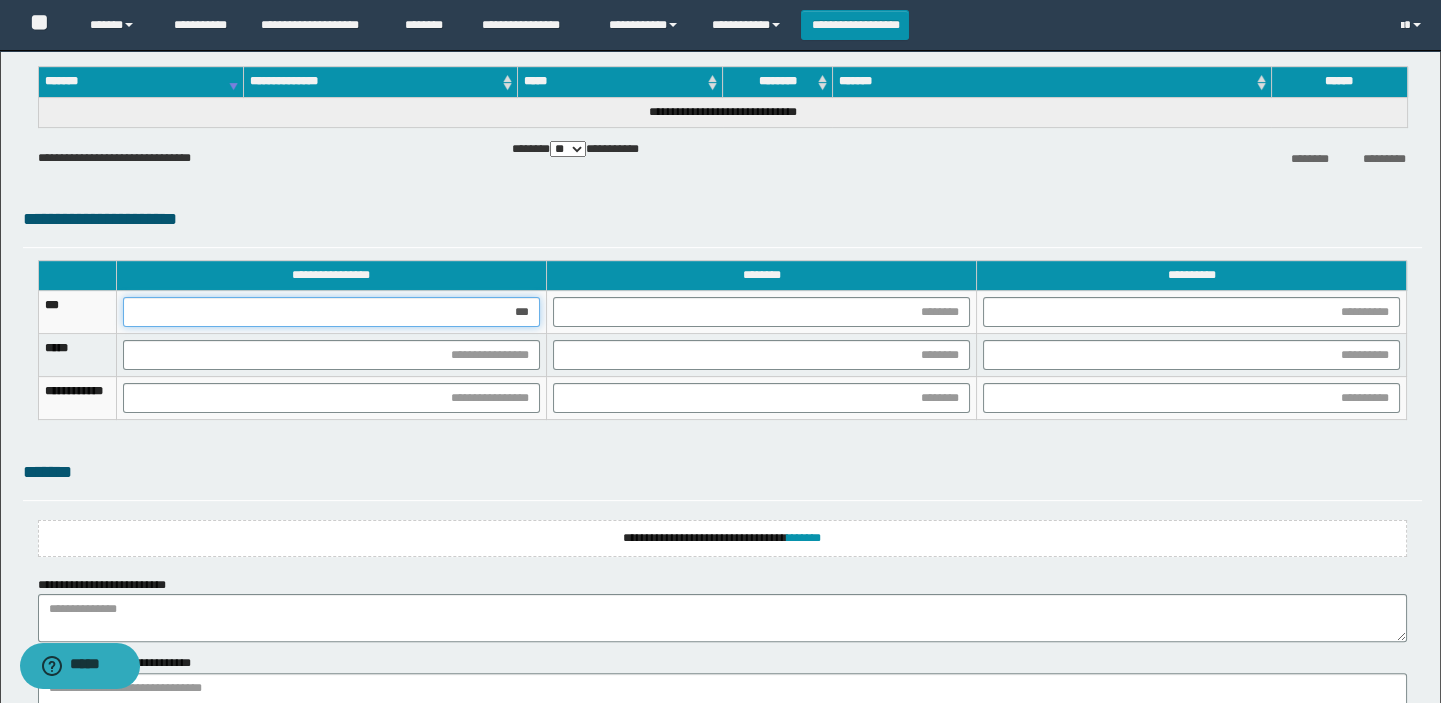 type on "****" 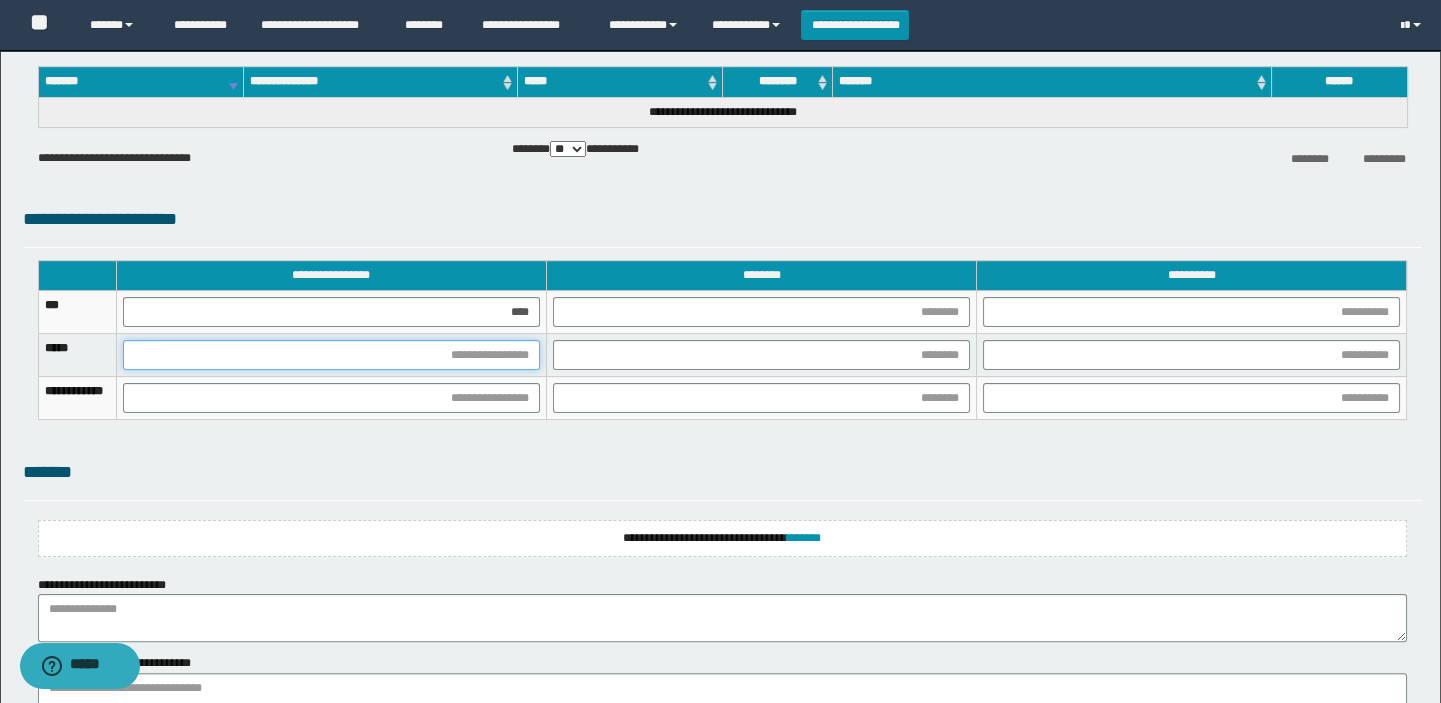 click at bounding box center [331, 355] 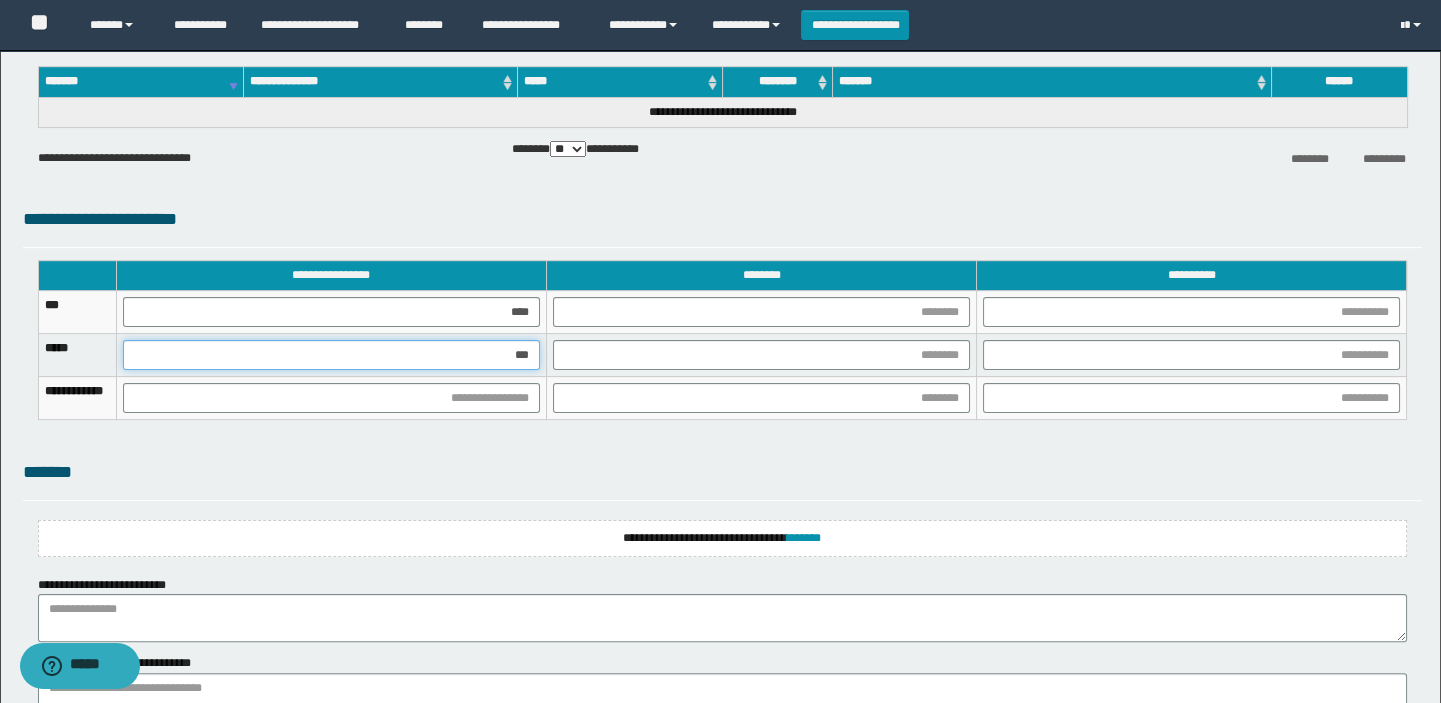 type on "****" 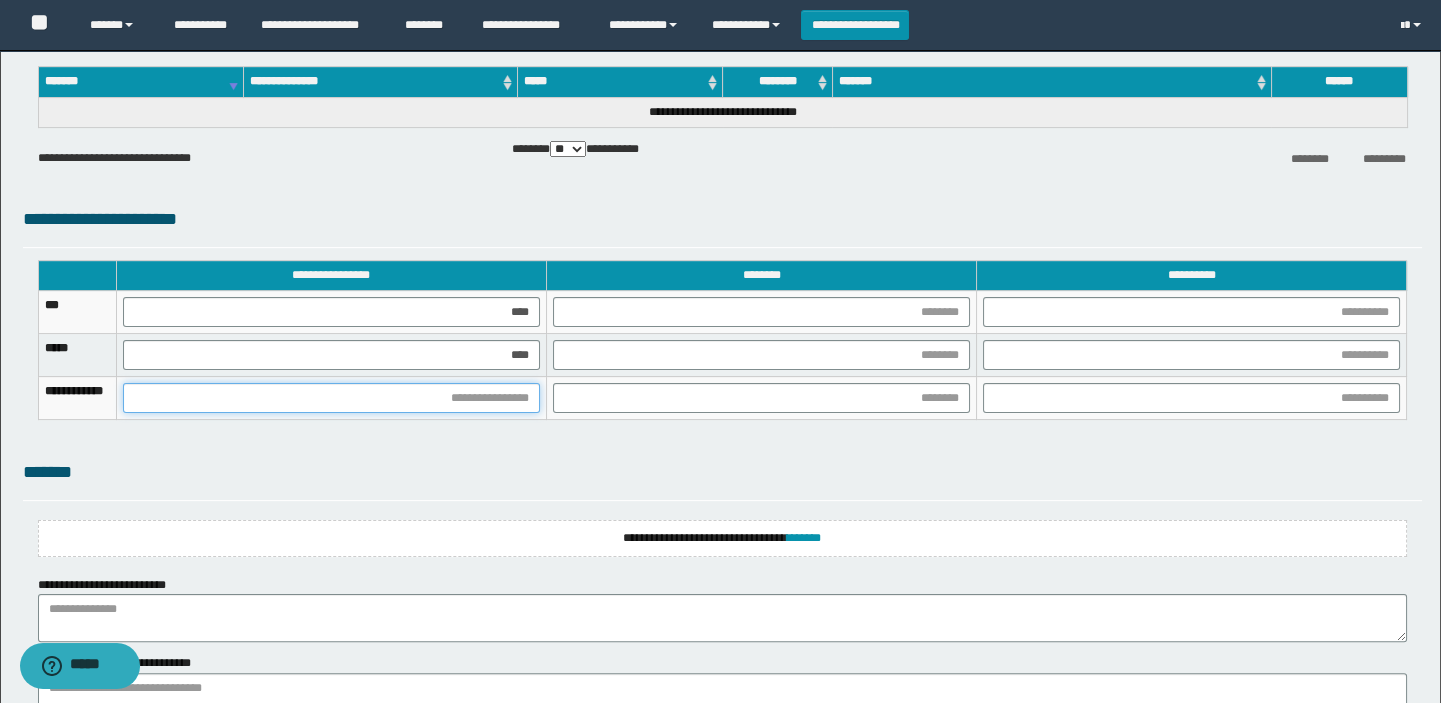 click at bounding box center [331, 398] 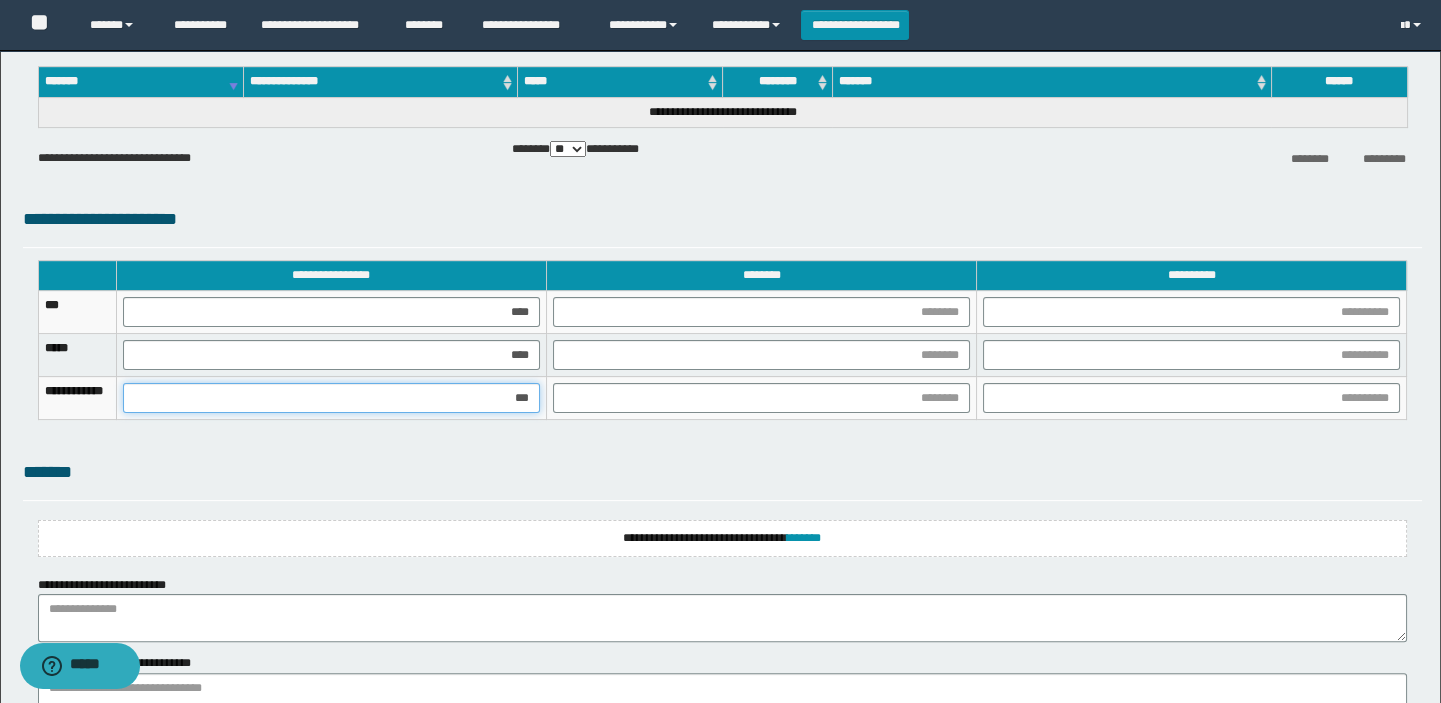 type on "****" 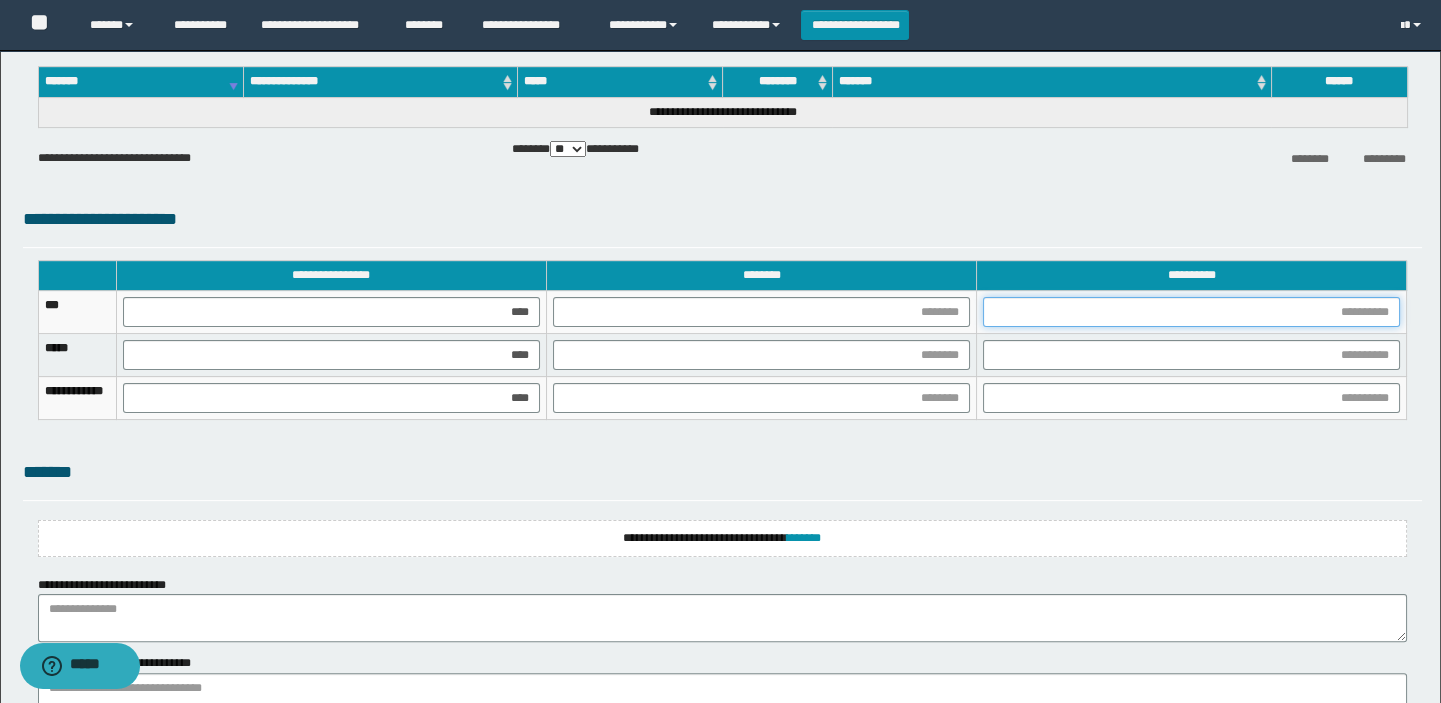 click at bounding box center (1191, 312) 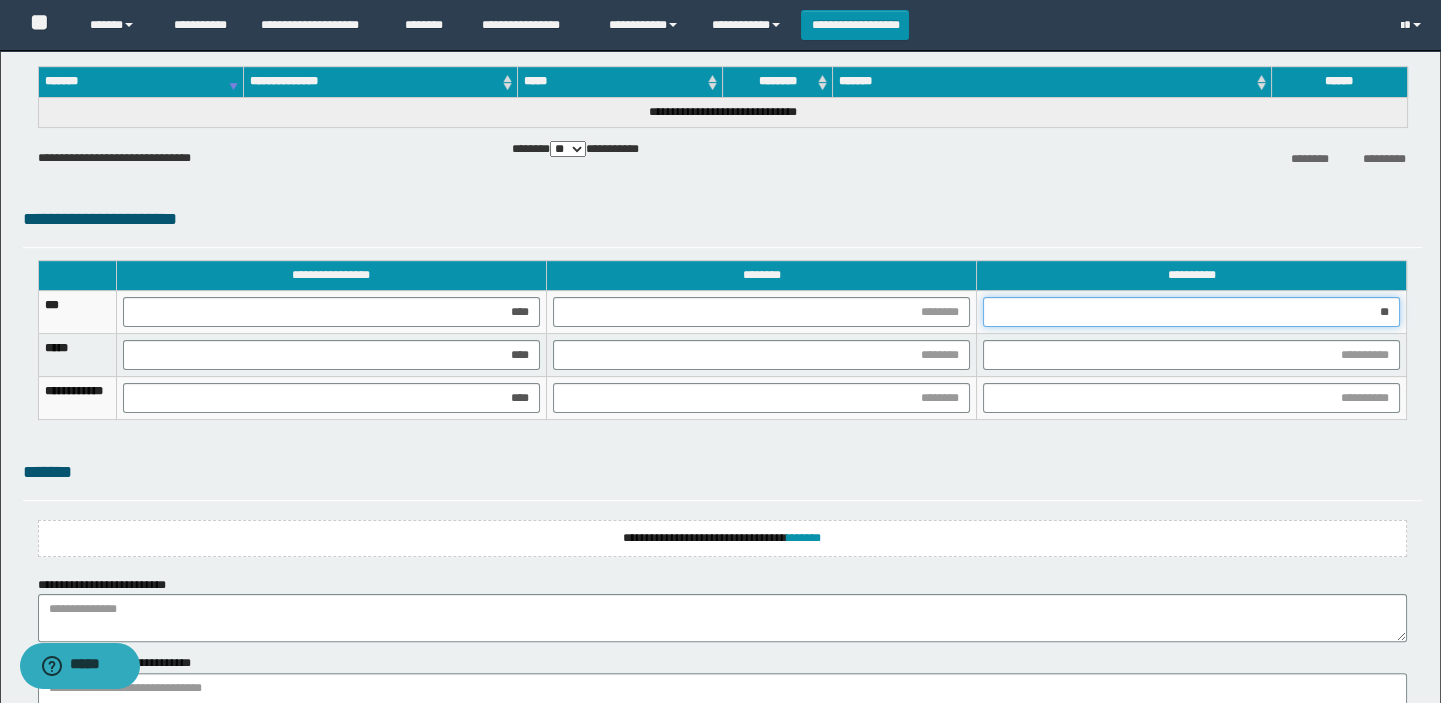 type on "***" 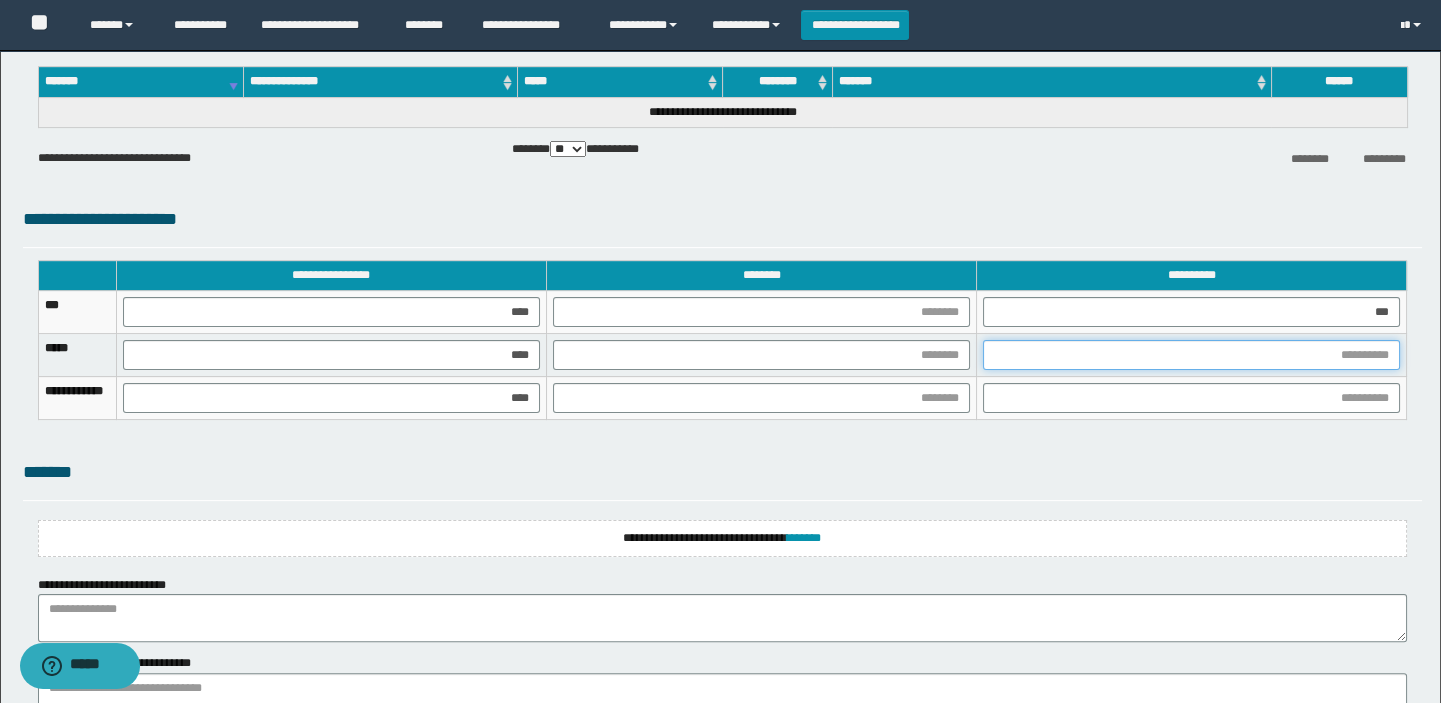 click at bounding box center (1191, 355) 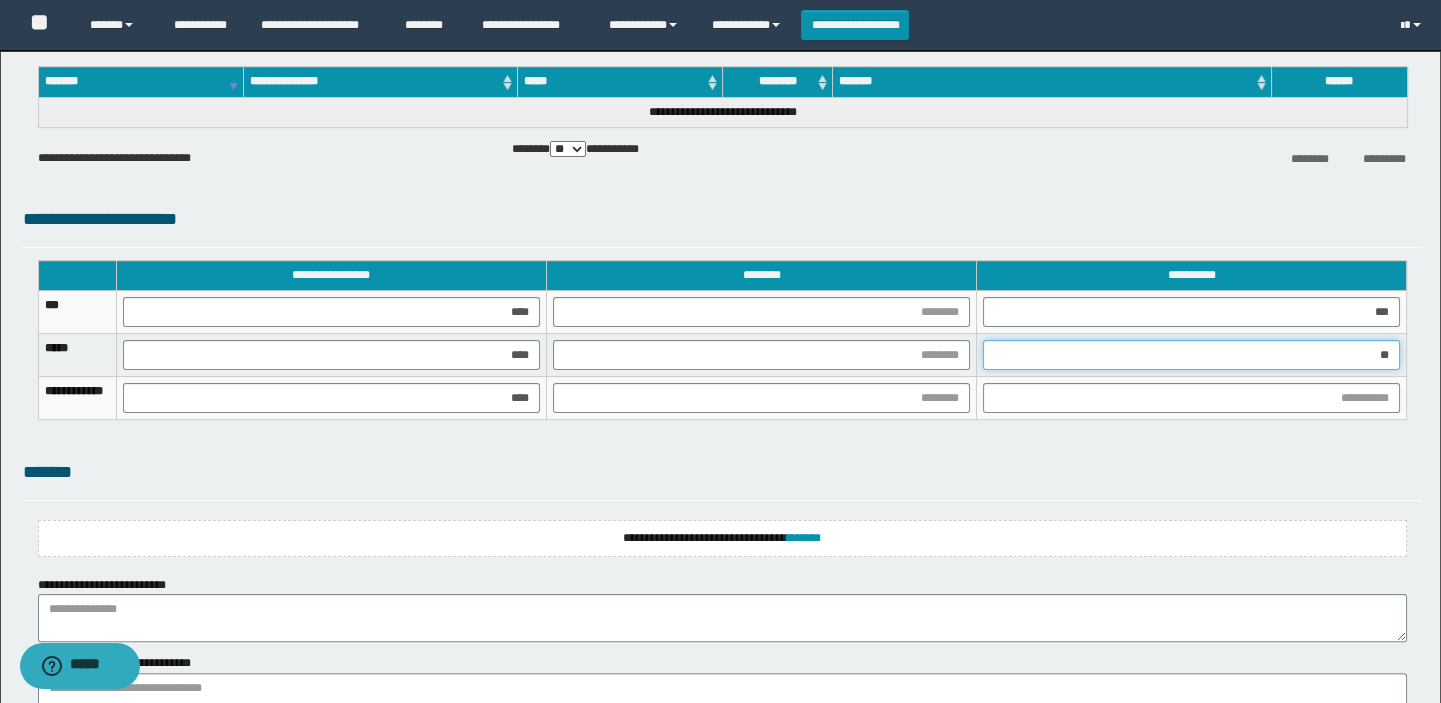 type on "***" 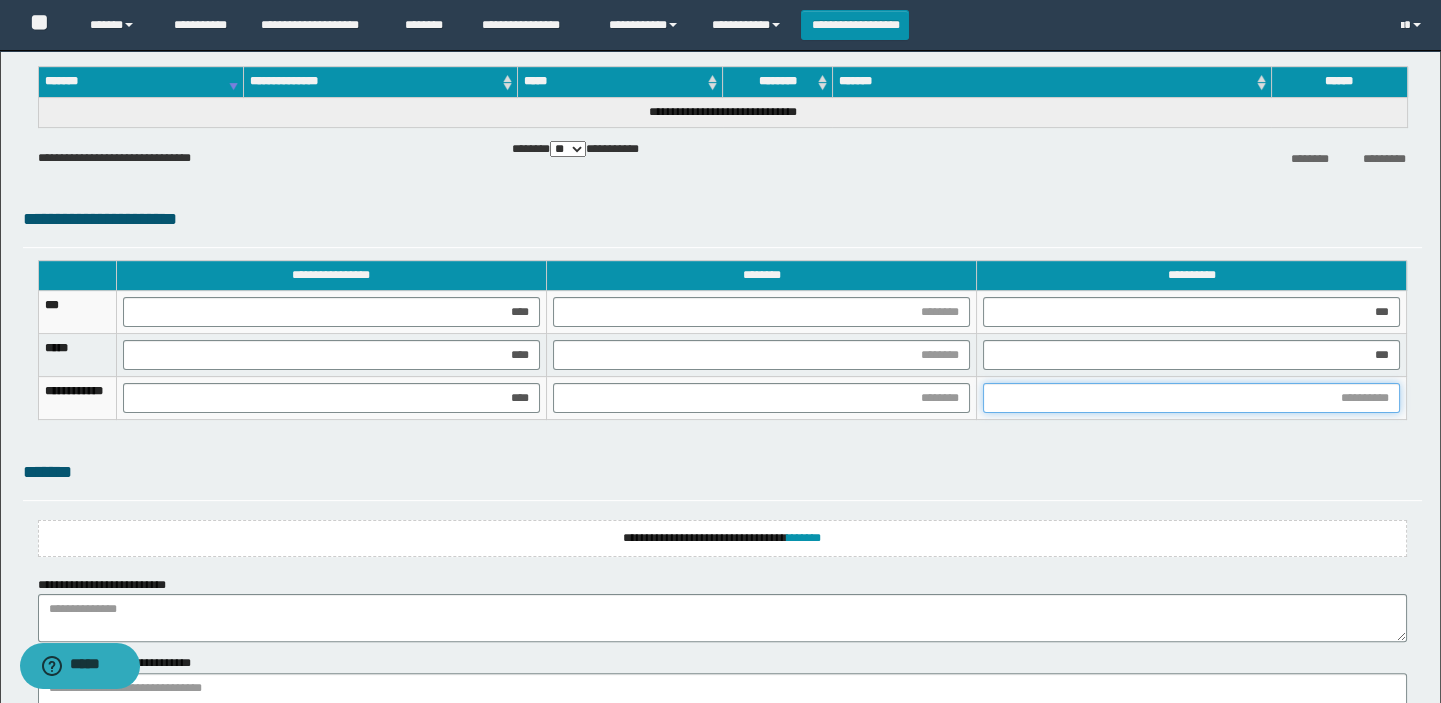 click at bounding box center (1191, 398) 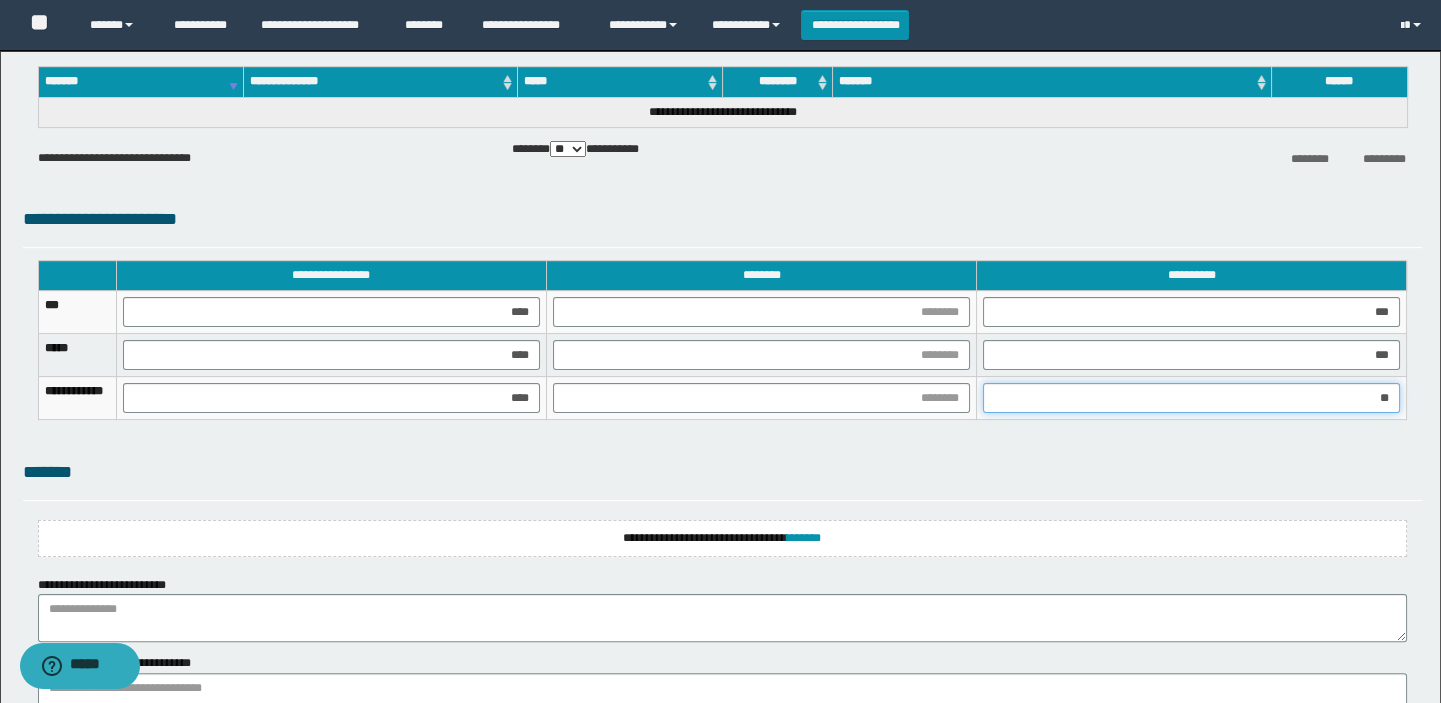 type on "***" 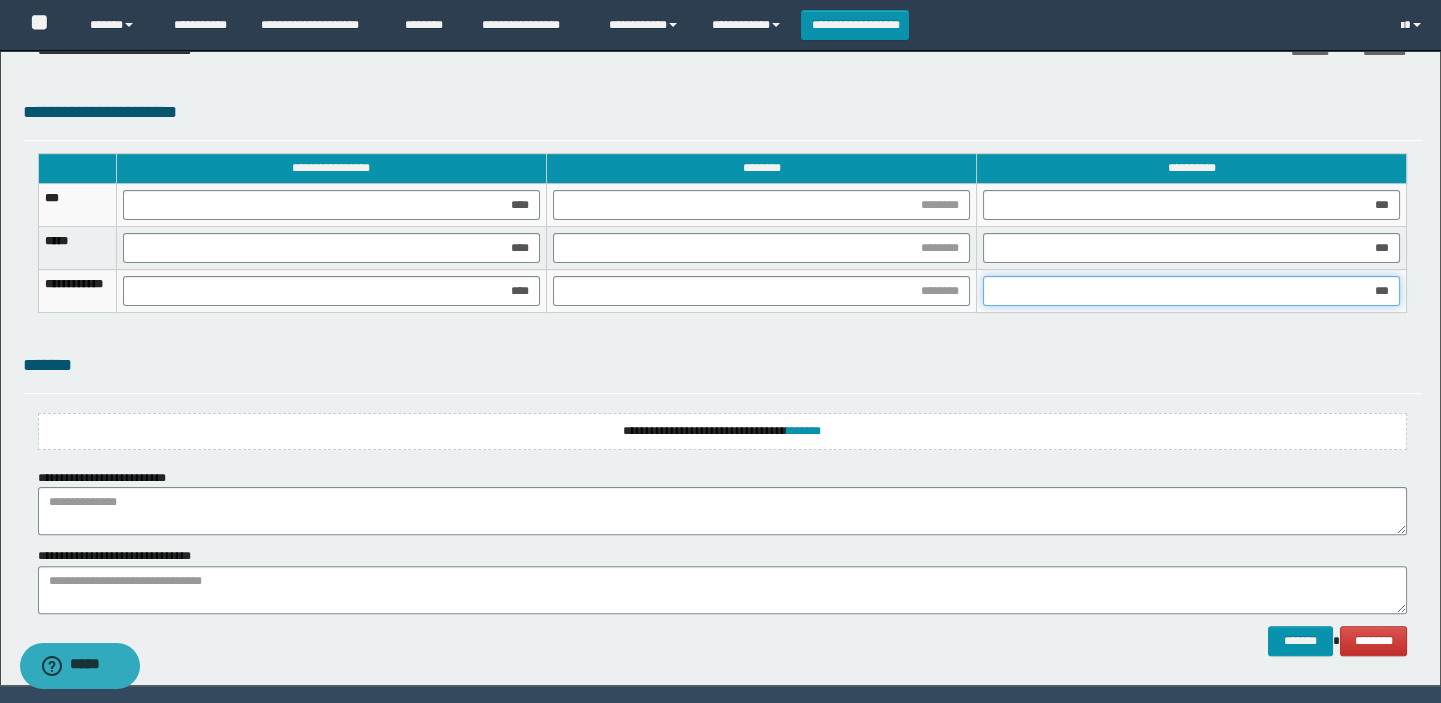 scroll, scrollTop: 1530, scrollLeft: 0, axis: vertical 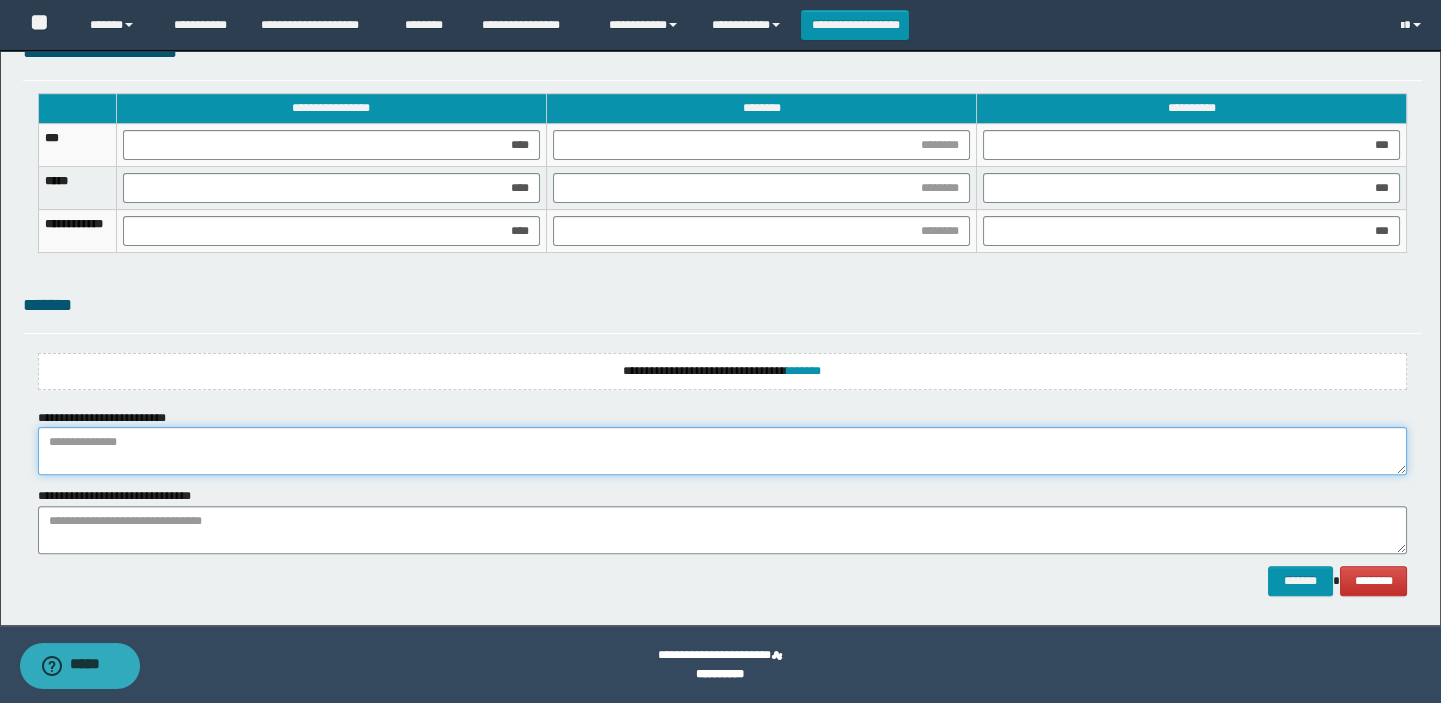 click at bounding box center [723, 451] 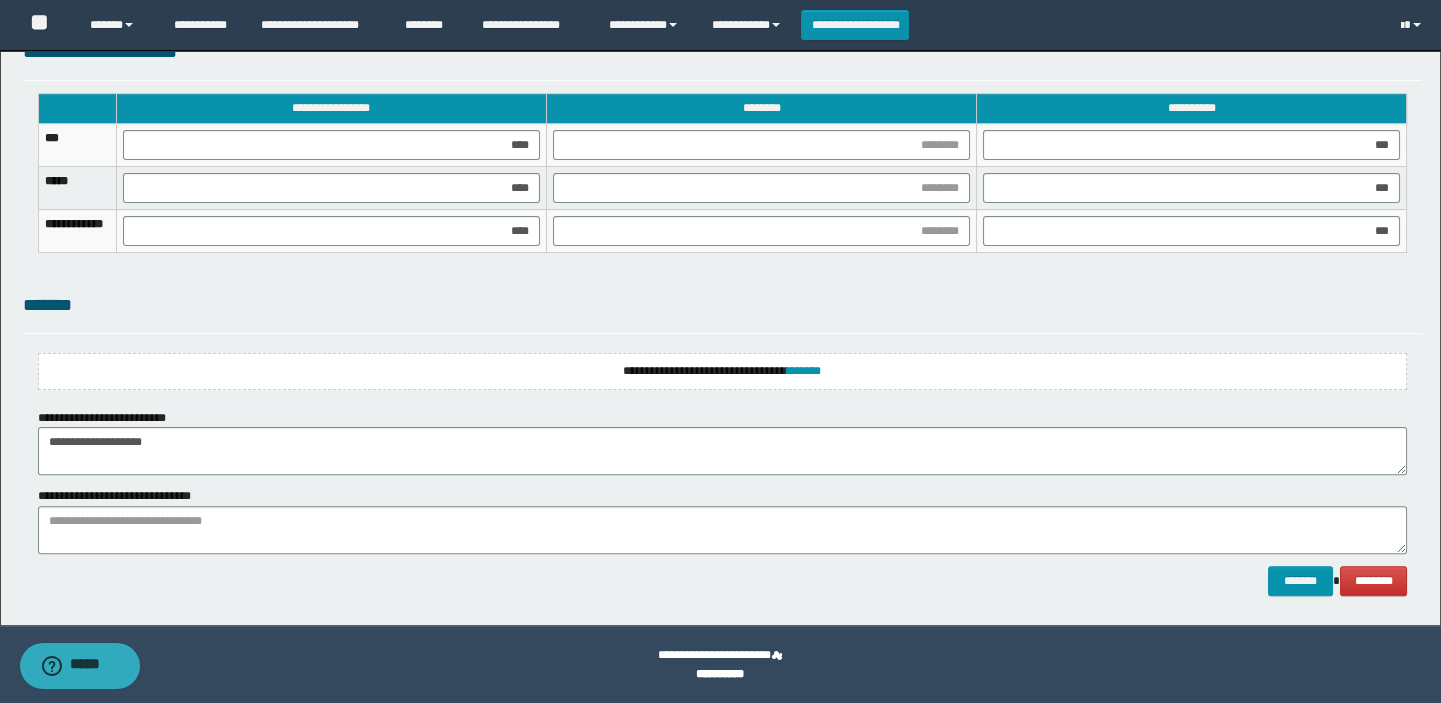drag, startPoint x: 106, startPoint y: 442, endPoint x: 189, endPoint y: 90, distance: 361.65314 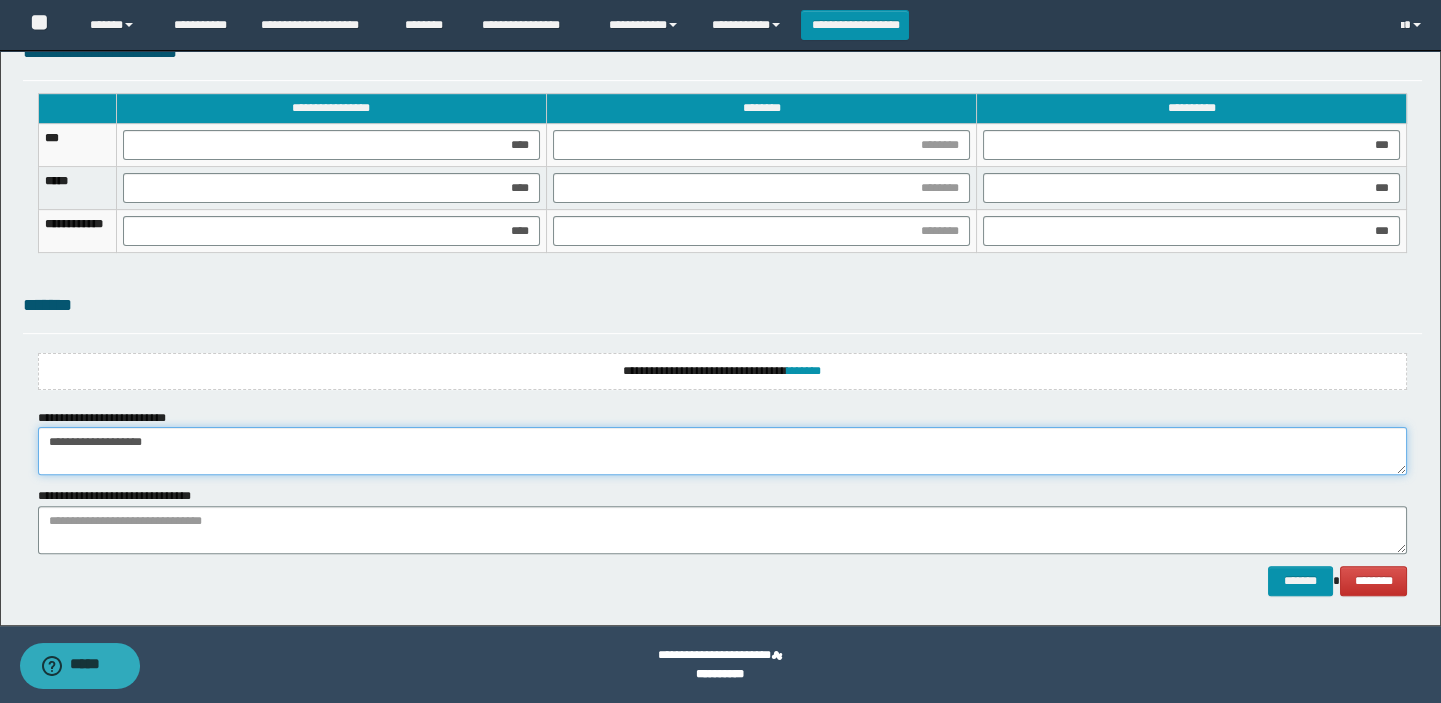 type on "**********" 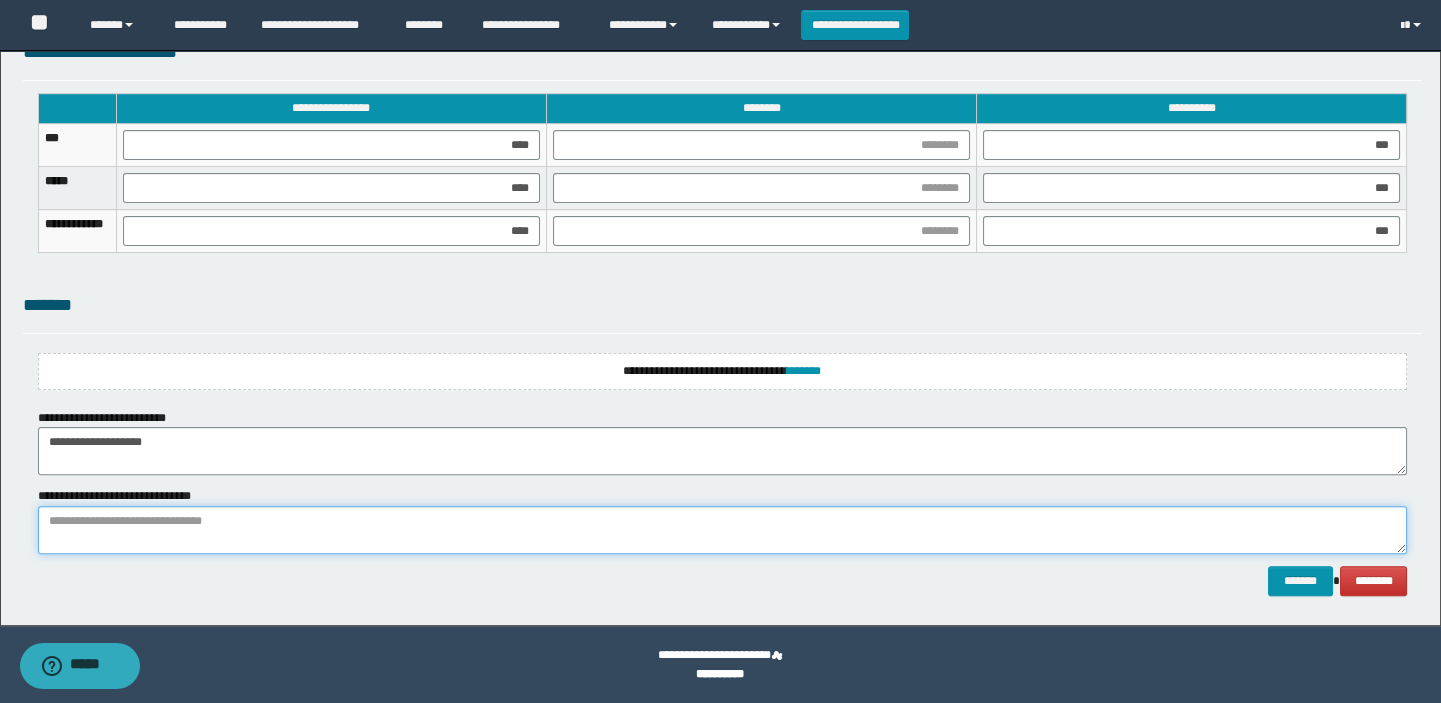 click at bounding box center [723, 530] 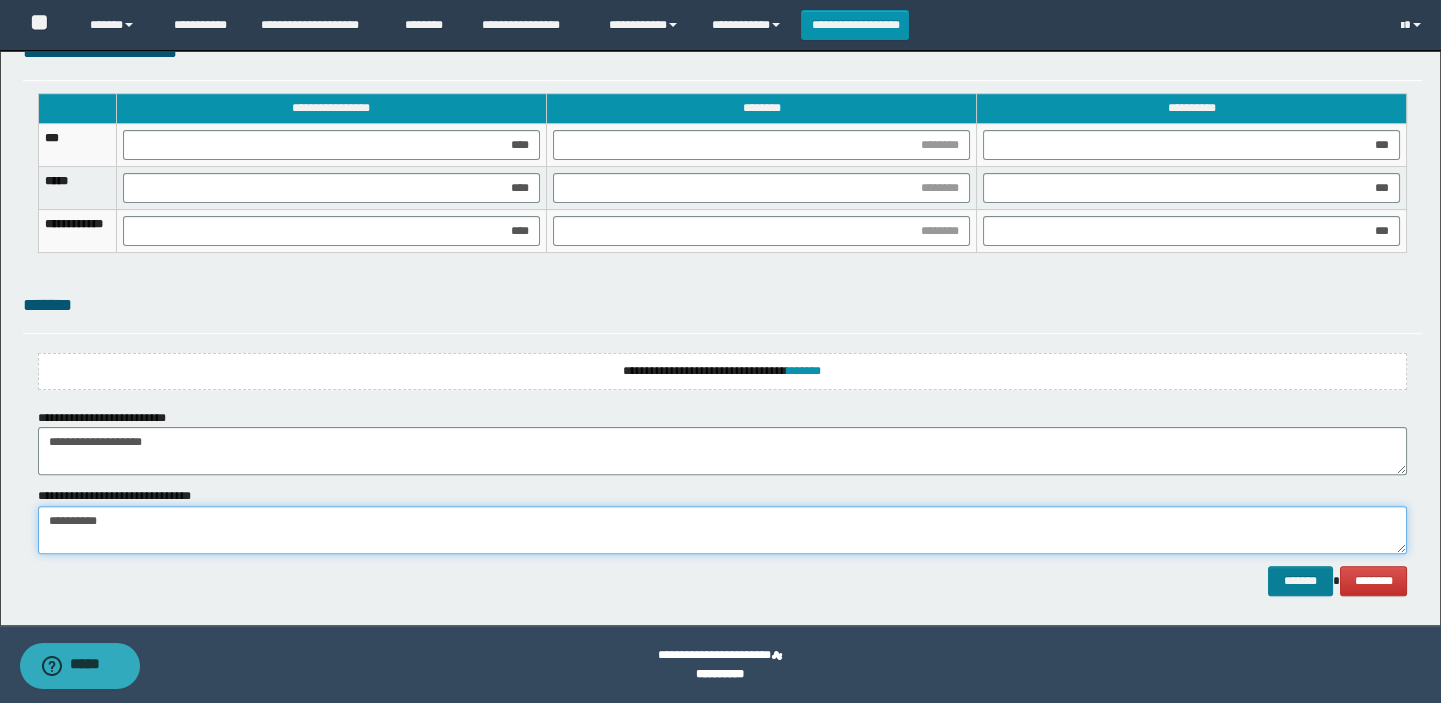 type on "**********" 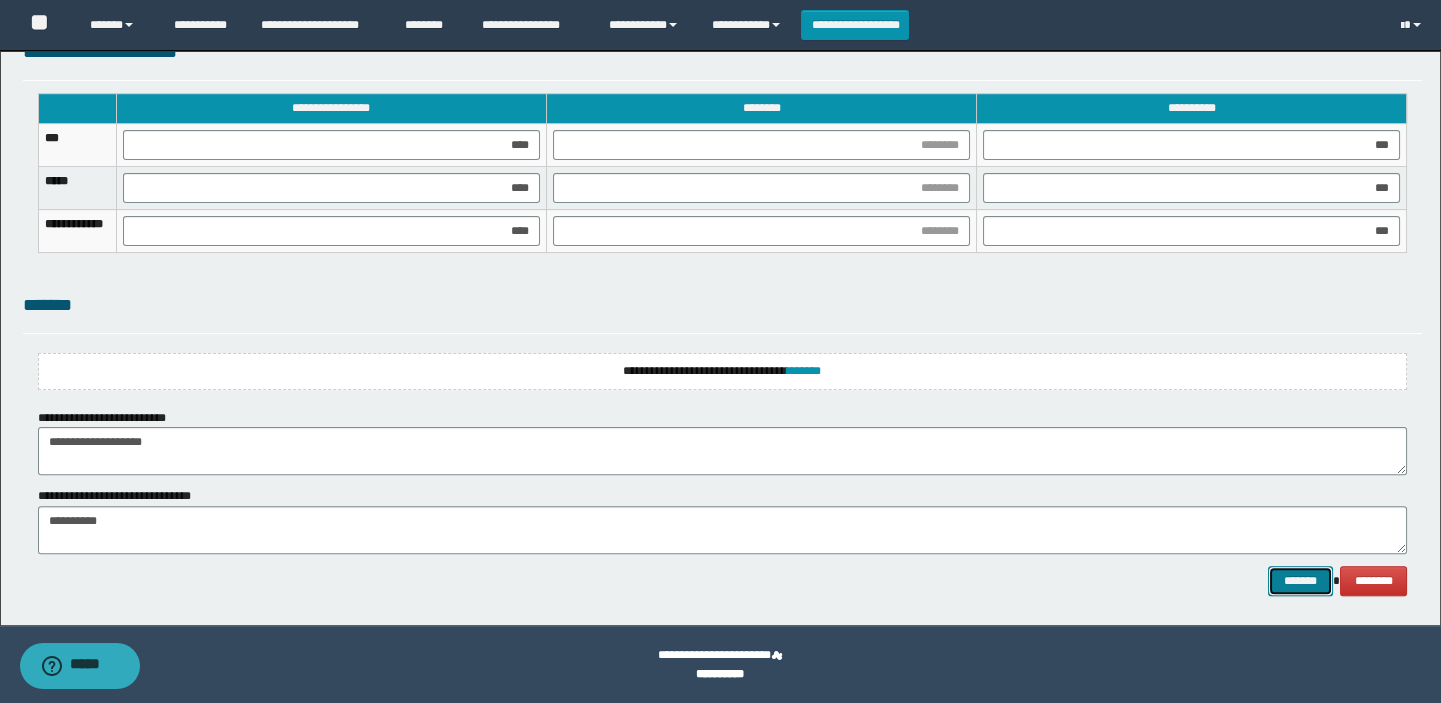 click on "*******" at bounding box center (1300, 581) 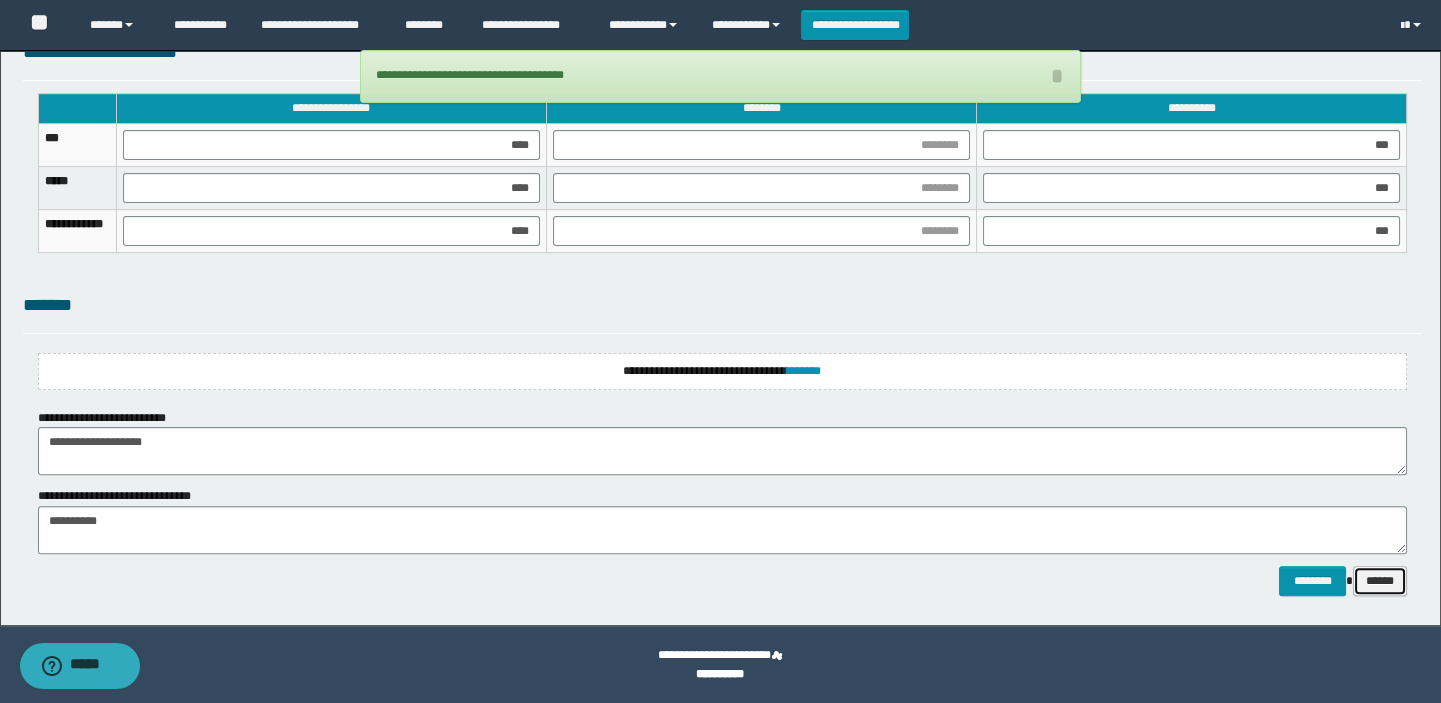 click on "******" at bounding box center (1380, 581) 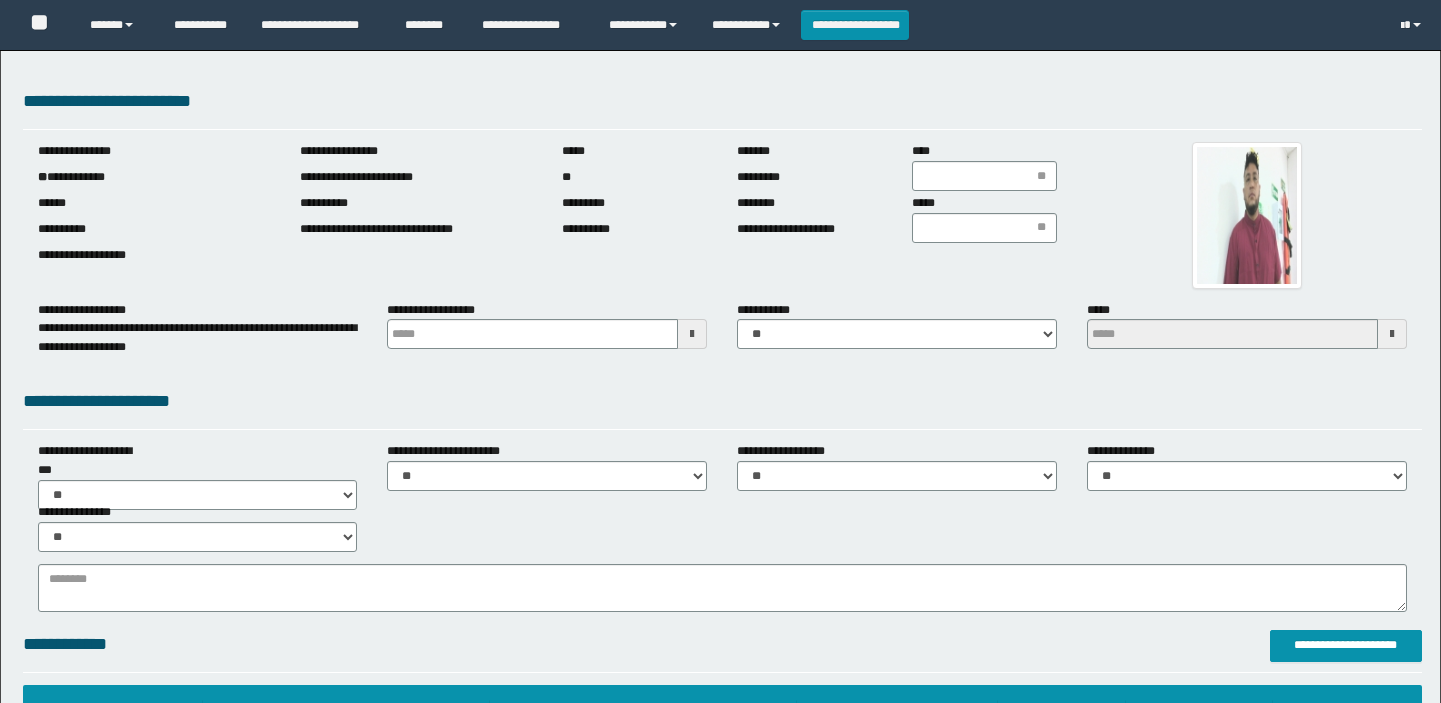 scroll, scrollTop: 0, scrollLeft: 0, axis: both 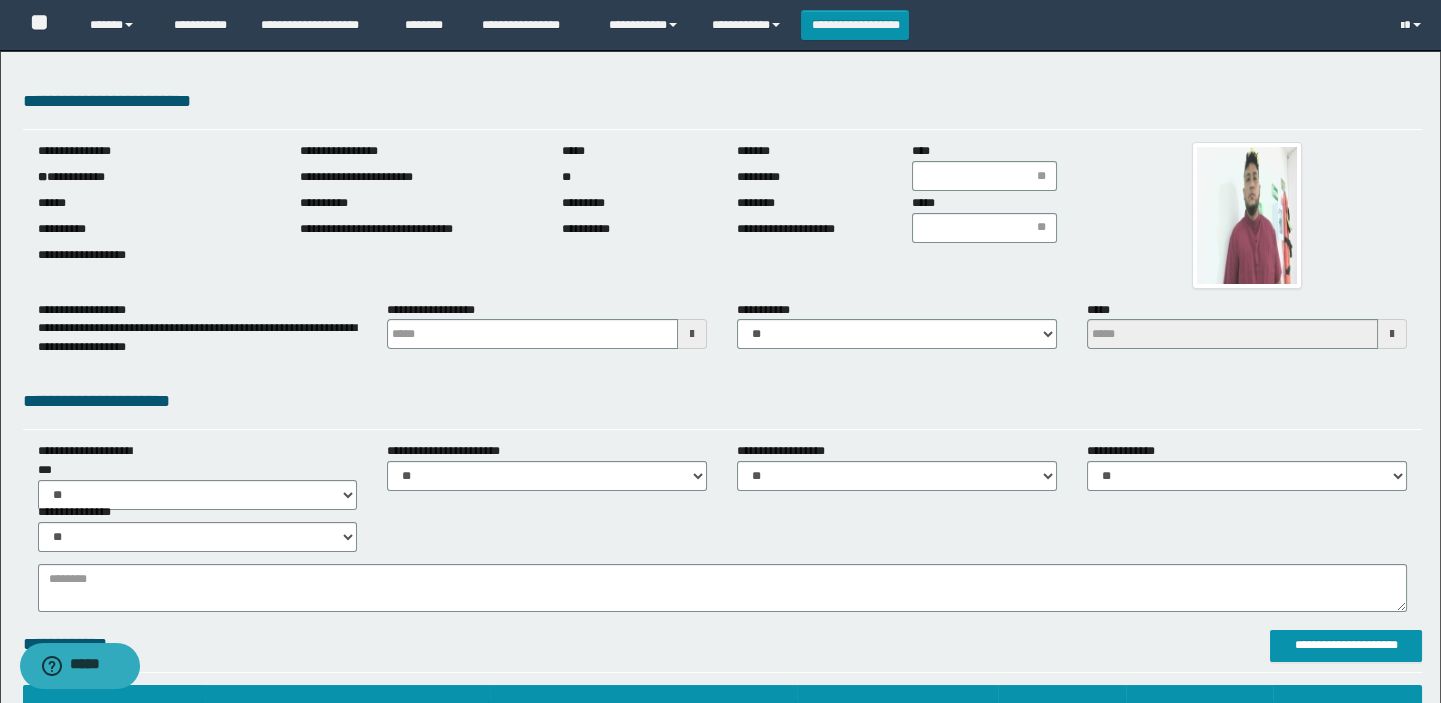 click on "**********" at bounding box center (154, 177) 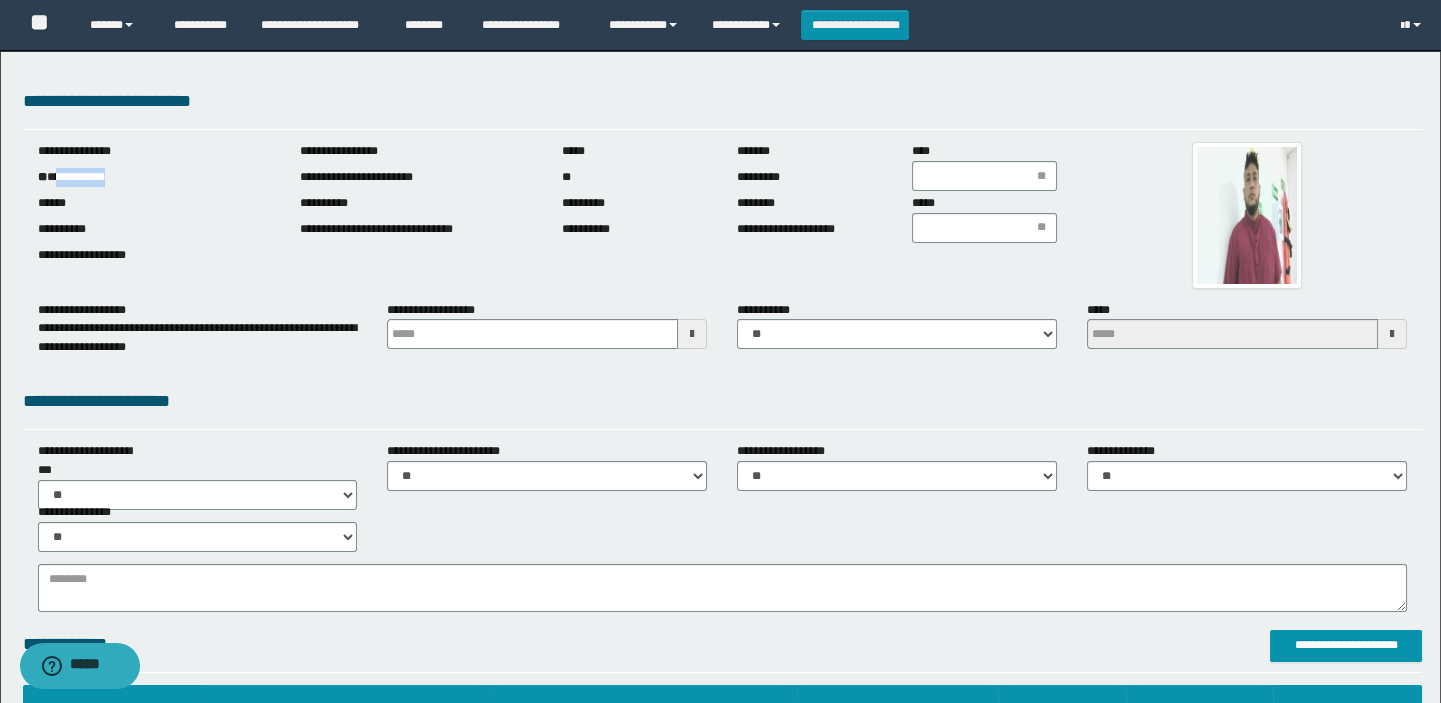 click on "**********" at bounding box center (154, 177) 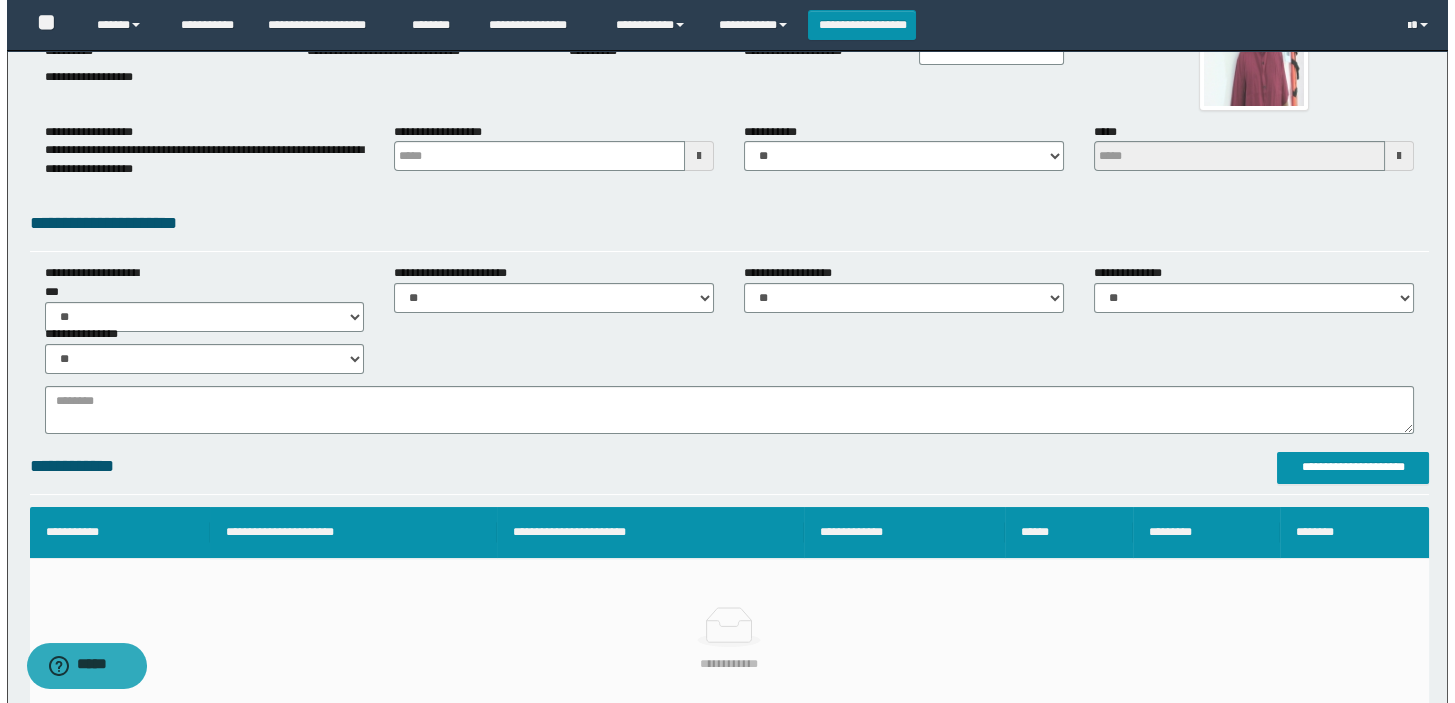 scroll, scrollTop: 272, scrollLeft: 0, axis: vertical 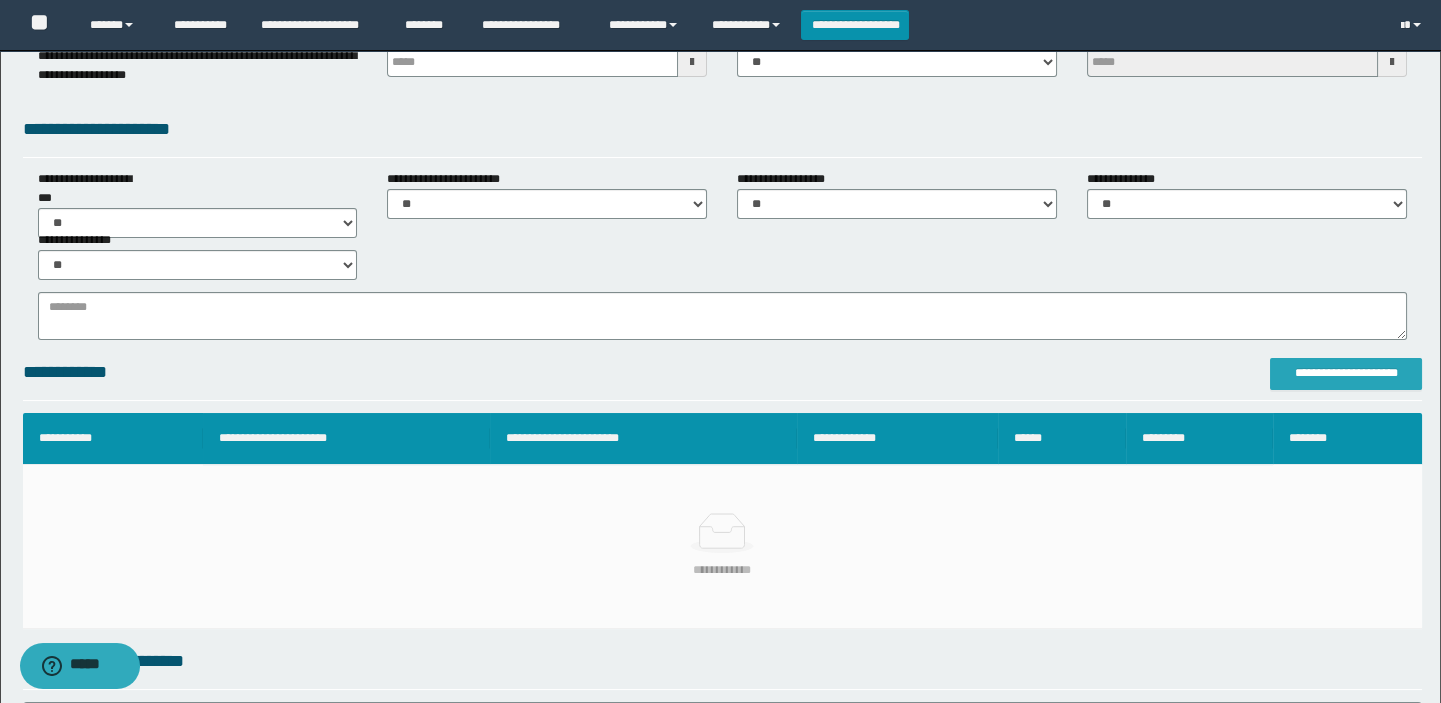 click on "**********" at bounding box center [1346, 373] 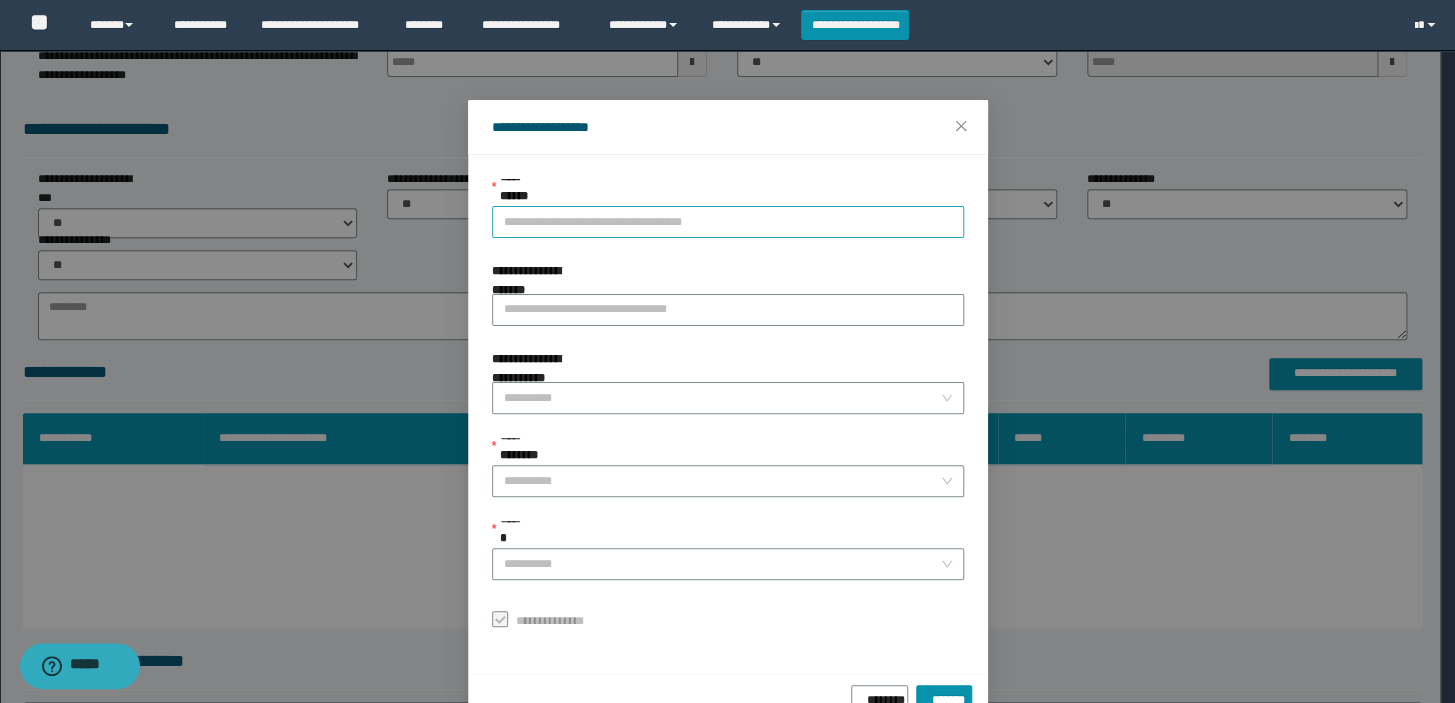 click on "**********" at bounding box center (728, 222) 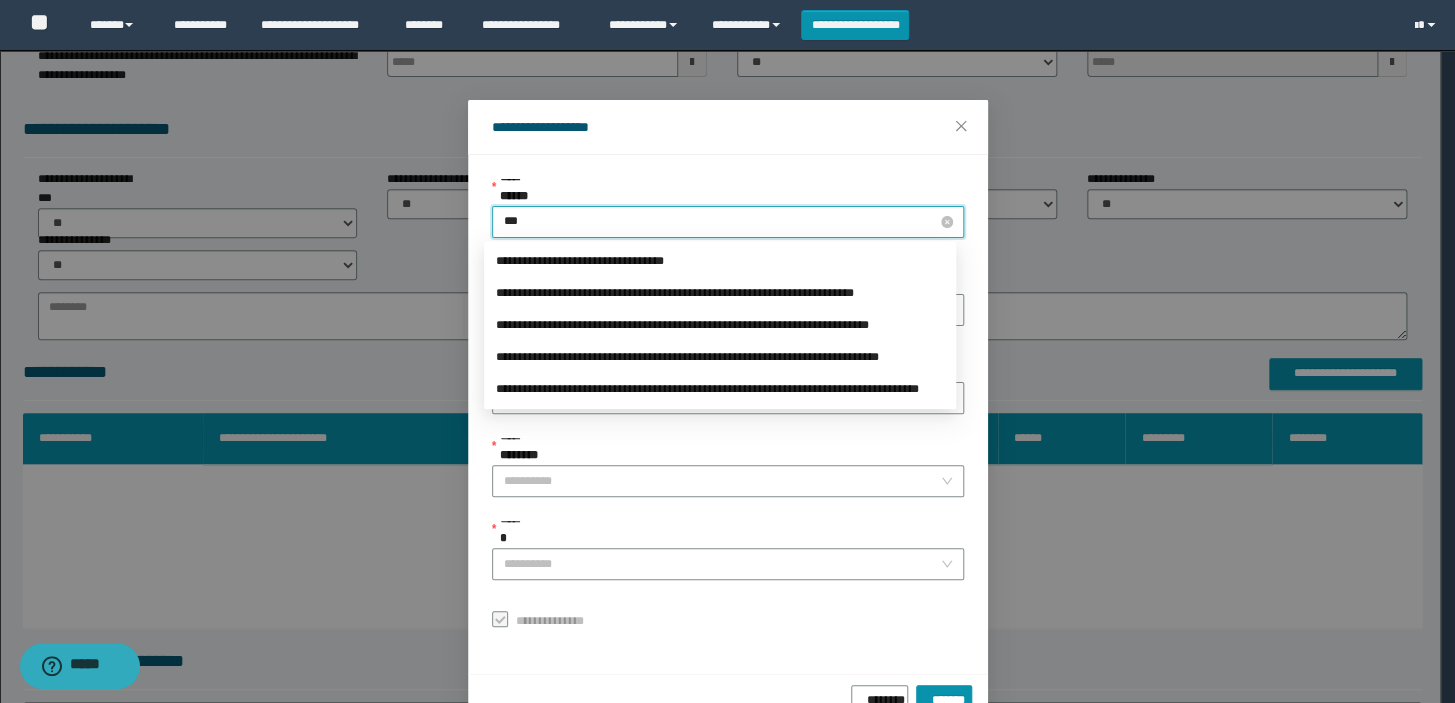 type on "****" 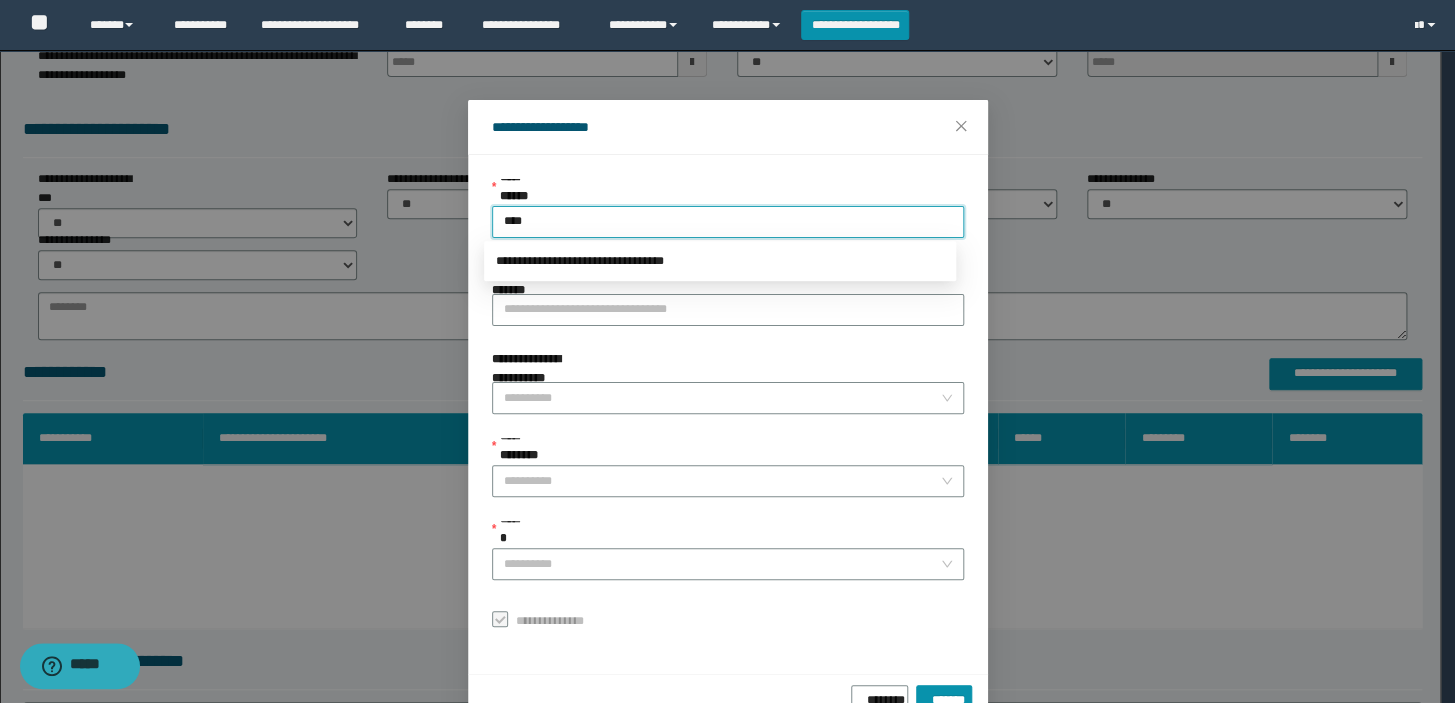 click on "**********" at bounding box center [720, 261] 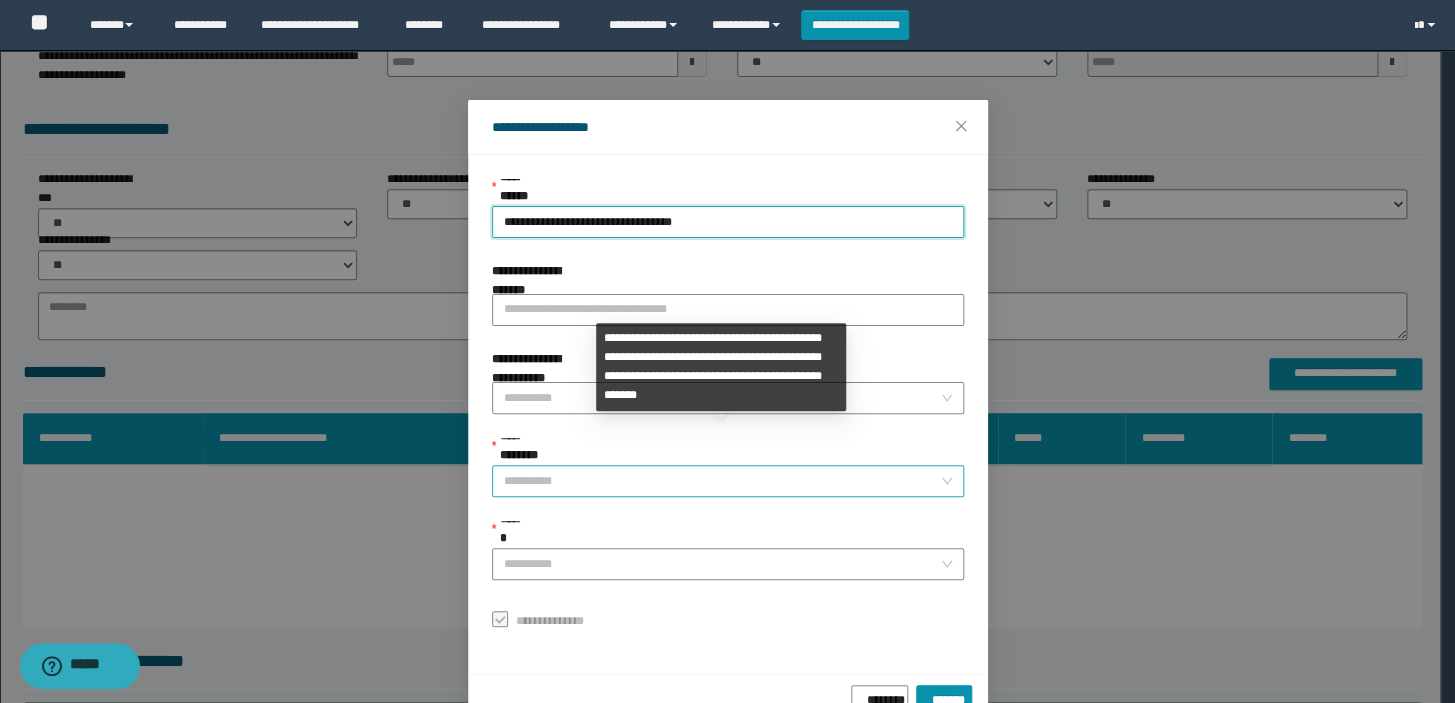 click on "**********" at bounding box center (722, 481) 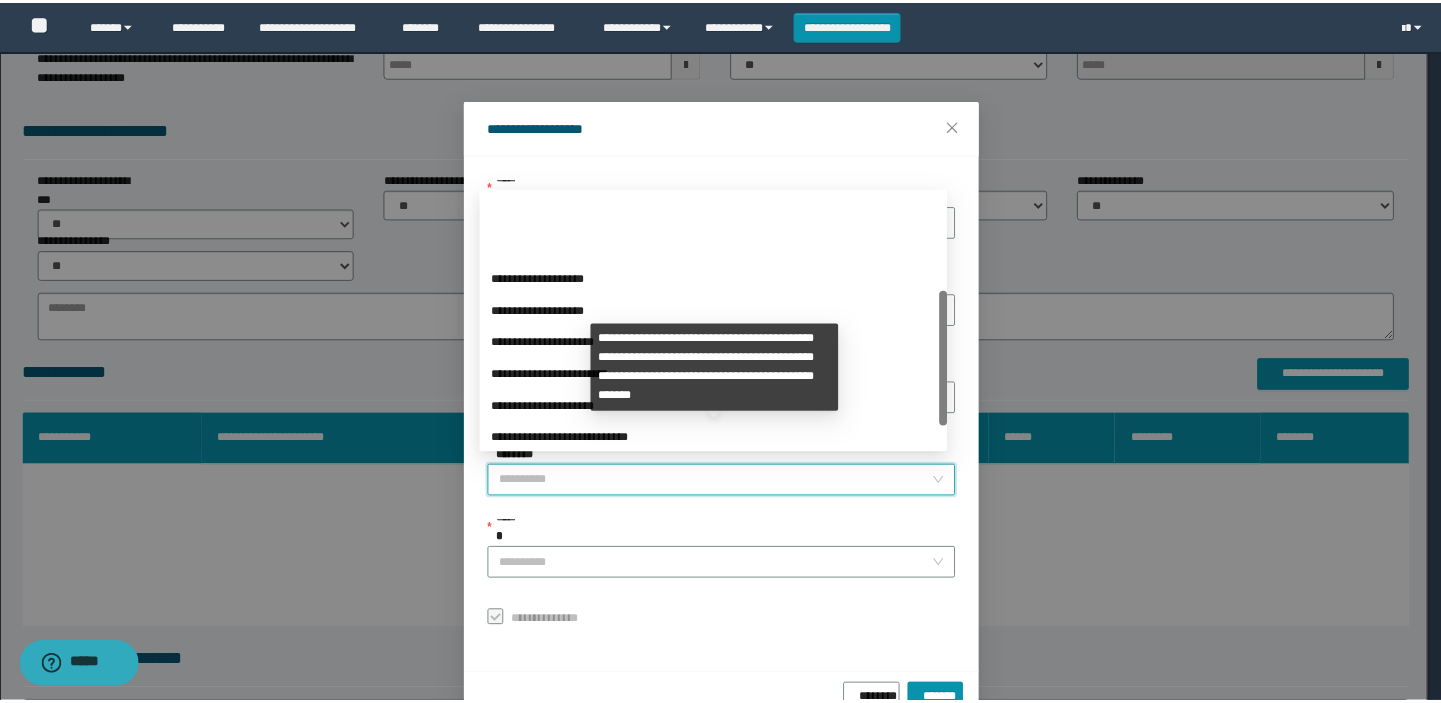 scroll, scrollTop: 223, scrollLeft: 0, axis: vertical 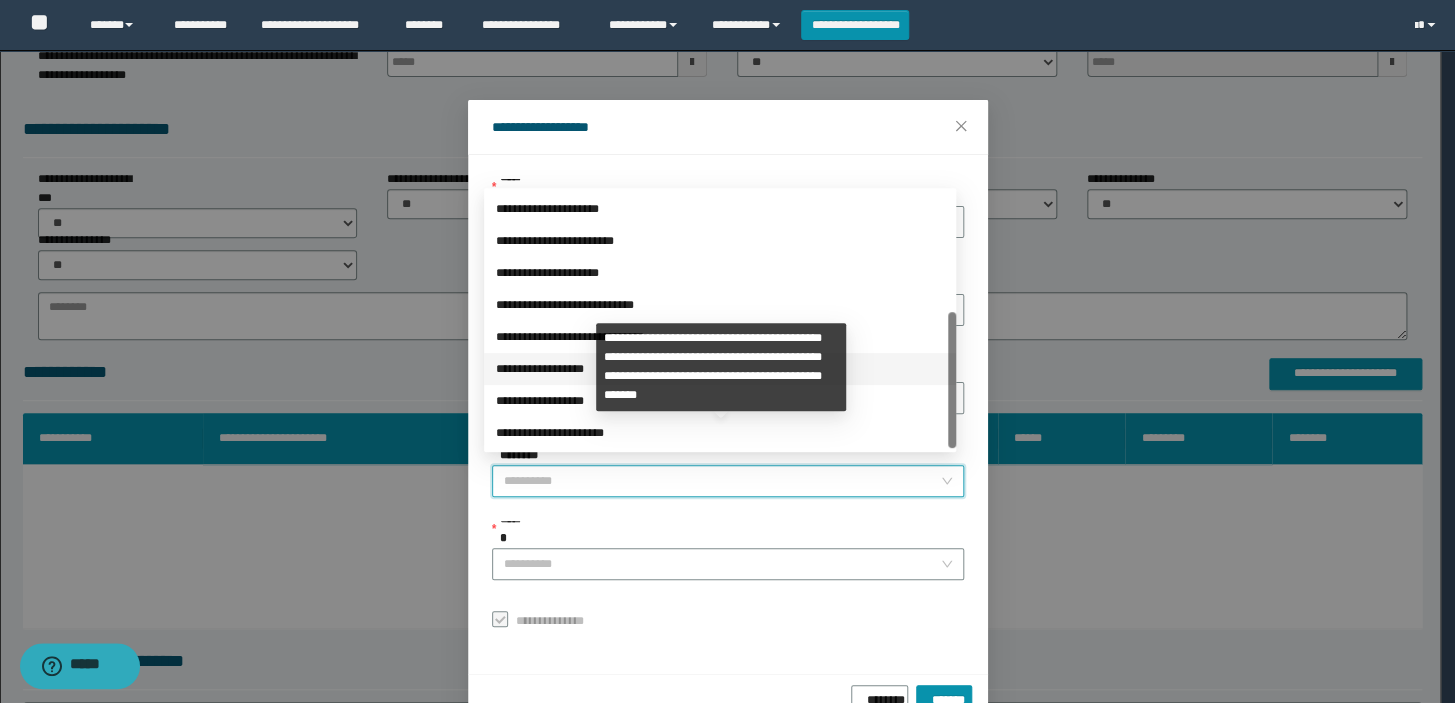 click on "**********" at bounding box center (720, 369) 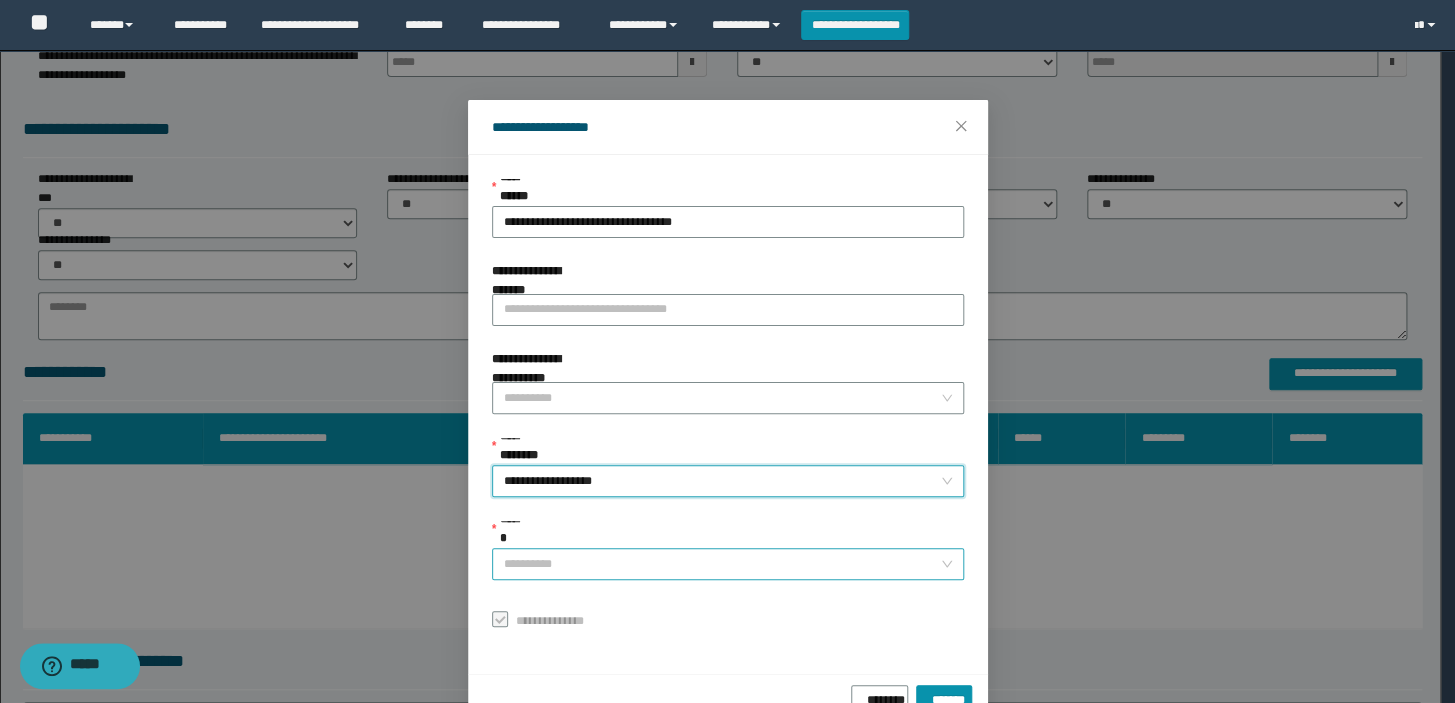 click on "******" at bounding box center (722, 564) 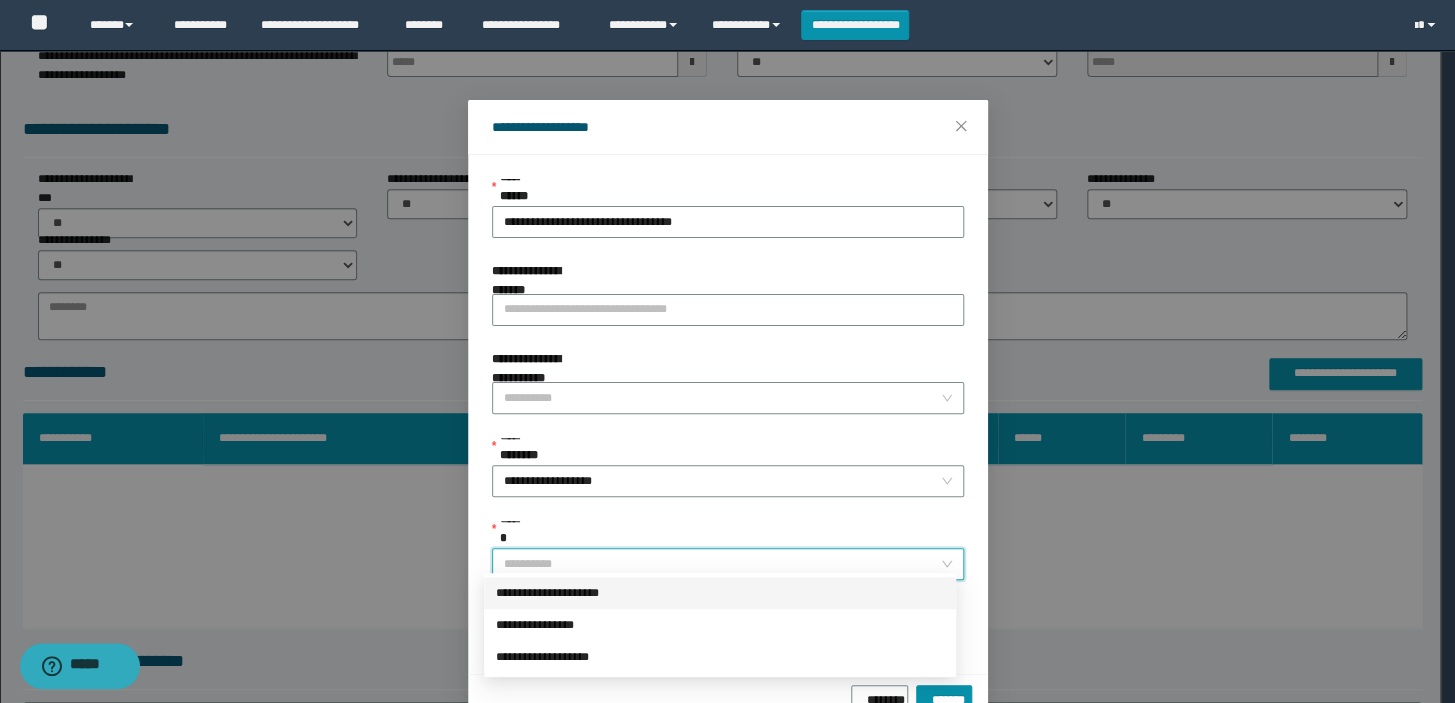 click on "**********" at bounding box center [720, 593] 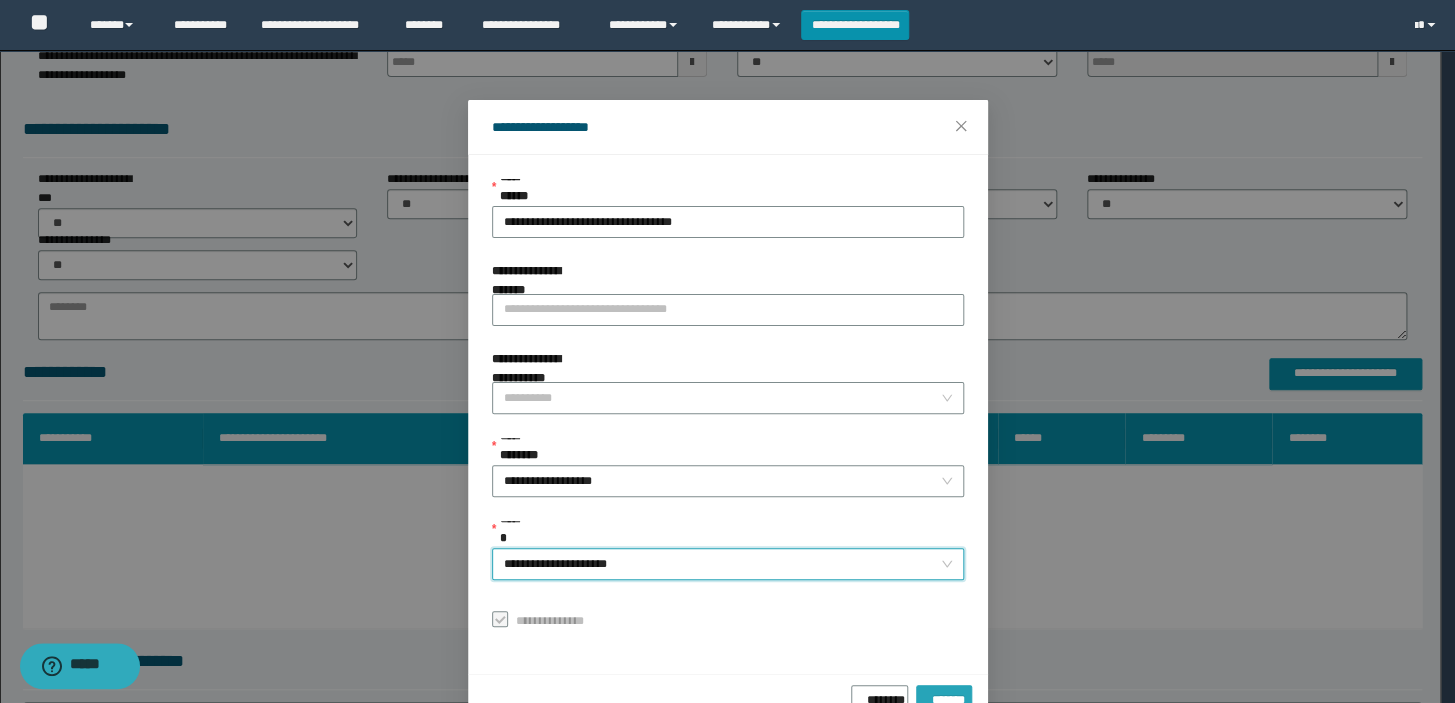 click on "*******" at bounding box center [944, 696] 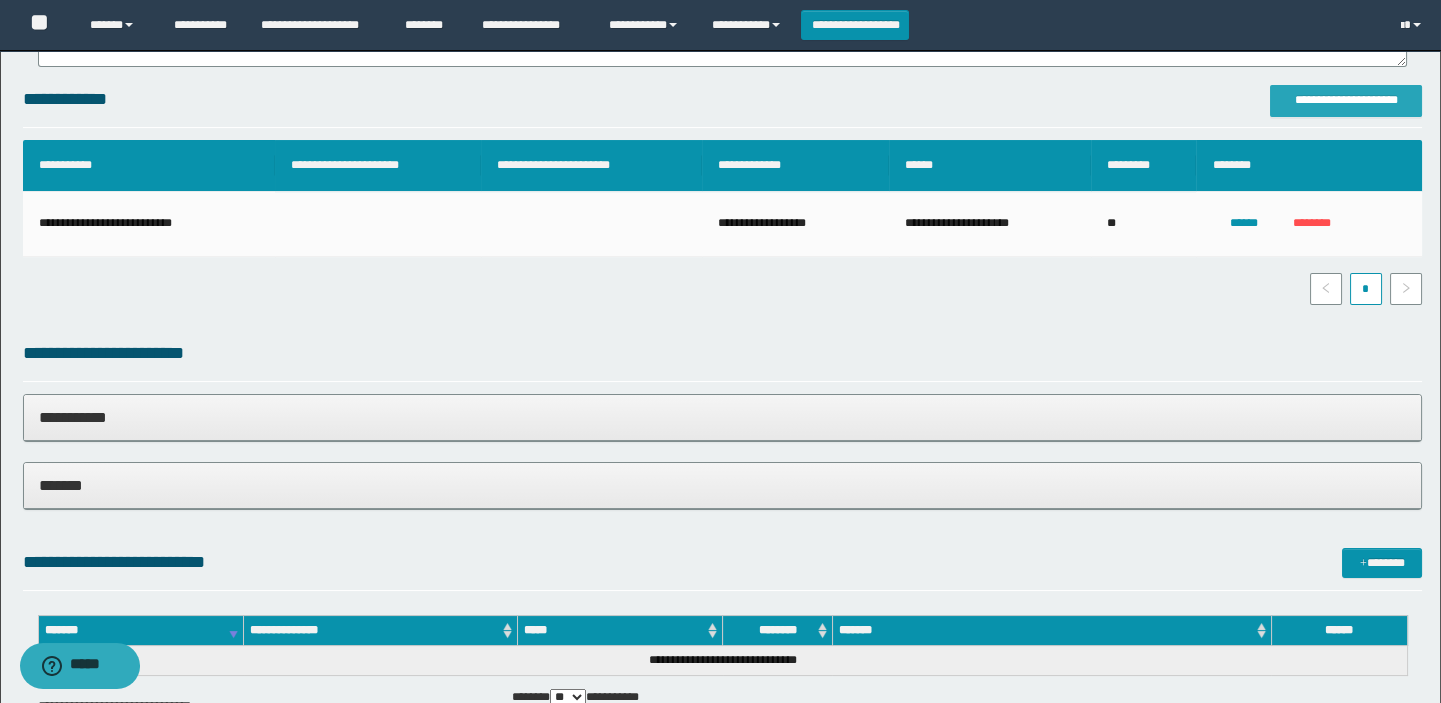 scroll, scrollTop: 0, scrollLeft: 0, axis: both 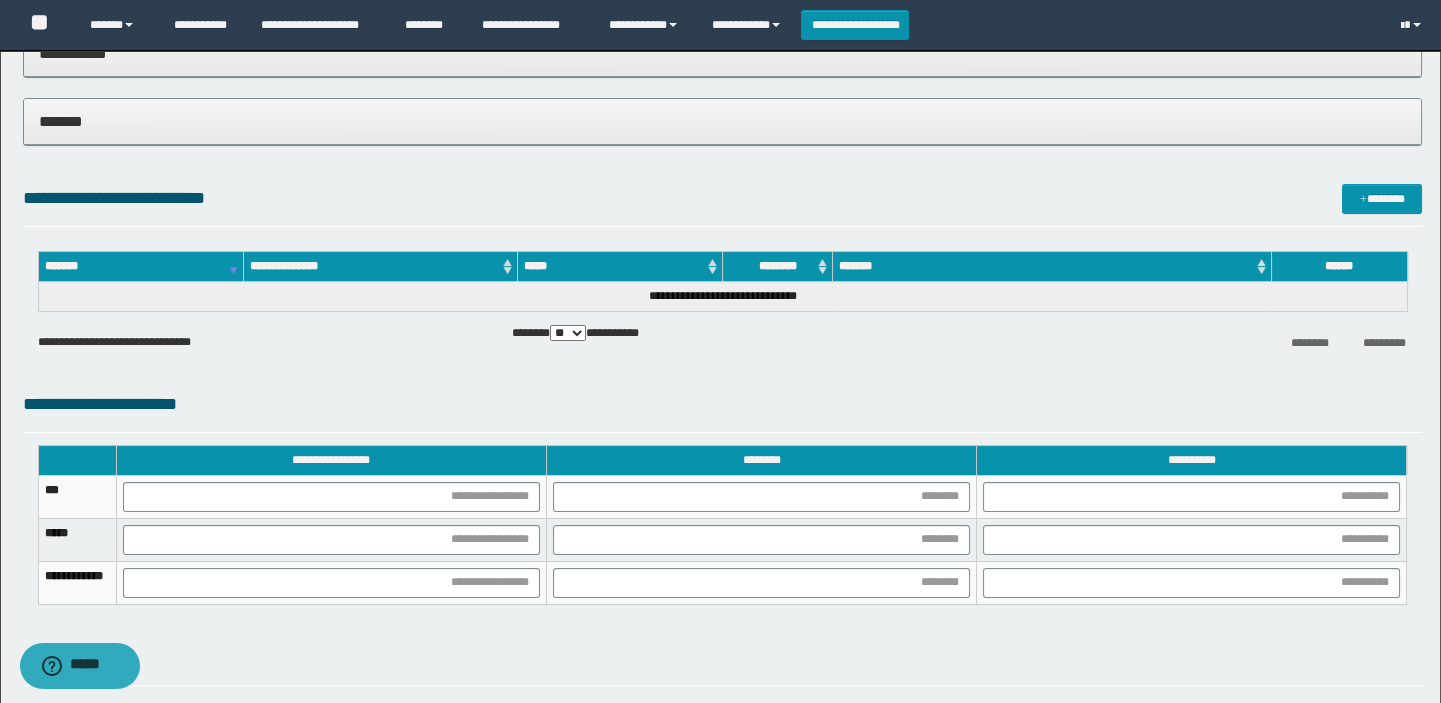 click on "*******" at bounding box center [723, 122] 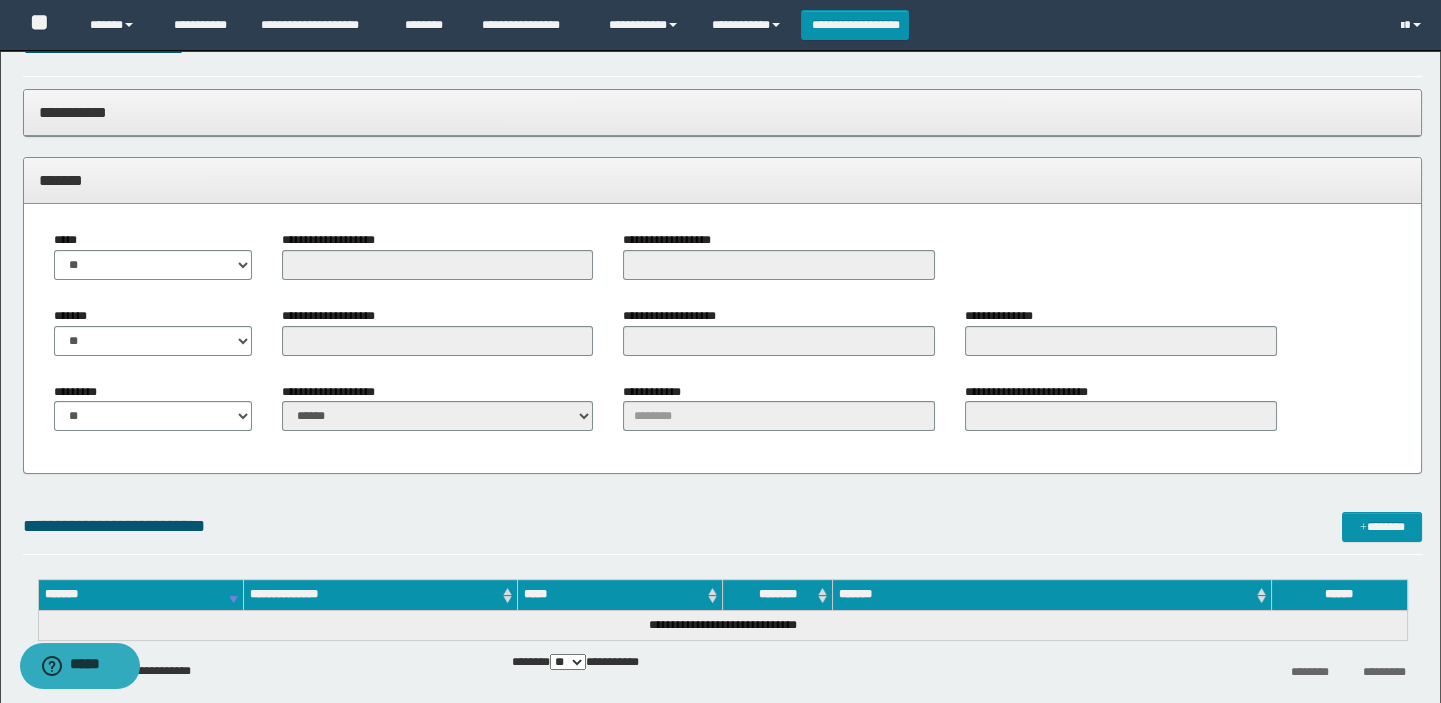 scroll, scrollTop: 1000, scrollLeft: 0, axis: vertical 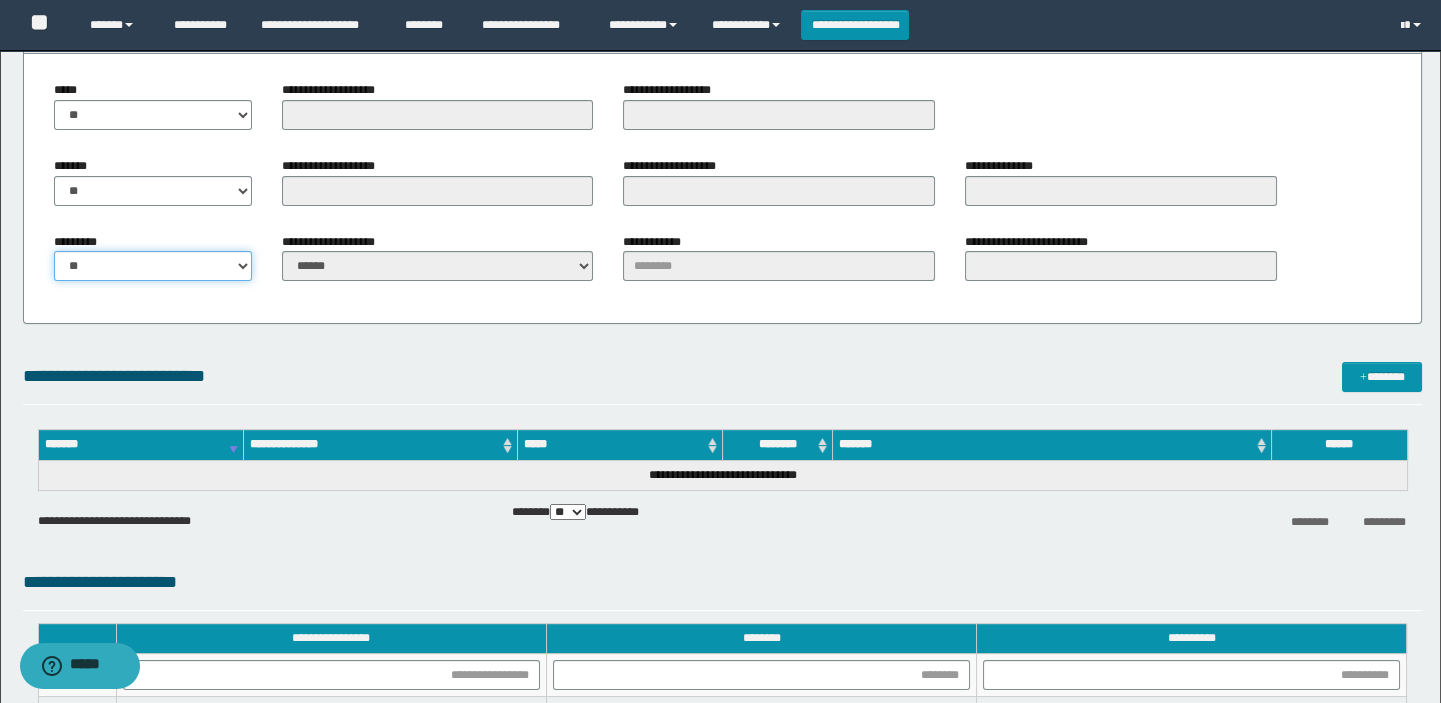 click on "**
**" at bounding box center (153, 266) 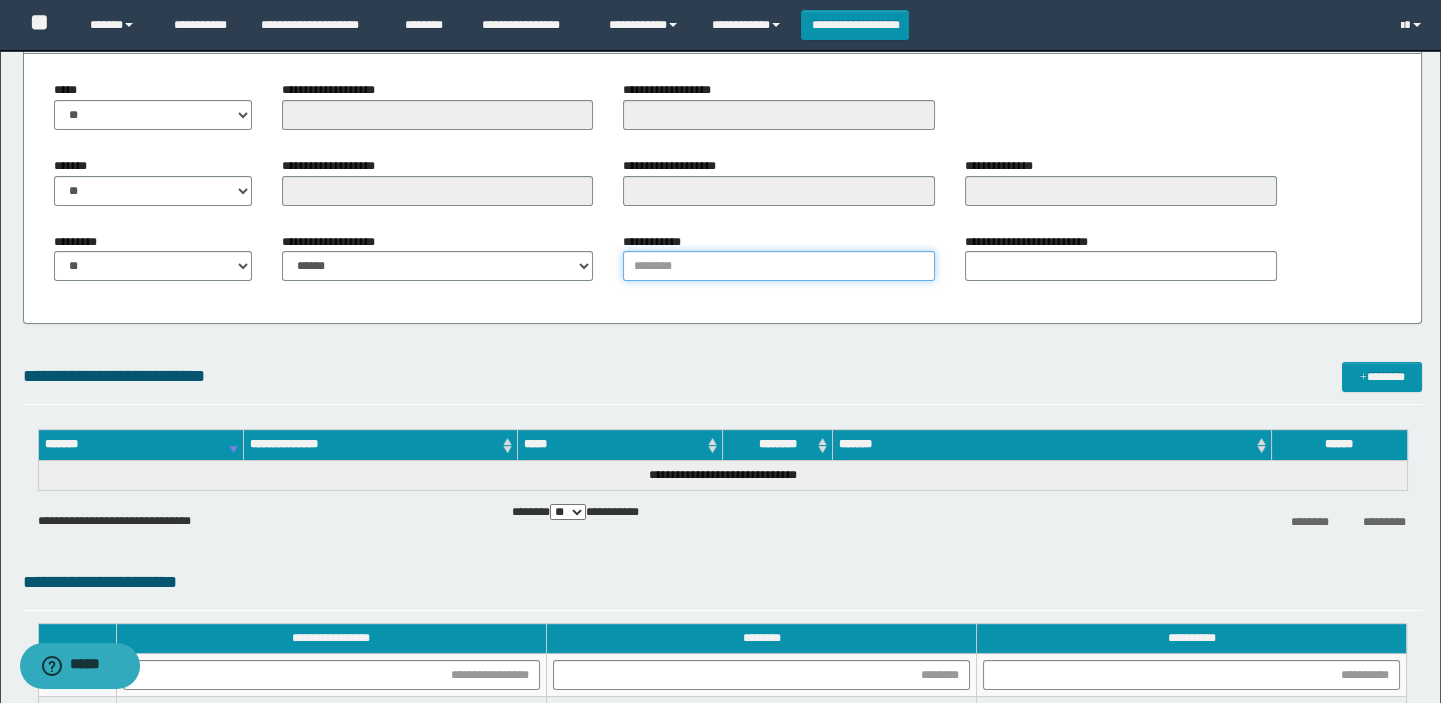 click on "**********" at bounding box center (779, 266) 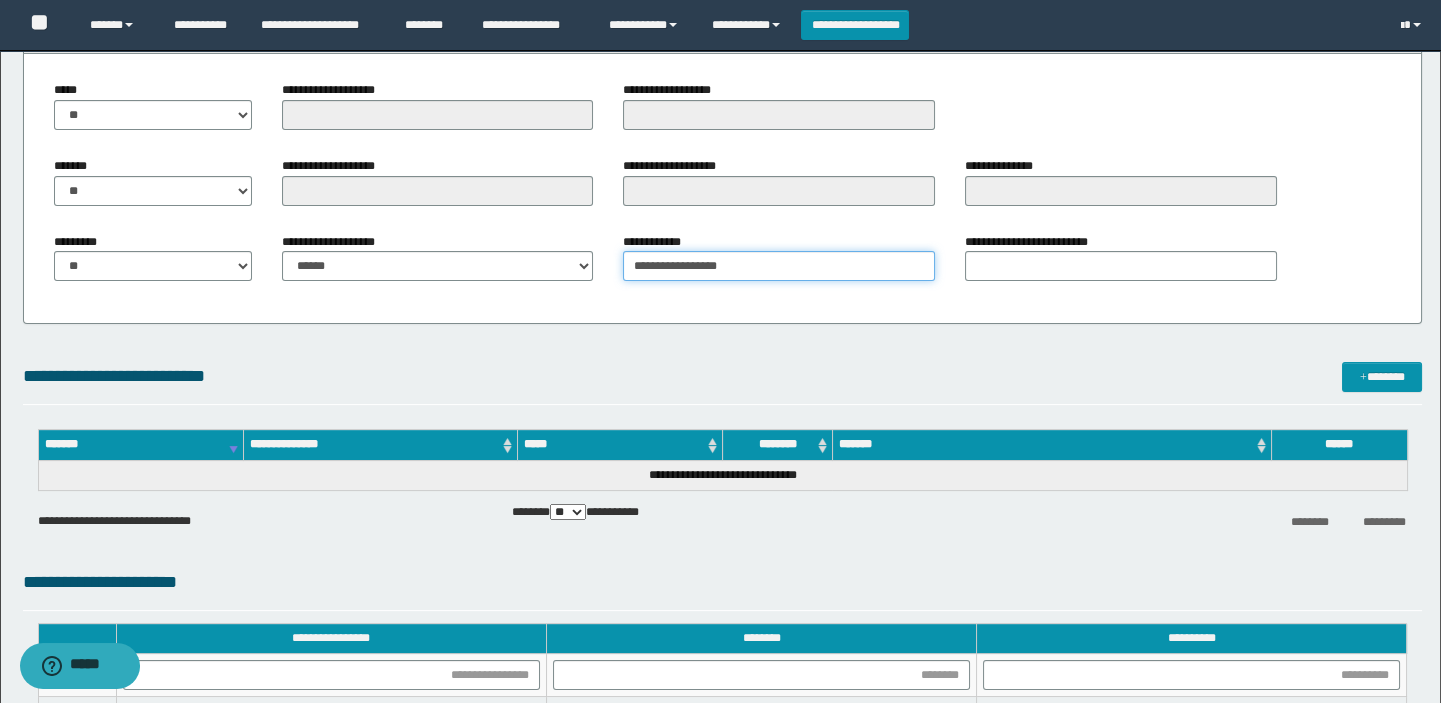 type on "**********" 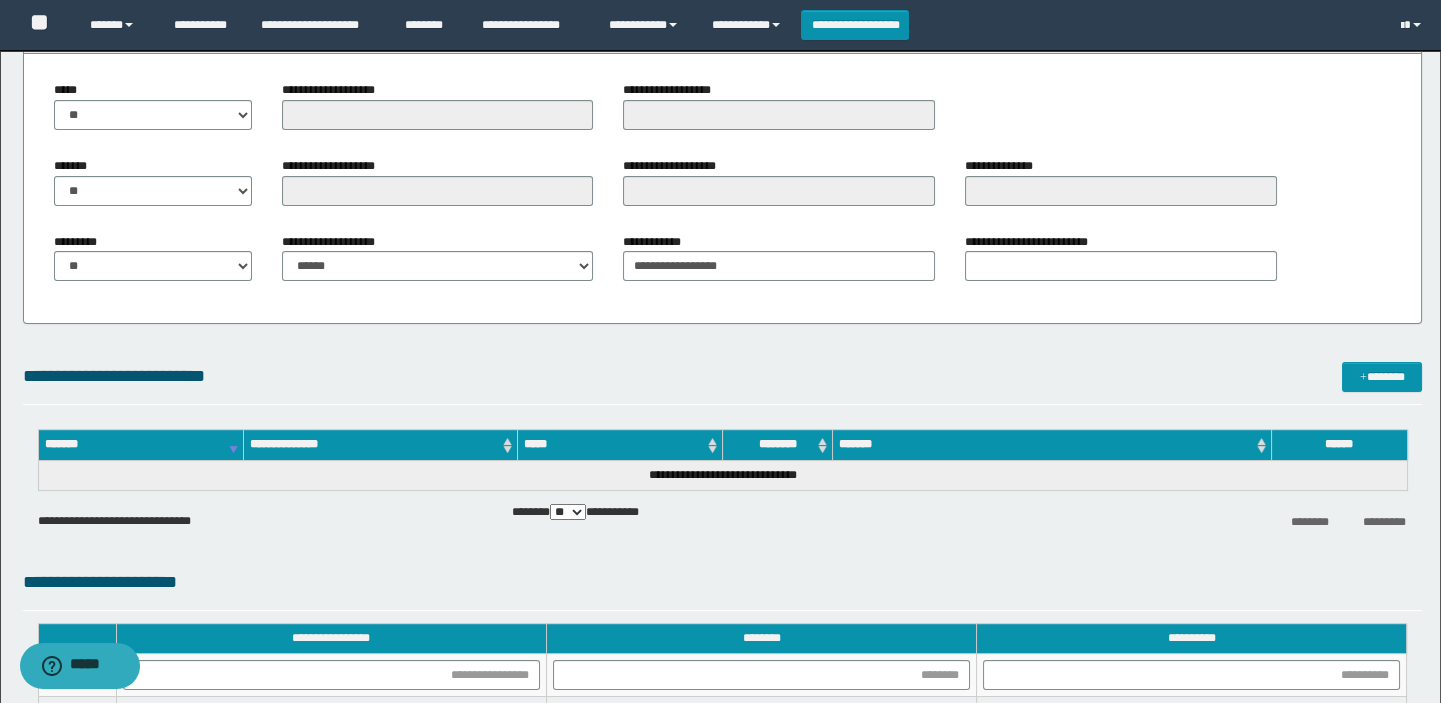 click on "**********" at bounding box center [723, 189] 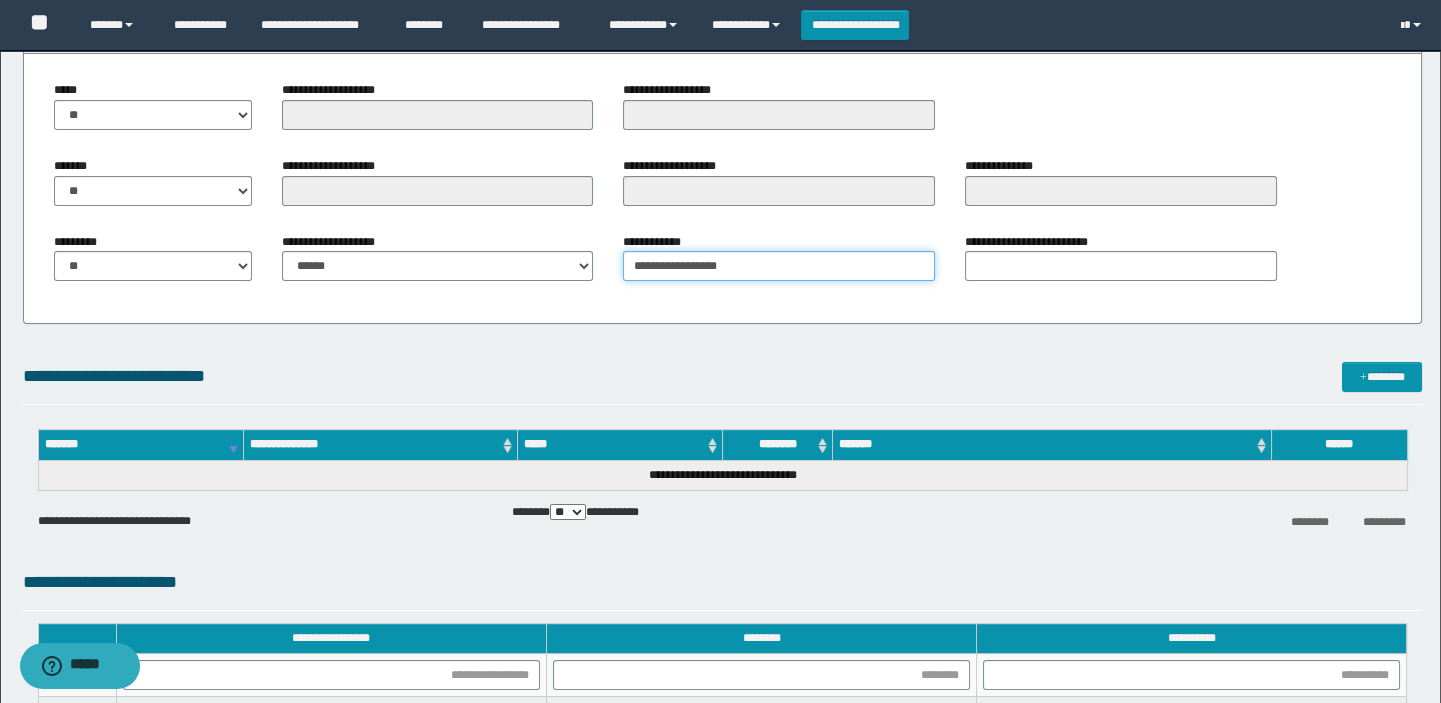 click on "**********" at bounding box center [779, 266] 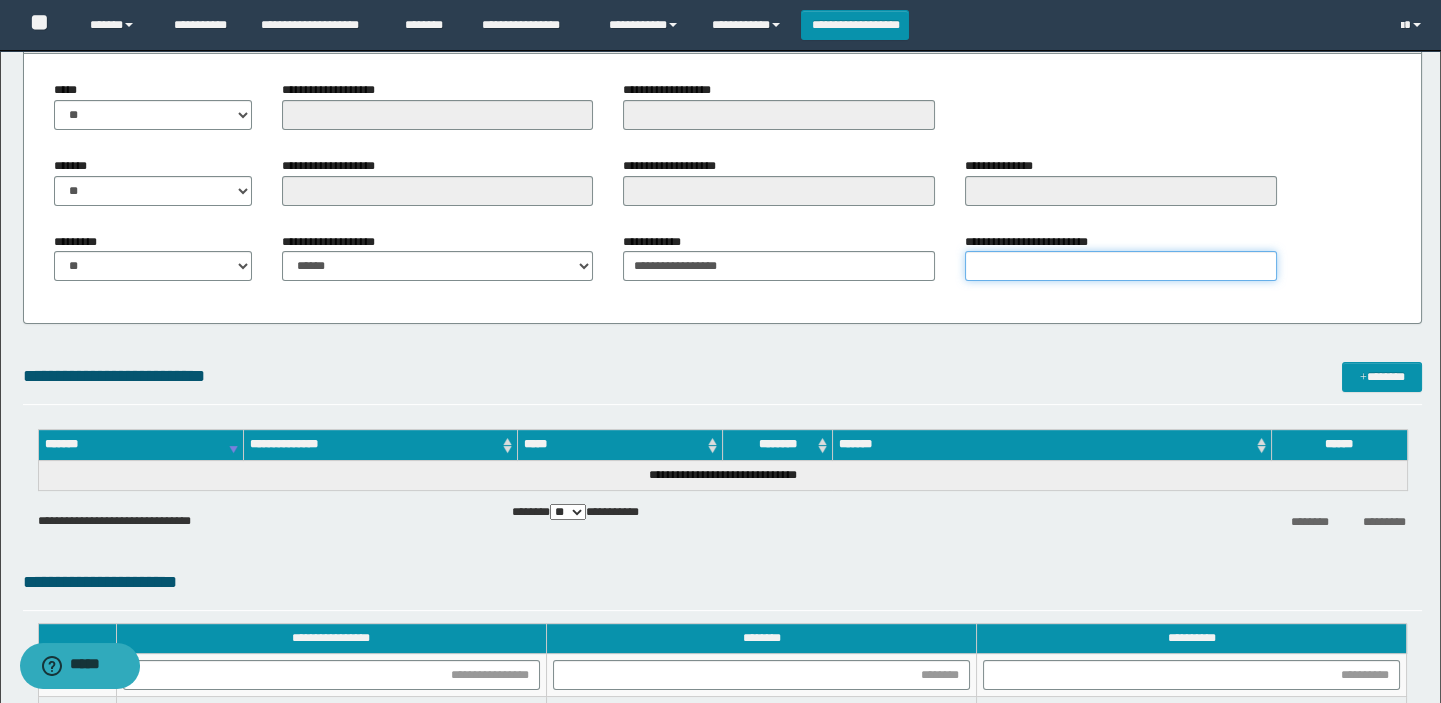 click on "**********" at bounding box center [1121, 266] 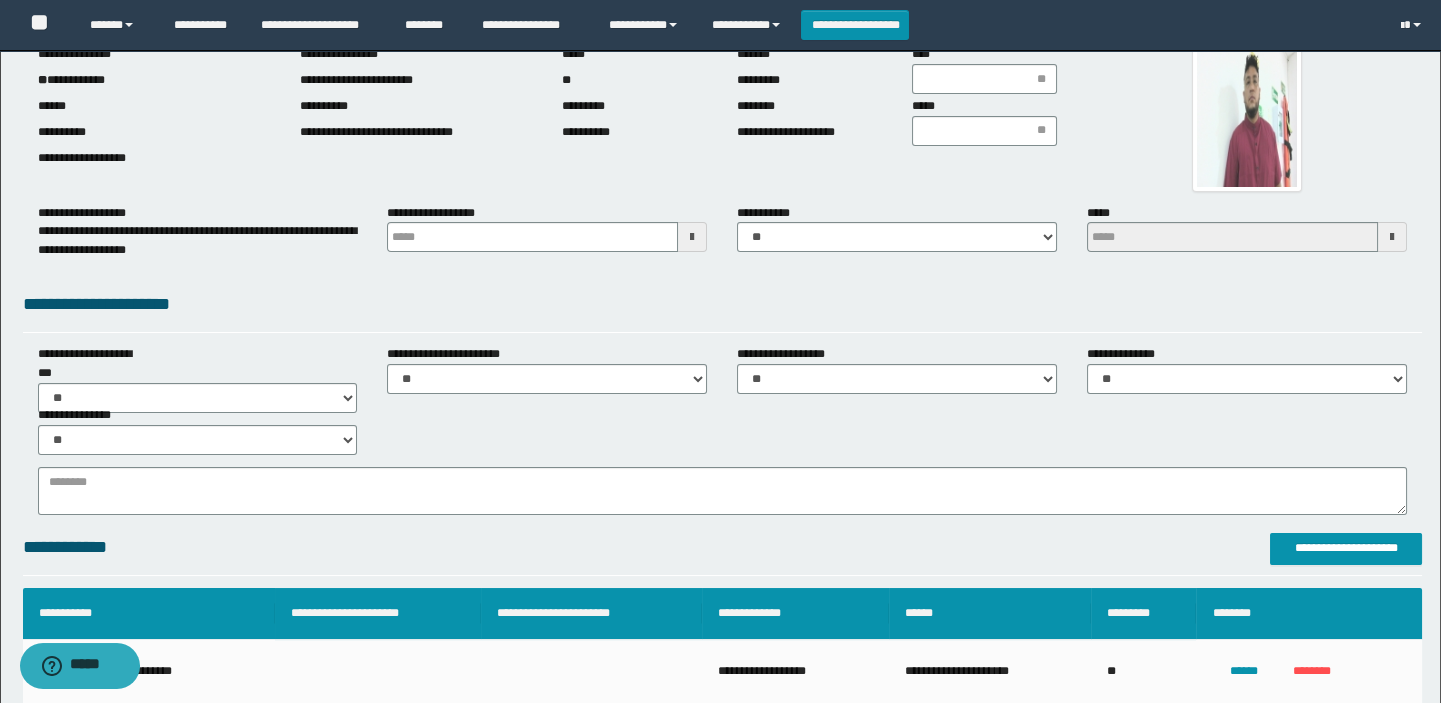 scroll, scrollTop: 0, scrollLeft: 0, axis: both 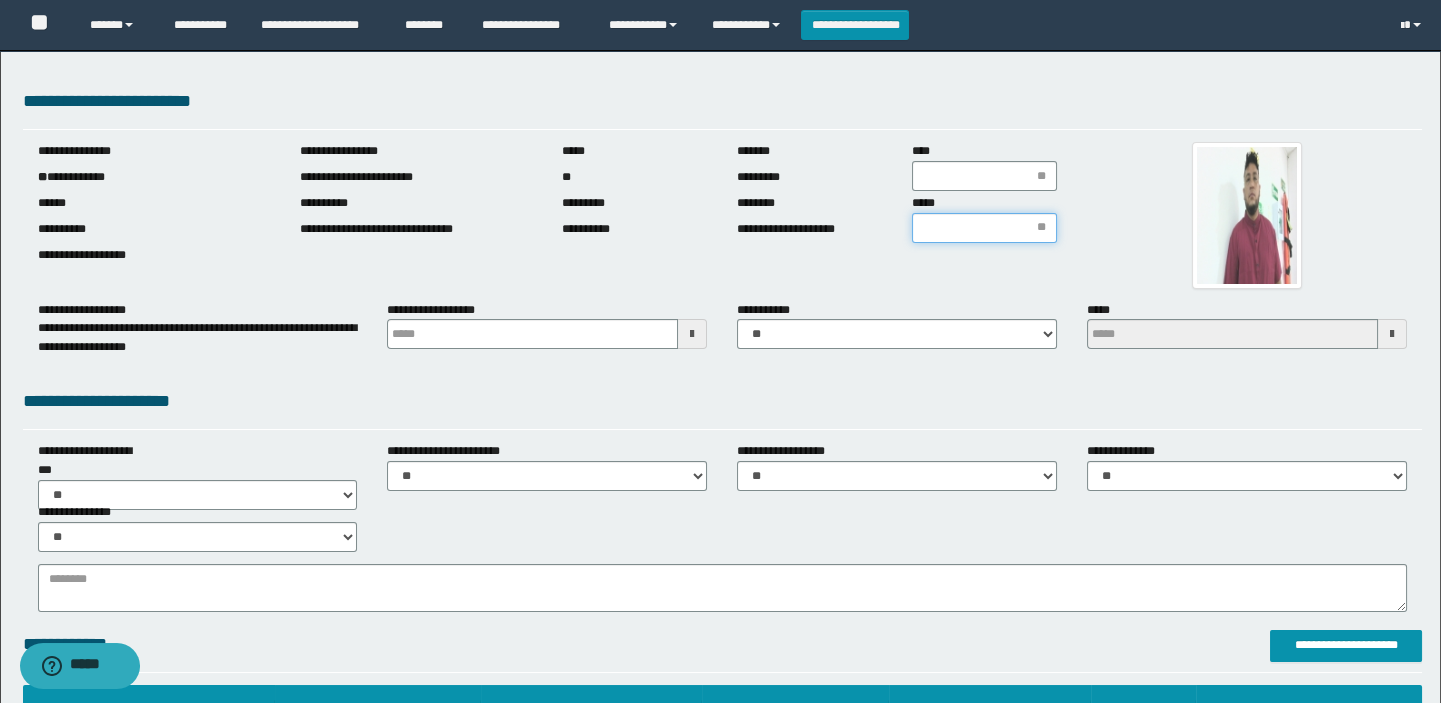 click on "*****" at bounding box center [984, 228] 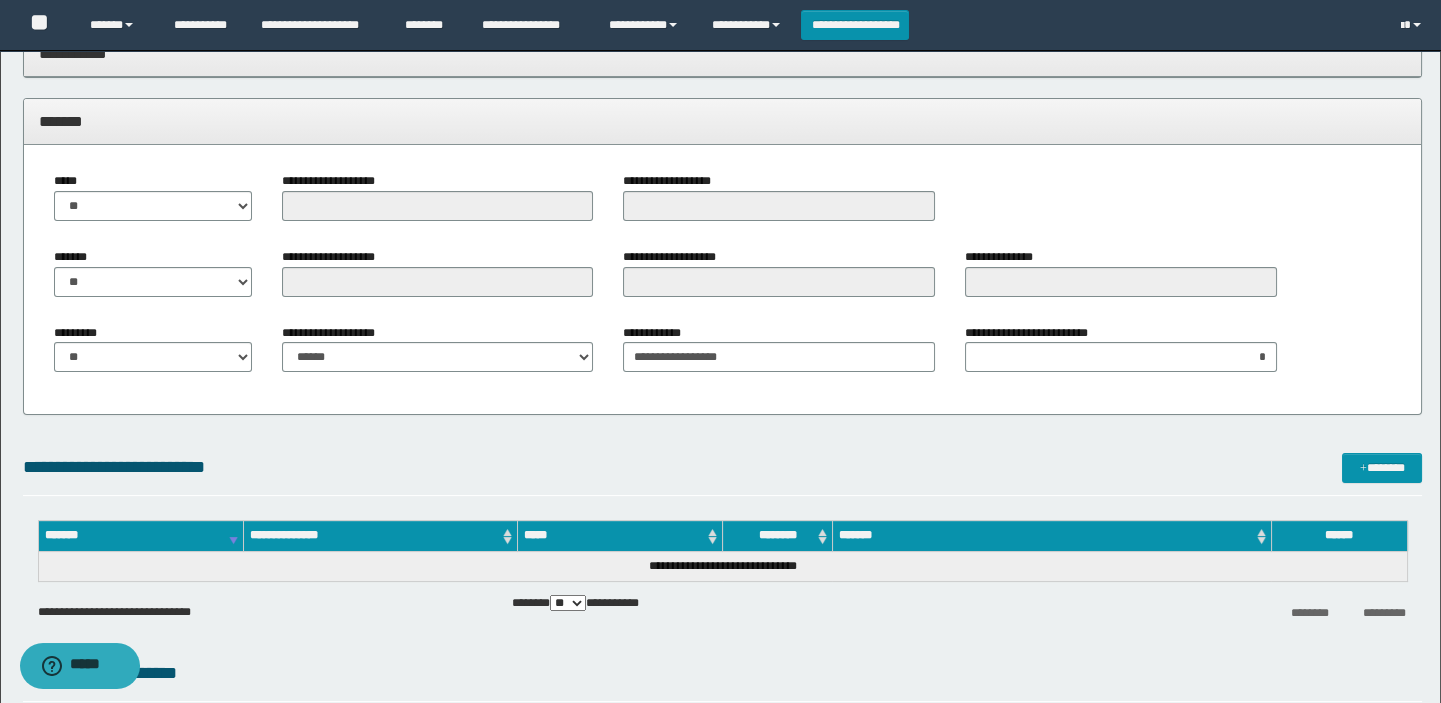 scroll, scrollTop: 1272, scrollLeft: 0, axis: vertical 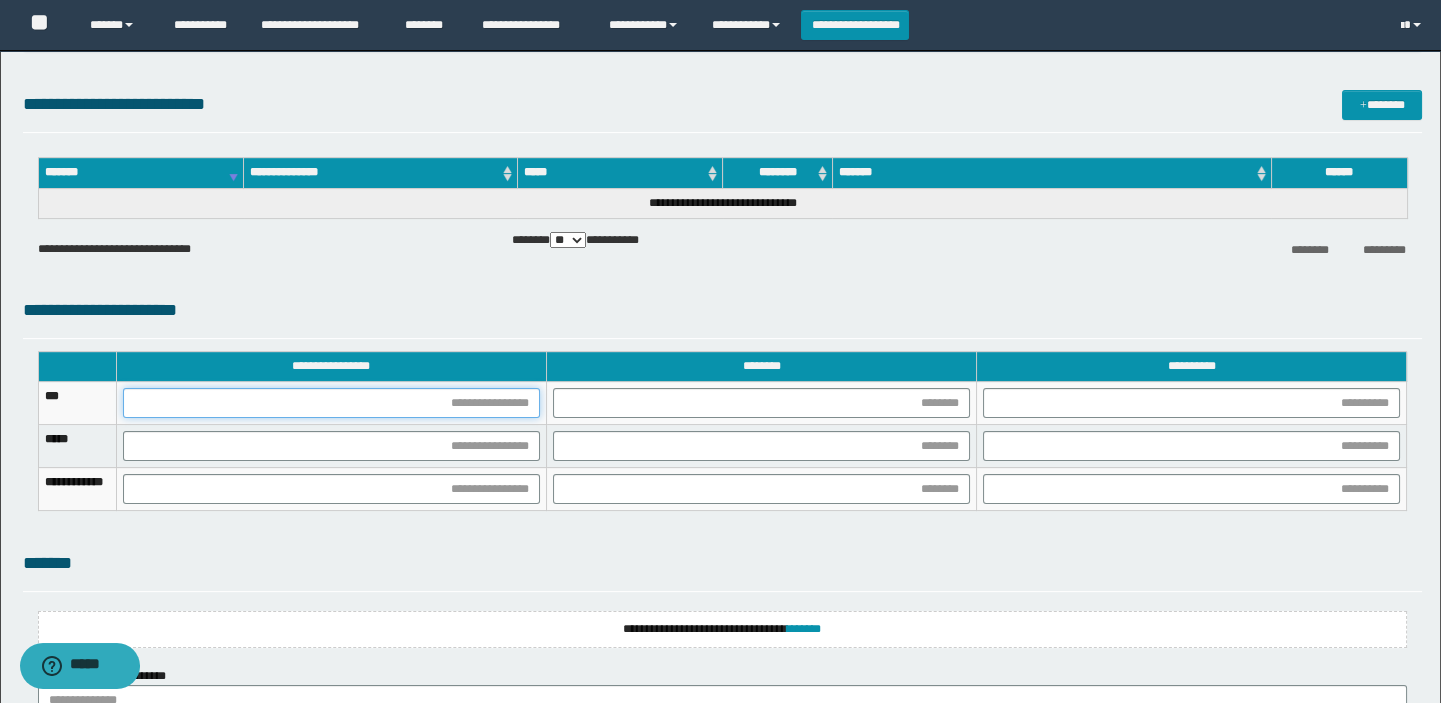 click at bounding box center (331, 403) 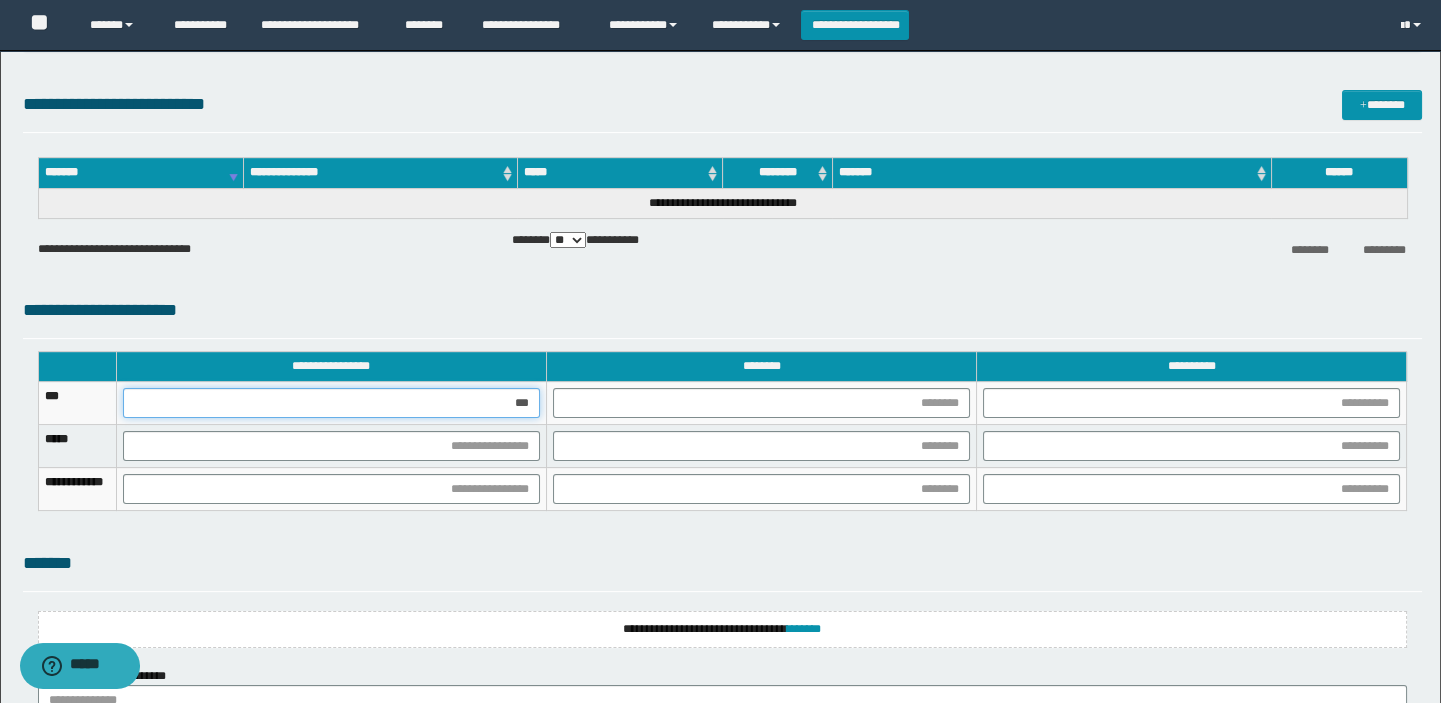 type on "****" 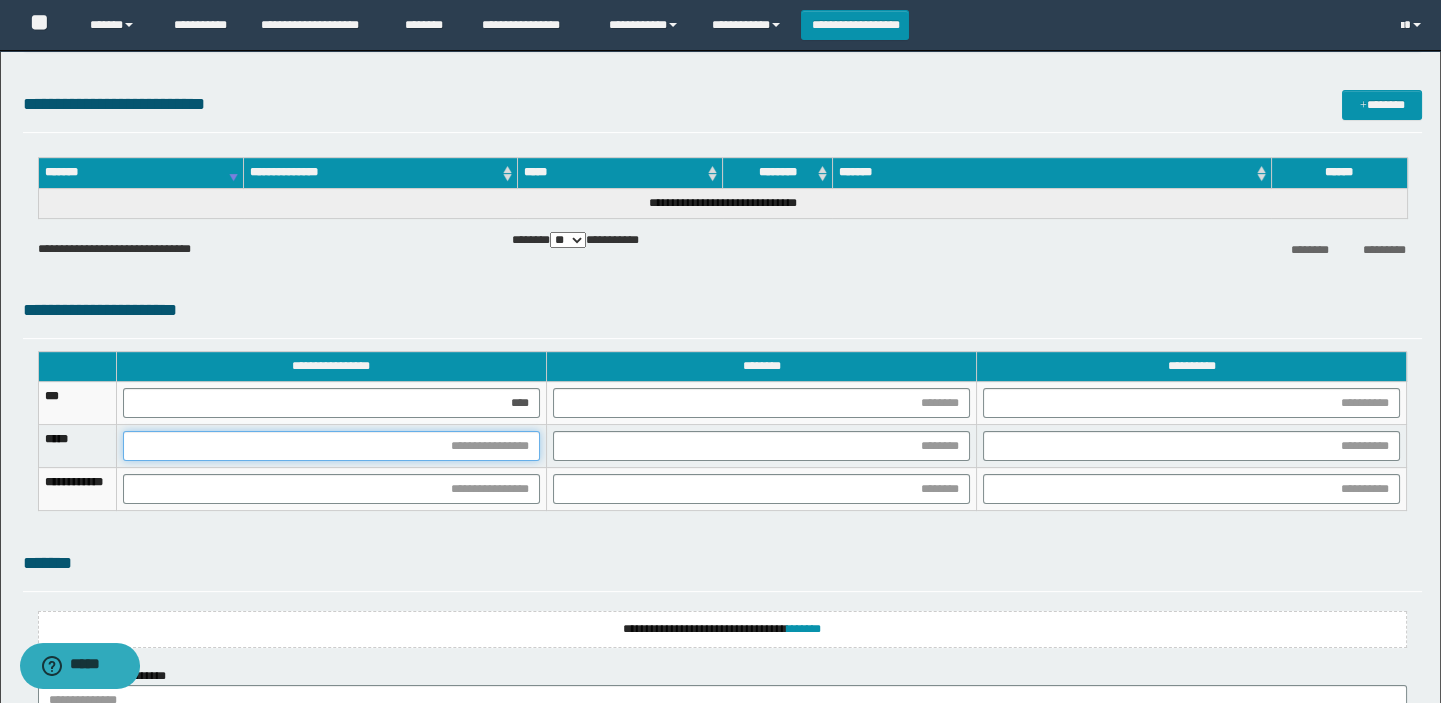 click at bounding box center (331, 446) 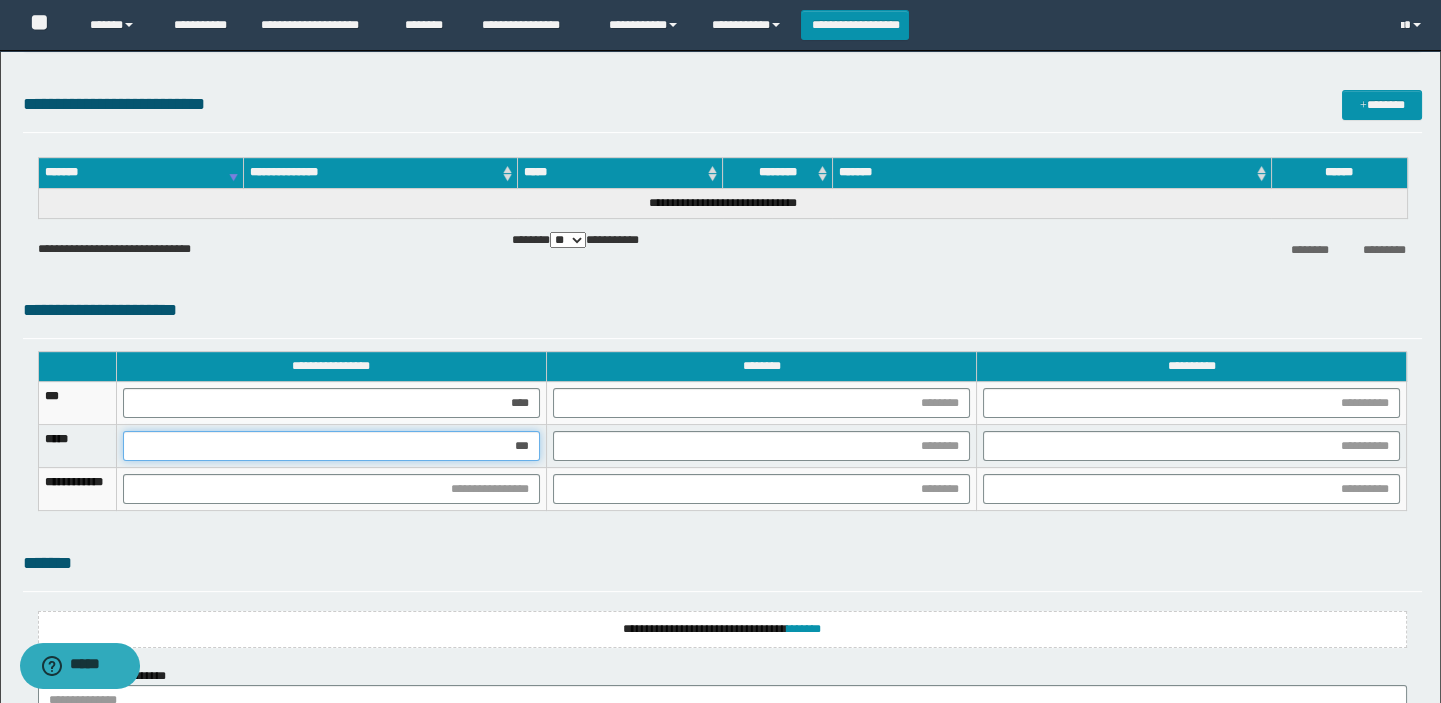 type on "****" 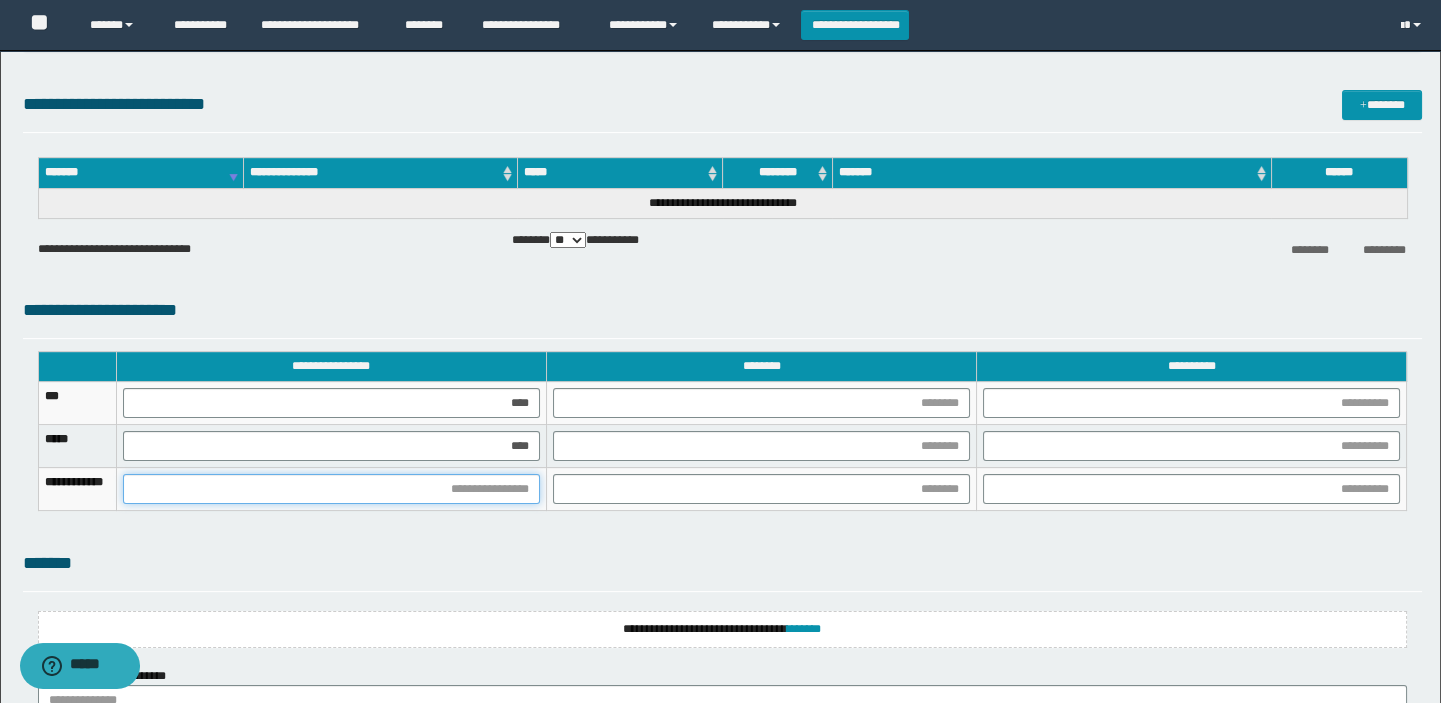 click at bounding box center [331, 489] 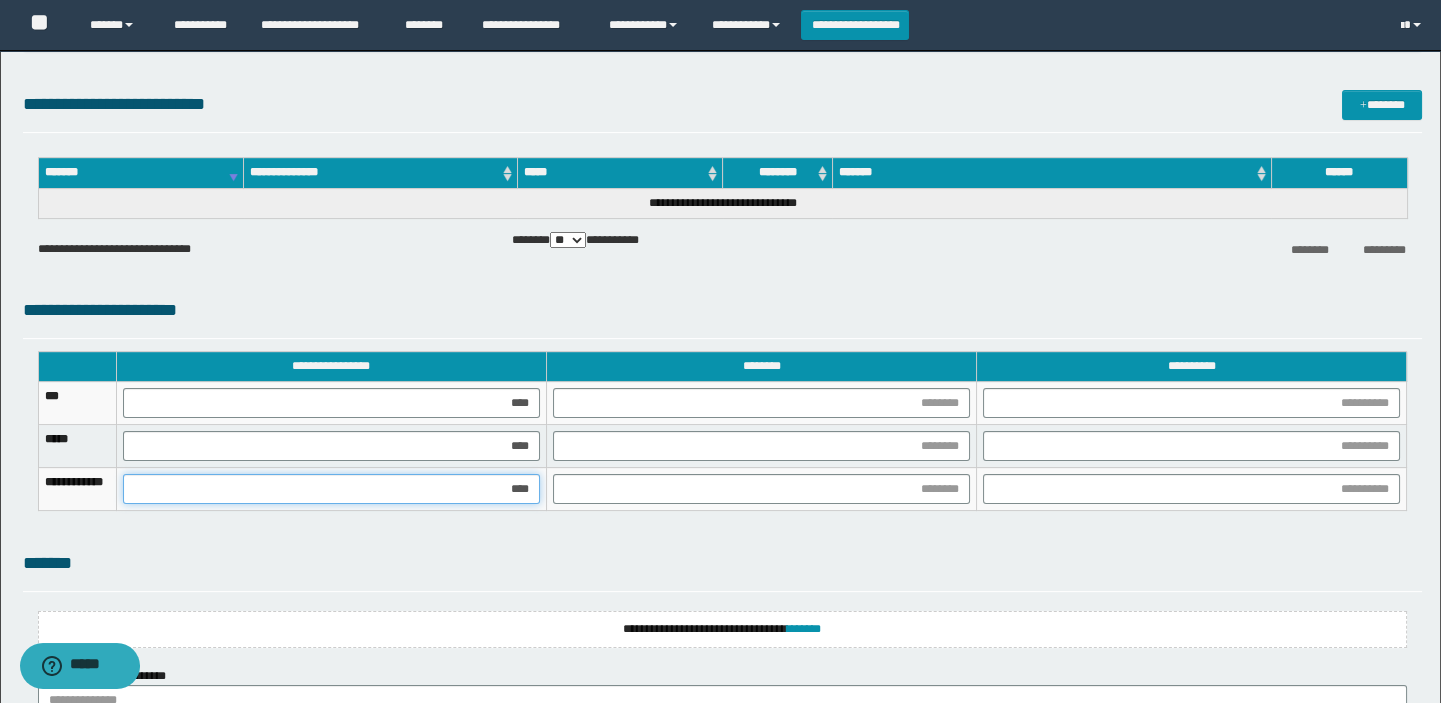 type on "*****" 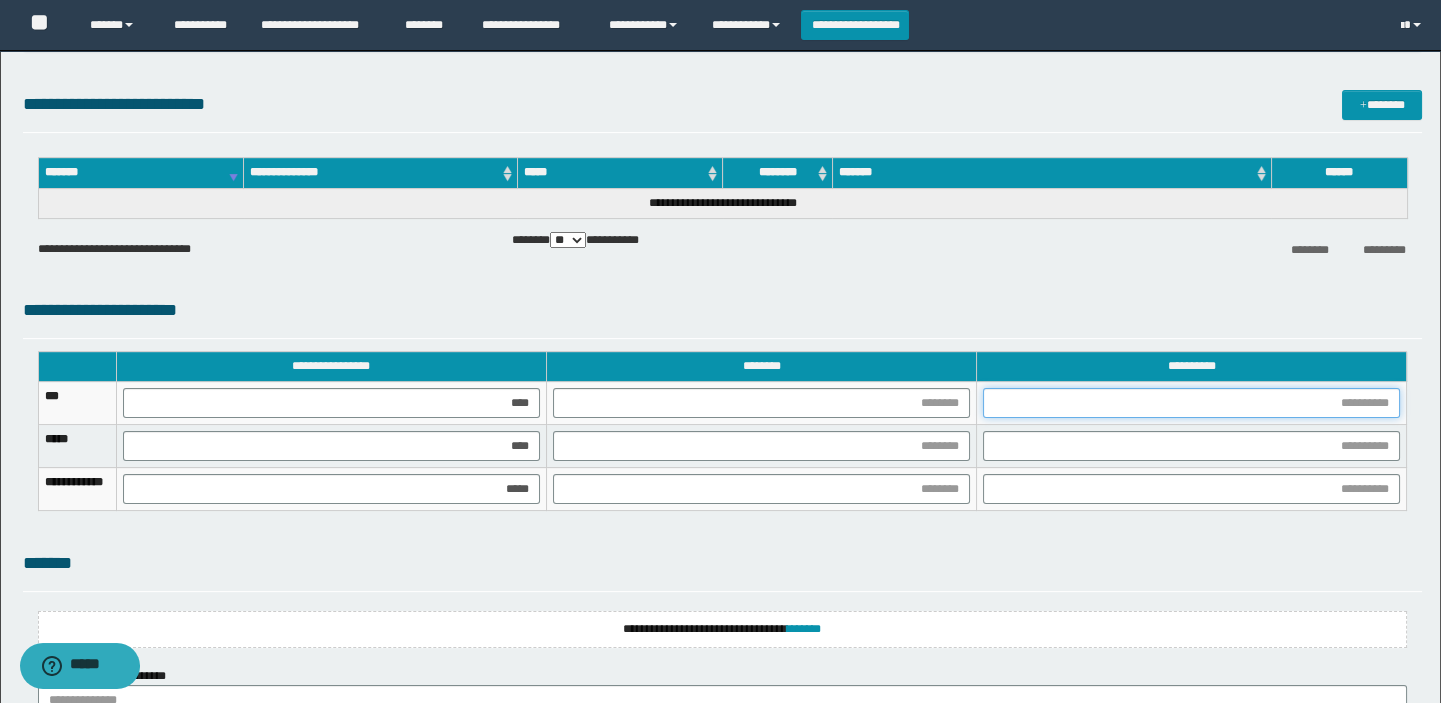 click at bounding box center [1191, 403] 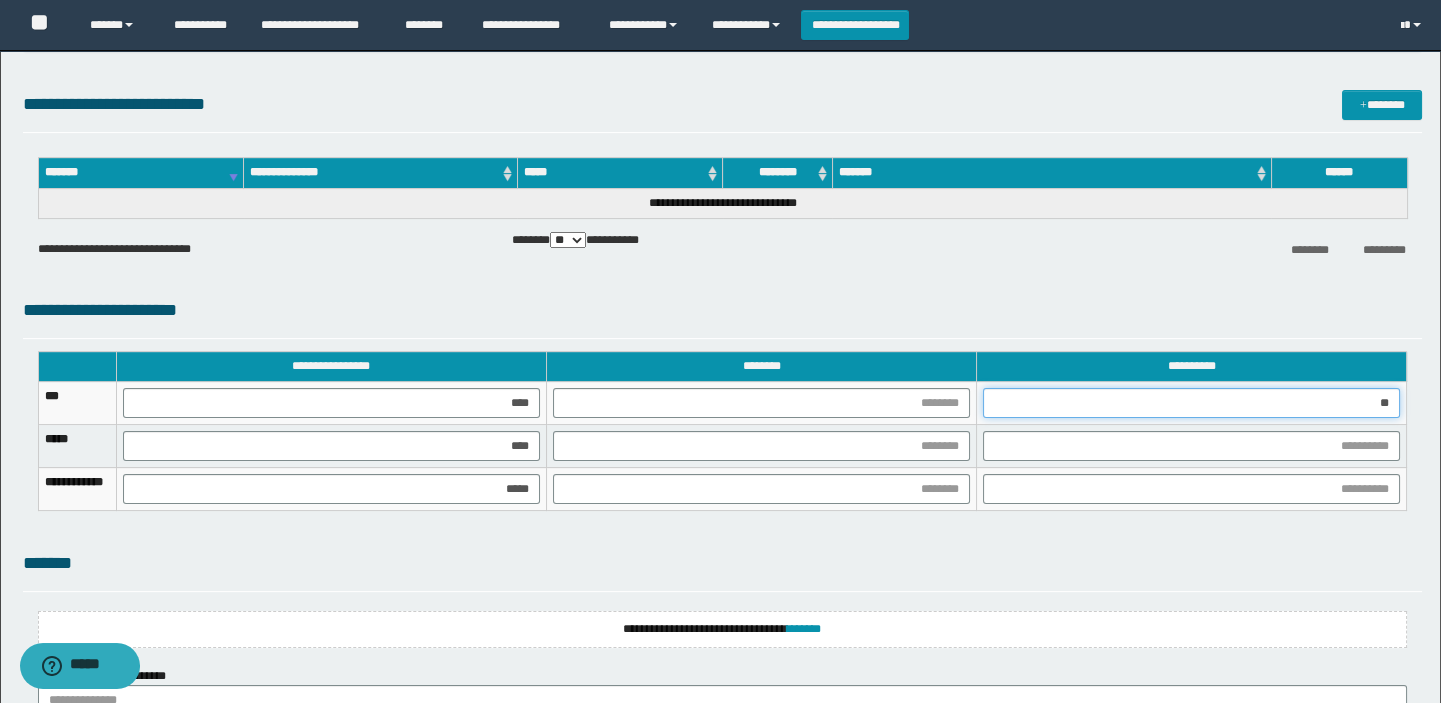 type on "***" 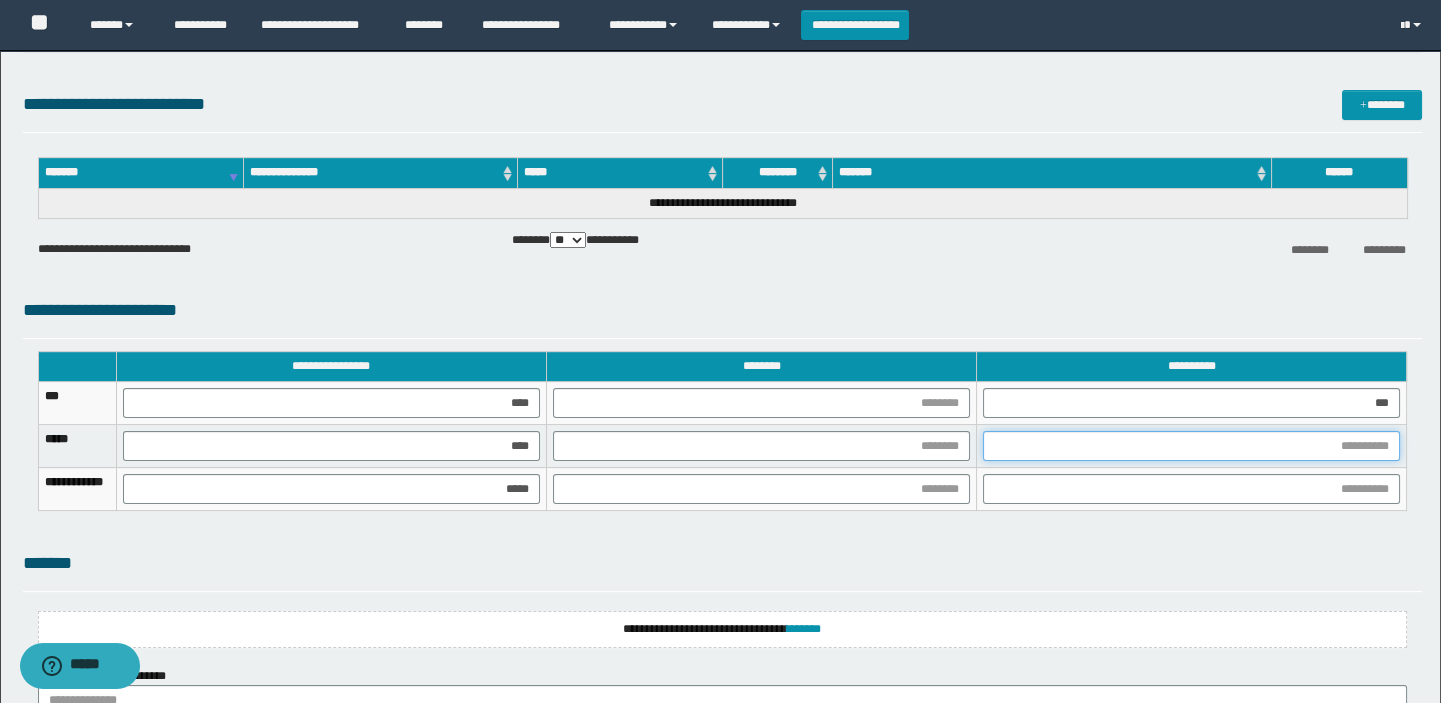 click at bounding box center [1191, 446] 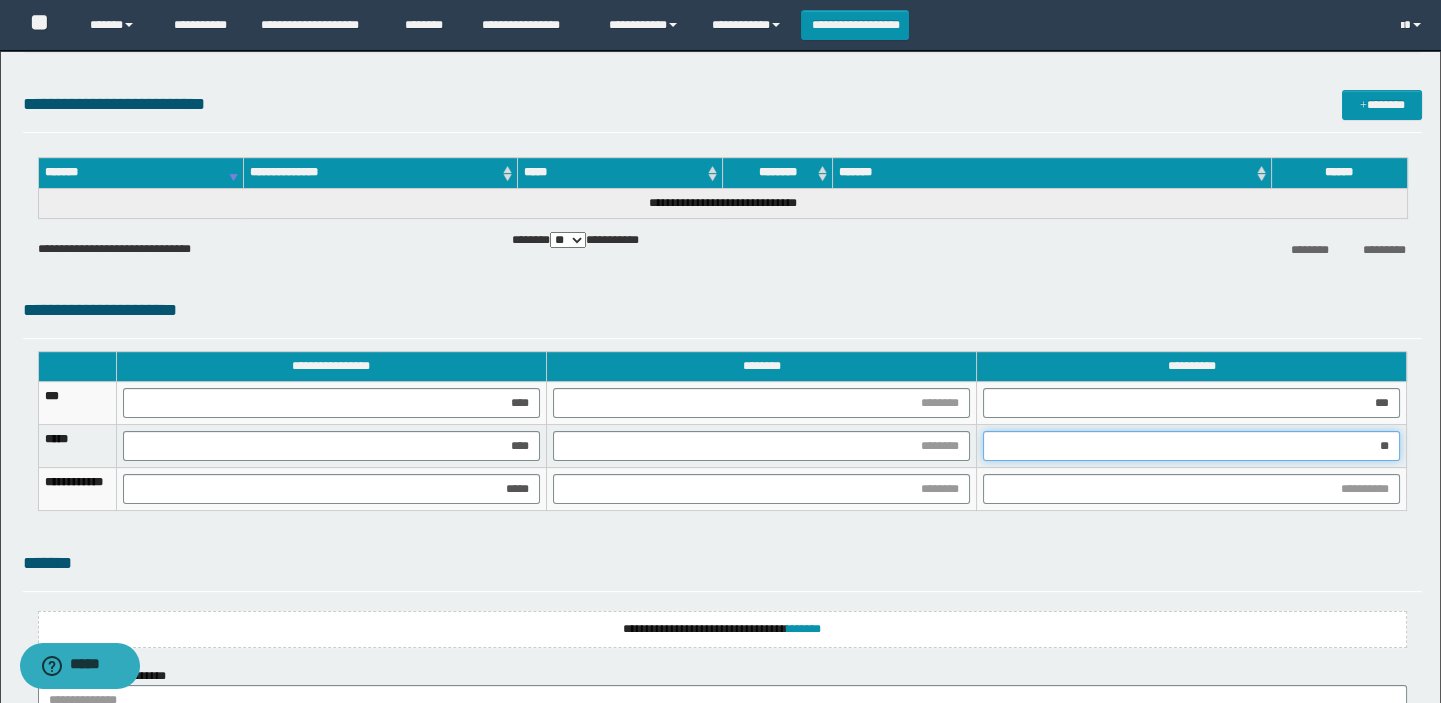 type on "***" 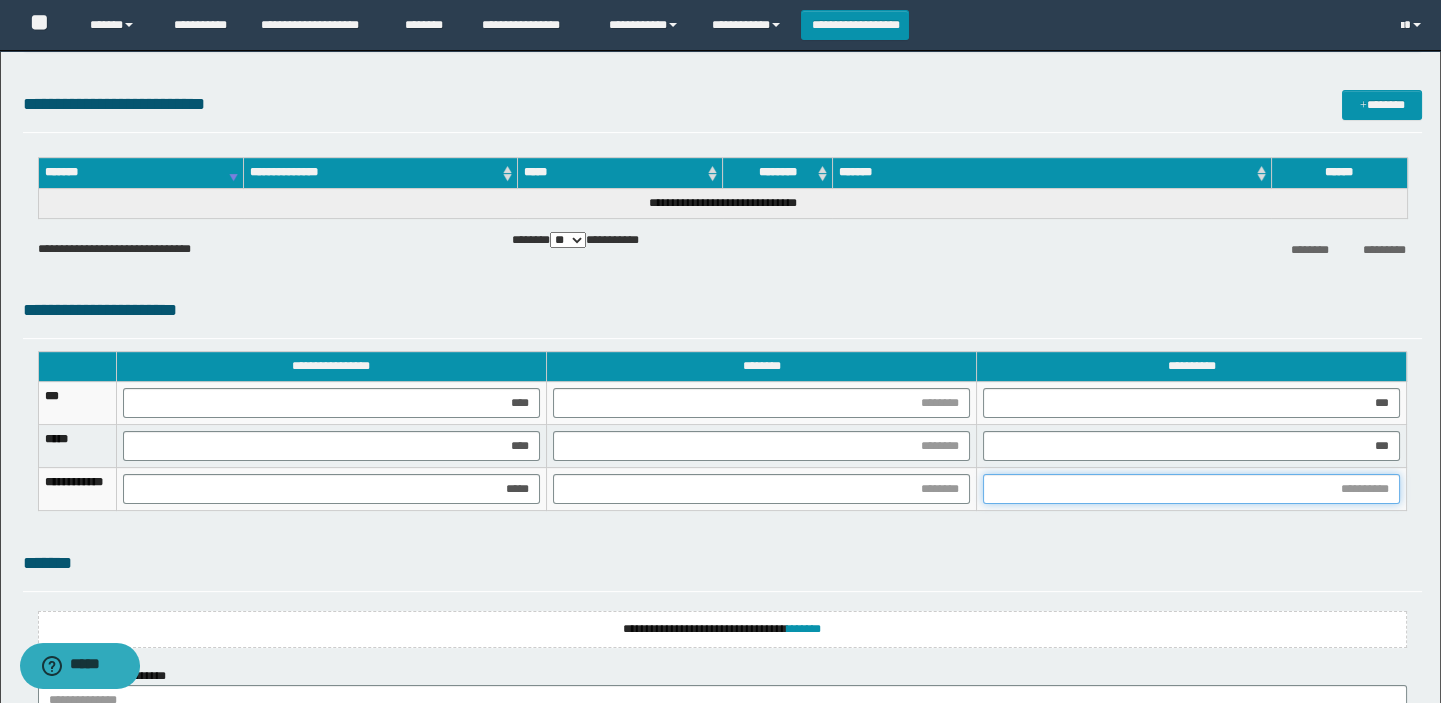 click at bounding box center (1191, 489) 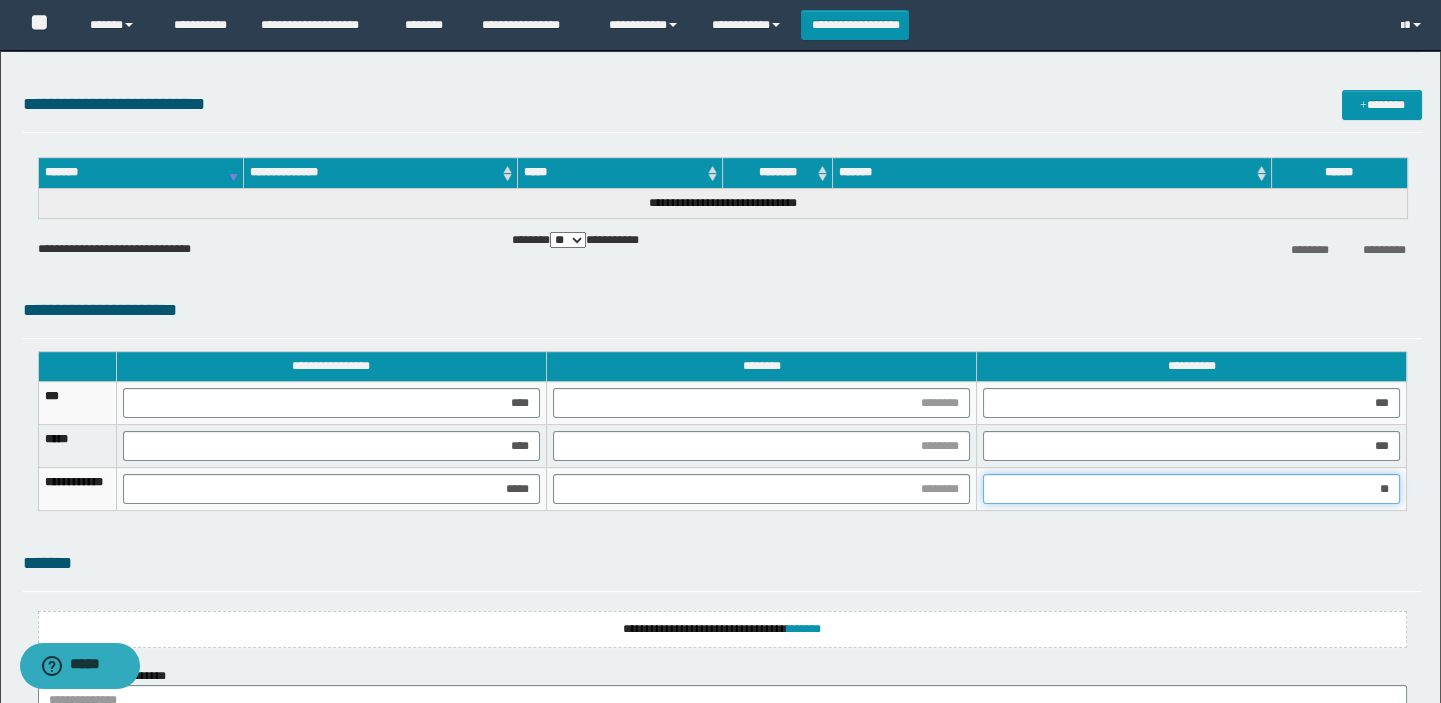 type on "***" 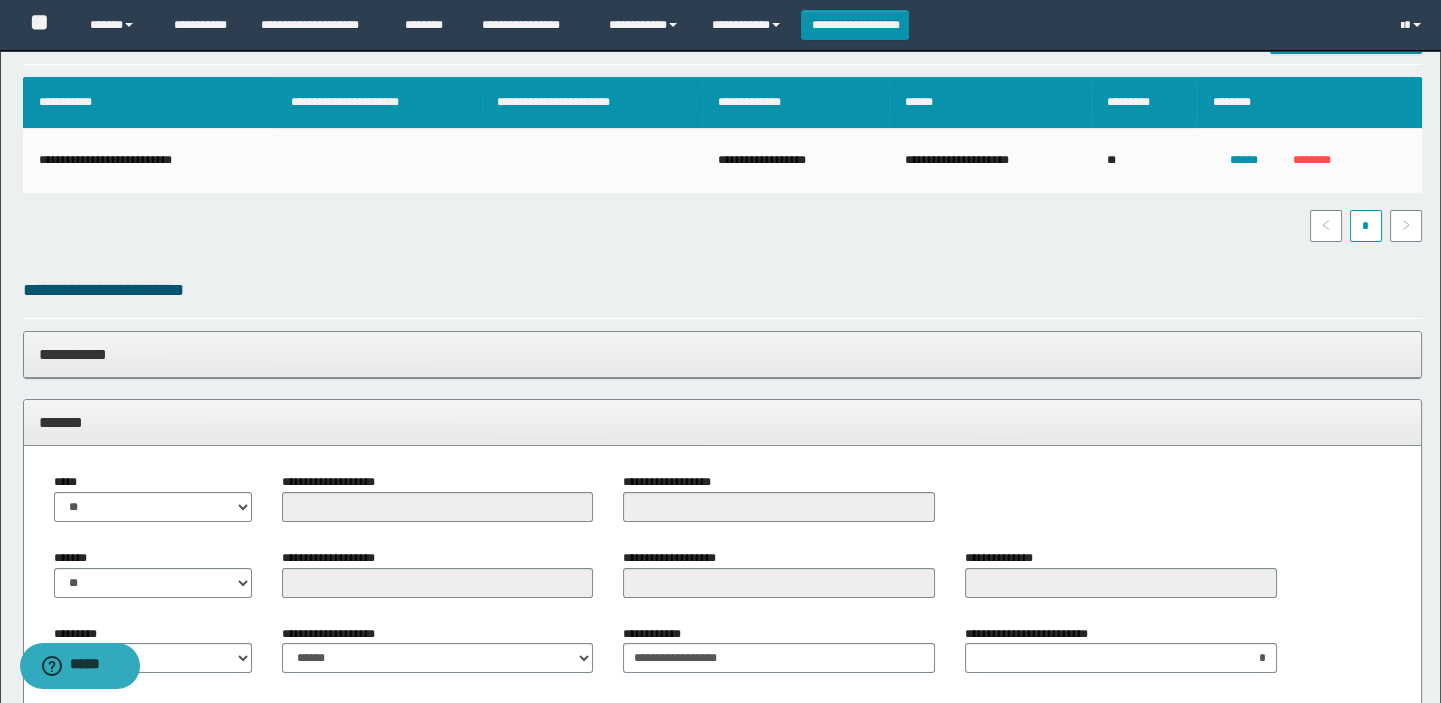 scroll, scrollTop: 727, scrollLeft: 0, axis: vertical 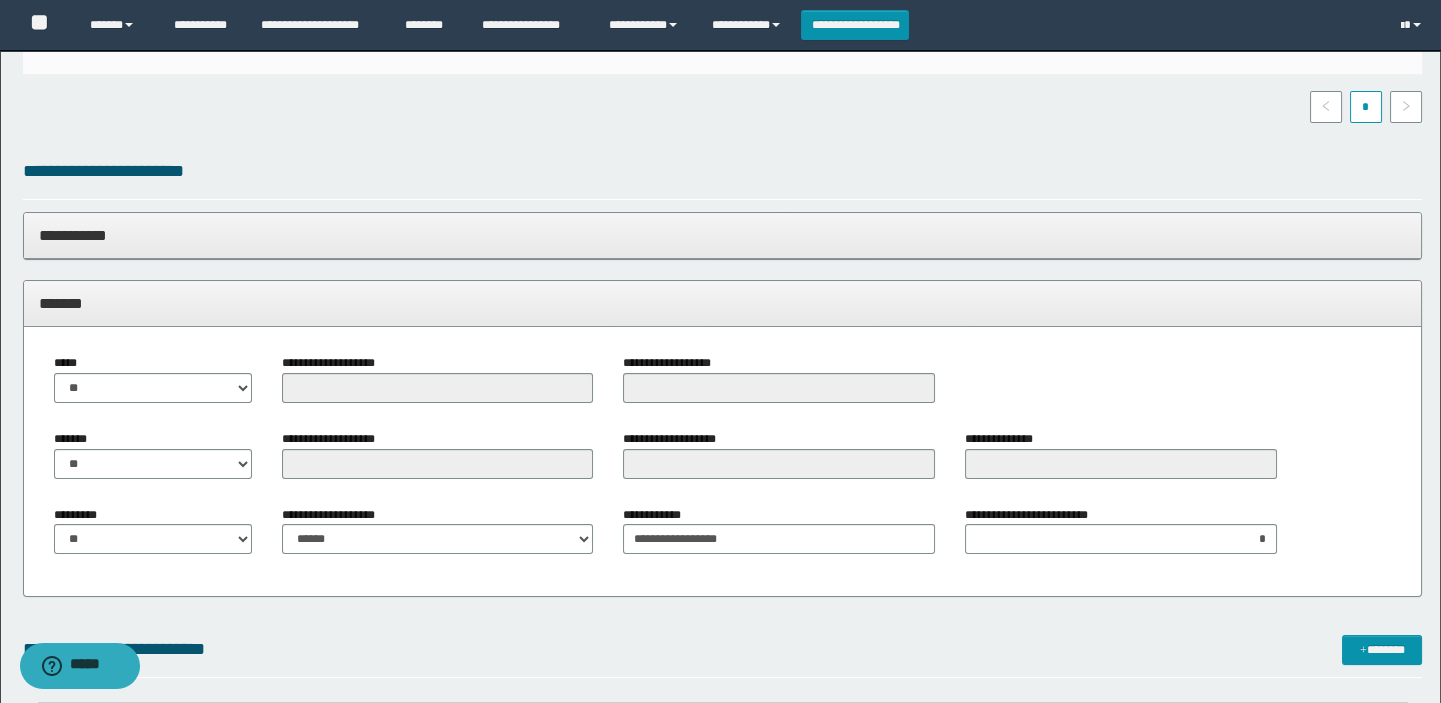 click on "**********" at bounding box center (723, 235) 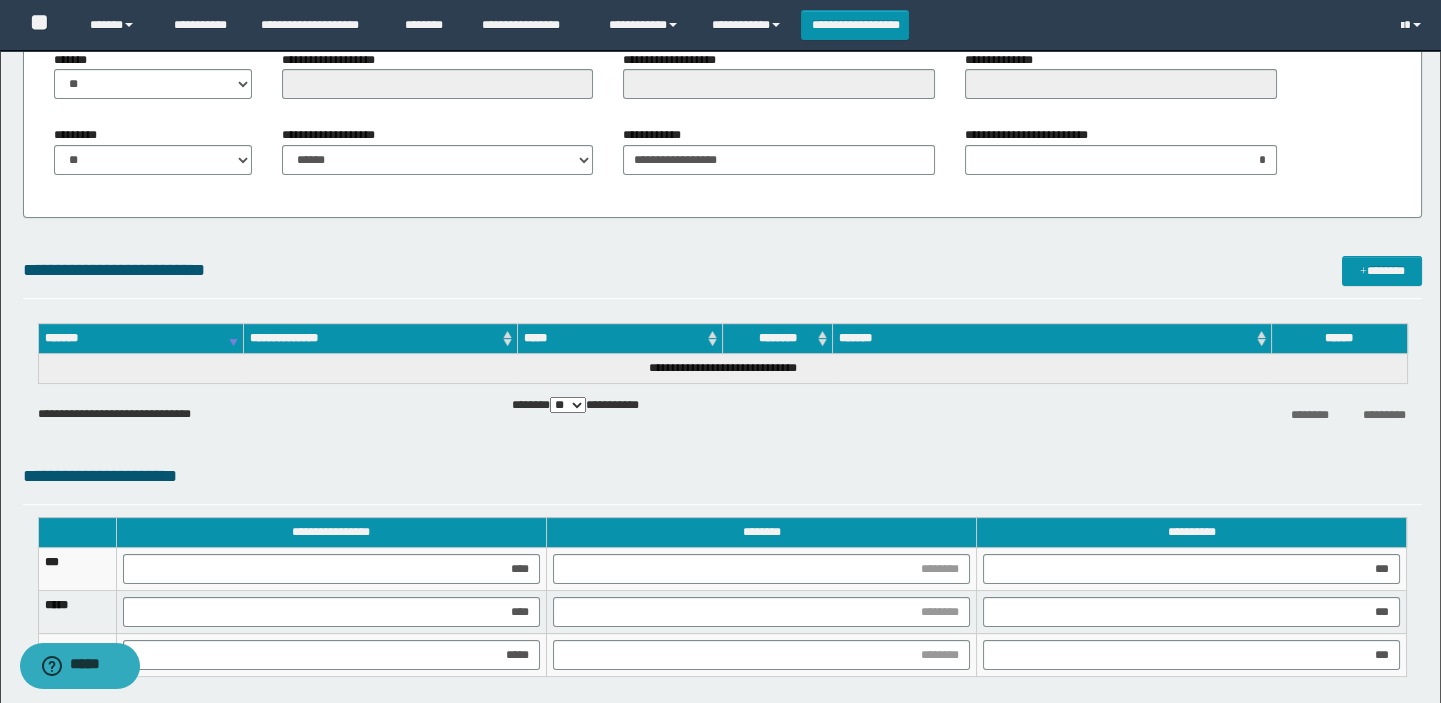 scroll, scrollTop: 1000, scrollLeft: 0, axis: vertical 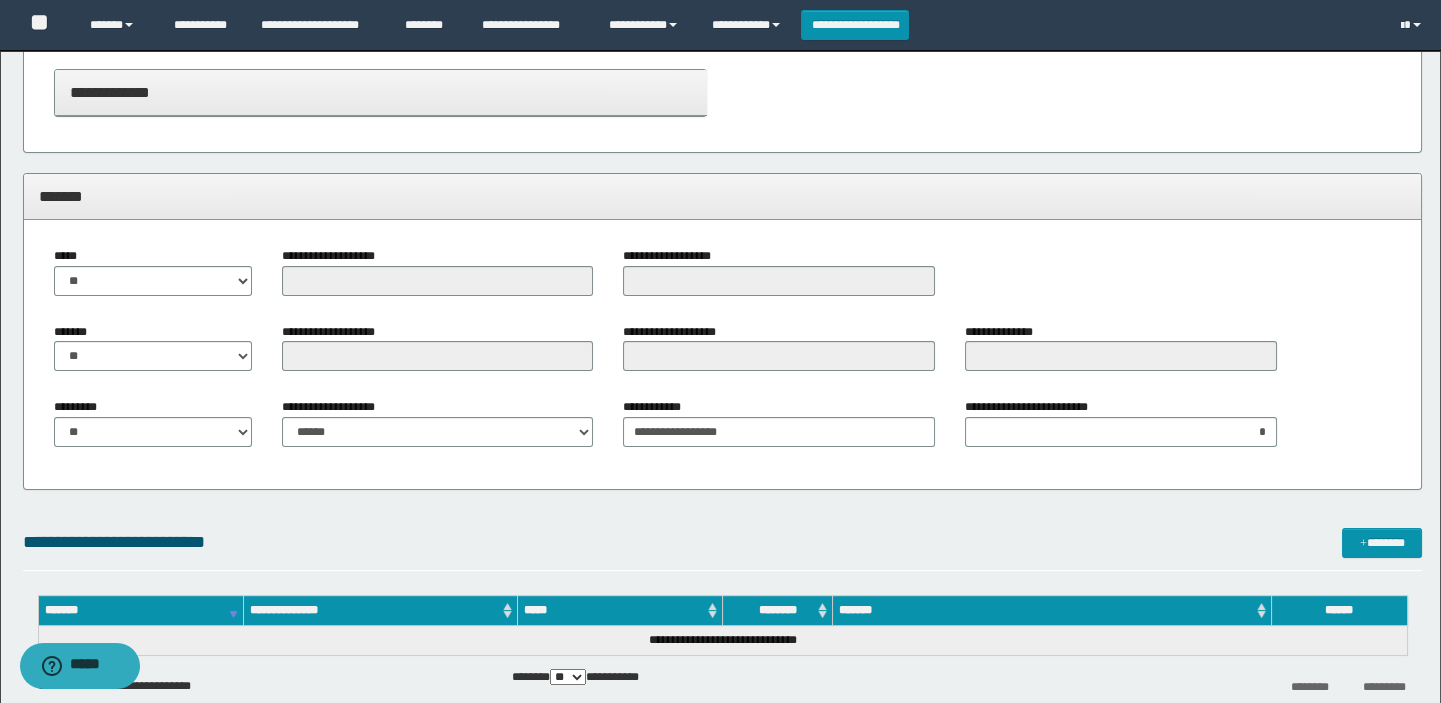 click on "**********" at bounding box center (381, 92) 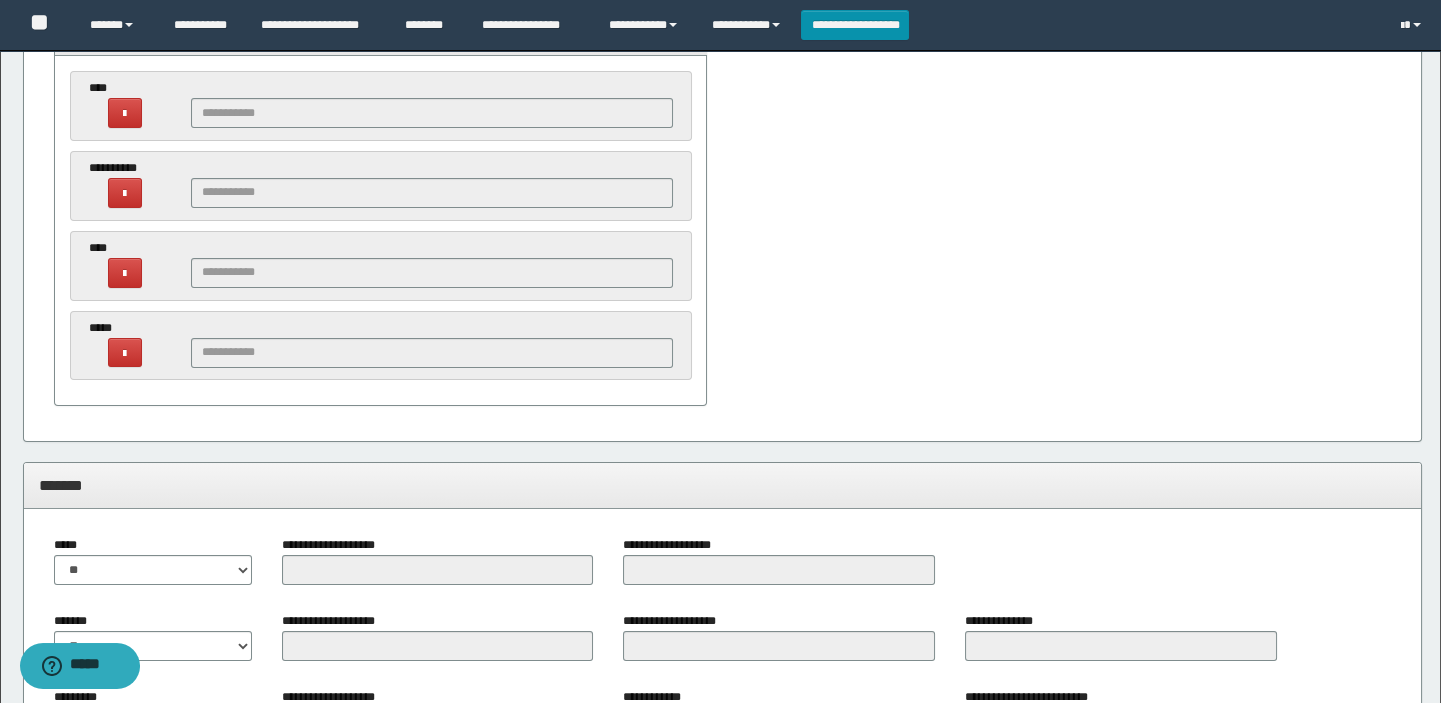 scroll, scrollTop: 1090, scrollLeft: 0, axis: vertical 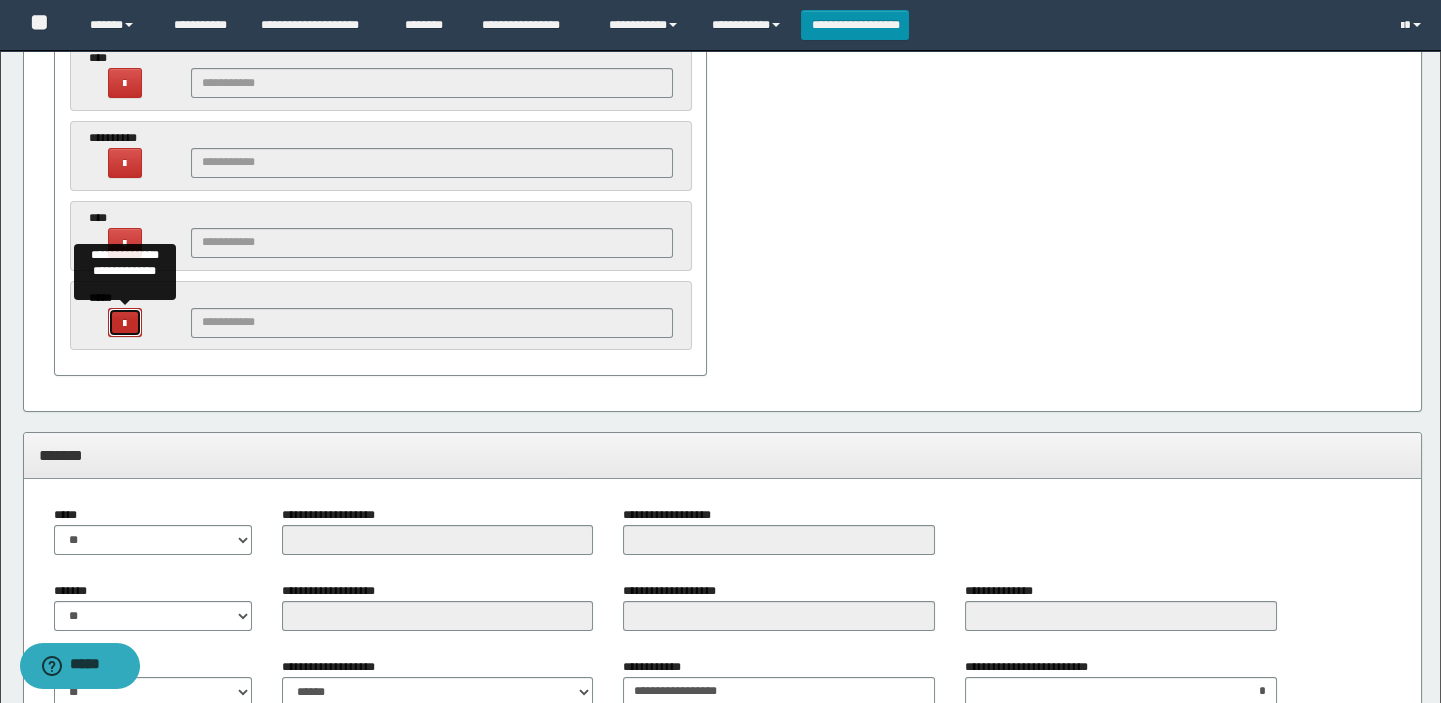click at bounding box center (124, 324) 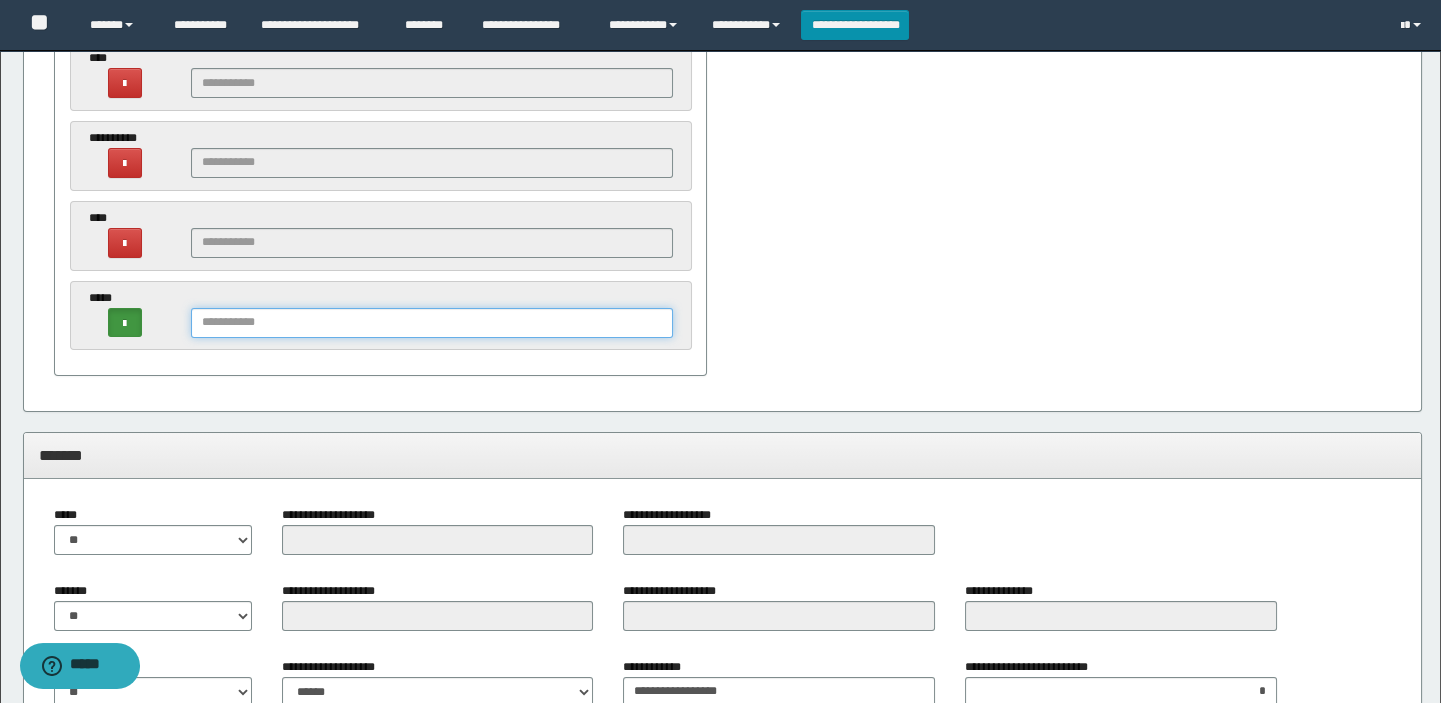 click at bounding box center (432, 323) 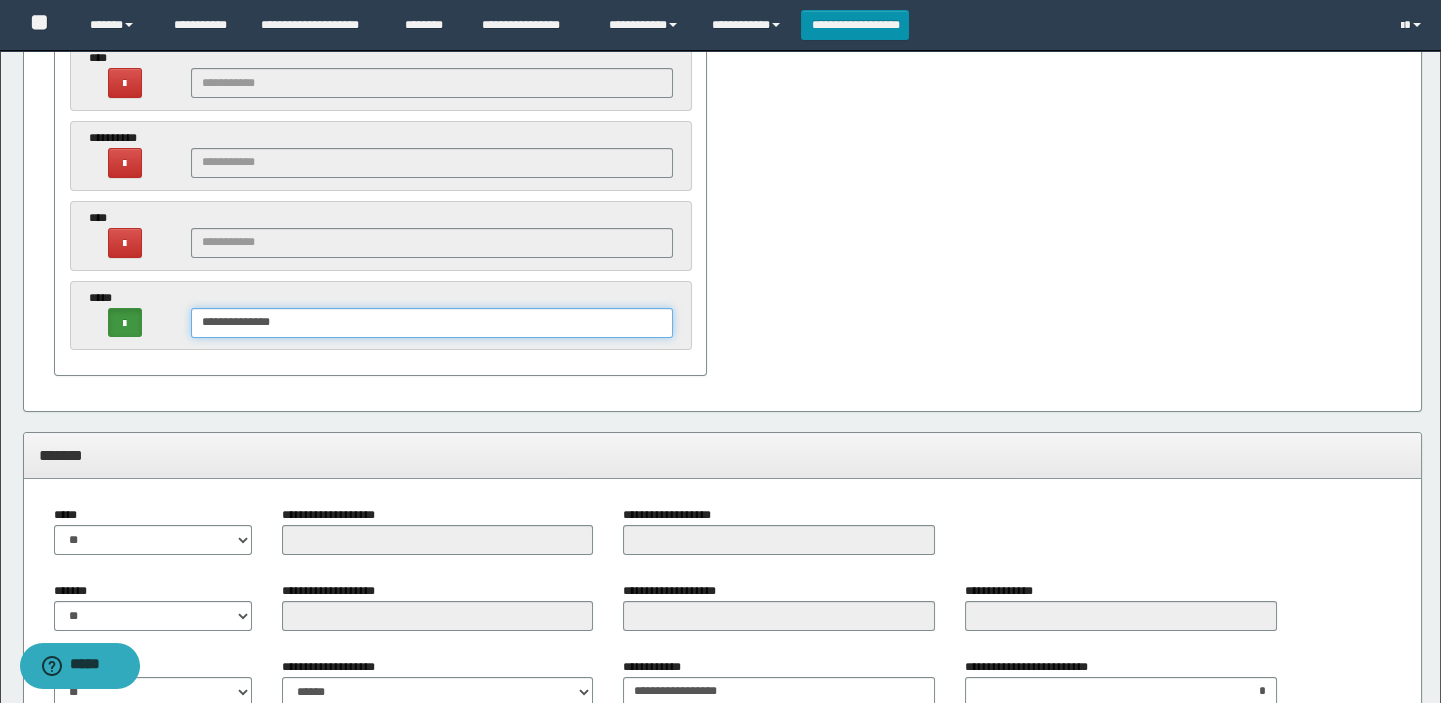 click on "**********" at bounding box center [432, 323] 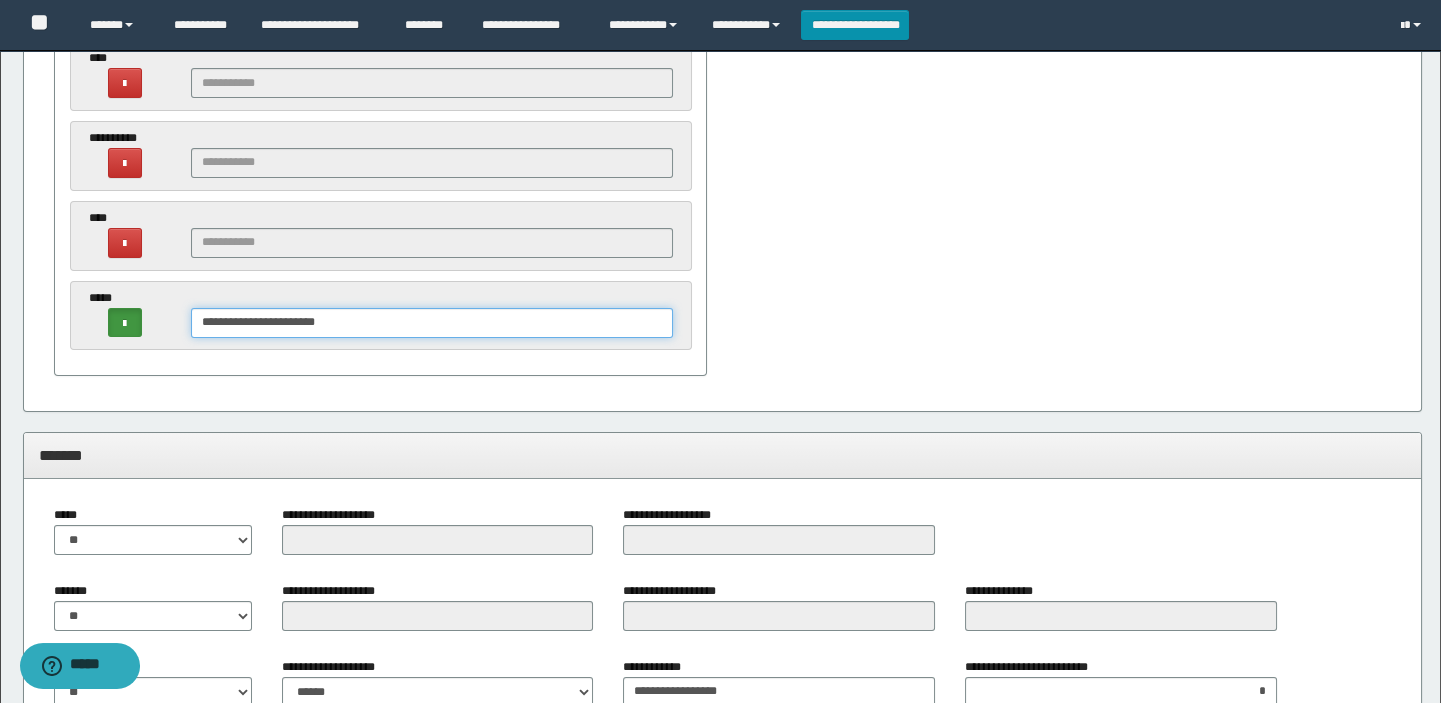 click on "**********" at bounding box center (432, 323) 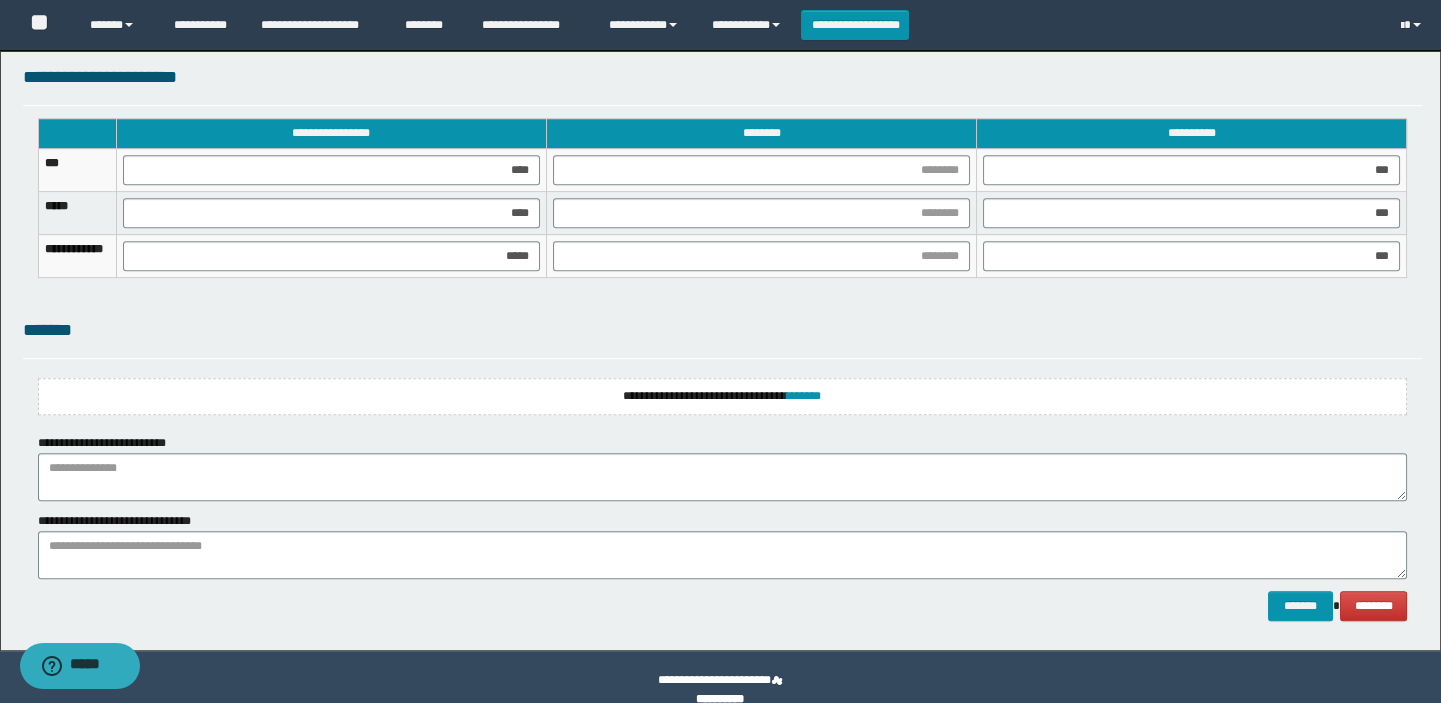 scroll, scrollTop: 2046, scrollLeft: 0, axis: vertical 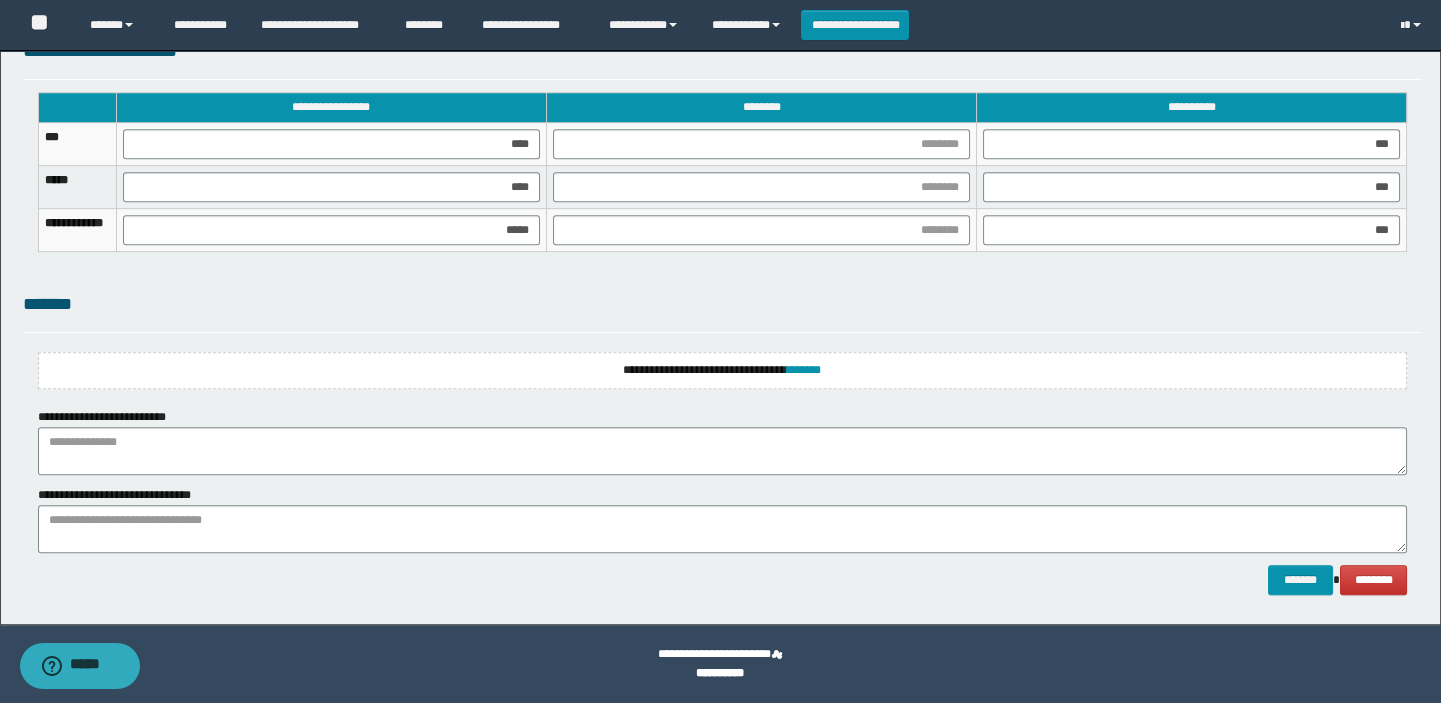 type on "**********" 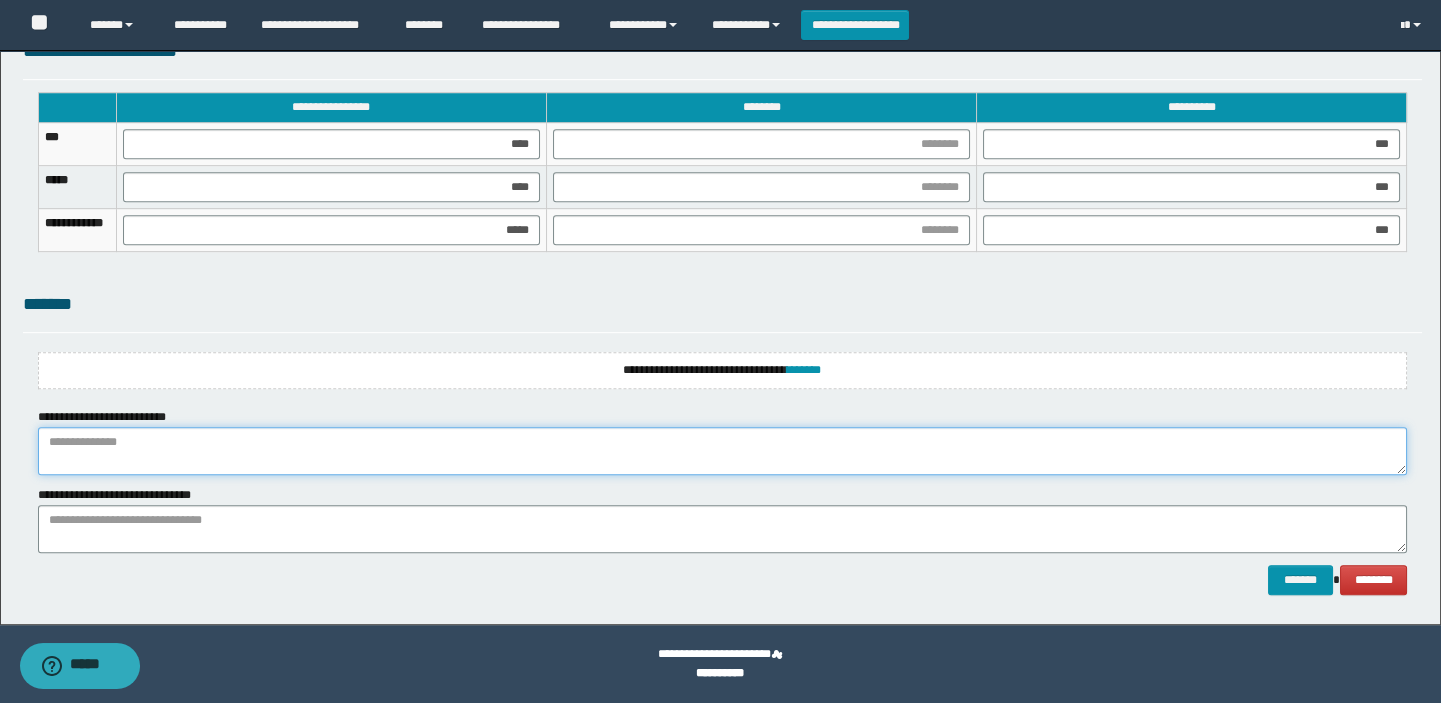 click at bounding box center [723, 451] 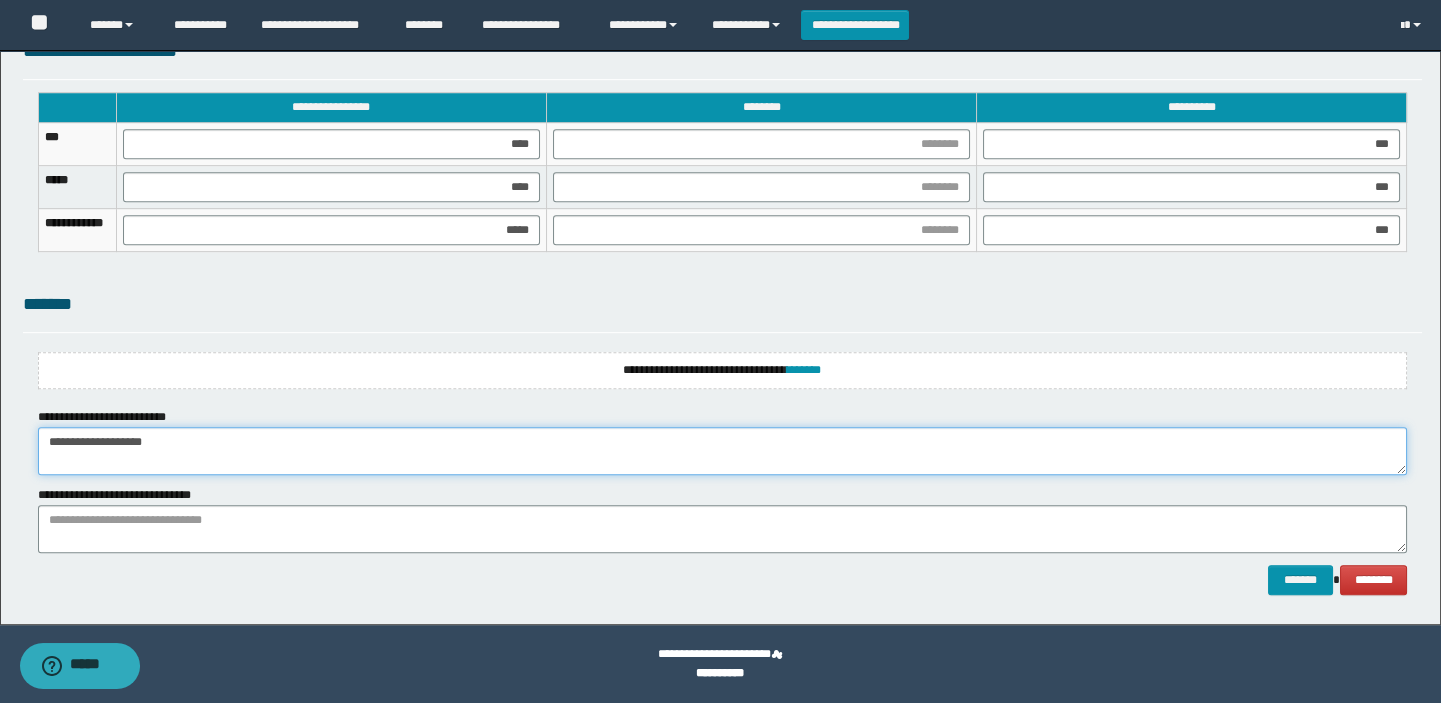 click on "**********" at bounding box center (723, 451) 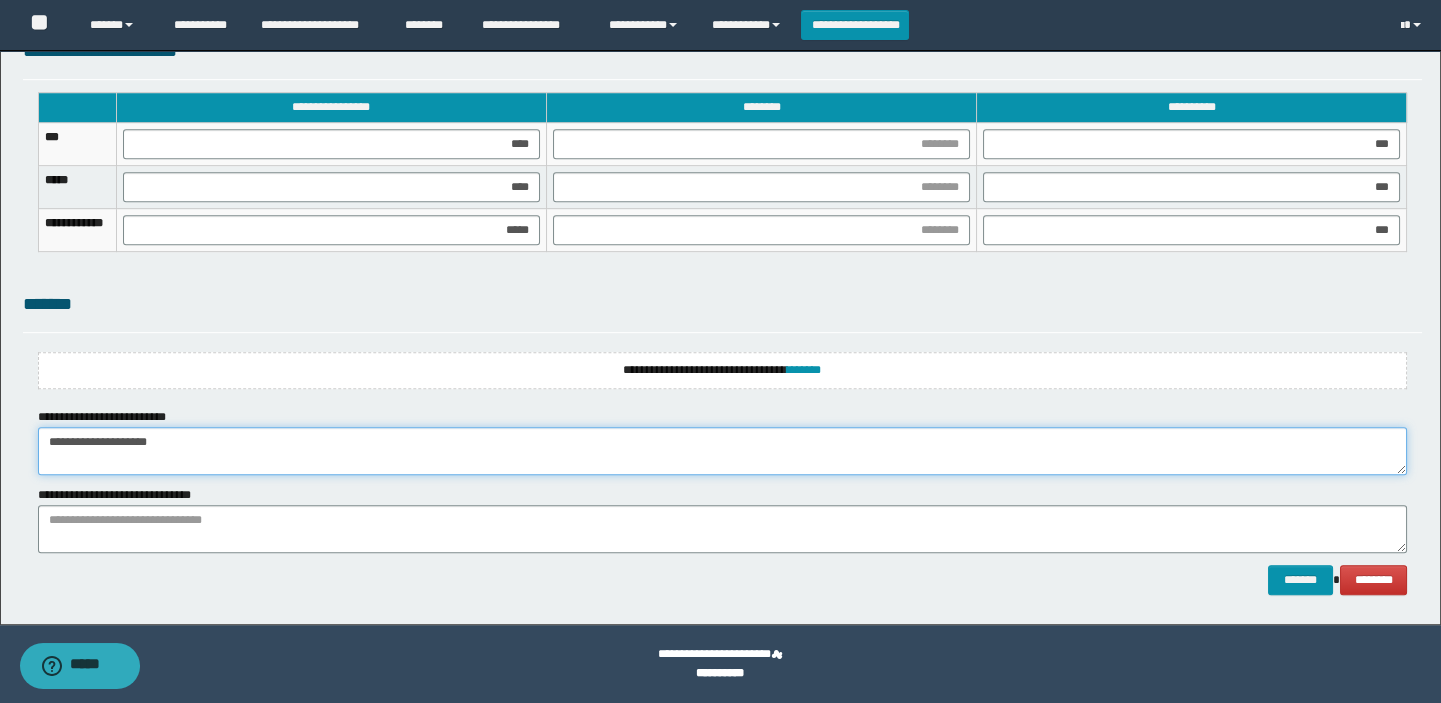 type on "**********" 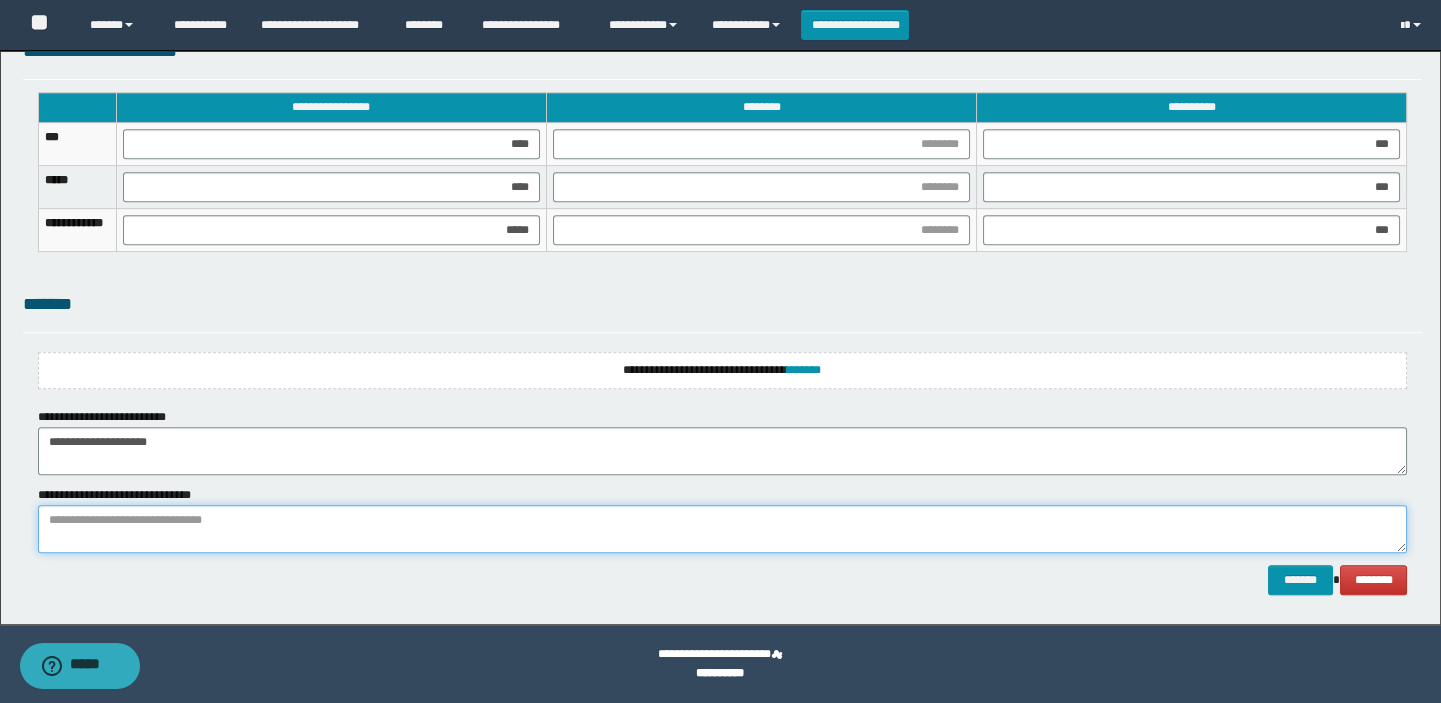 click at bounding box center (723, 529) 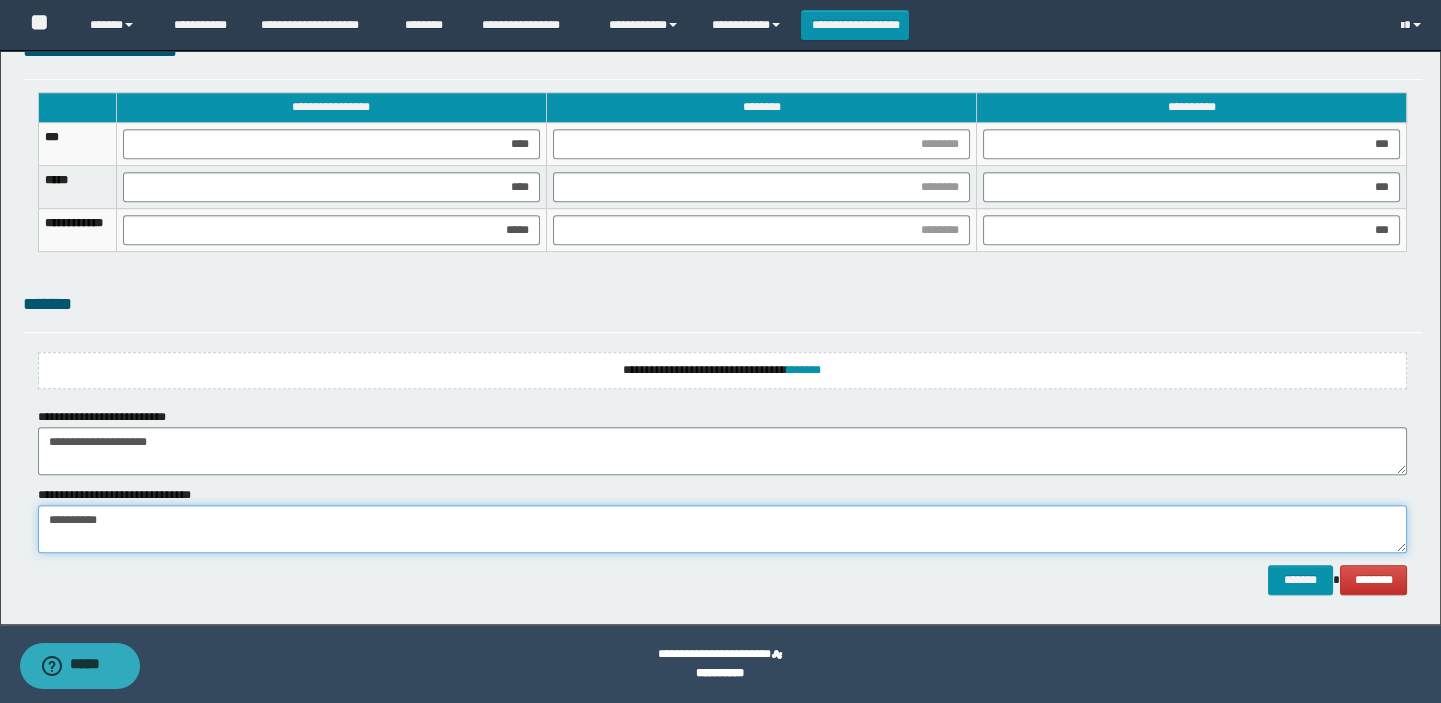 type on "**********" 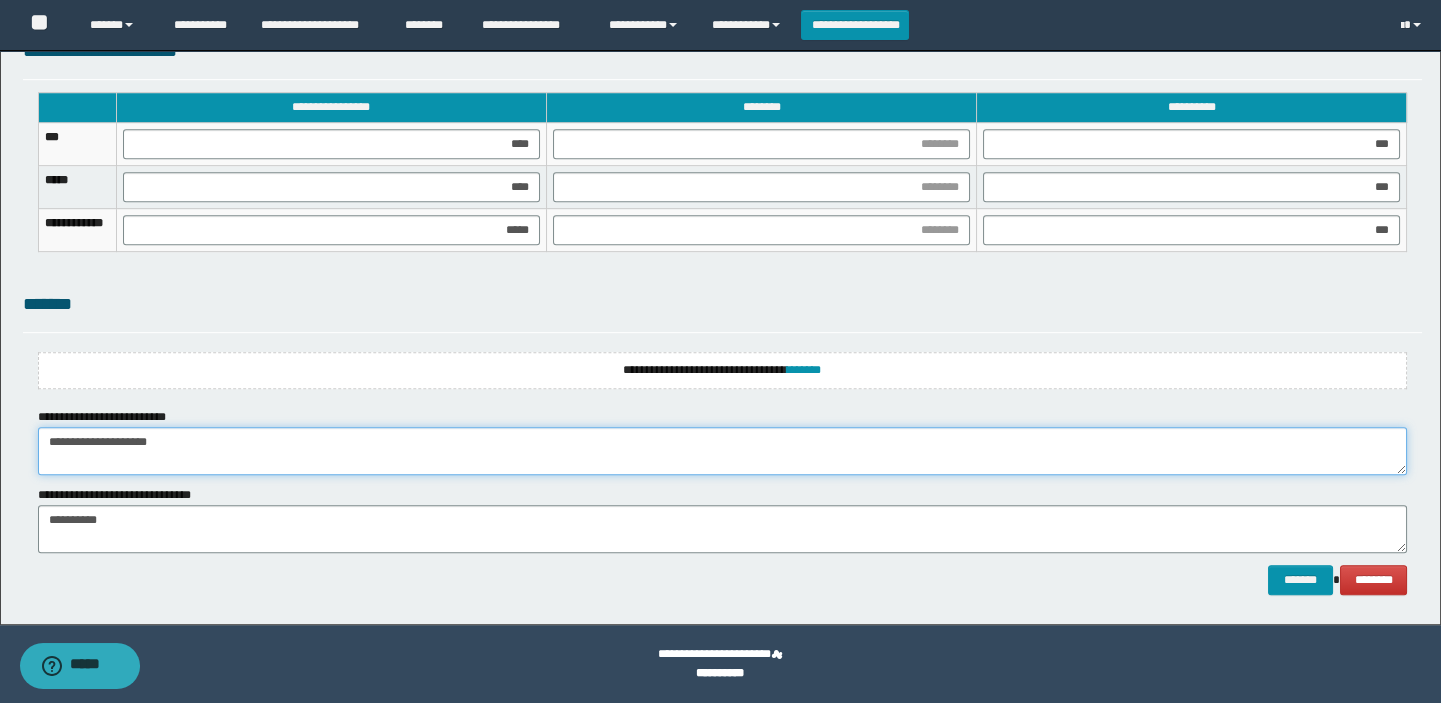 click on "**********" at bounding box center (723, 451) 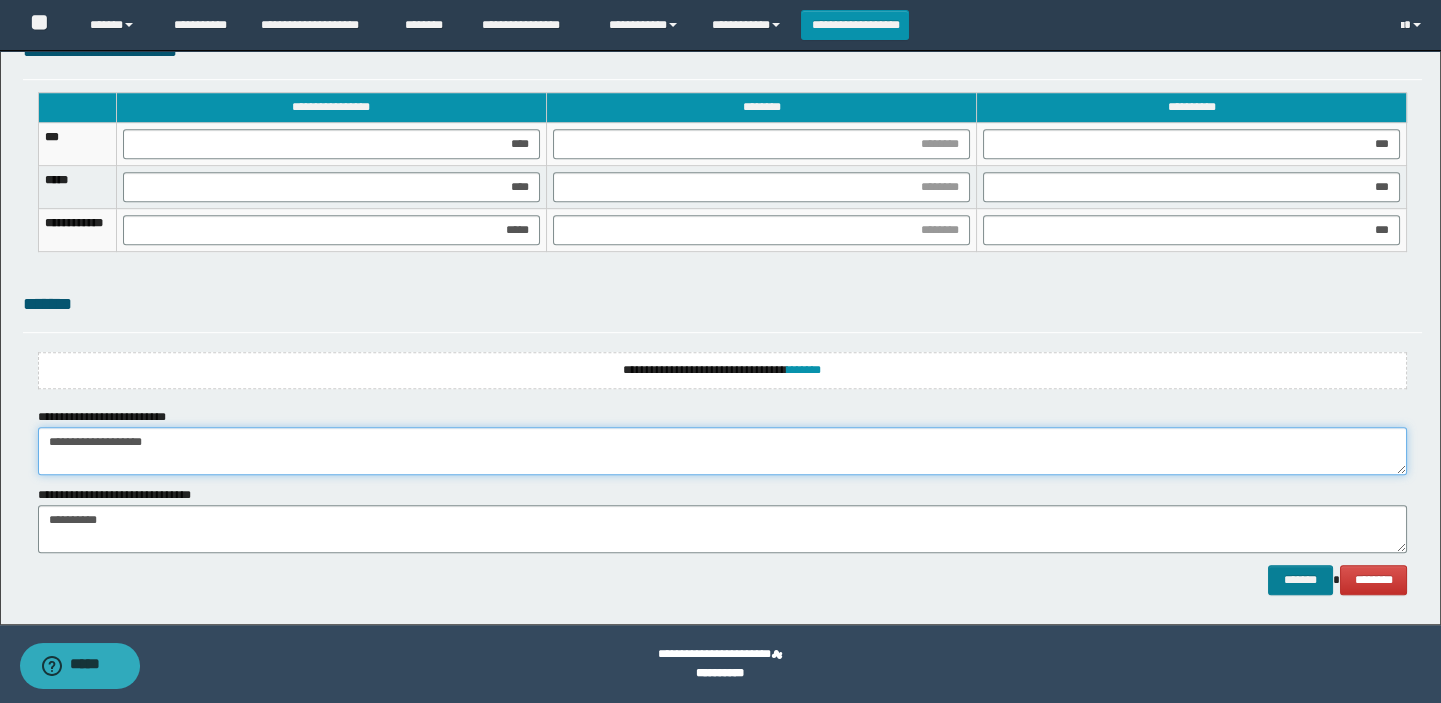 type on "**********" 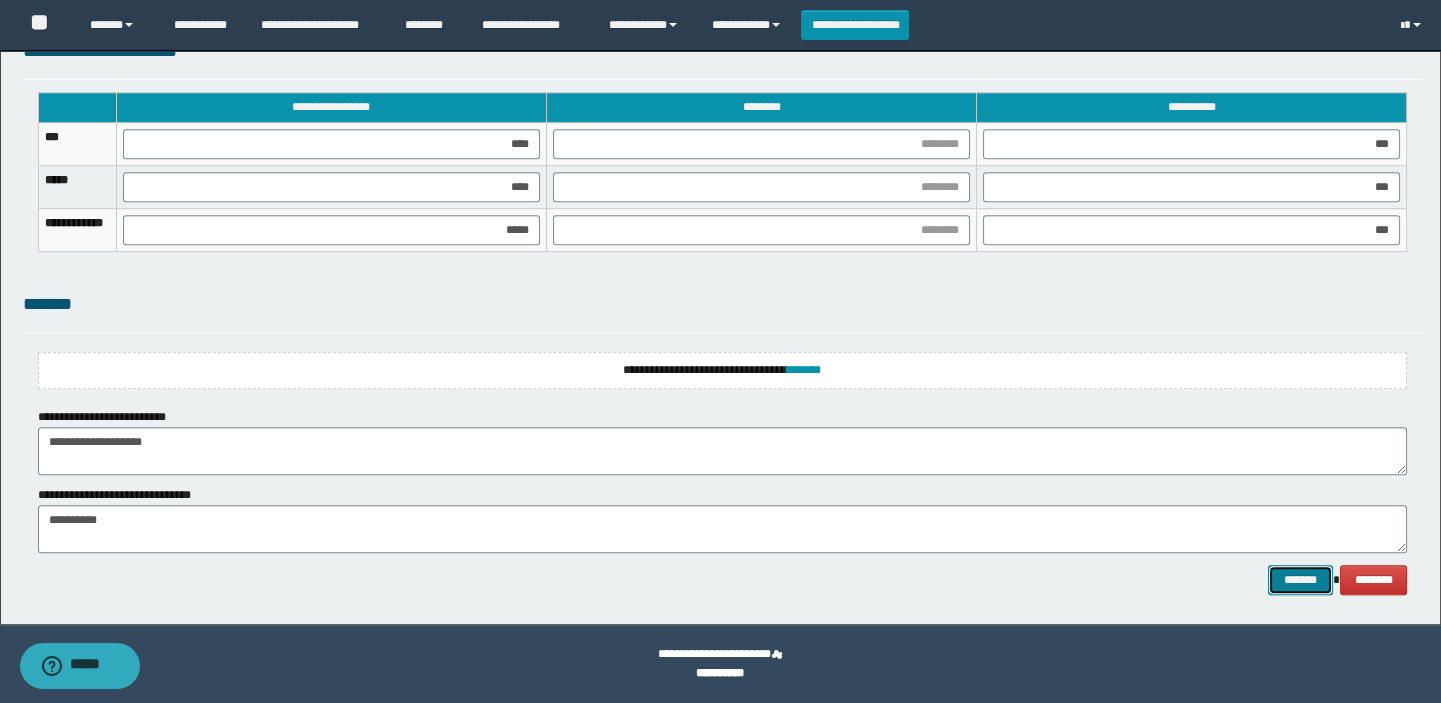 click on "*******" at bounding box center (1300, 580) 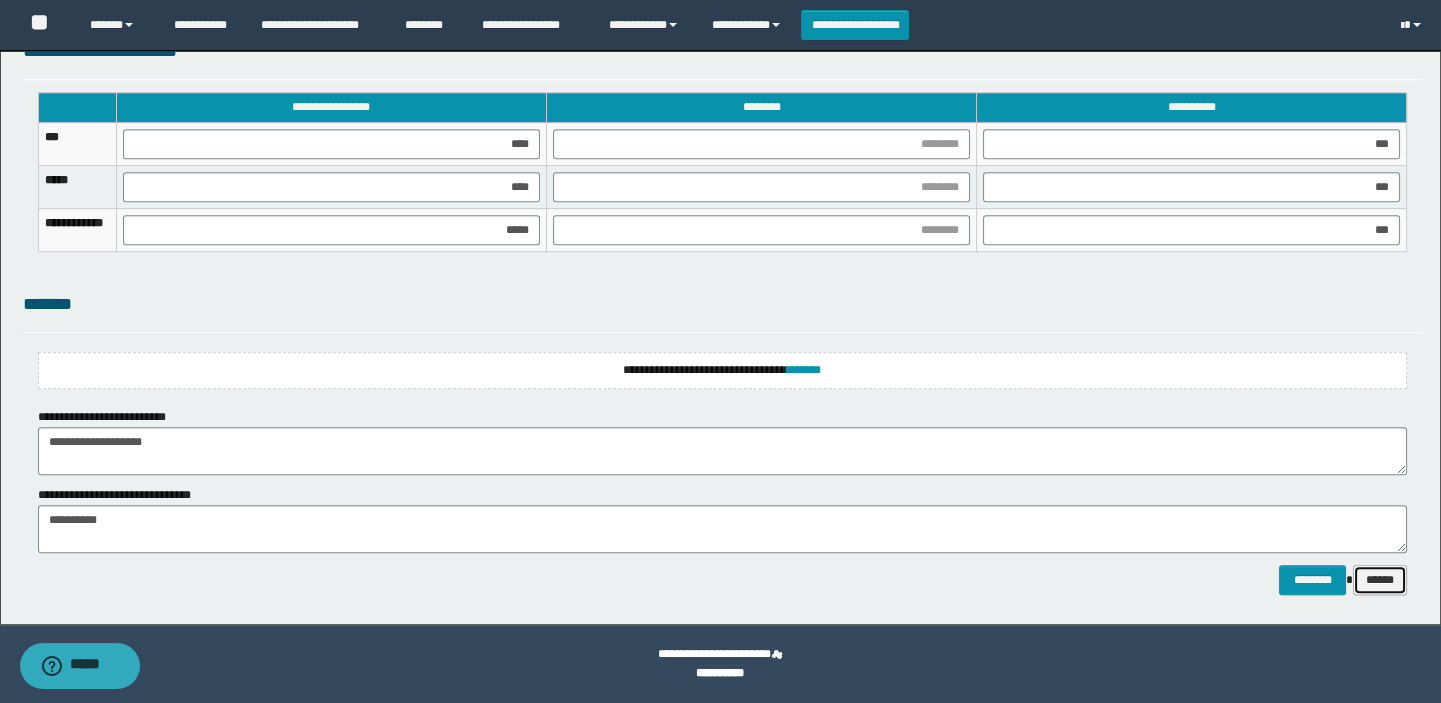 click on "******" at bounding box center [1380, 580] 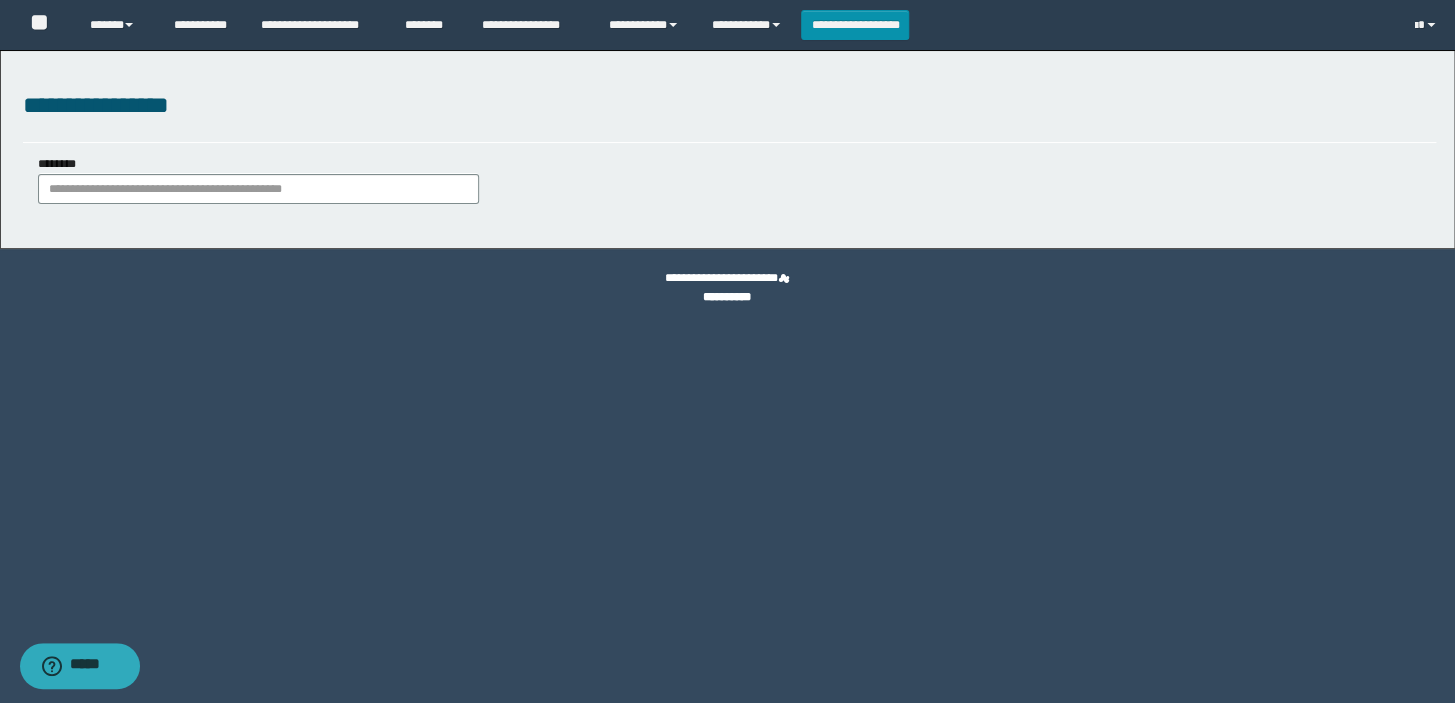 scroll, scrollTop: 0, scrollLeft: 0, axis: both 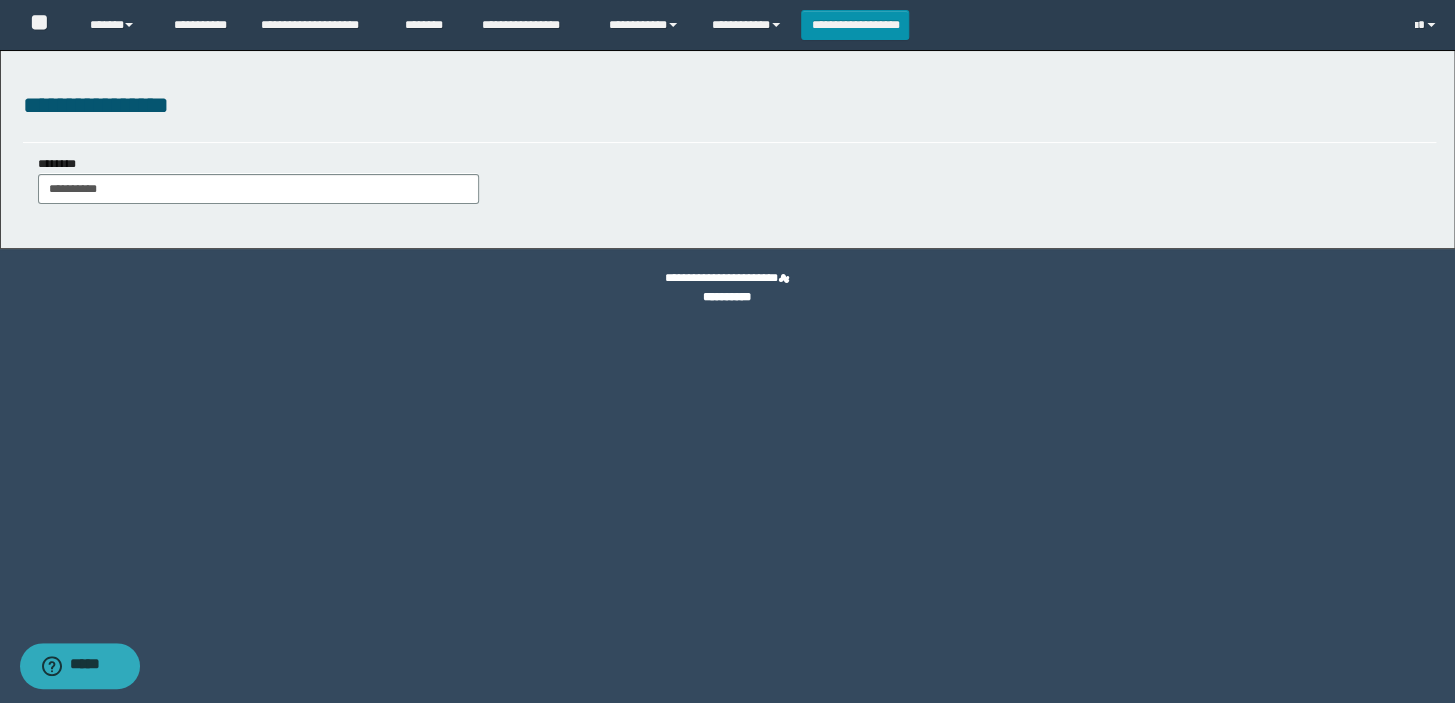 type on "**********" 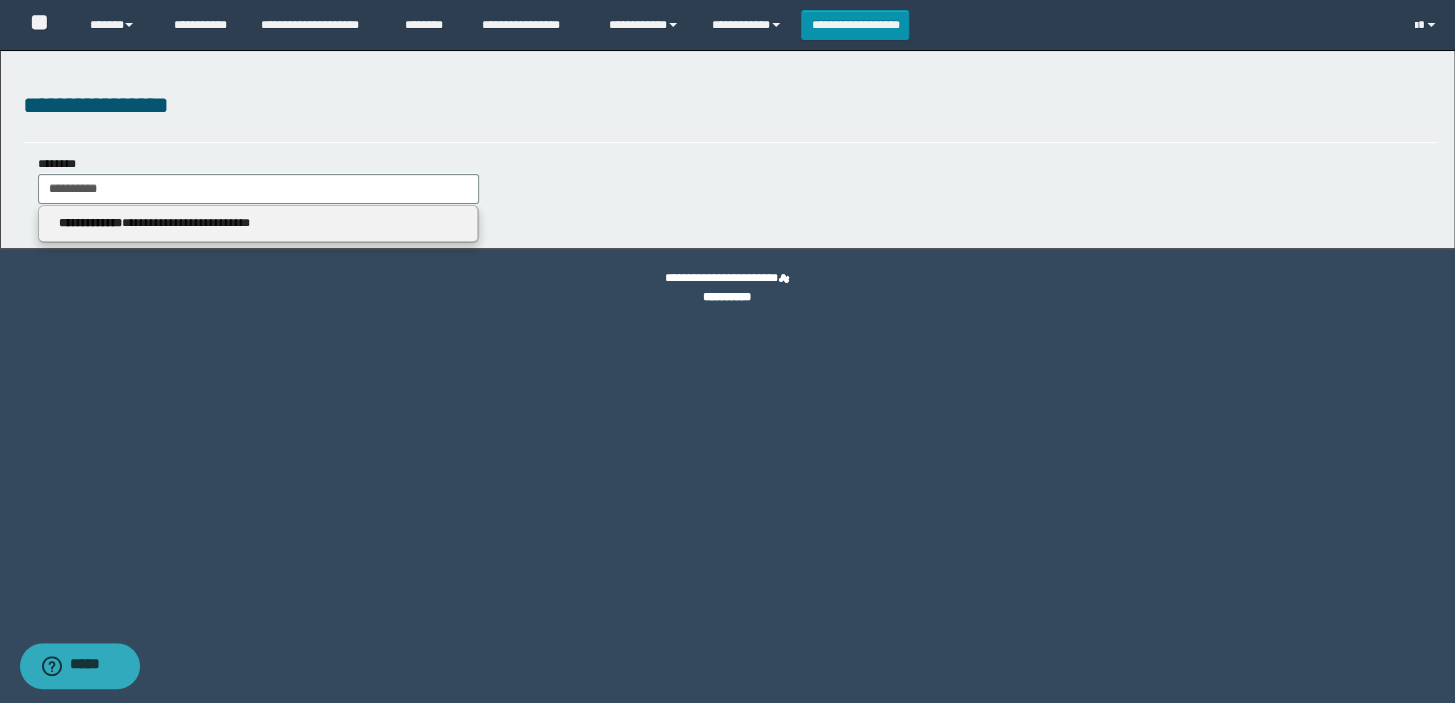 type on "**********" 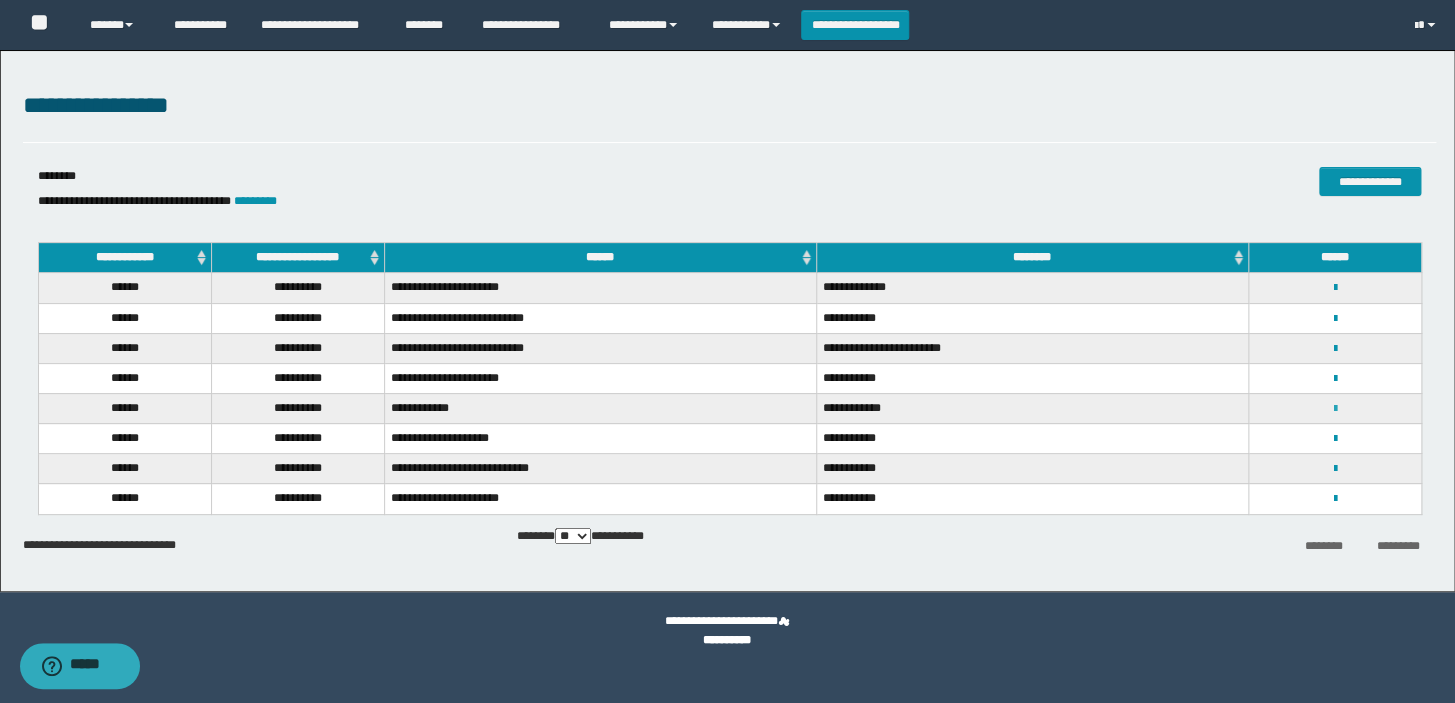 click at bounding box center (1334, 409) 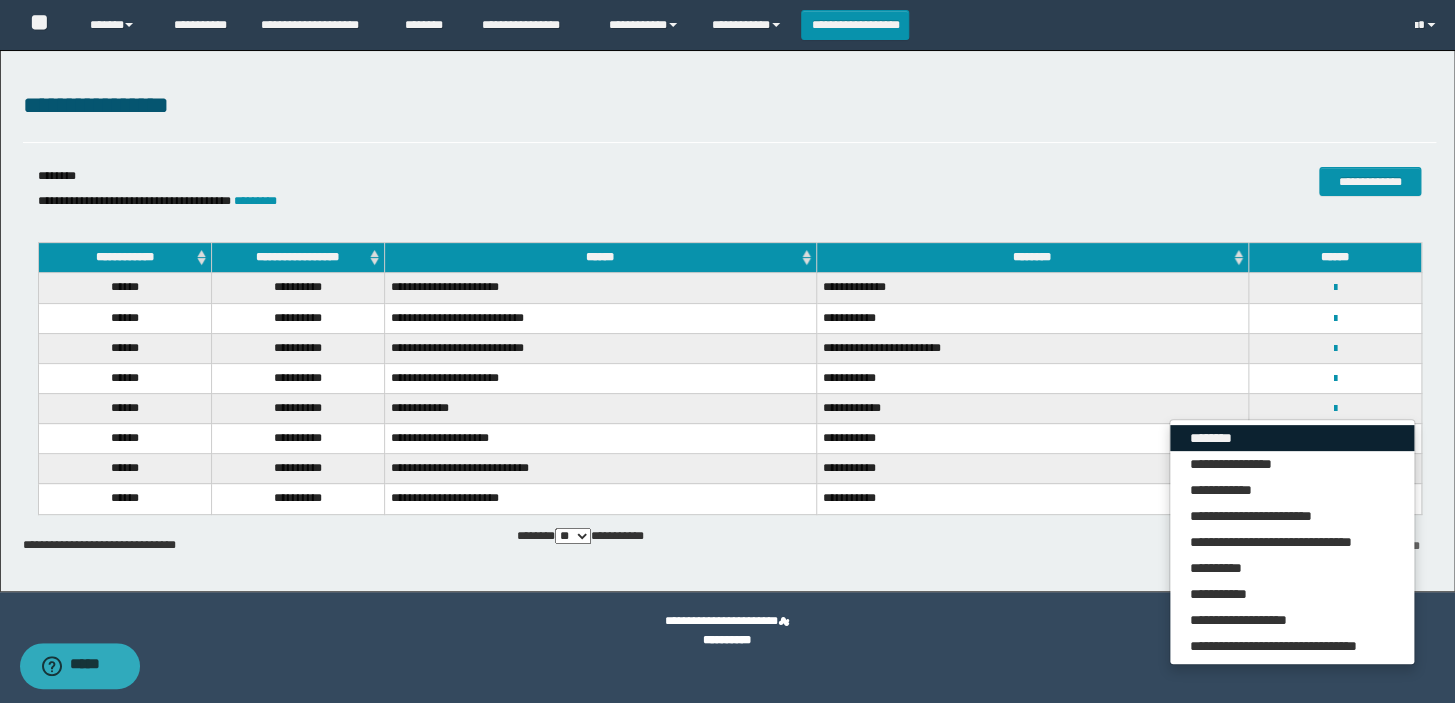 click on "********" at bounding box center (1292, 438) 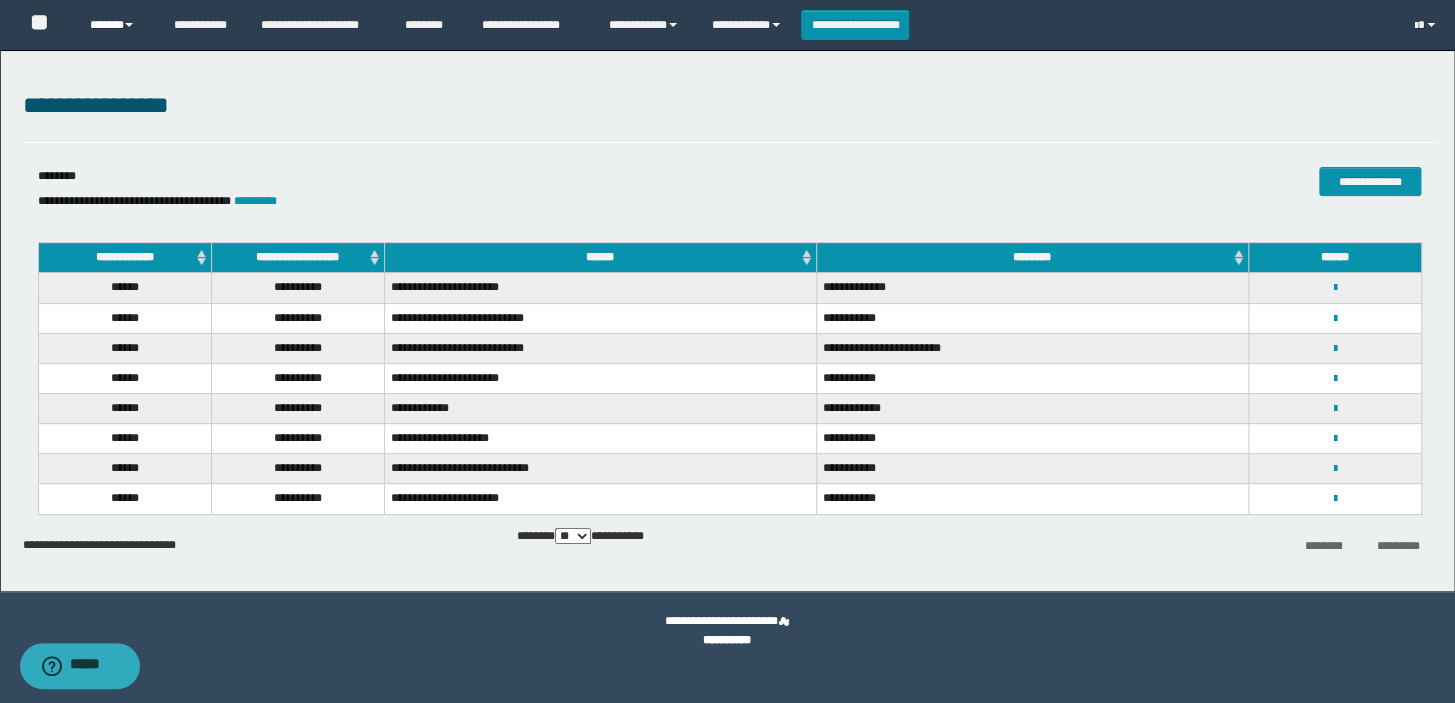 click on "******" at bounding box center [117, 25] 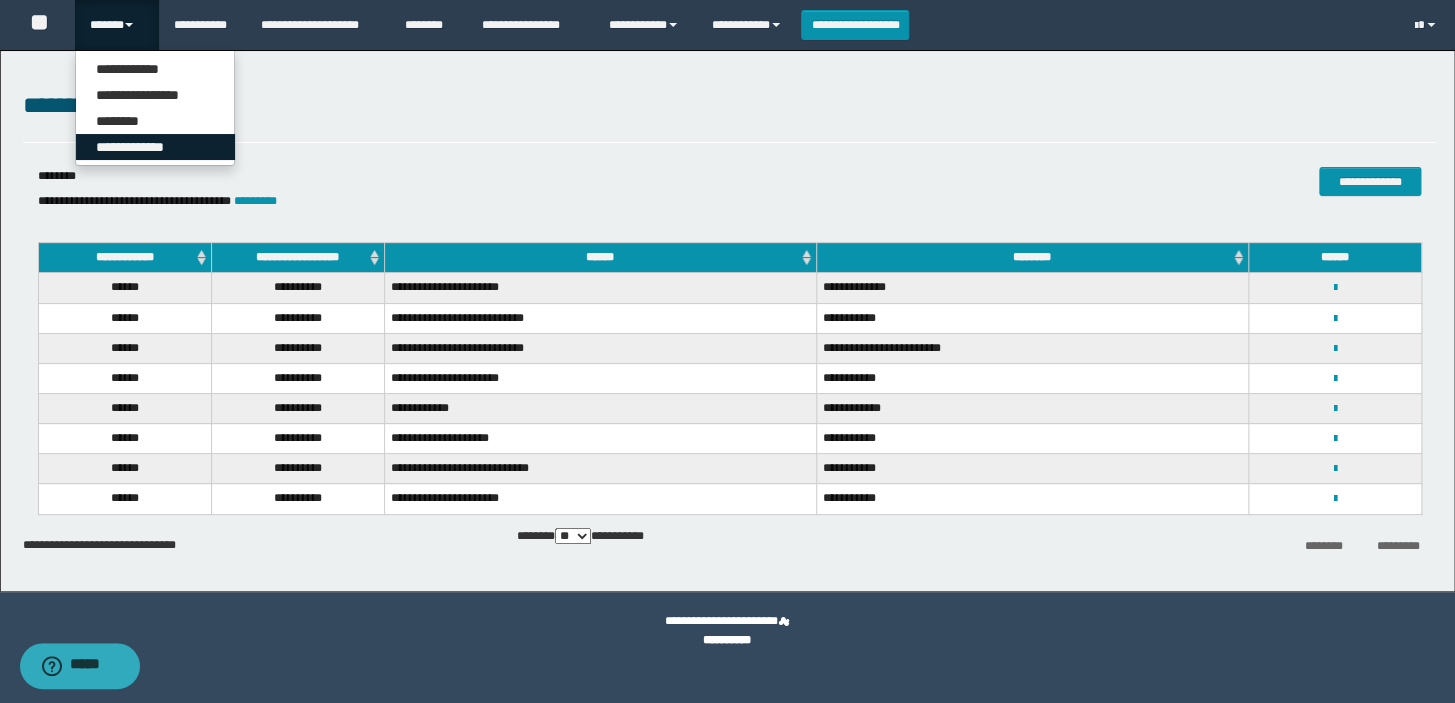 drag, startPoint x: 119, startPoint y: 146, endPoint x: 288, endPoint y: 176, distance: 171.64207 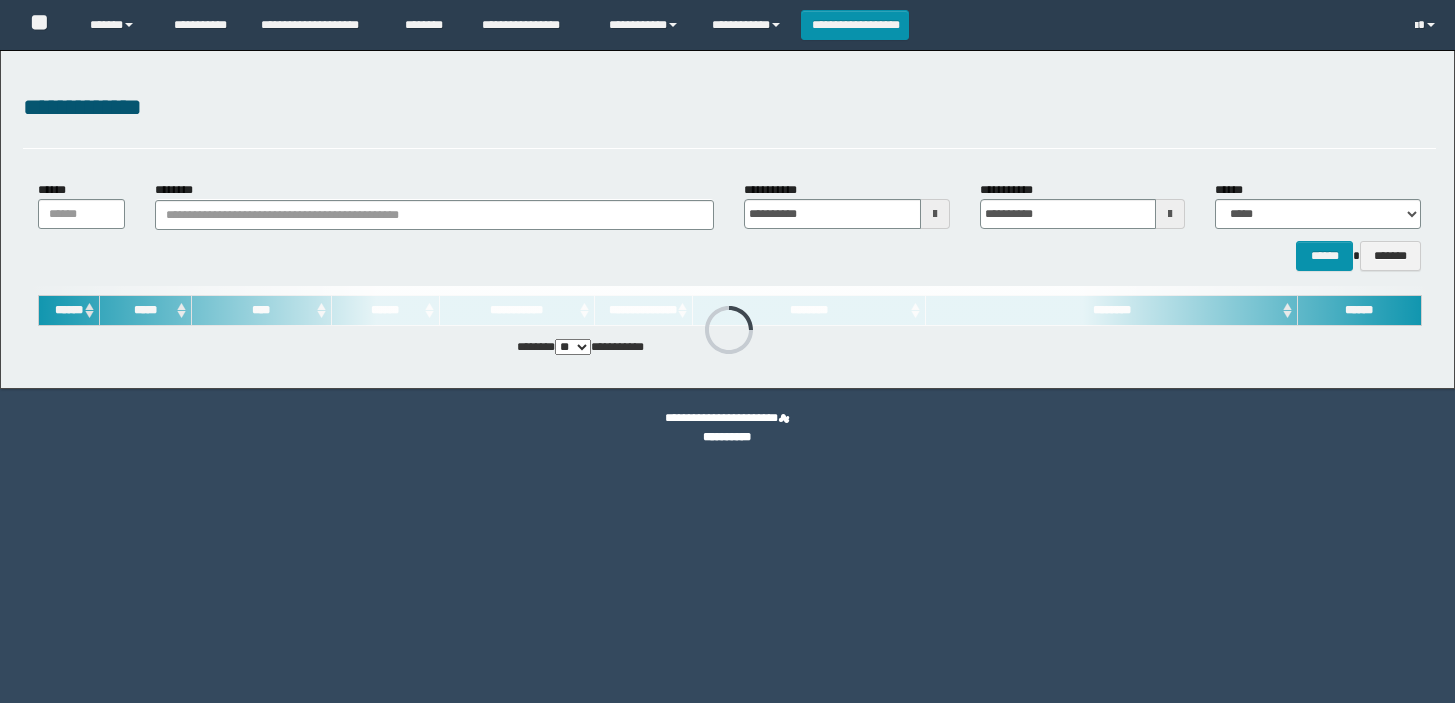 scroll, scrollTop: 0, scrollLeft: 0, axis: both 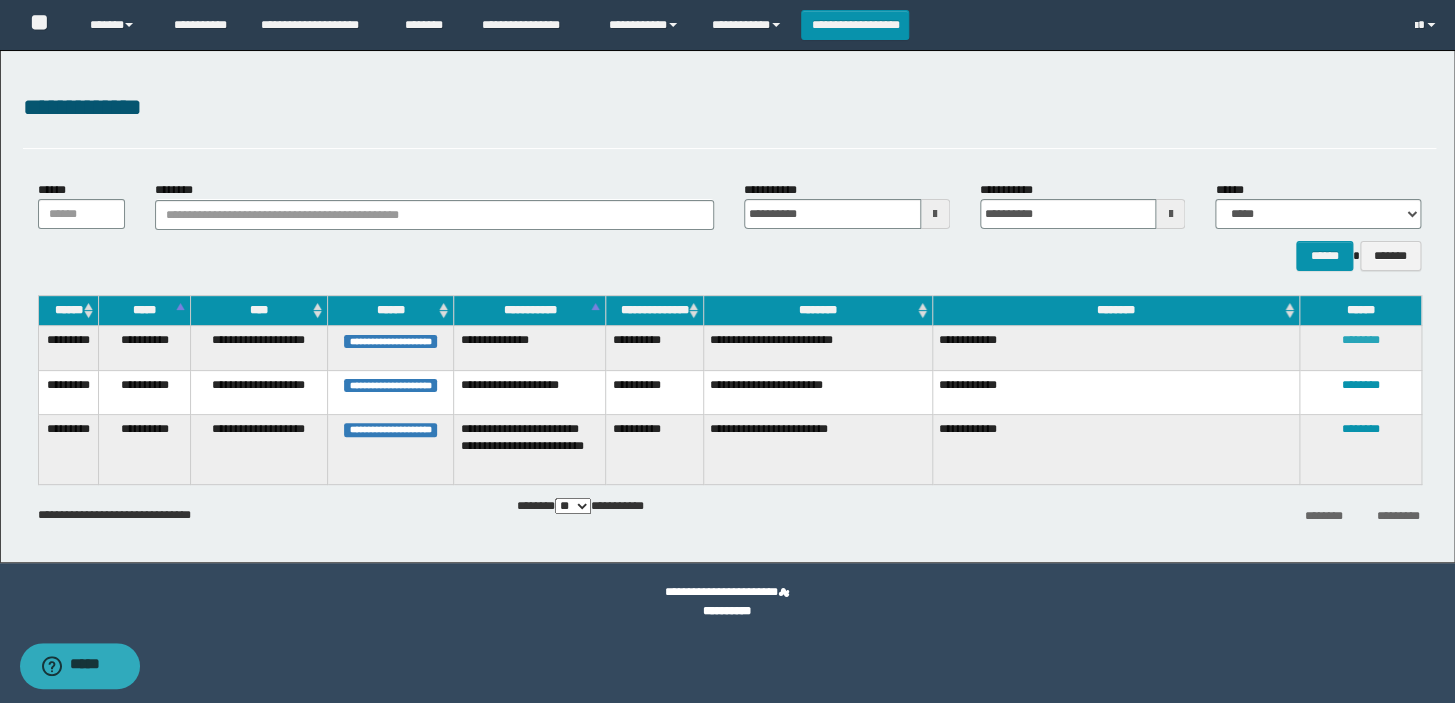 click on "********" at bounding box center [1360, 340] 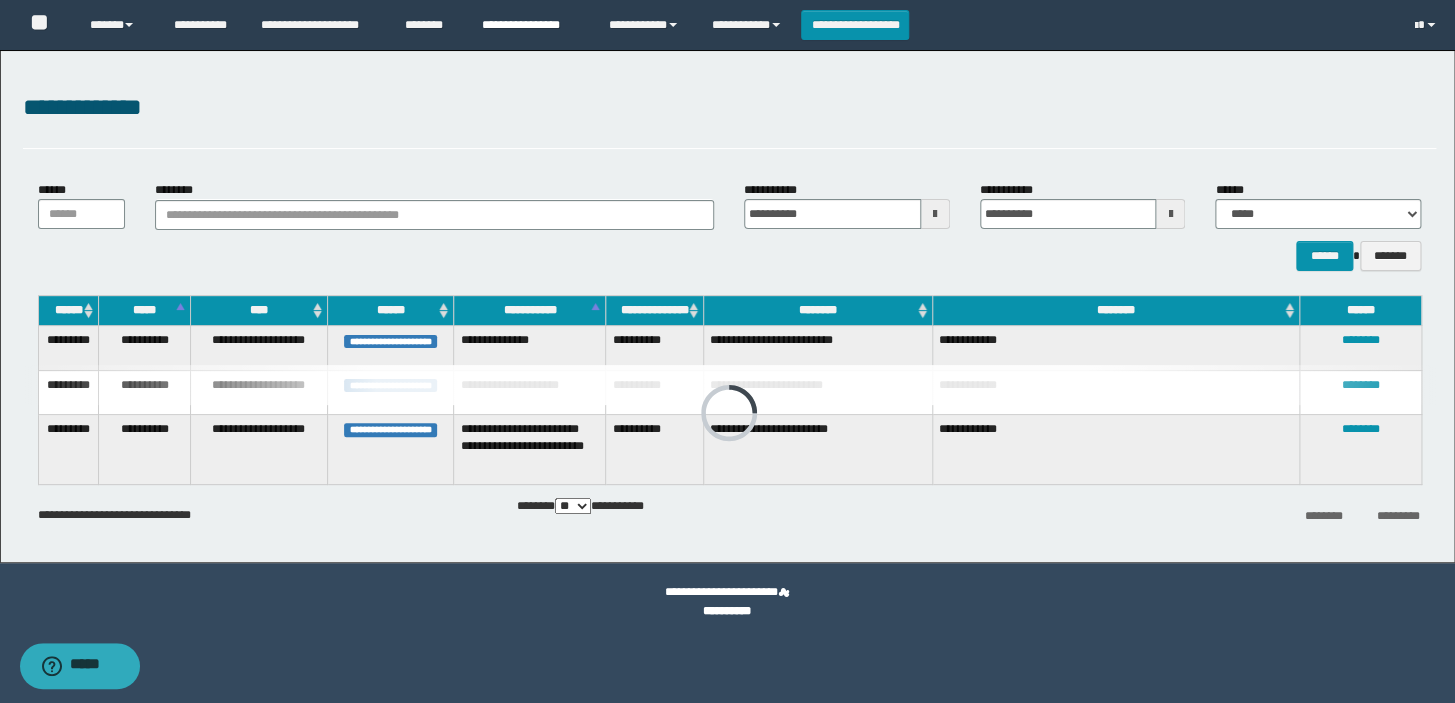 click on "**********" at bounding box center [530, 25] 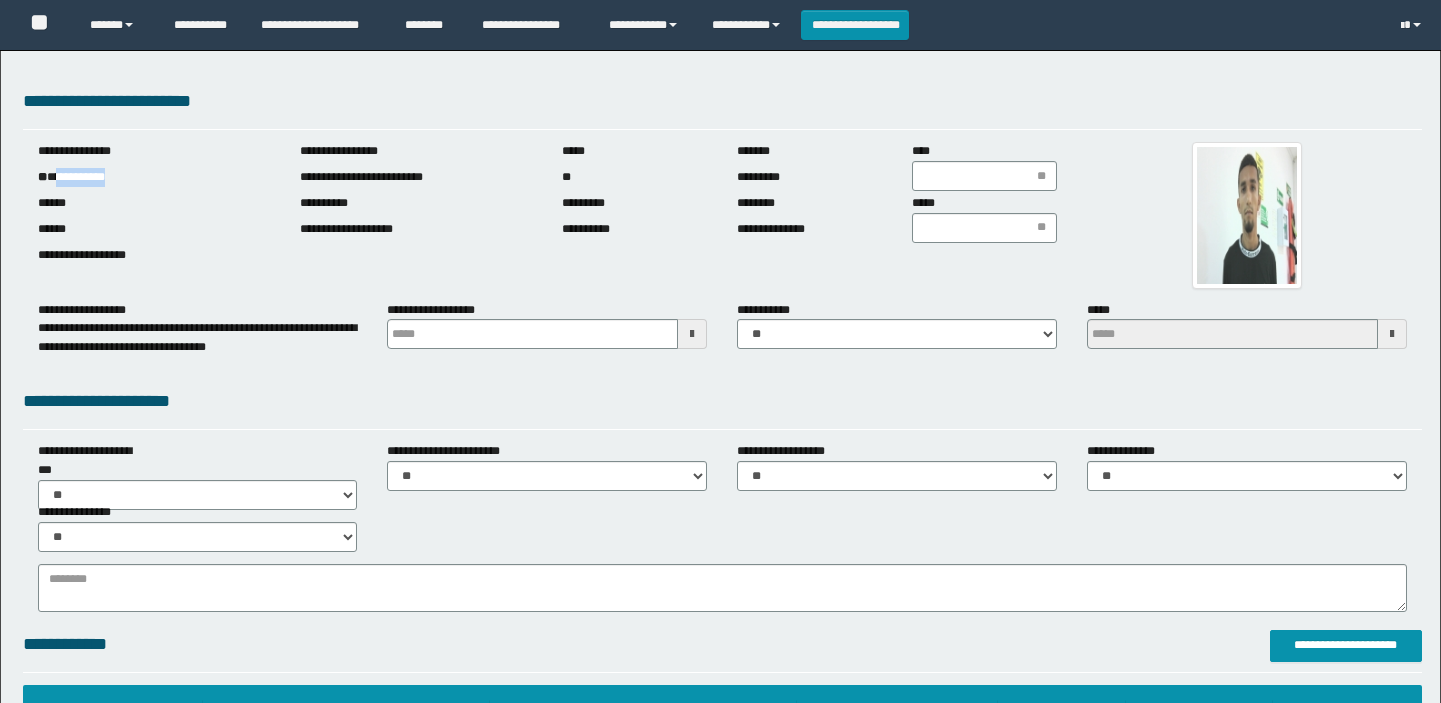 scroll, scrollTop: 0, scrollLeft: 0, axis: both 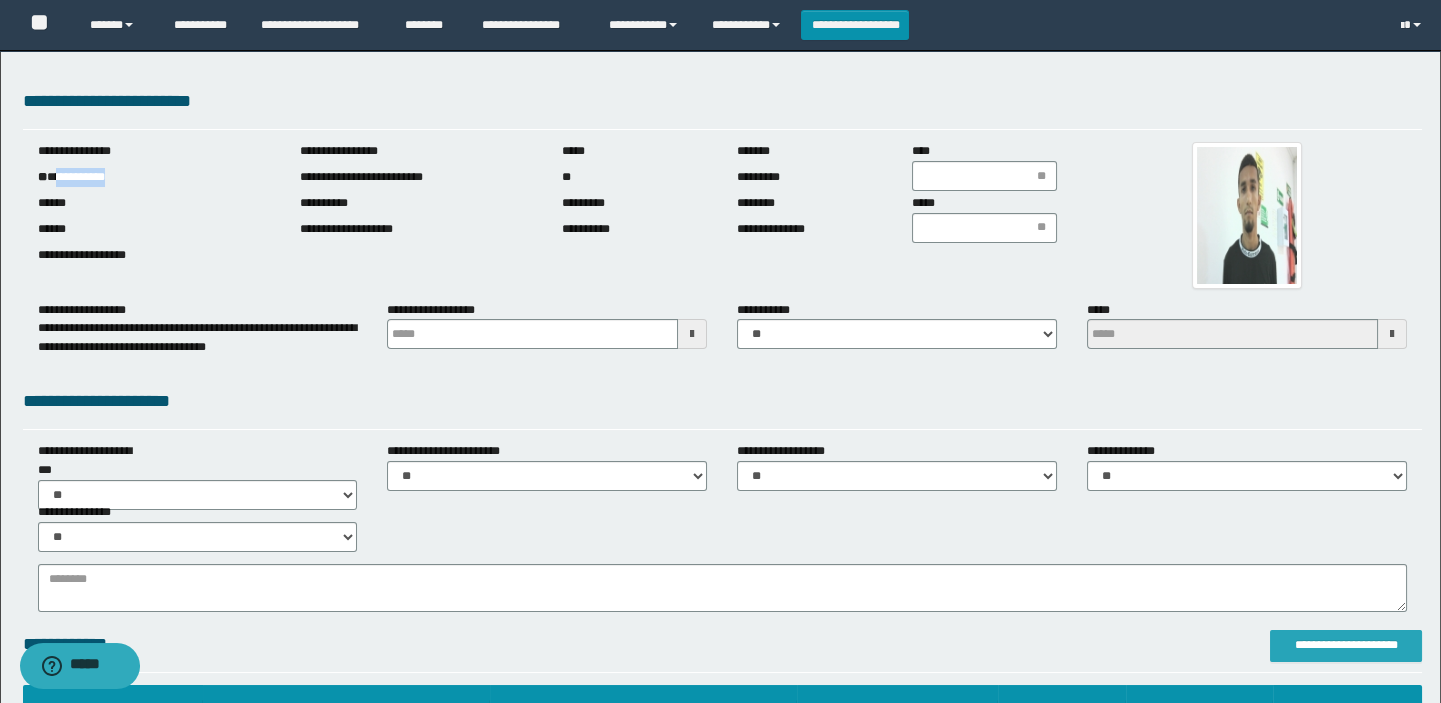 click on "**********" at bounding box center [1346, 645] 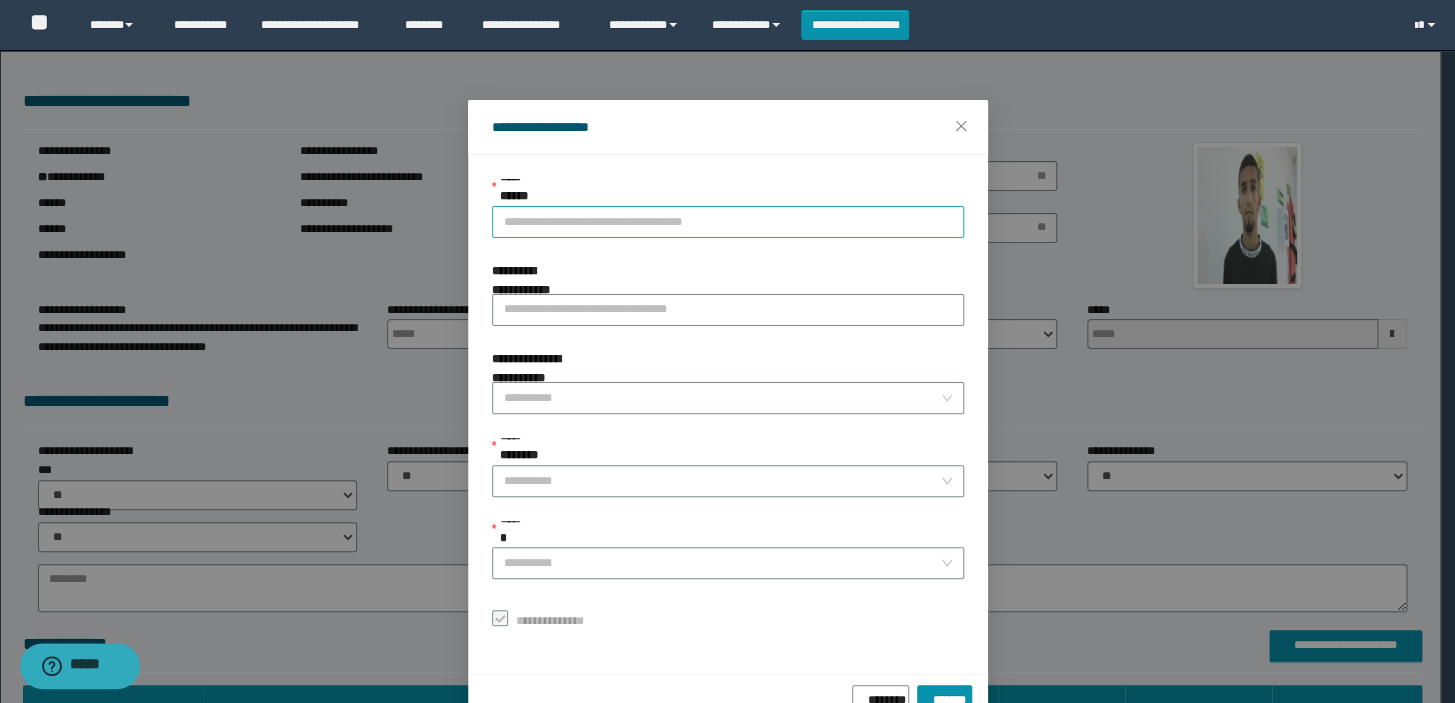click on "**********" at bounding box center [728, 222] 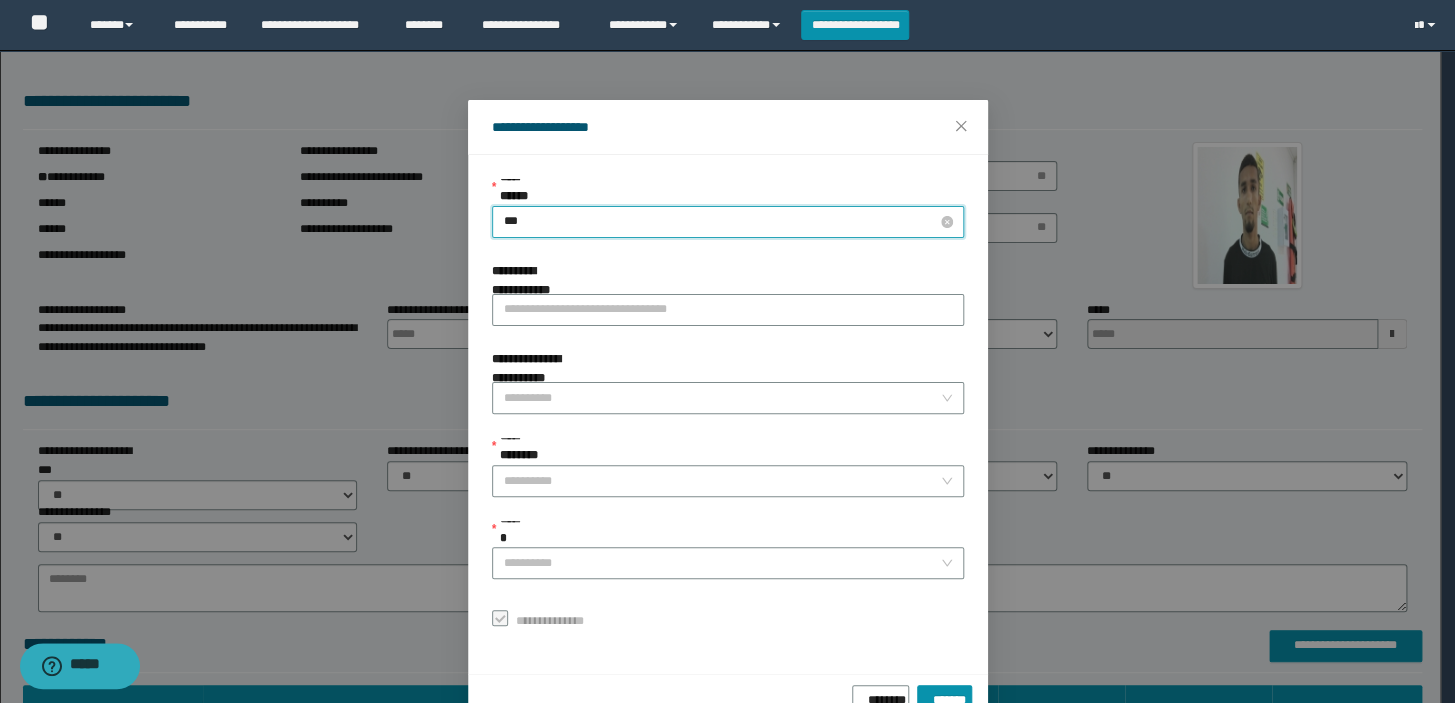 type on "****" 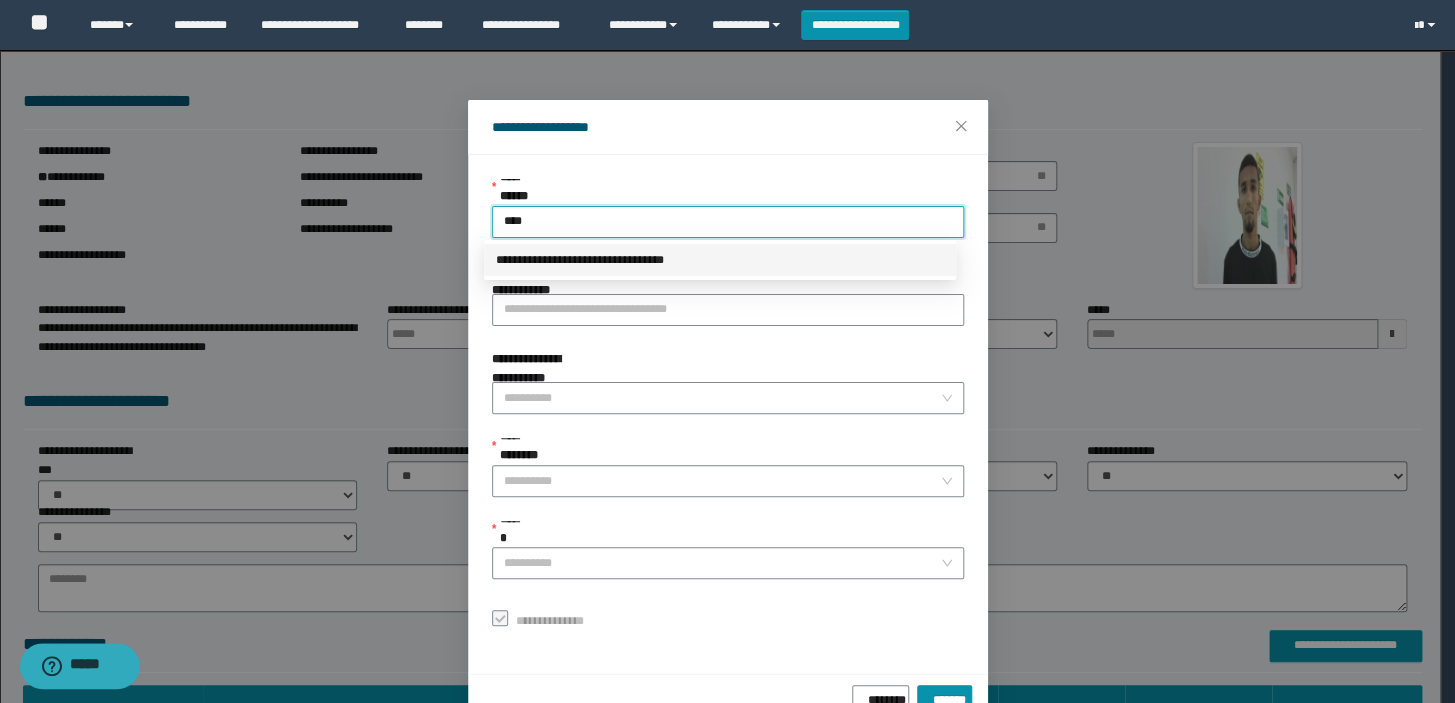 click on "**********" at bounding box center (720, 260) 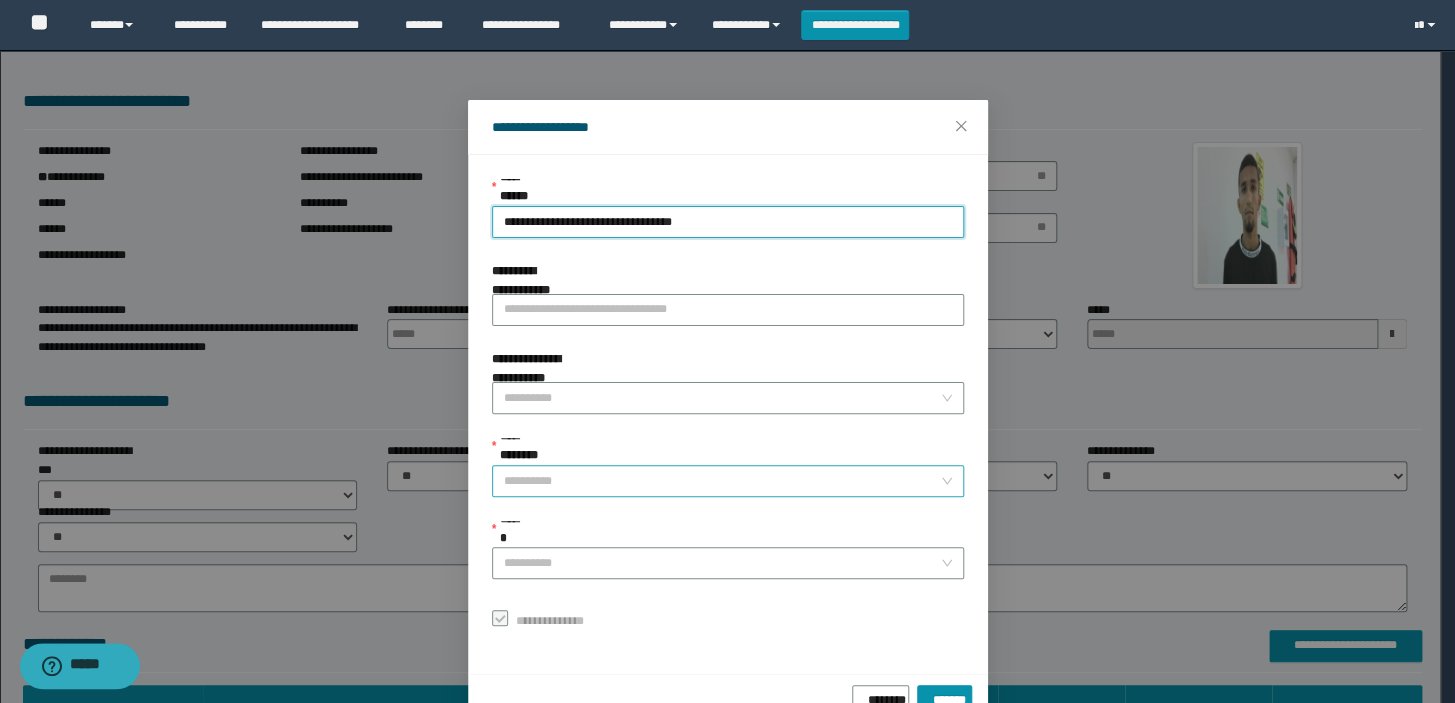 click on "**********" at bounding box center (722, 481) 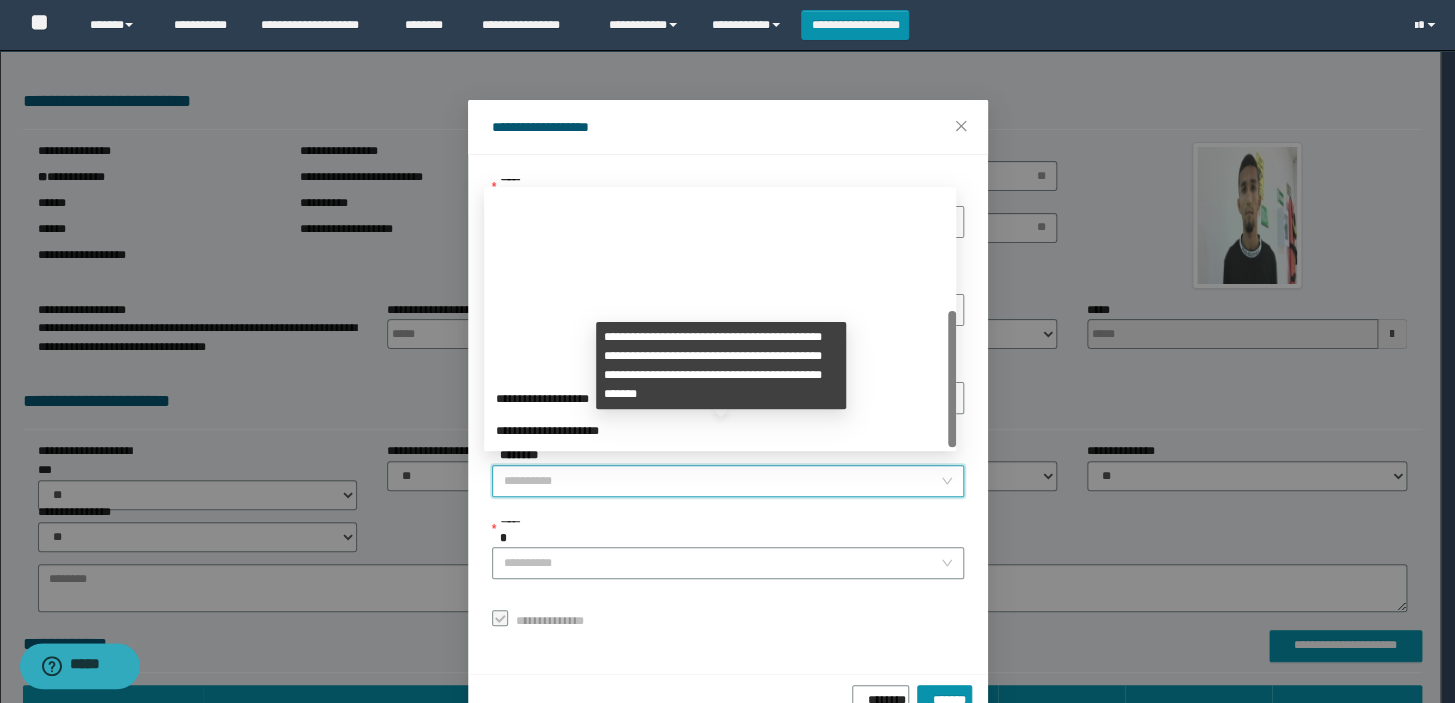 scroll, scrollTop: 223, scrollLeft: 0, axis: vertical 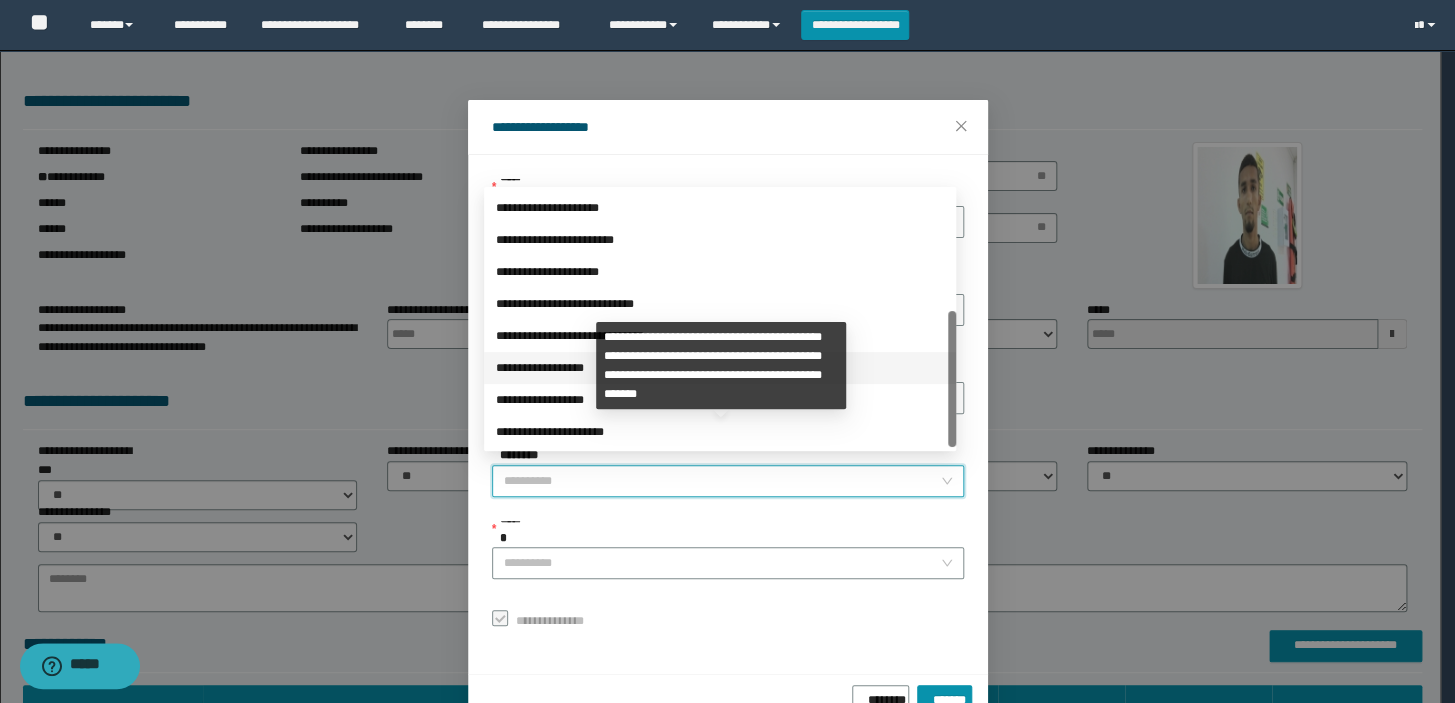 click on "**********" at bounding box center (720, 368) 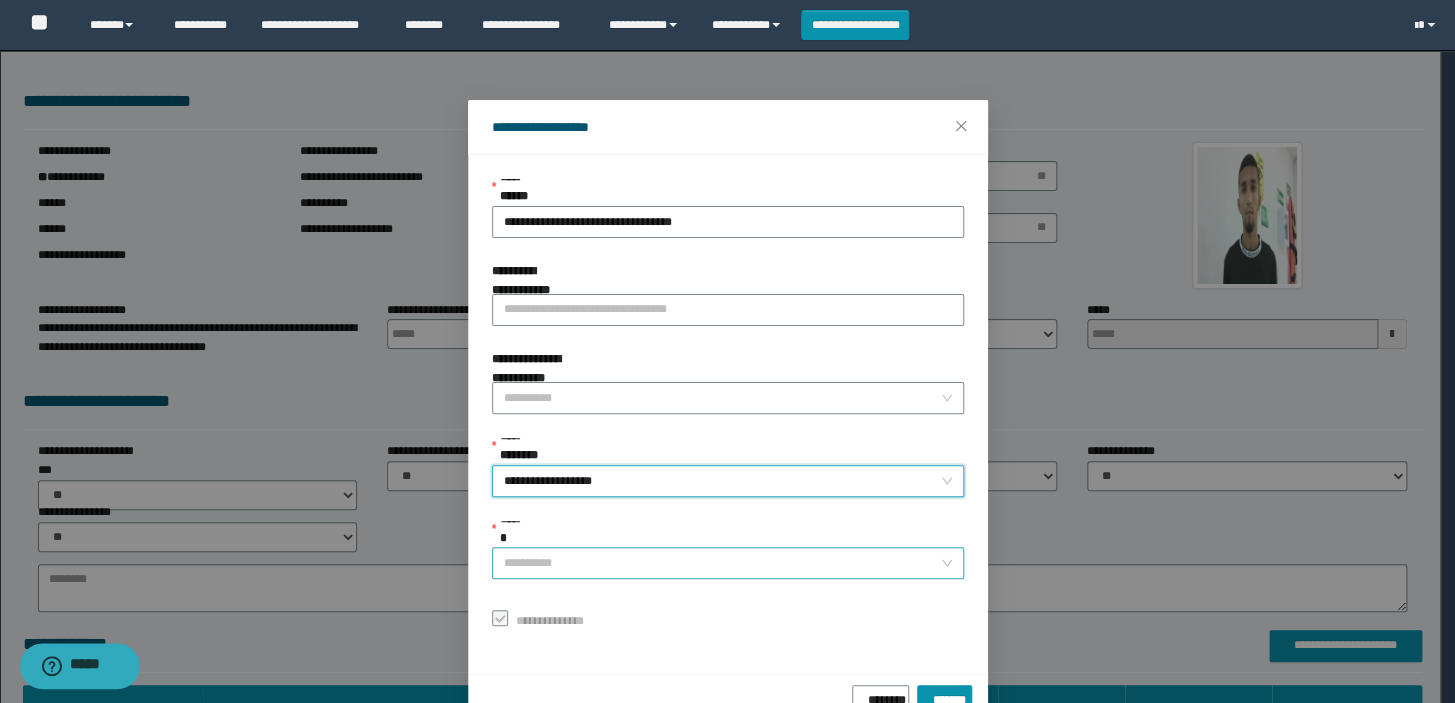 click on "******" at bounding box center (722, 563) 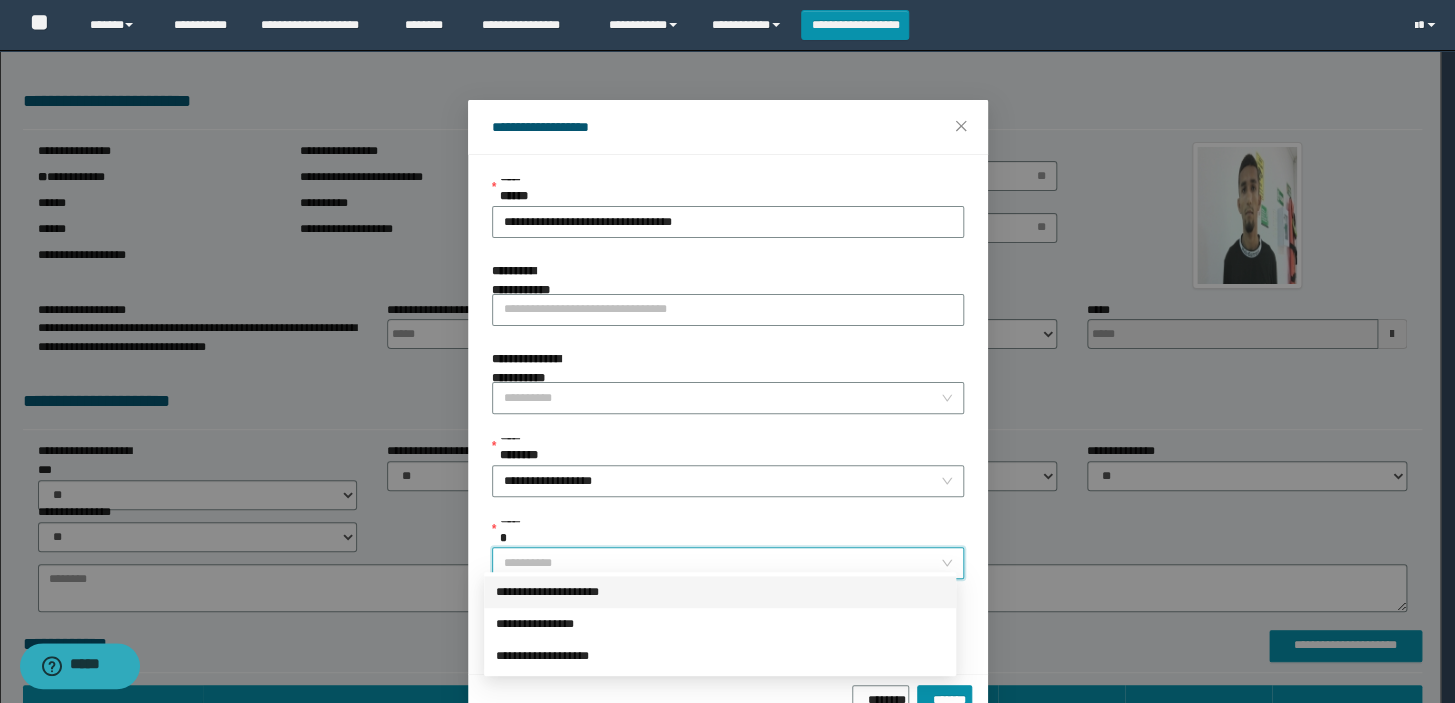 click on "**********" at bounding box center [720, 592] 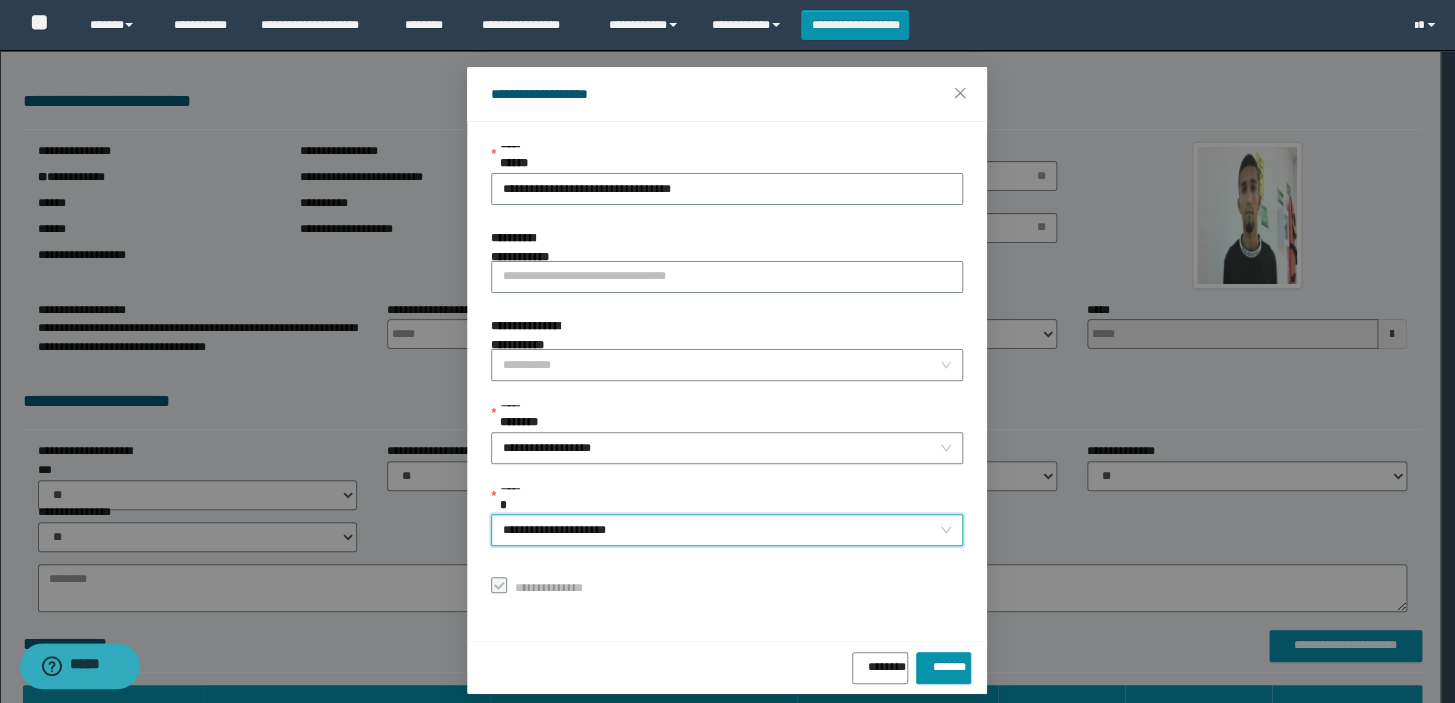 scroll, scrollTop: 48, scrollLeft: 0, axis: vertical 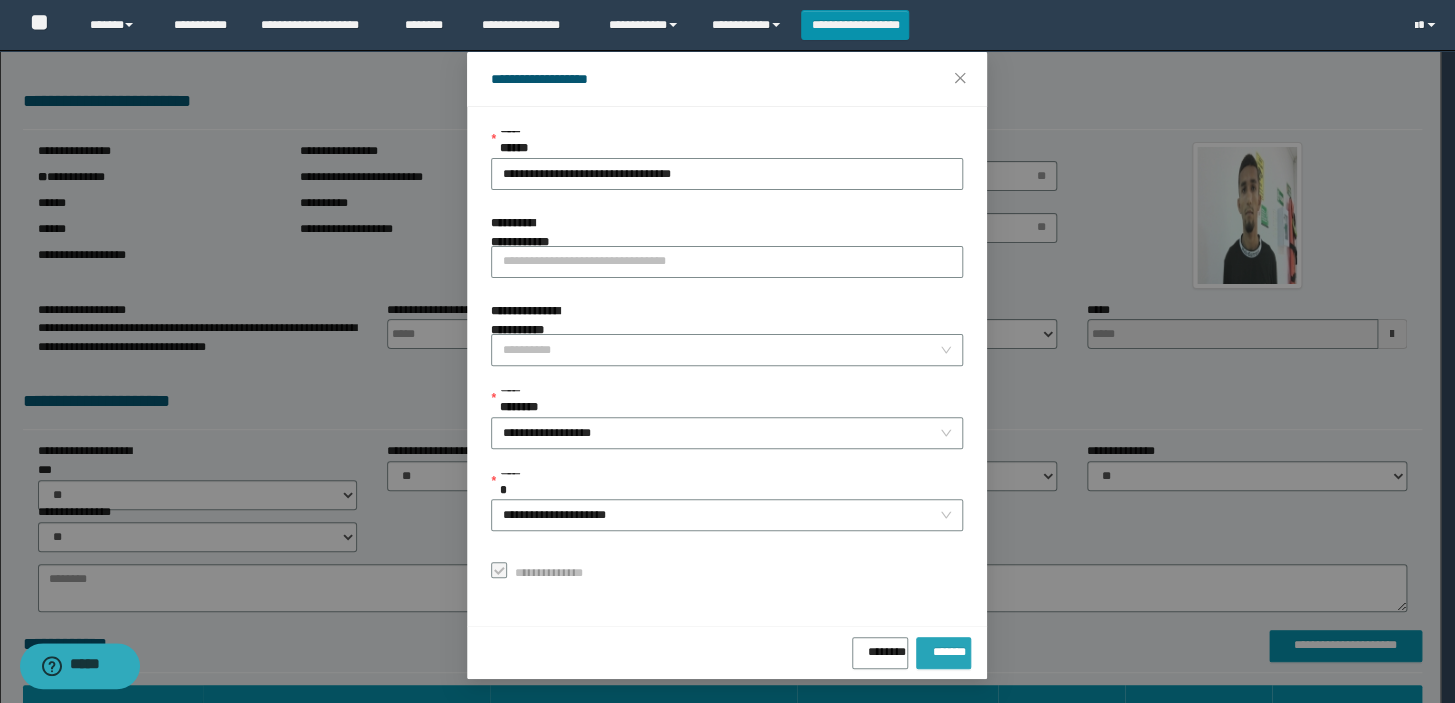 click on "*******" at bounding box center [943, 648] 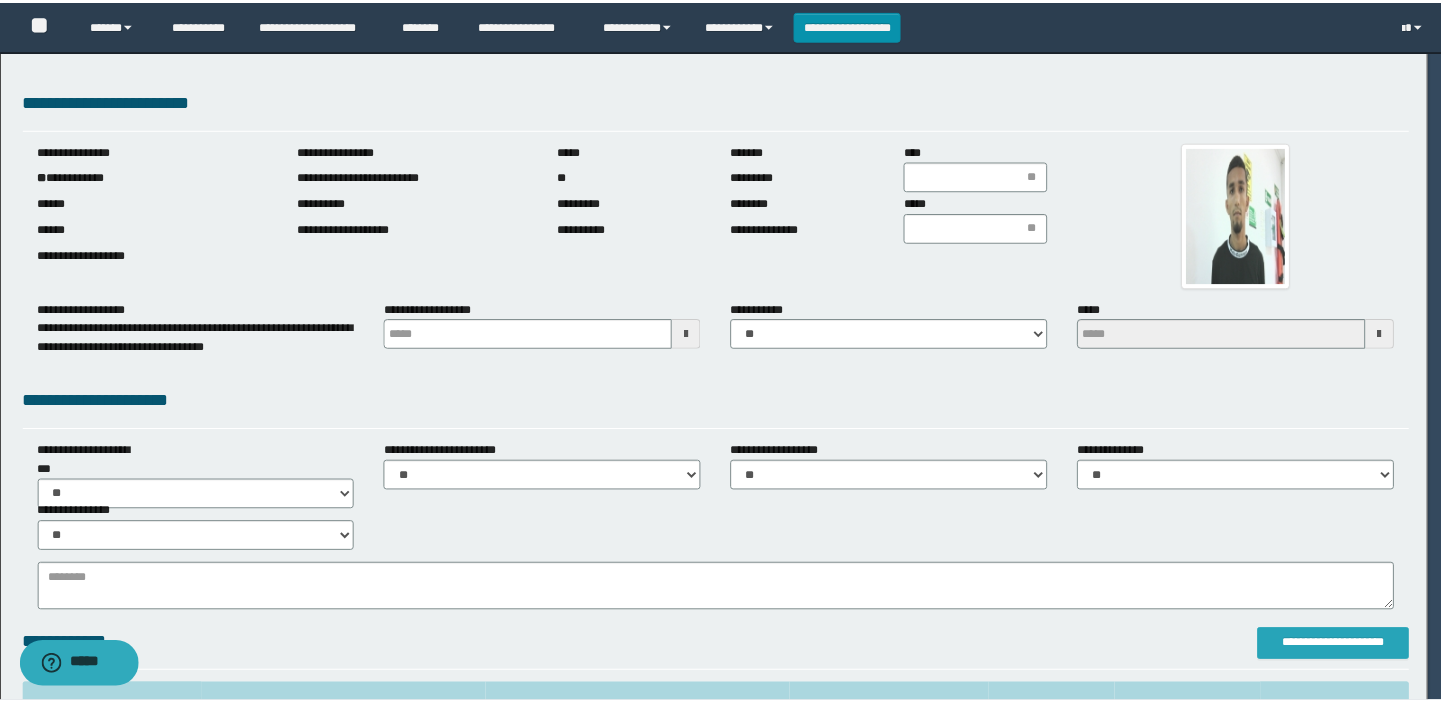scroll, scrollTop: 0, scrollLeft: 0, axis: both 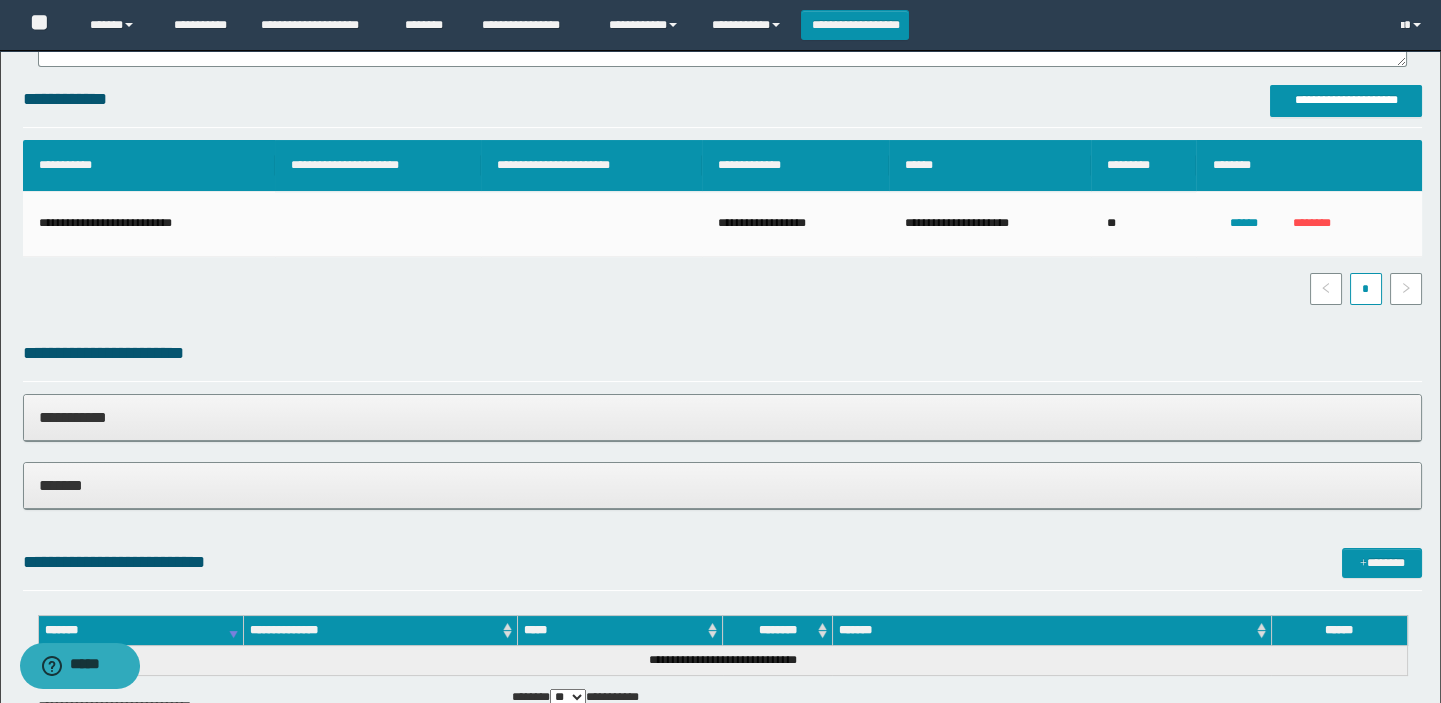 click on "*******" at bounding box center (723, 485) 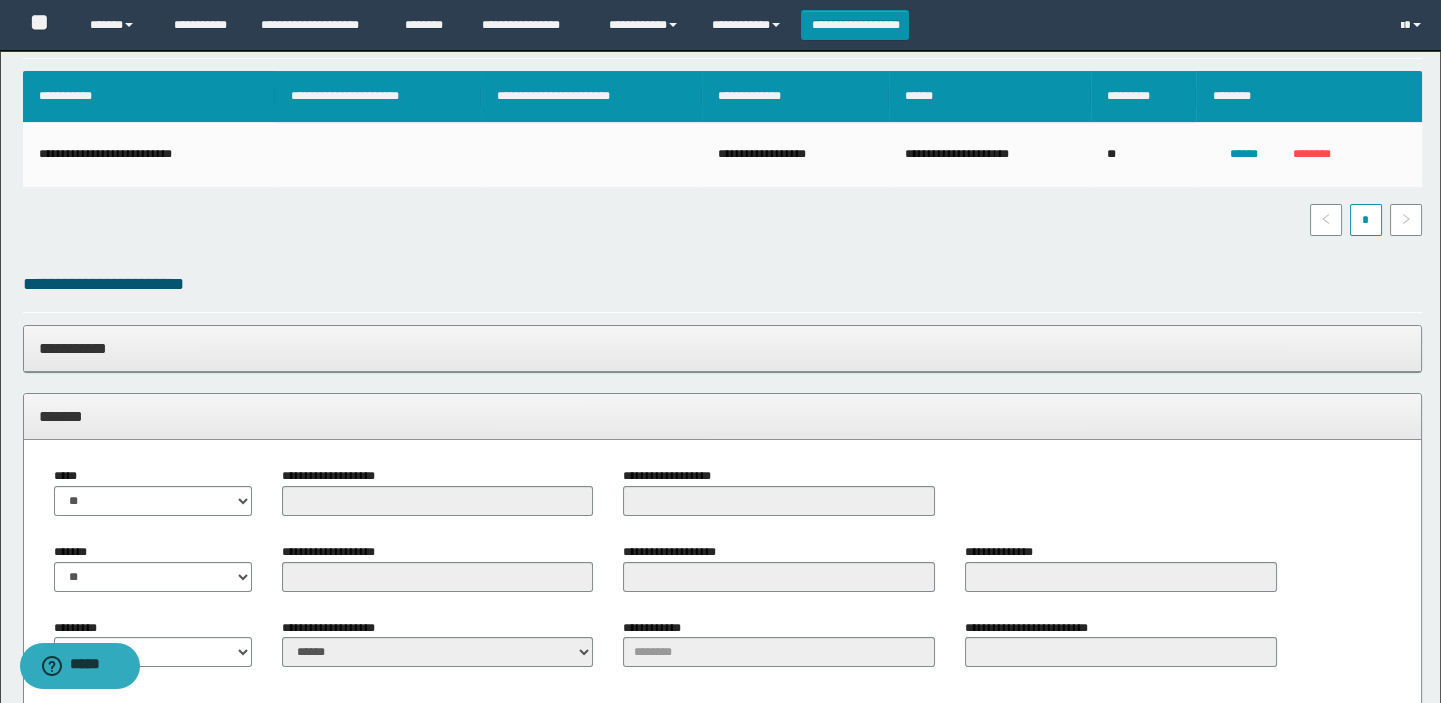 scroll, scrollTop: 909, scrollLeft: 0, axis: vertical 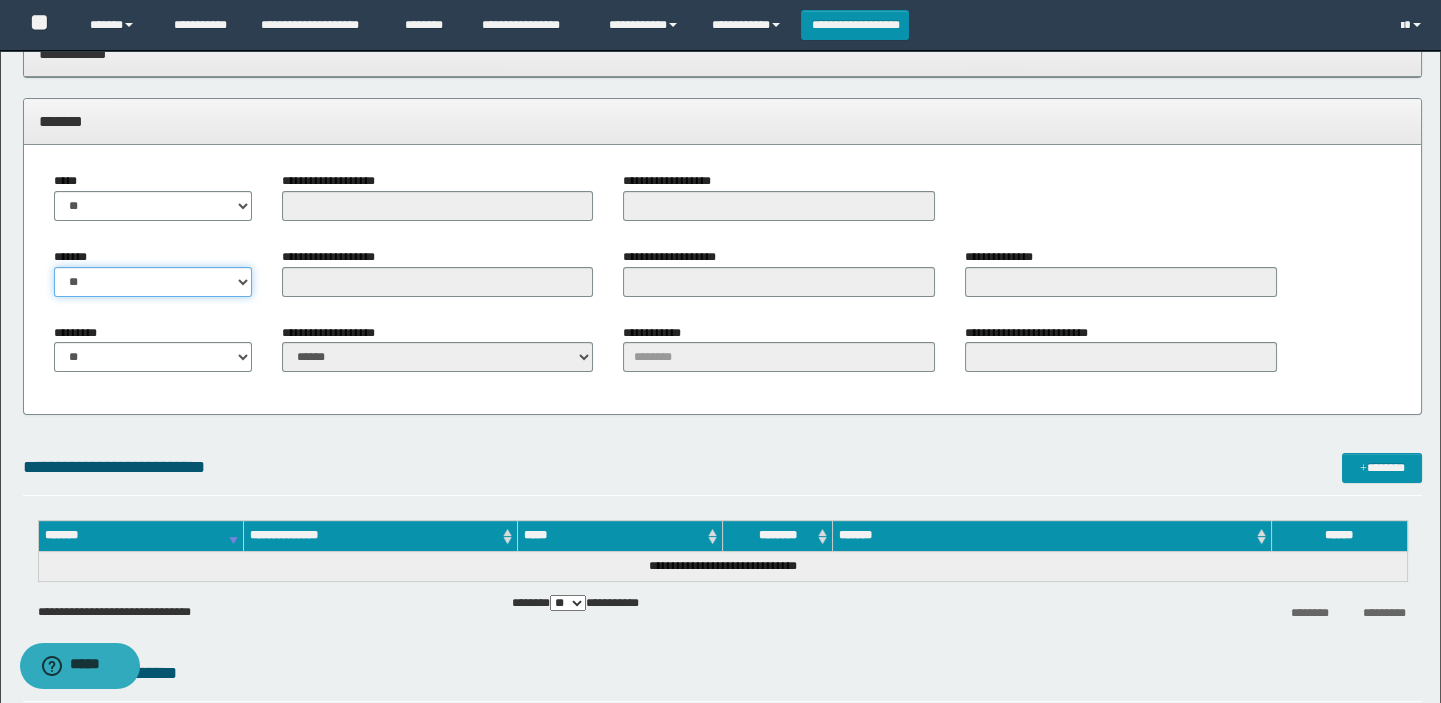 click on "**
**" at bounding box center [153, 282] 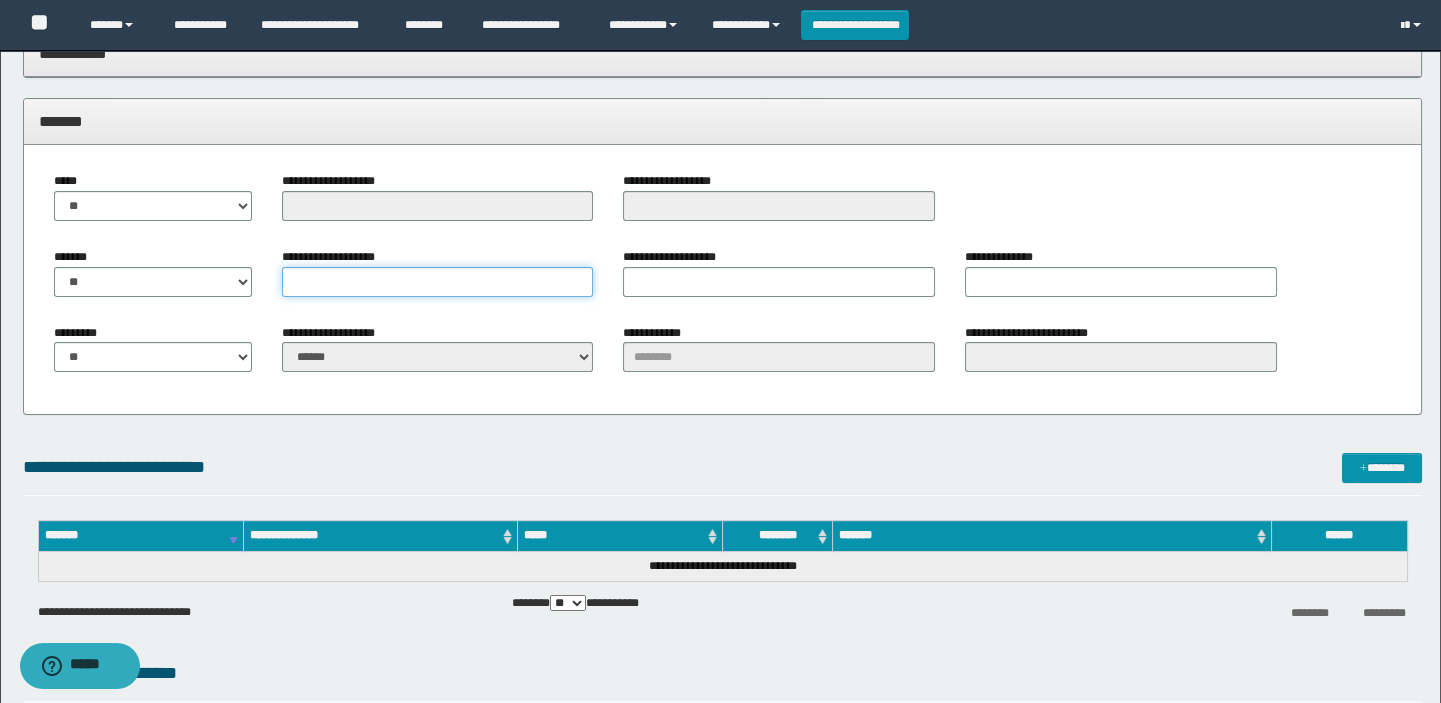 click on "**********" at bounding box center (438, 282) 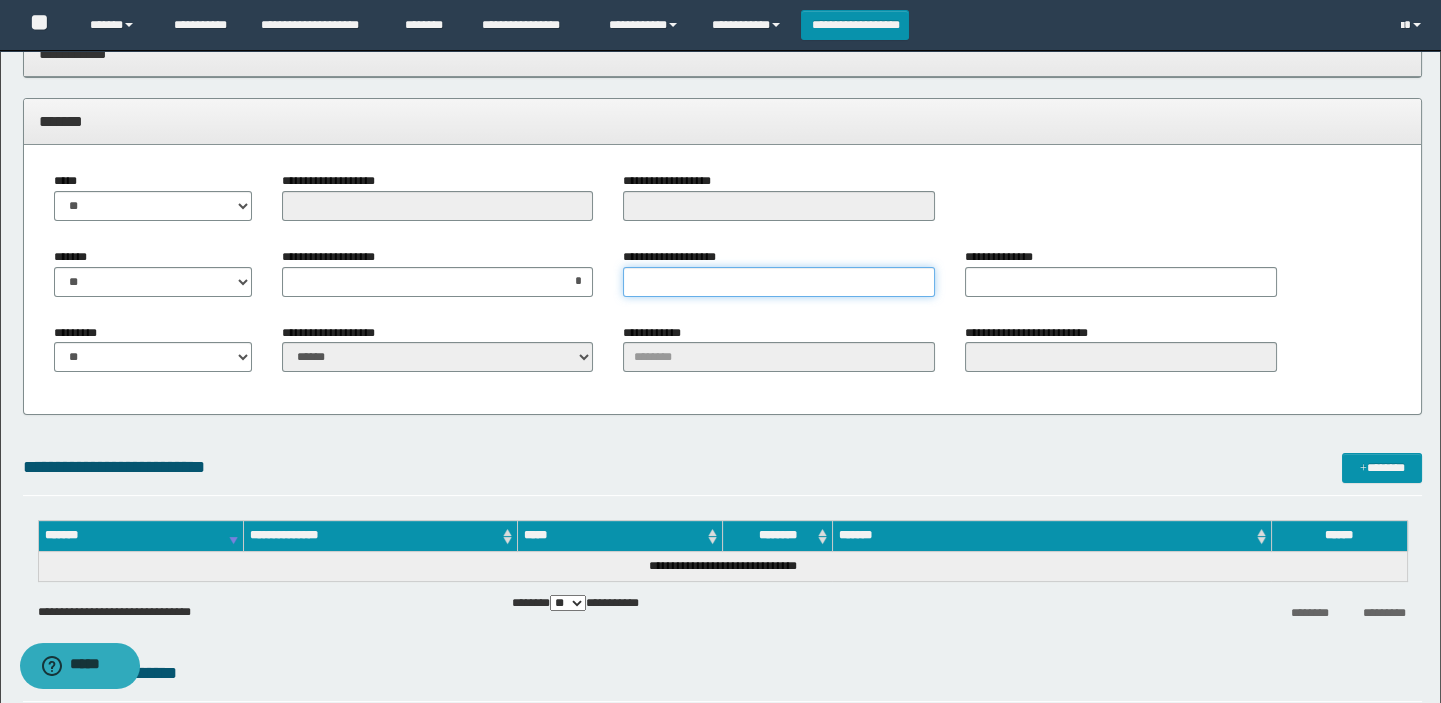 click on "**********" at bounding box center (779, 282) 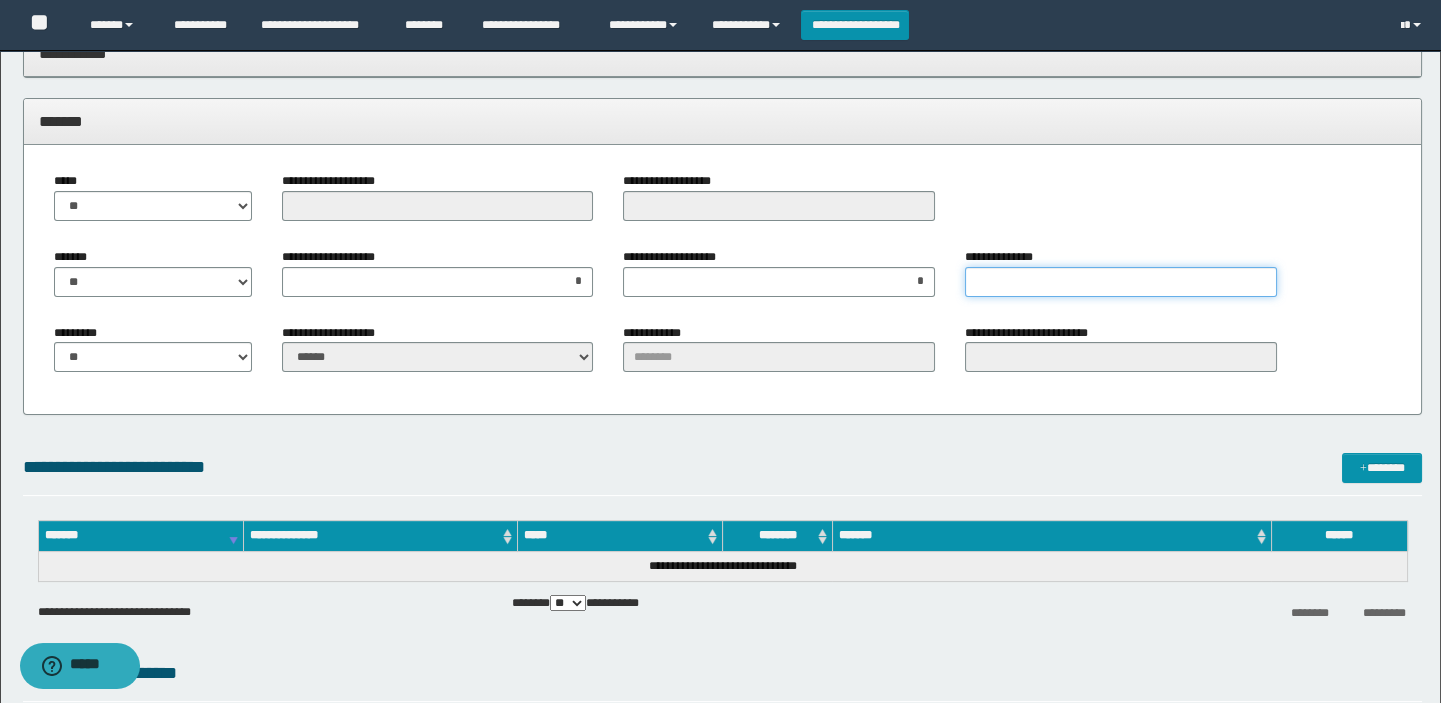 click on "**********" at bounding box center (1121, 282) 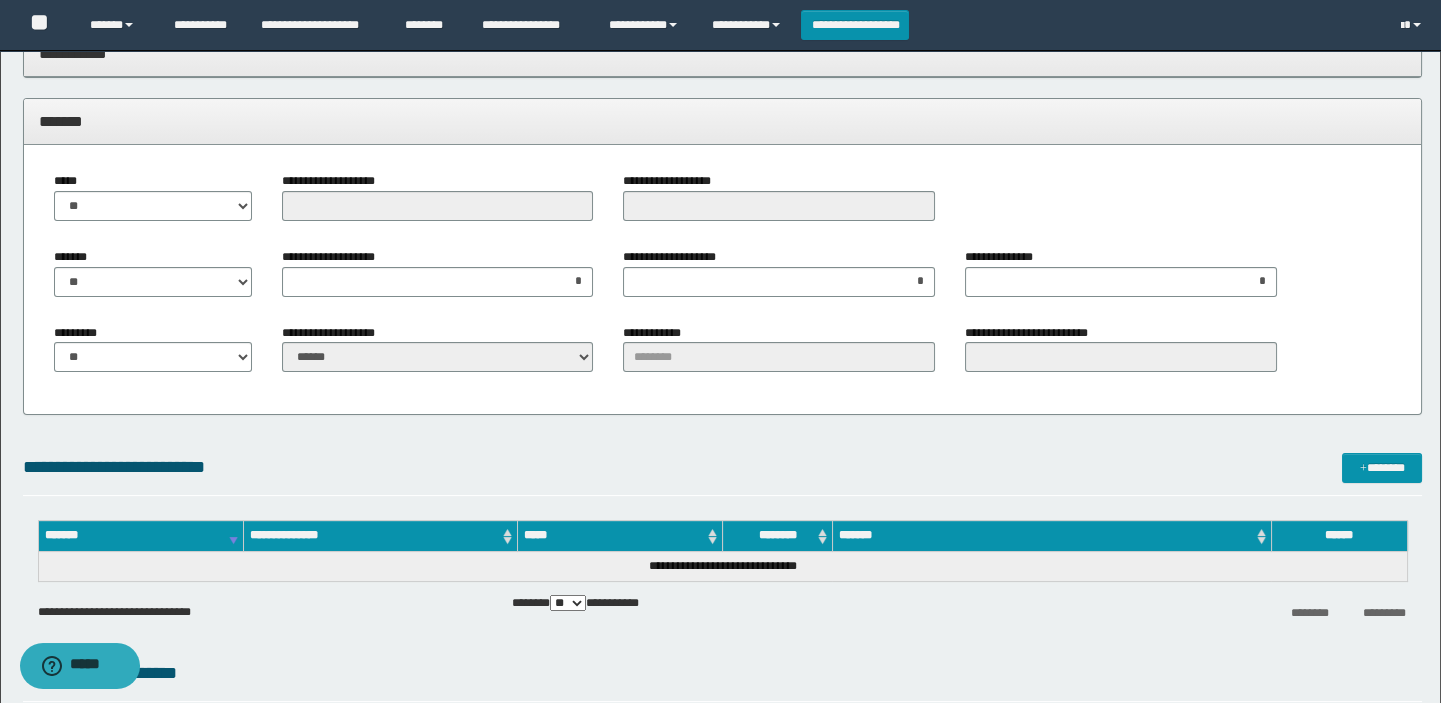 click on "*********
**
**" at bounding box center (153, 356) 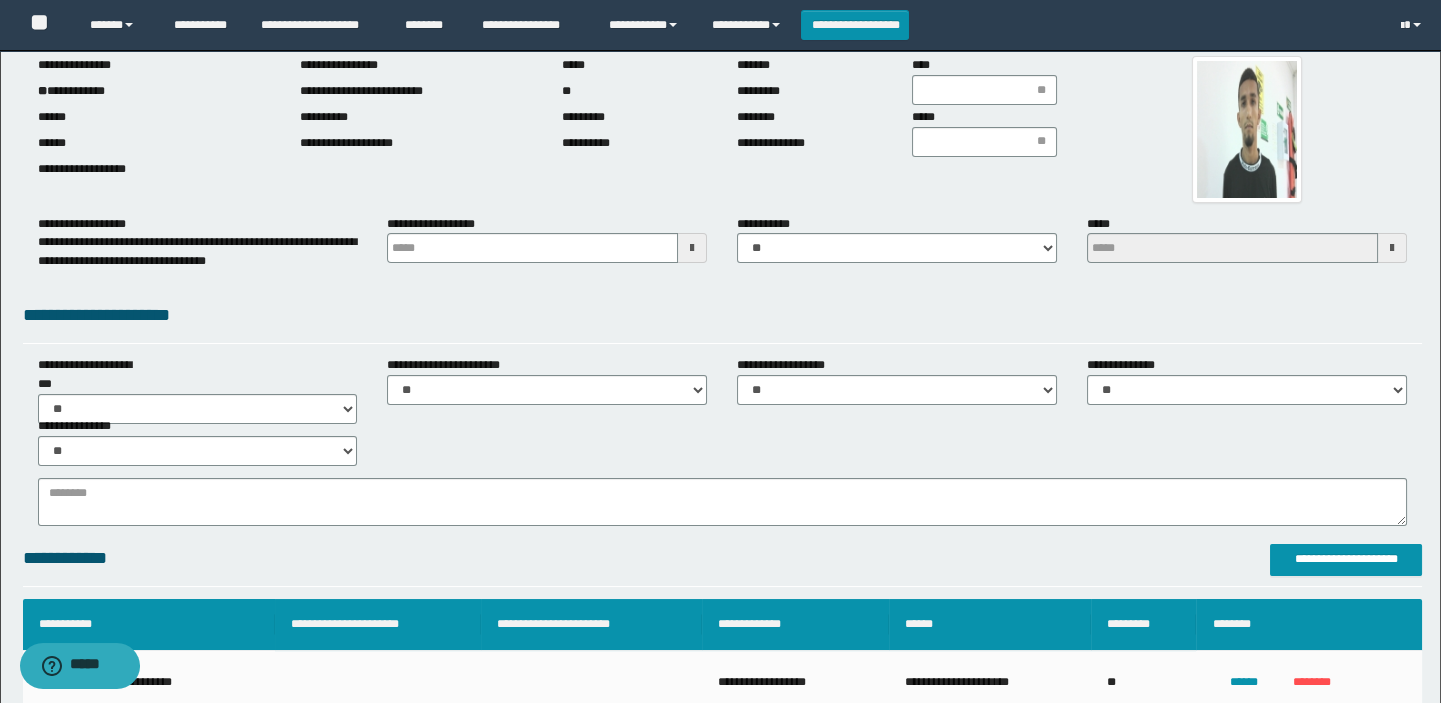 scroll, scrollTop: 0, scrollLeft: 0, axis: both 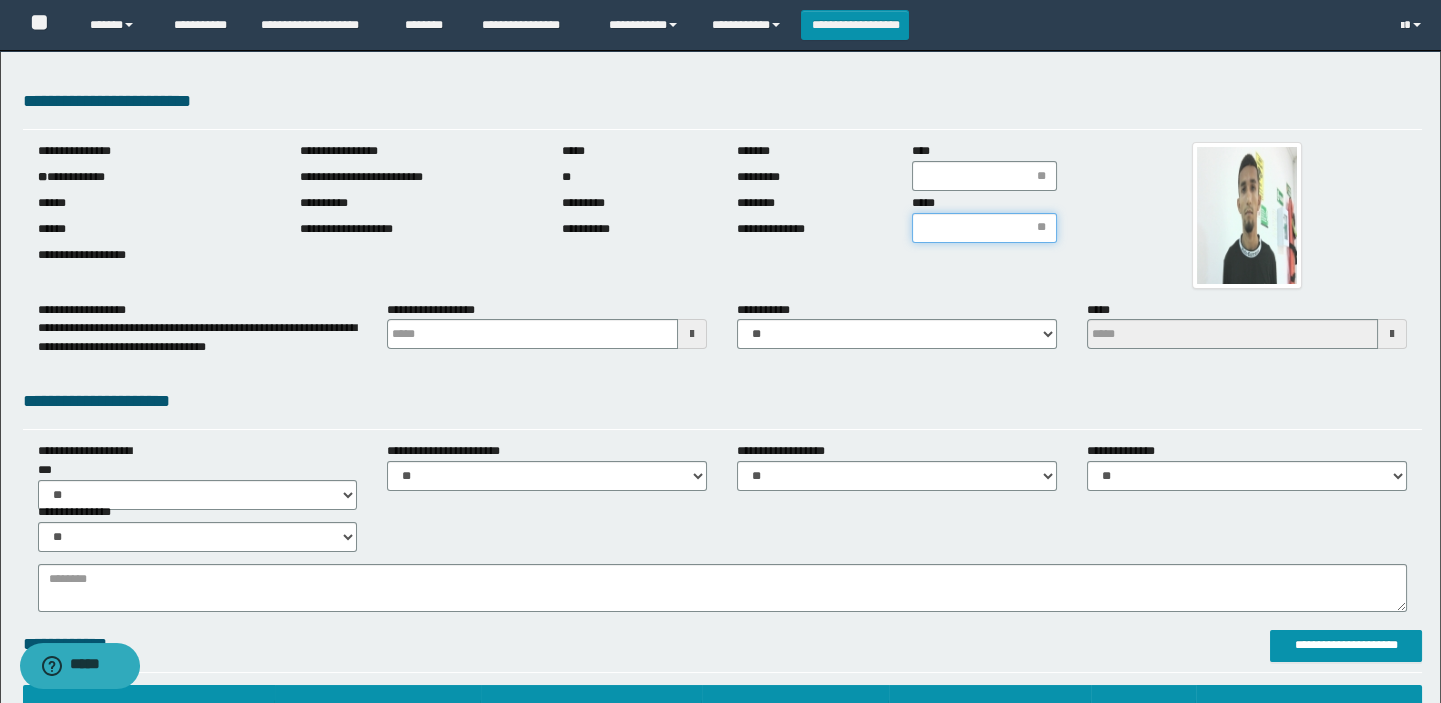click on "*****" at bounding box center (984, 228) 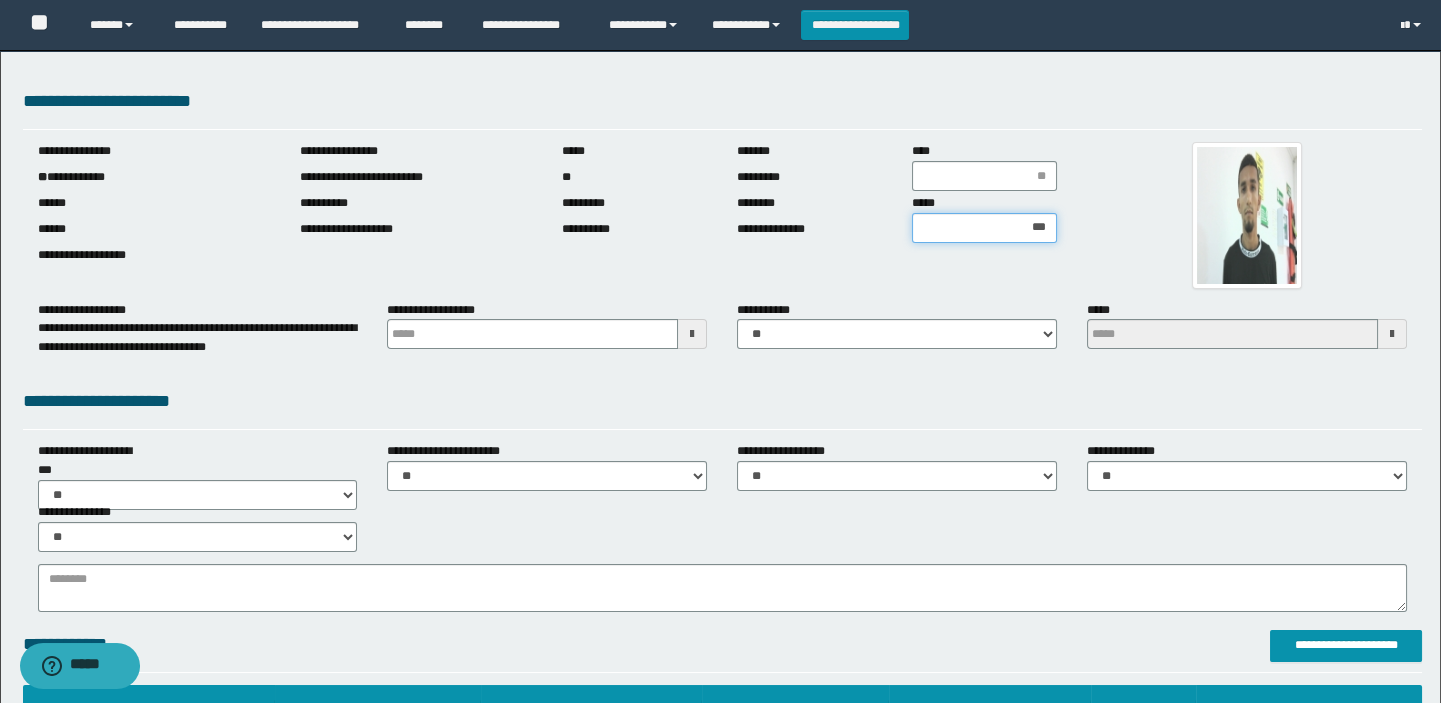 type on "****" 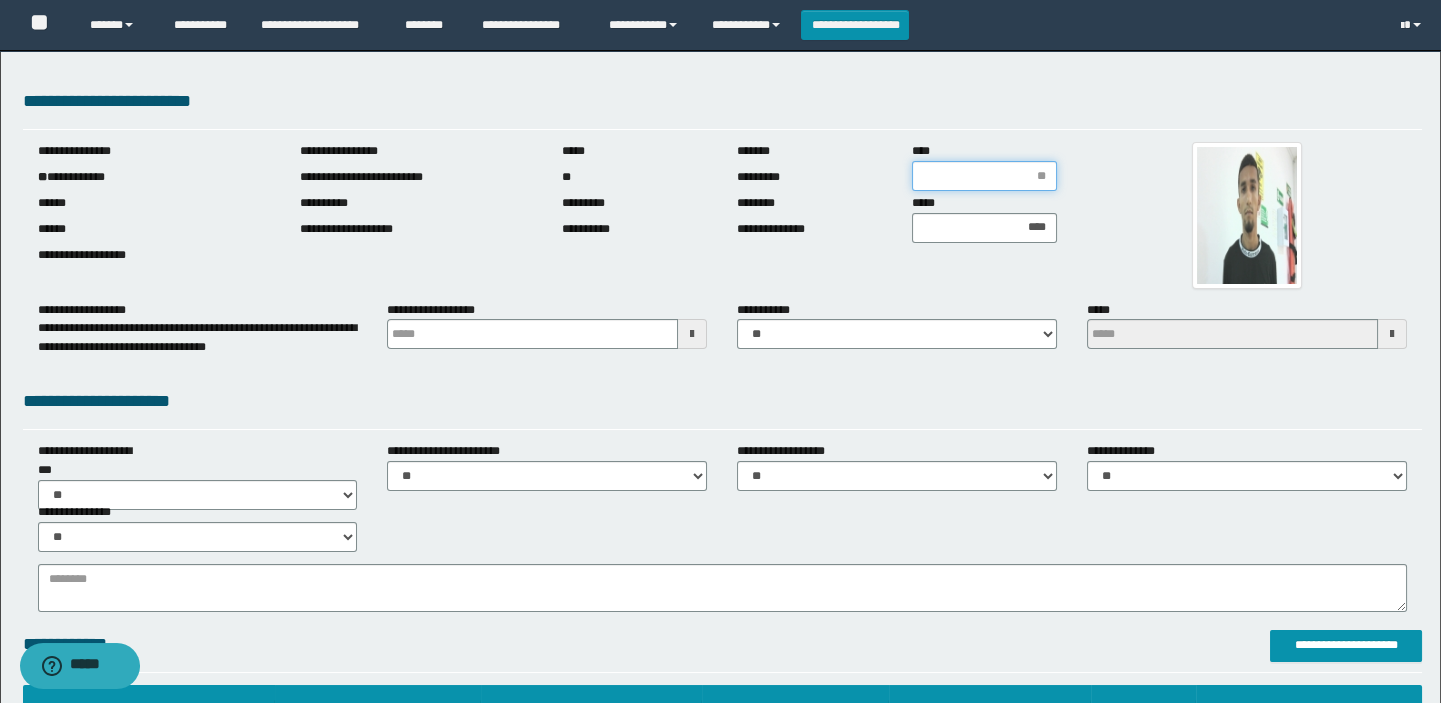 click on "****" at bounding box center [984, 176] 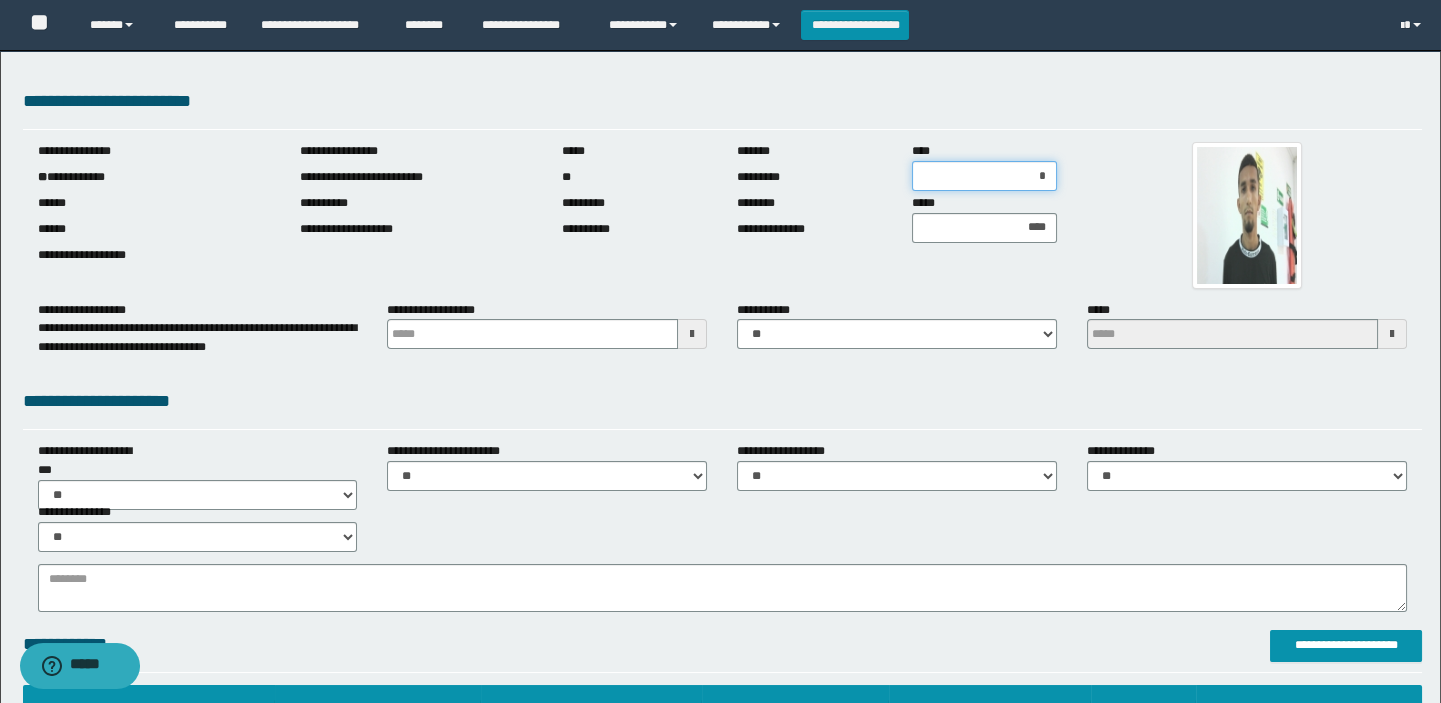 type on "**" 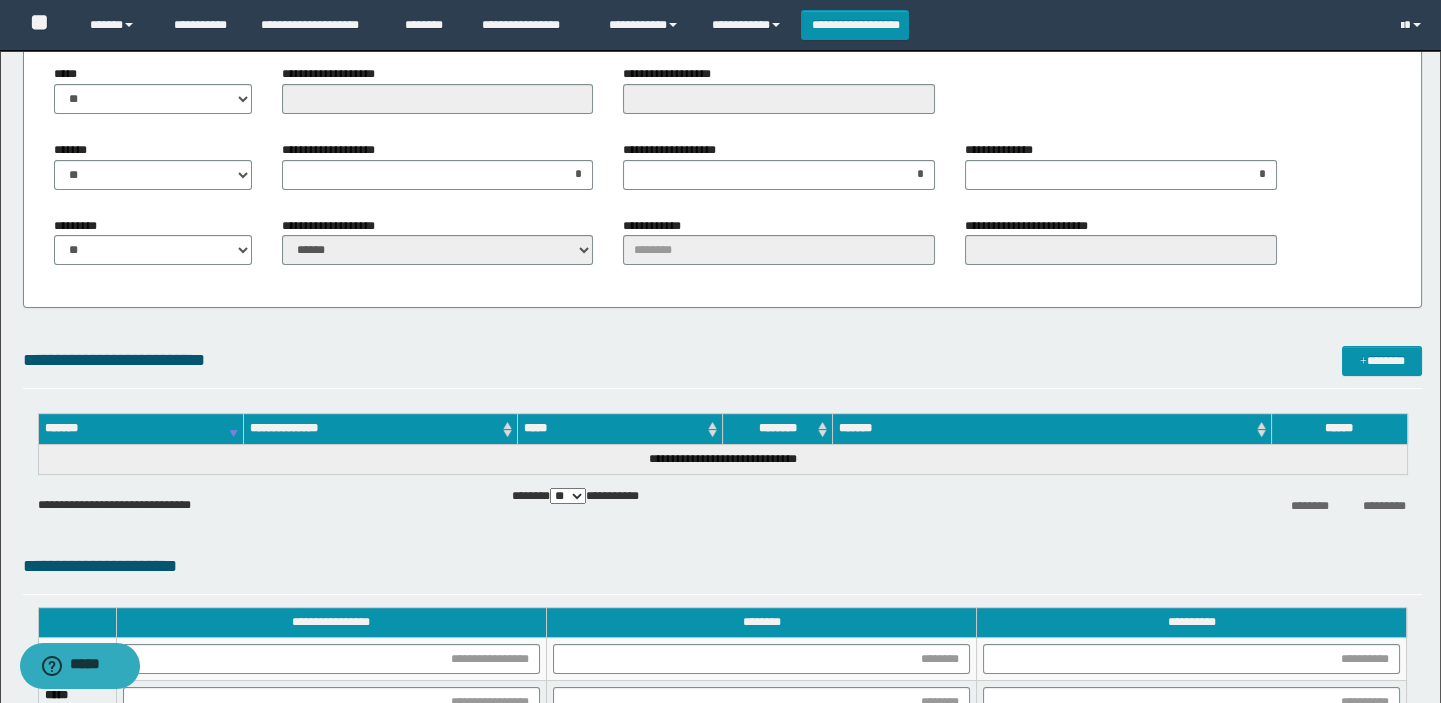 scroll, scrollTop: 1272, scrollLeft: 0, axis: vertical 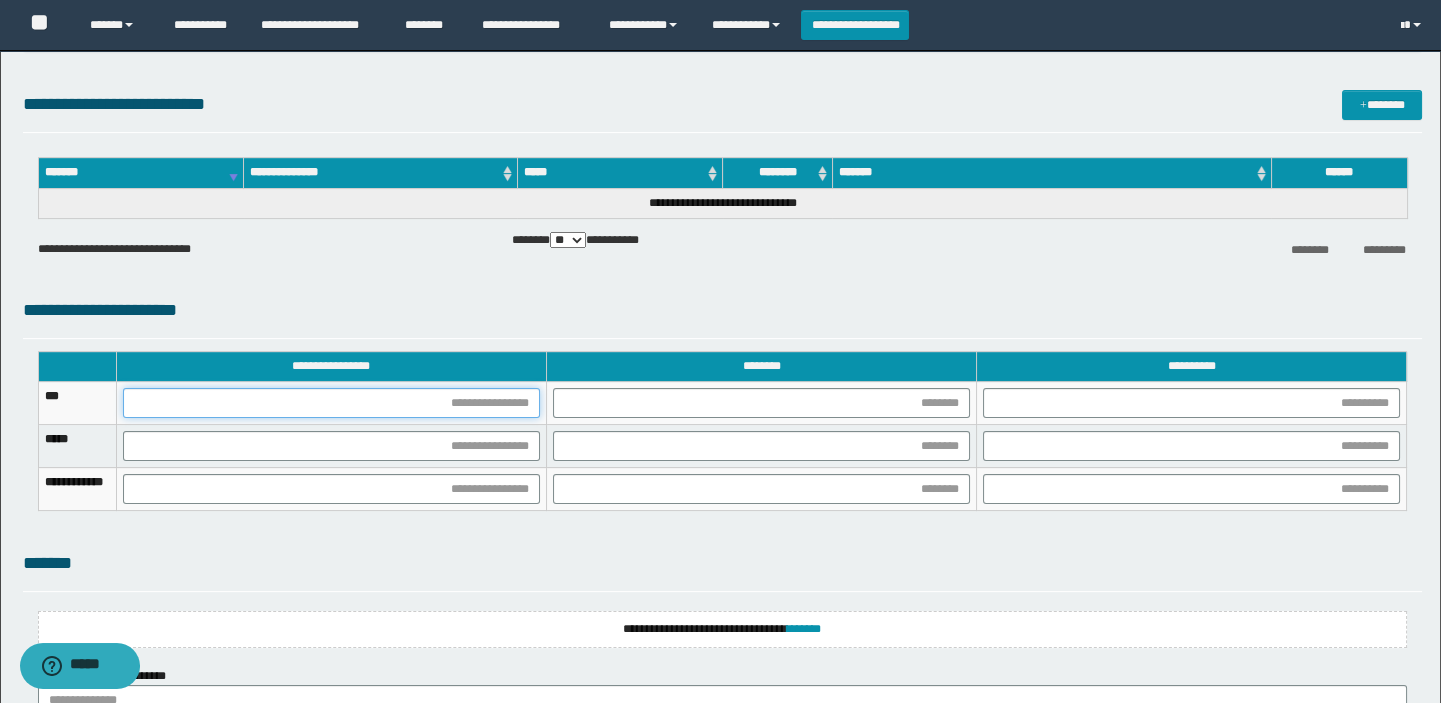 click at bounding box center [331, 403] 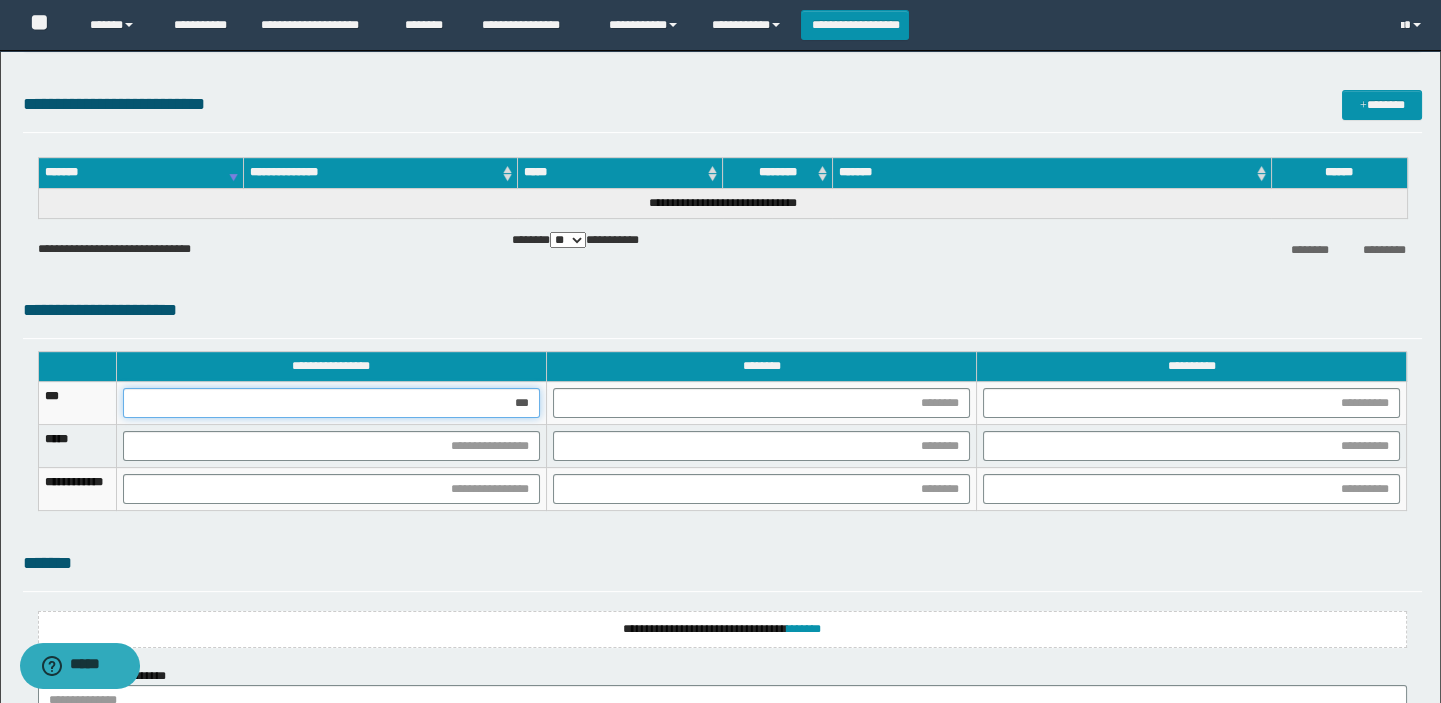 type on "****" 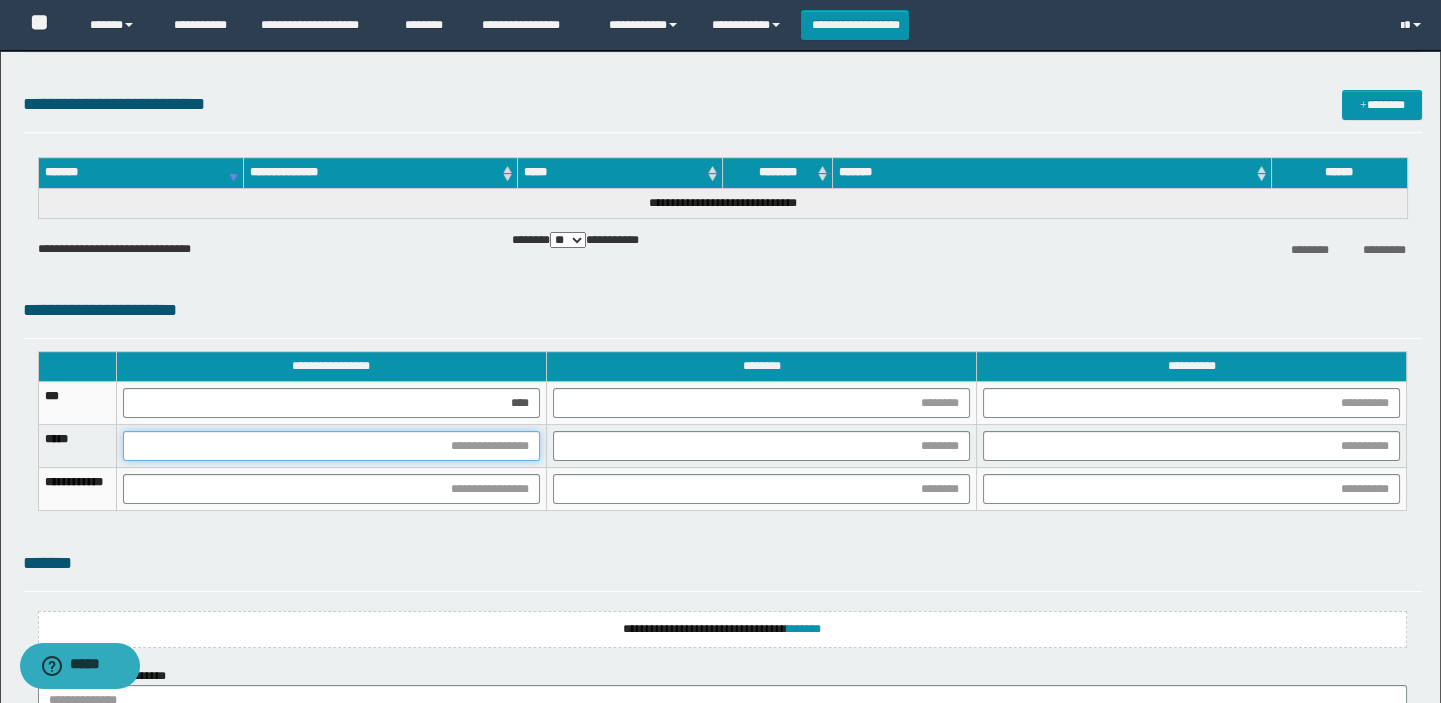 click at bounding box center [331, 446] 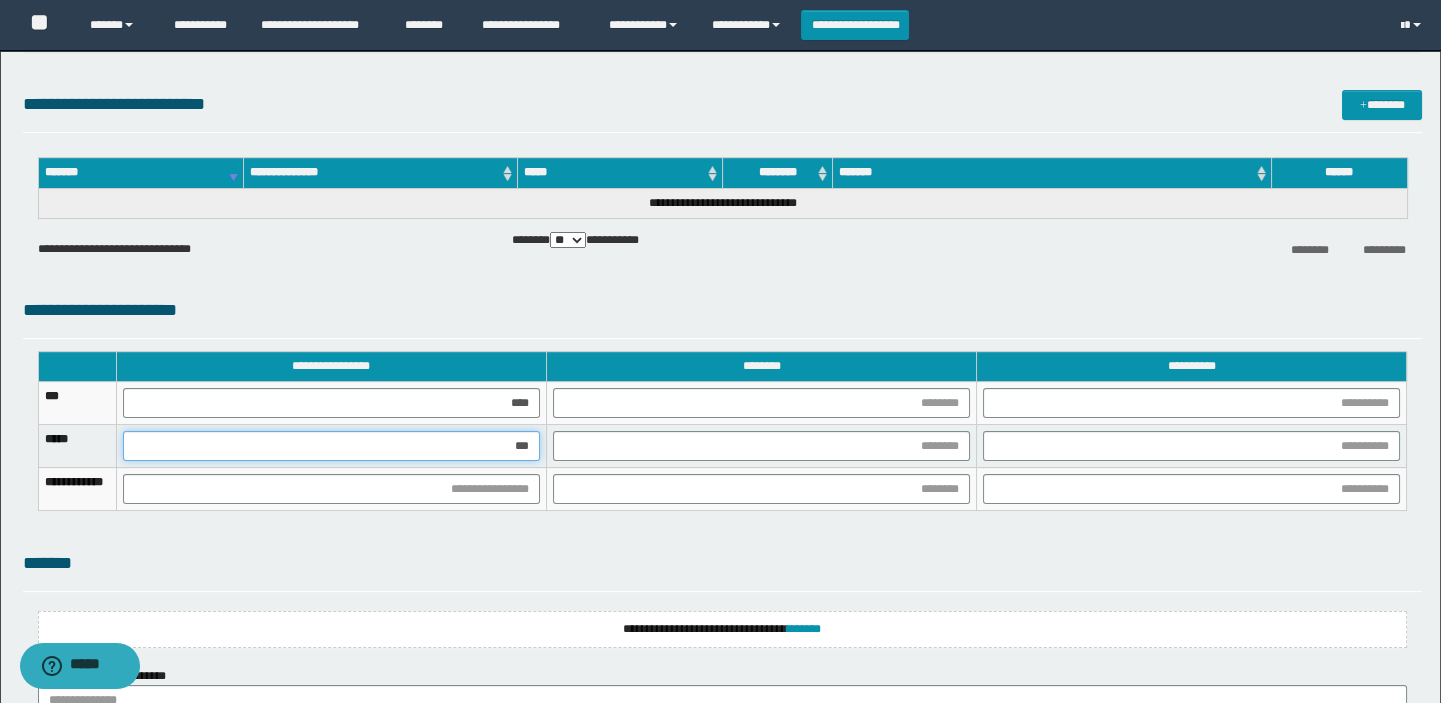 type on "****" 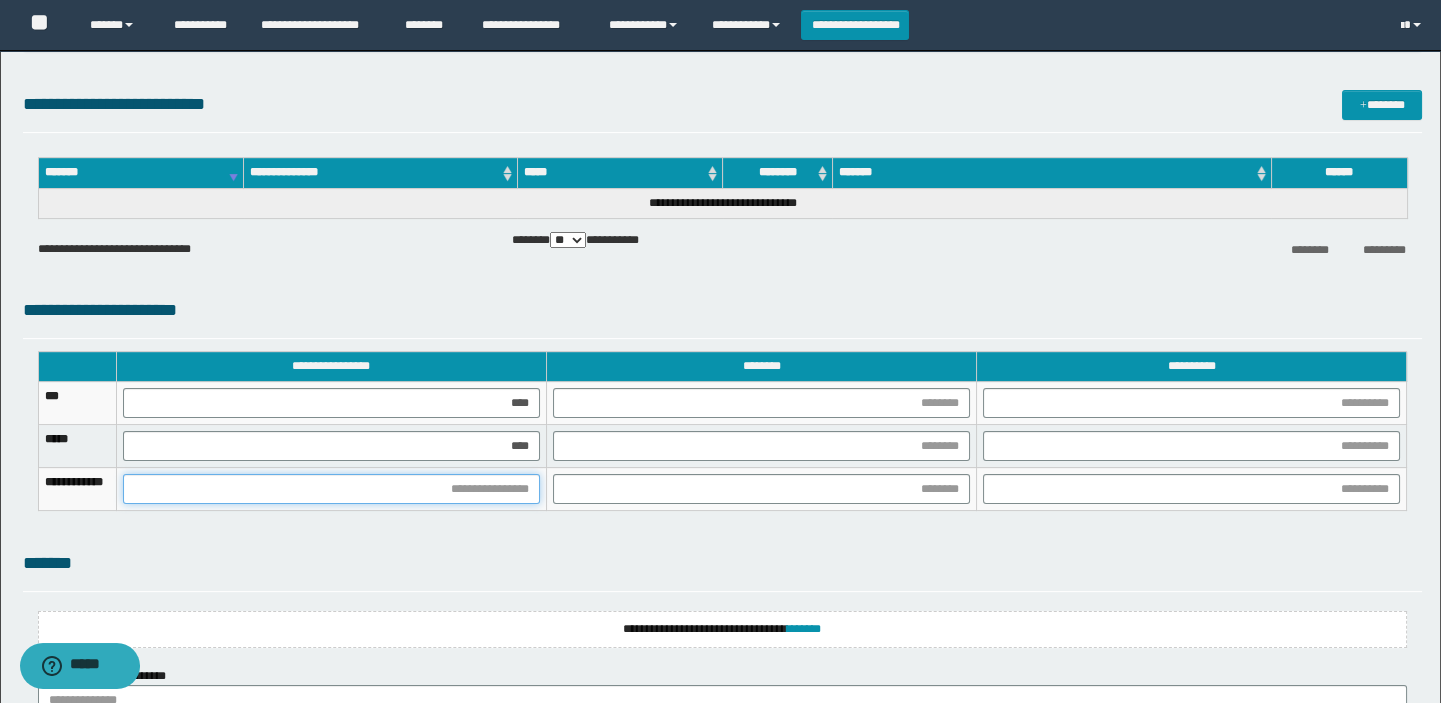 click at bounding box center [331, 489] 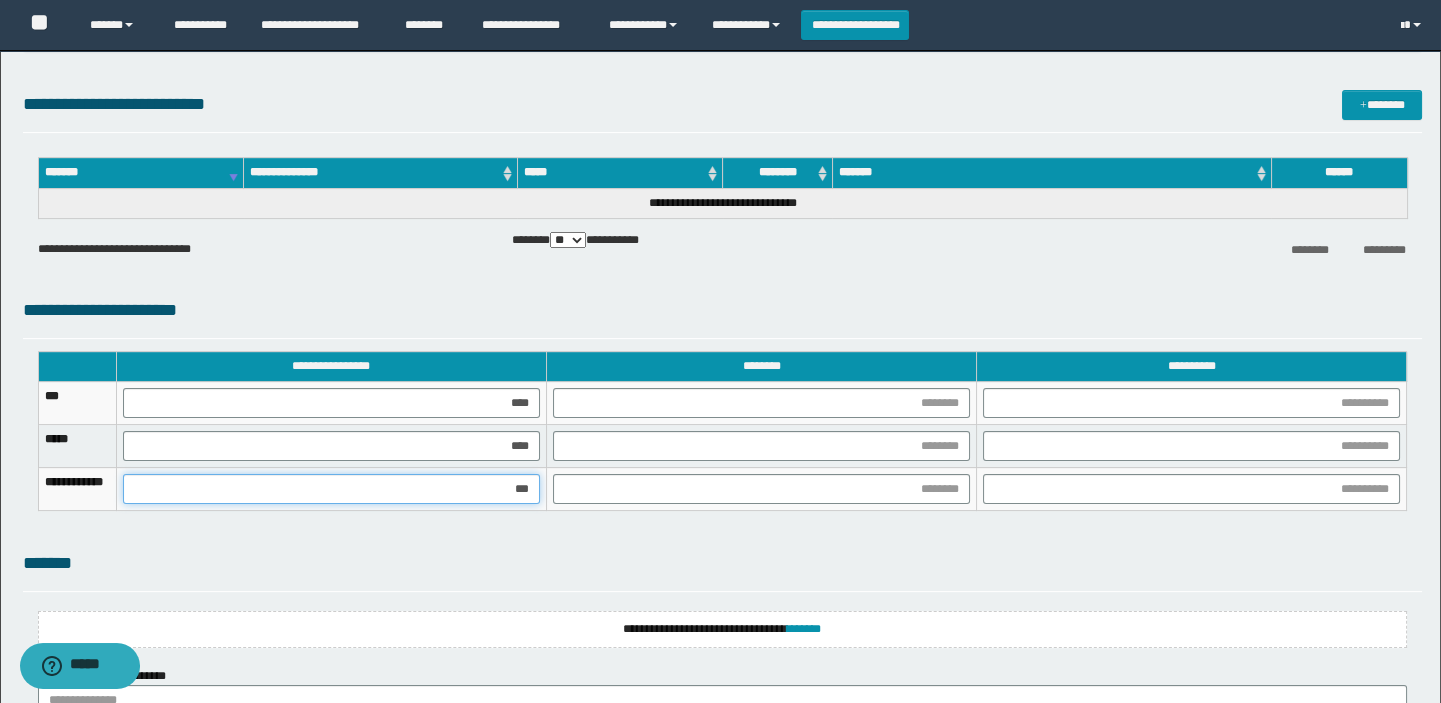 type on "****" 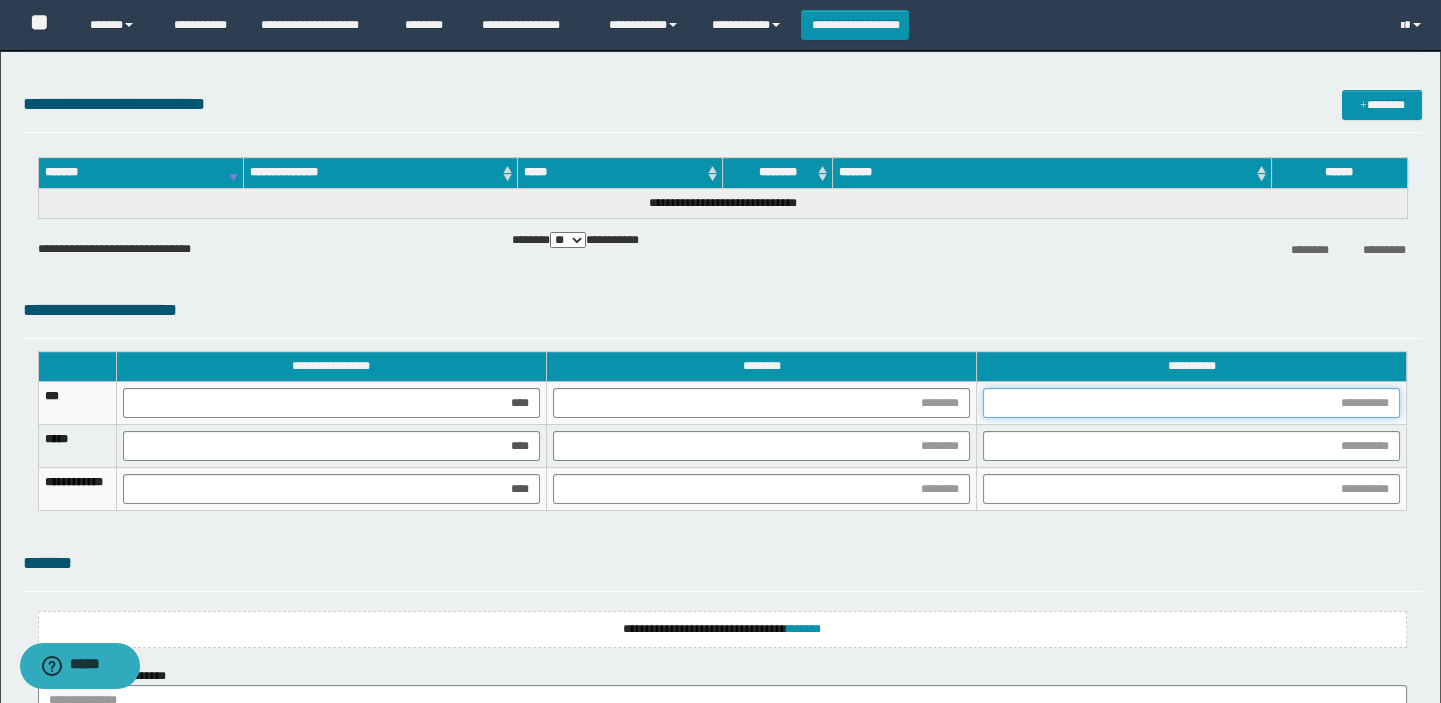 click at bounding box center [1191, 403] 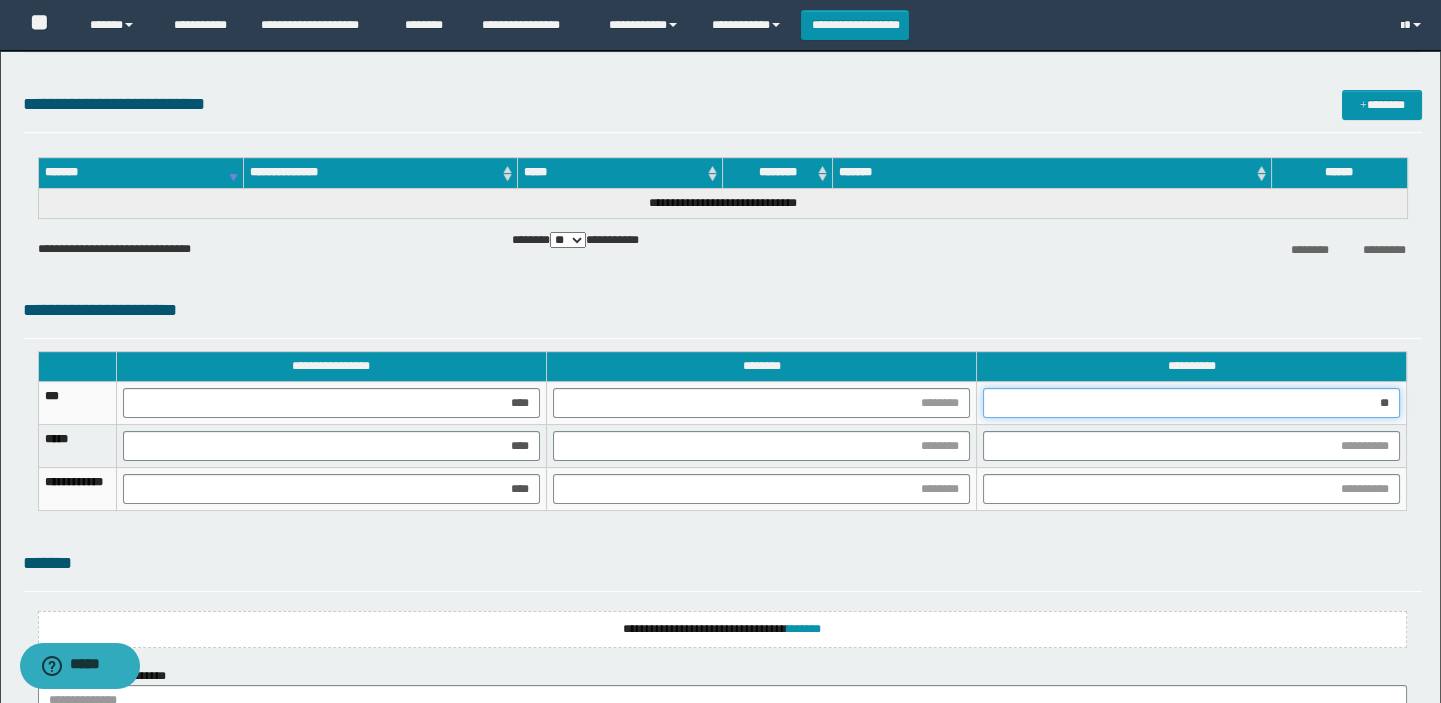 type on "***" 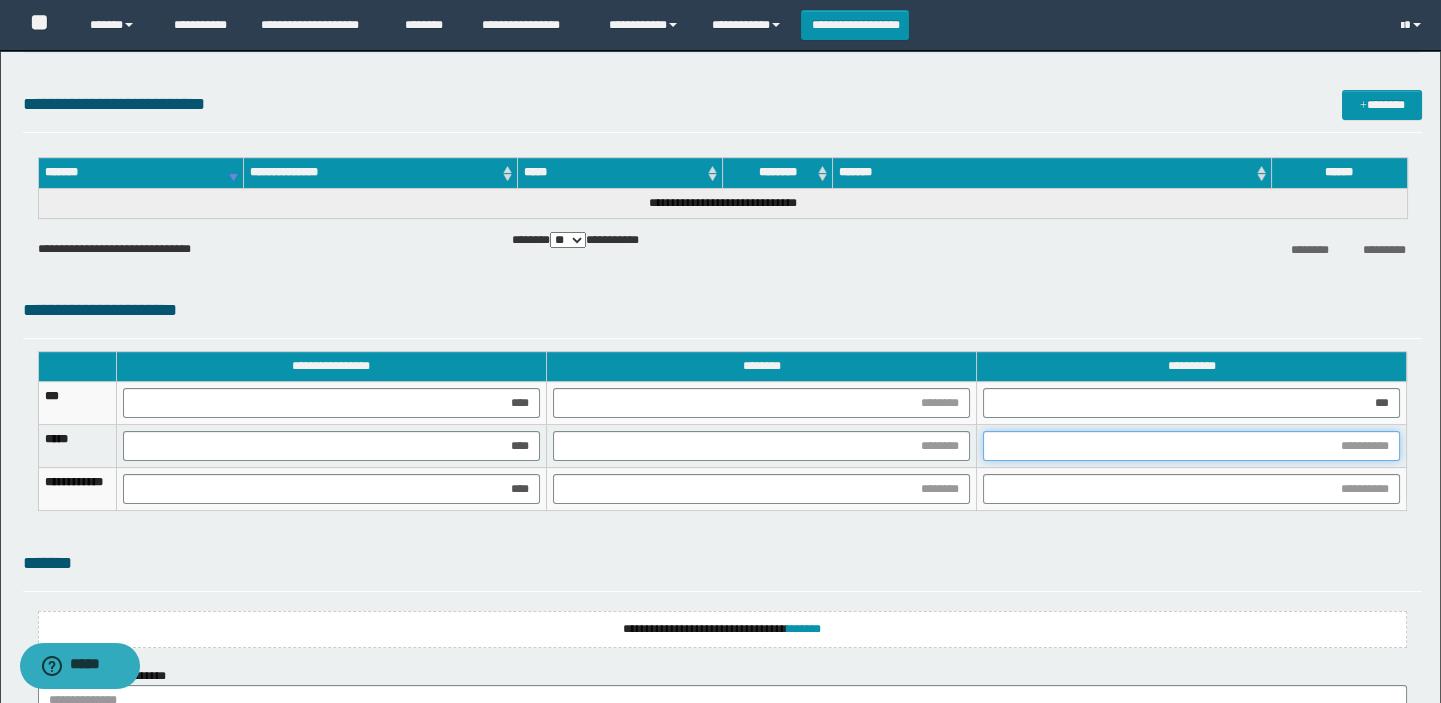 click at bounding box center [1191, 446] 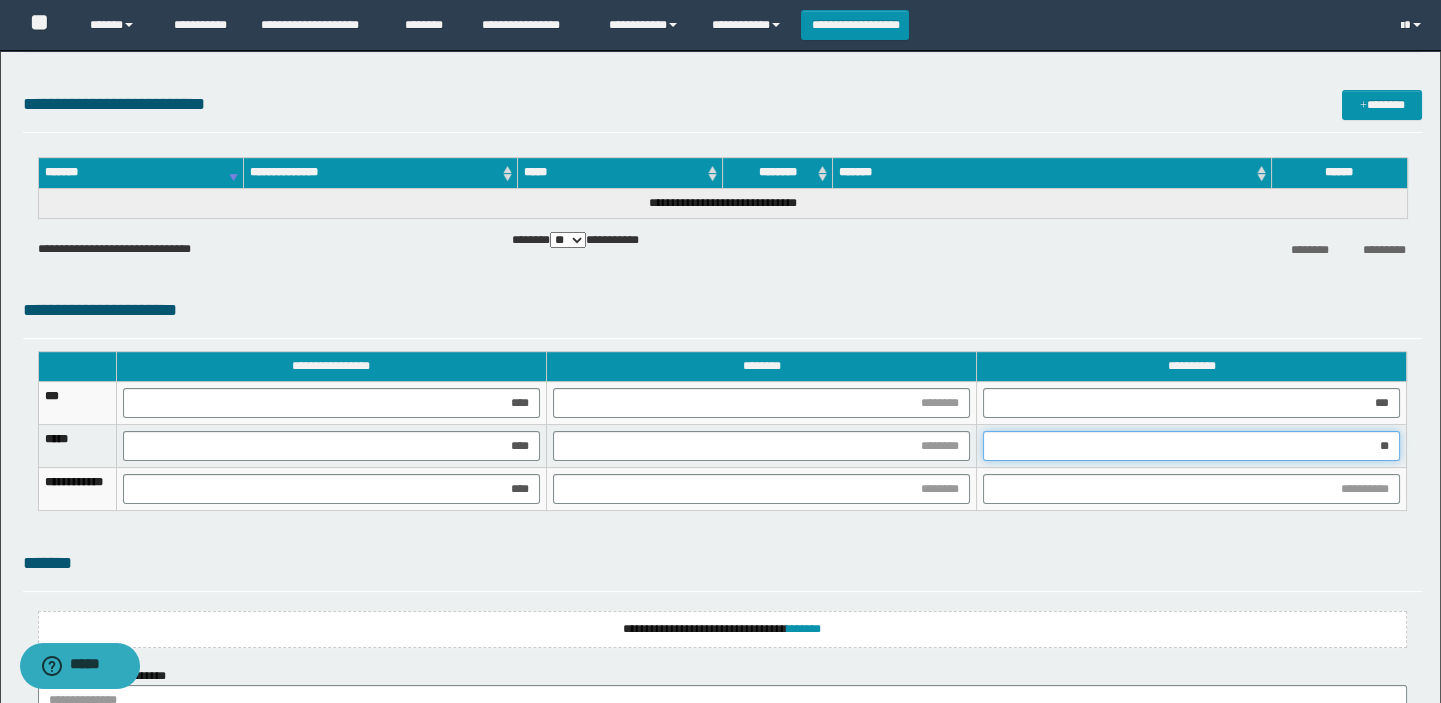 type on "***" 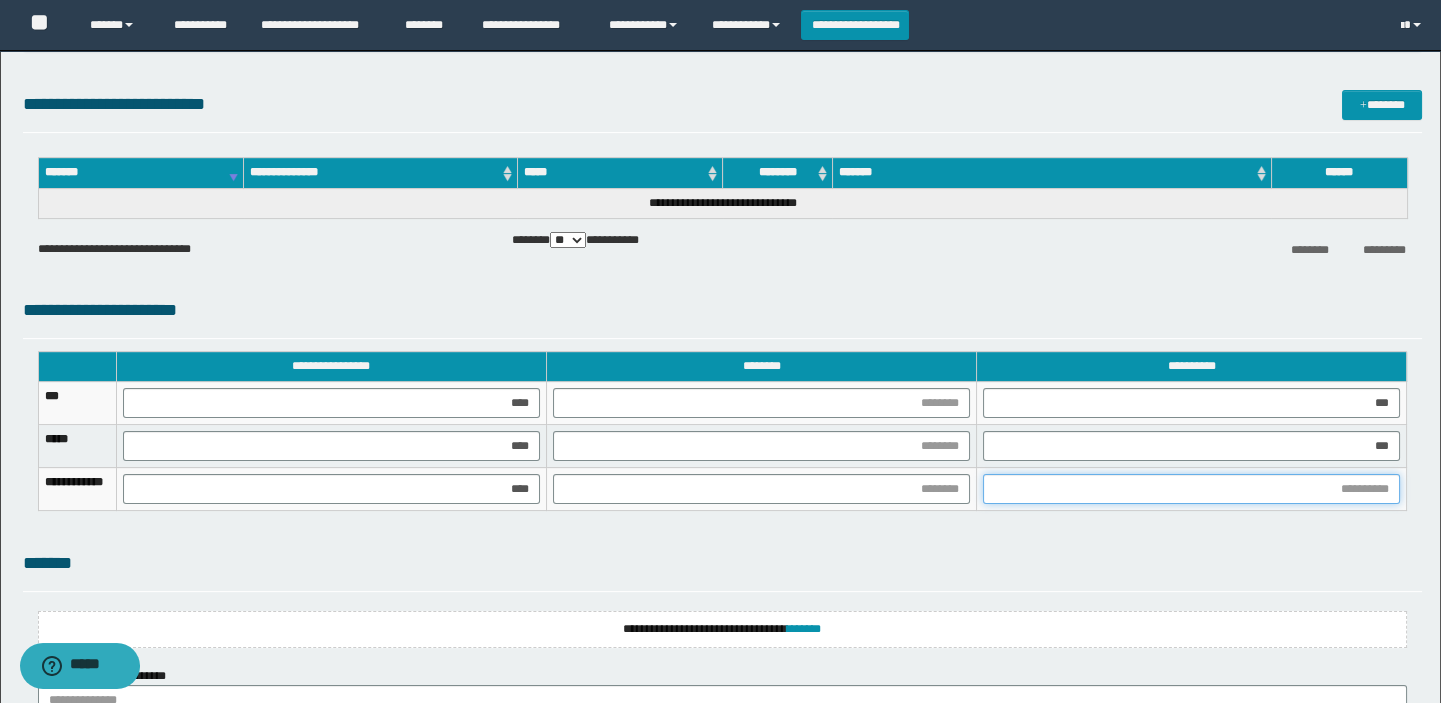 click at bounding box center (1191, 489) 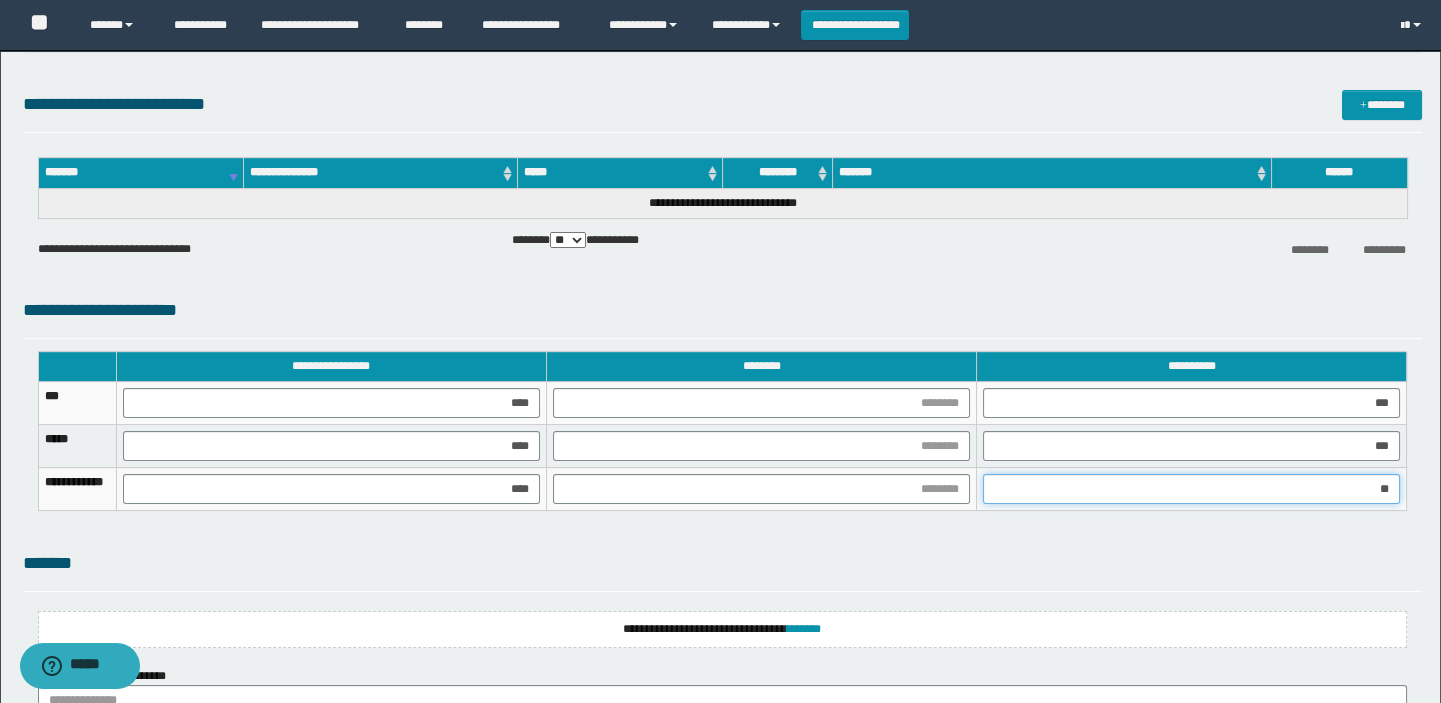 type on "***" 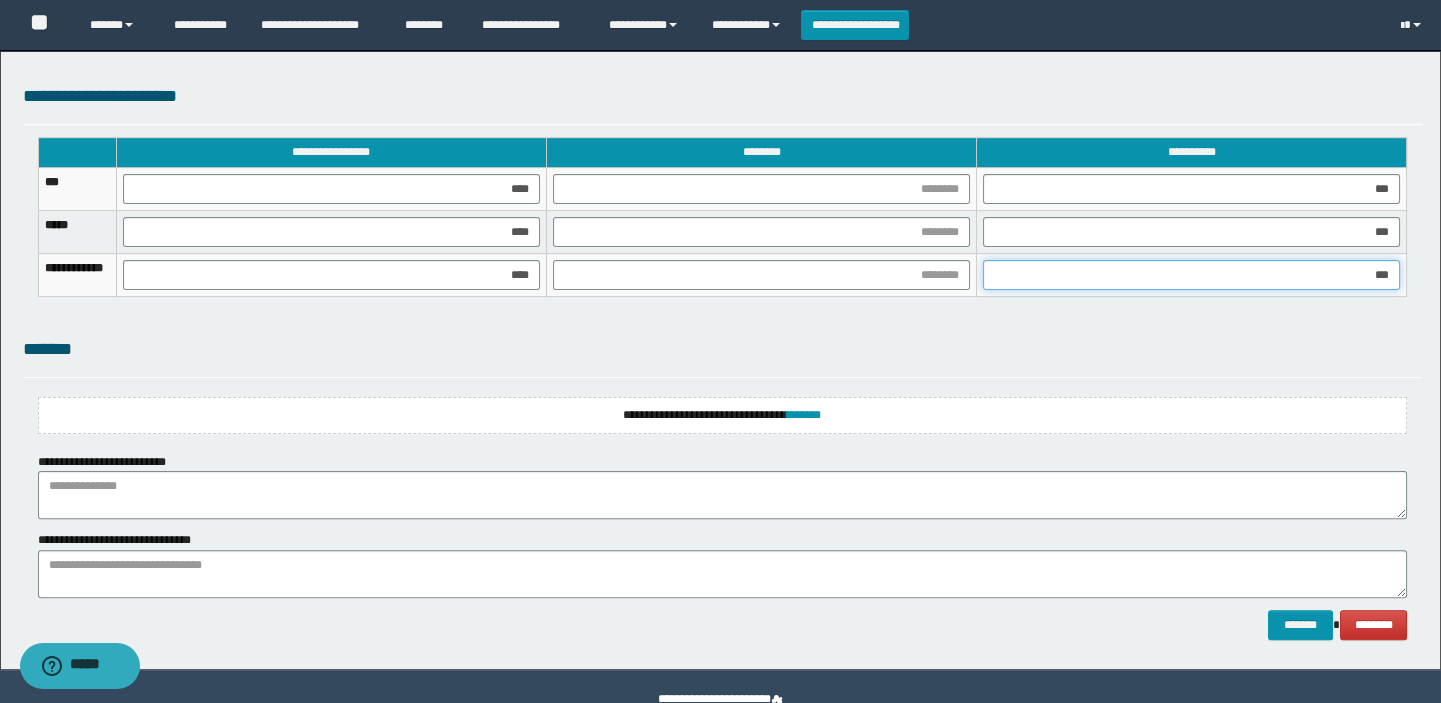 scroll, scrollTop: 1530, scrollLeft: 0, axis: vertical 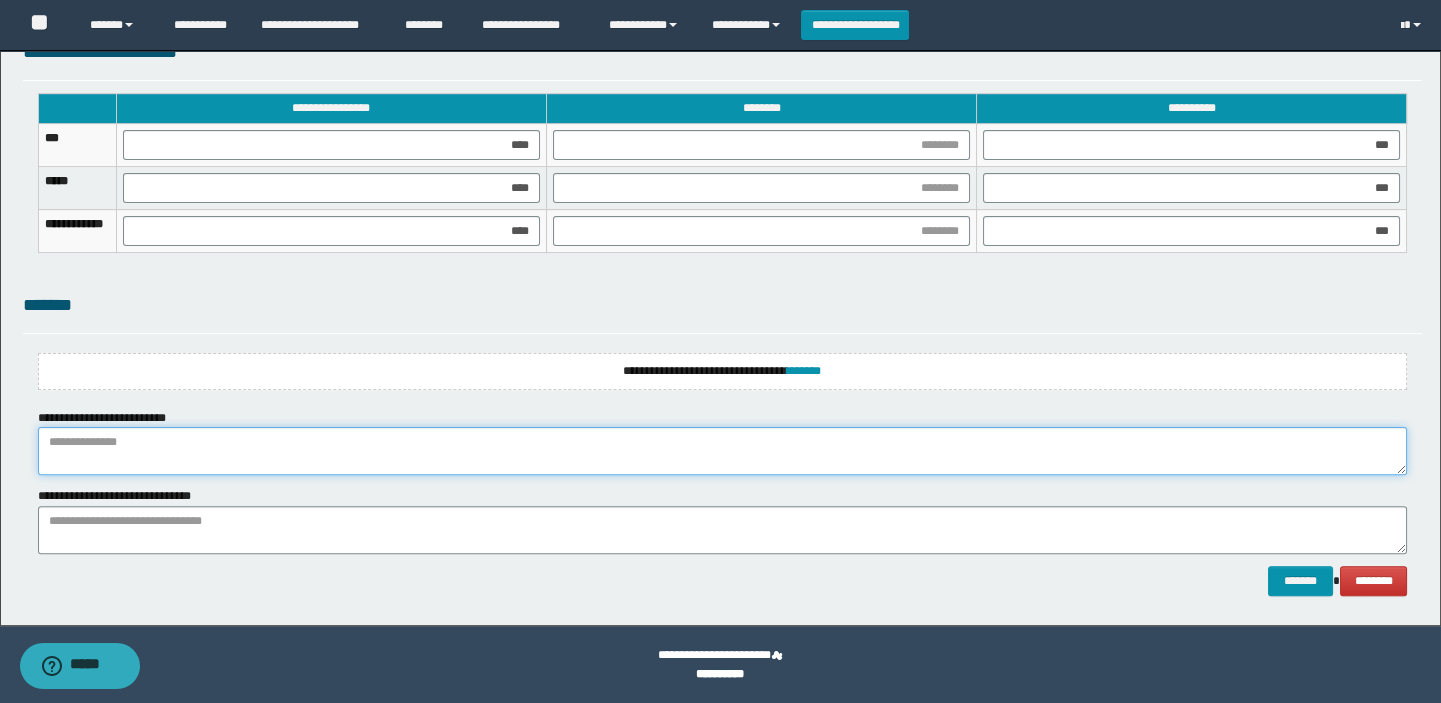 click at bounding box center [723, 451] 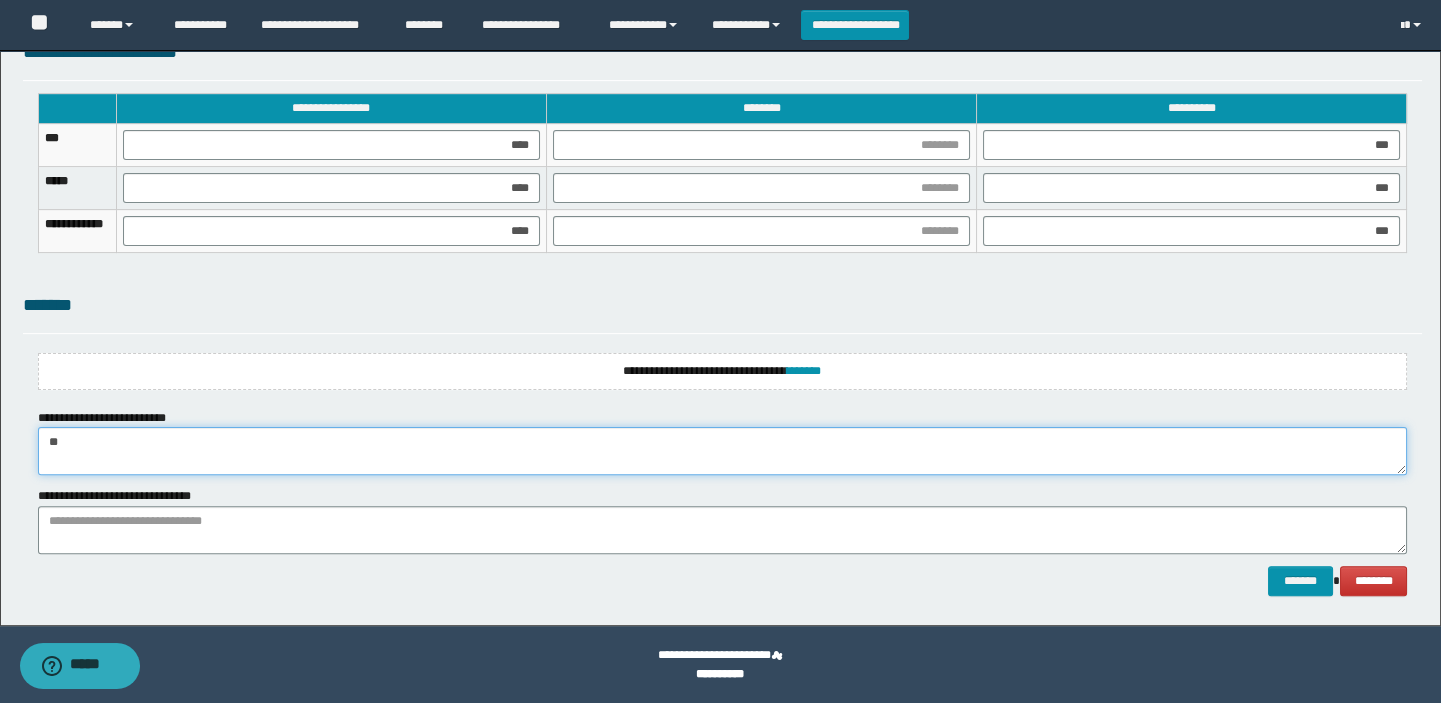 type on "*" 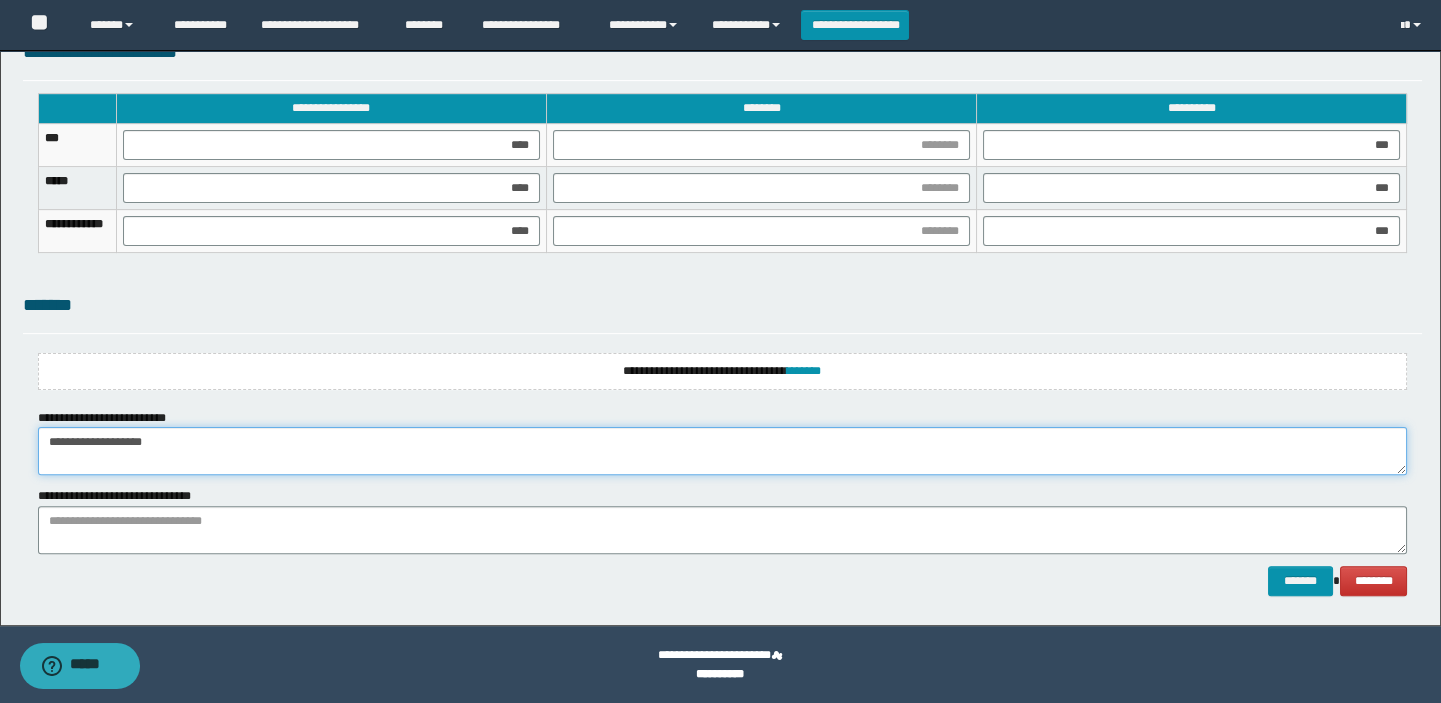 click on "**********" at bounding box center (723, 451) 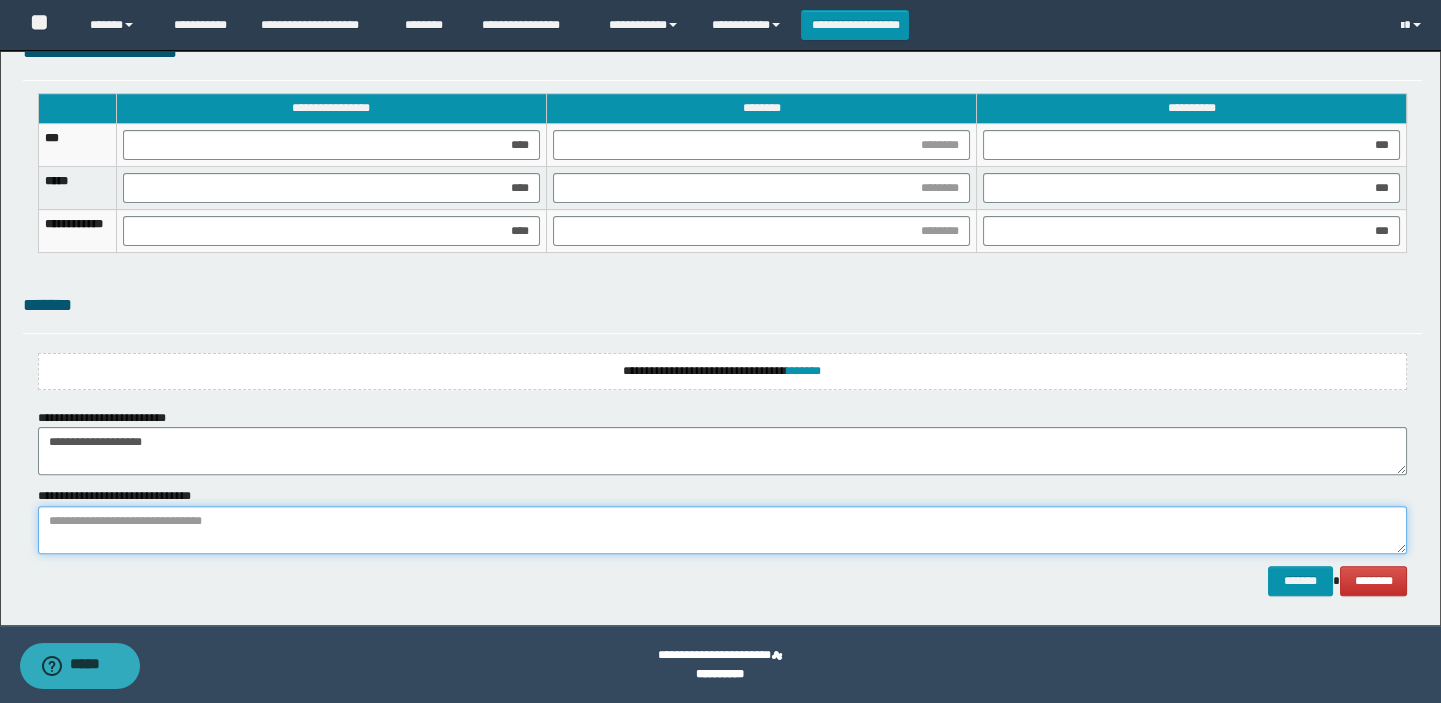 click at bounding box center (723, 530) 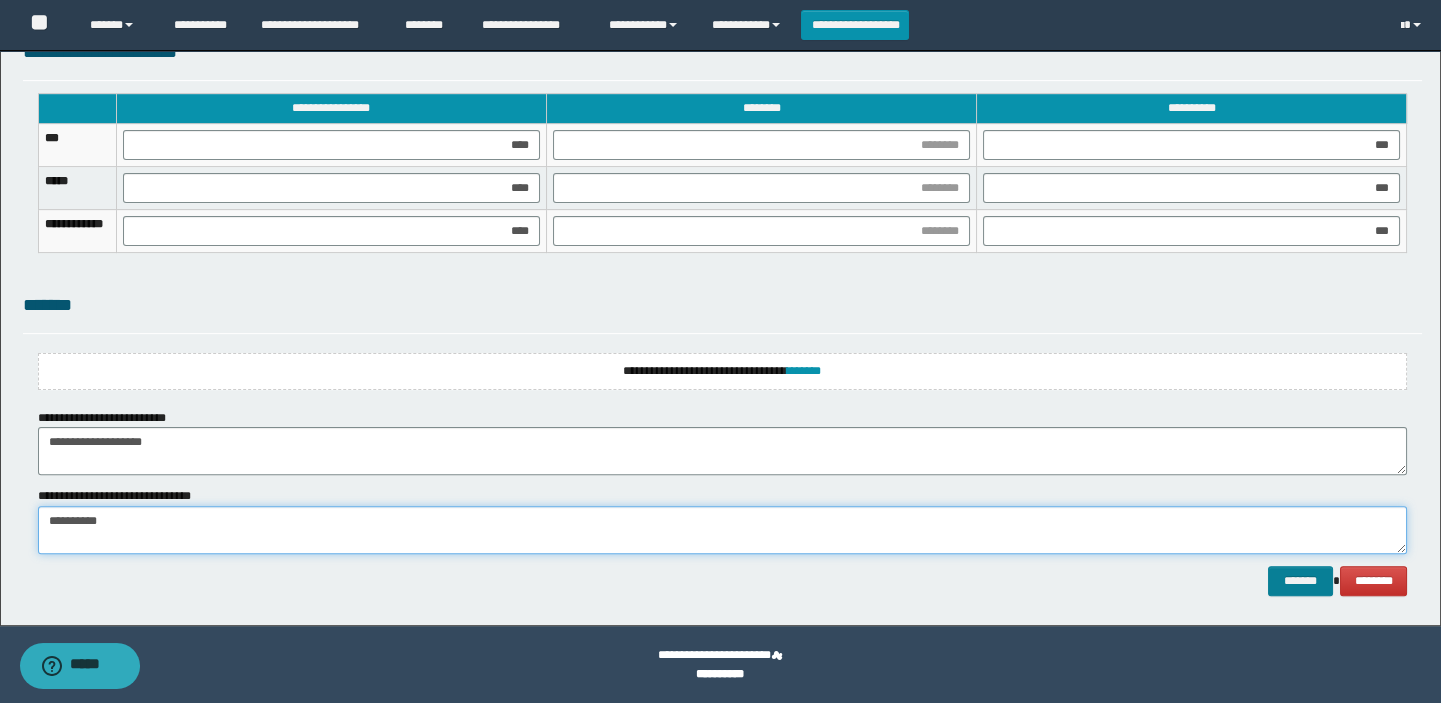 type on "**********" 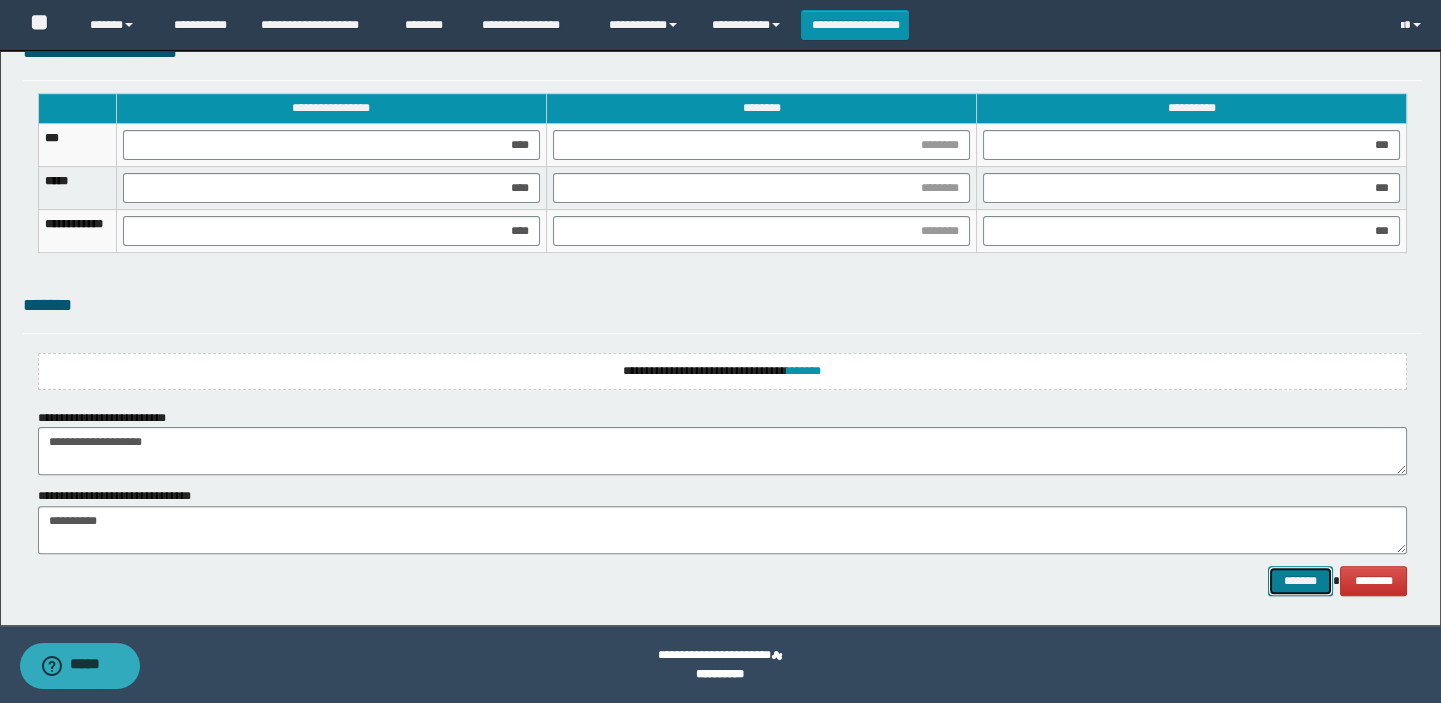 click on "*******" at bounding box center [1300, 581] 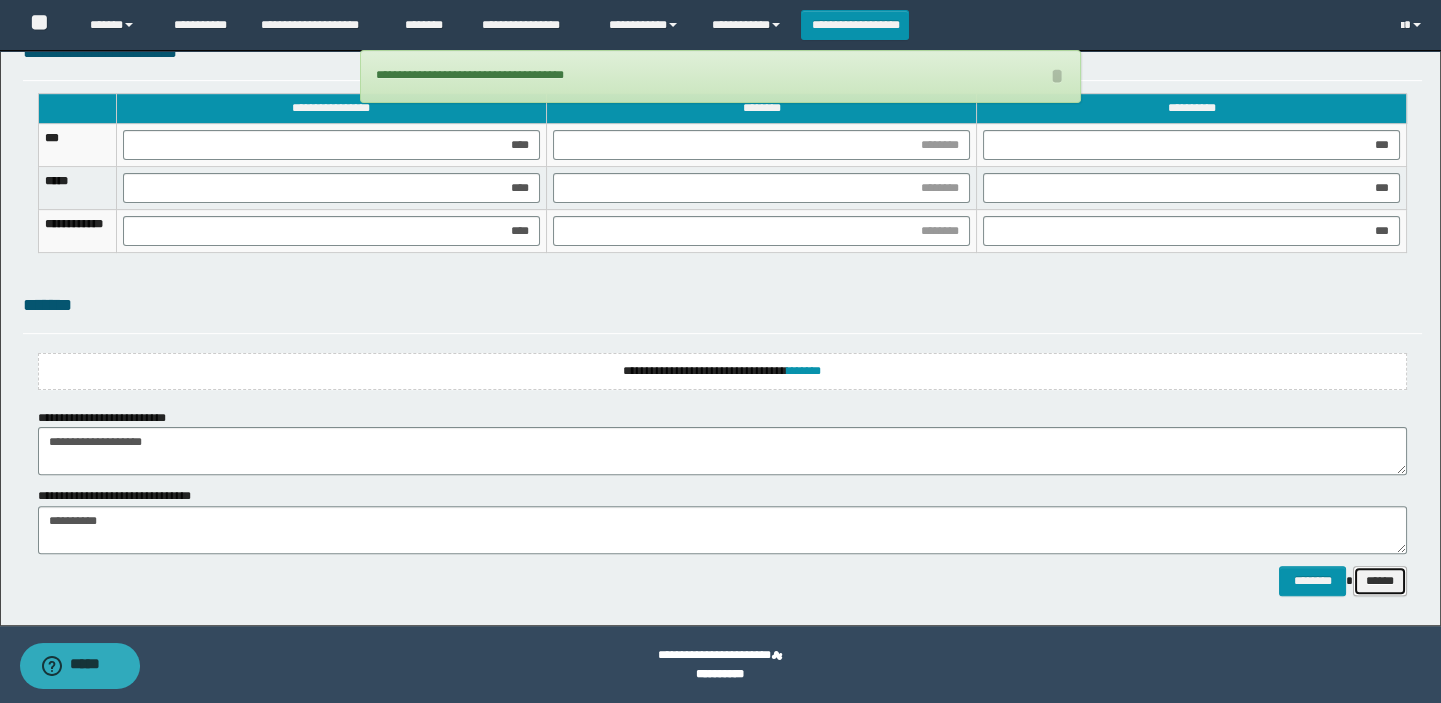 click on "******" at bounding box center [1380, 581] 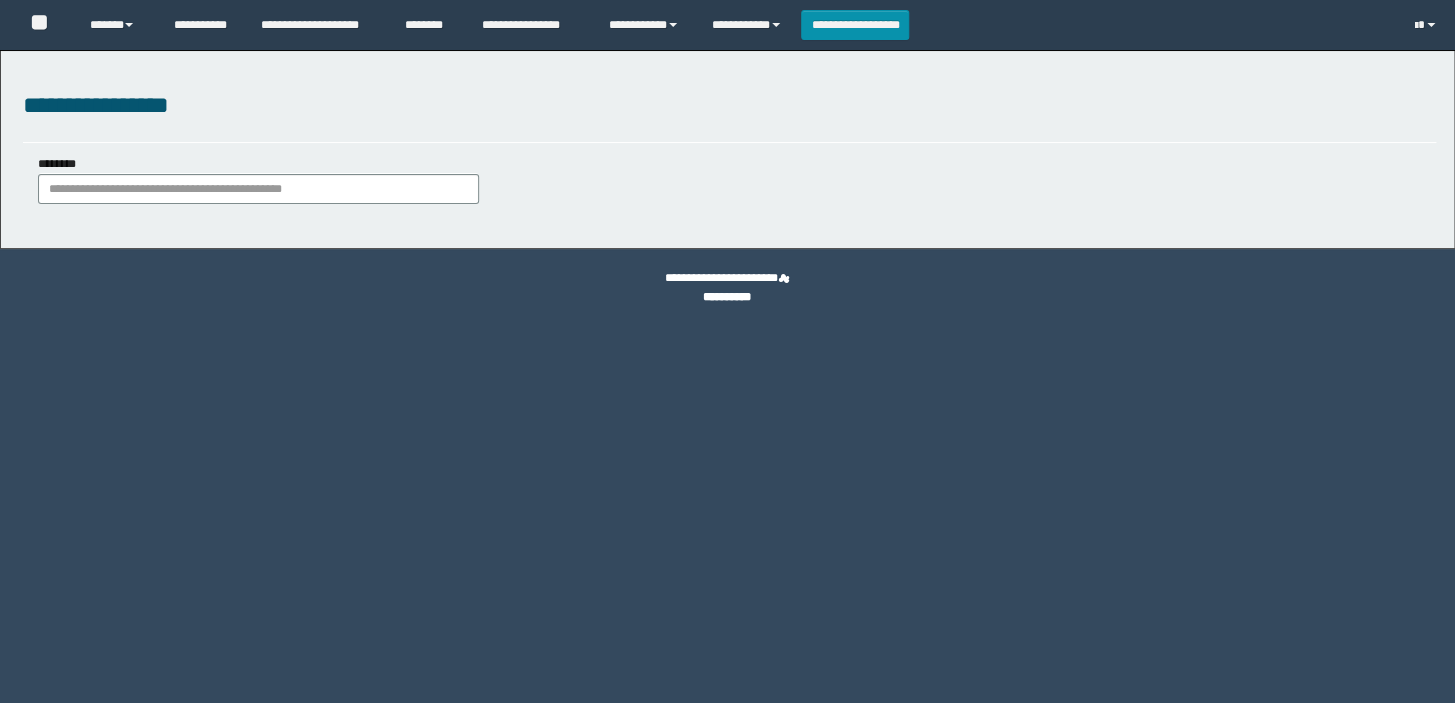 scroll, scrollTop: 0, scrollLeft: 0, axis: both 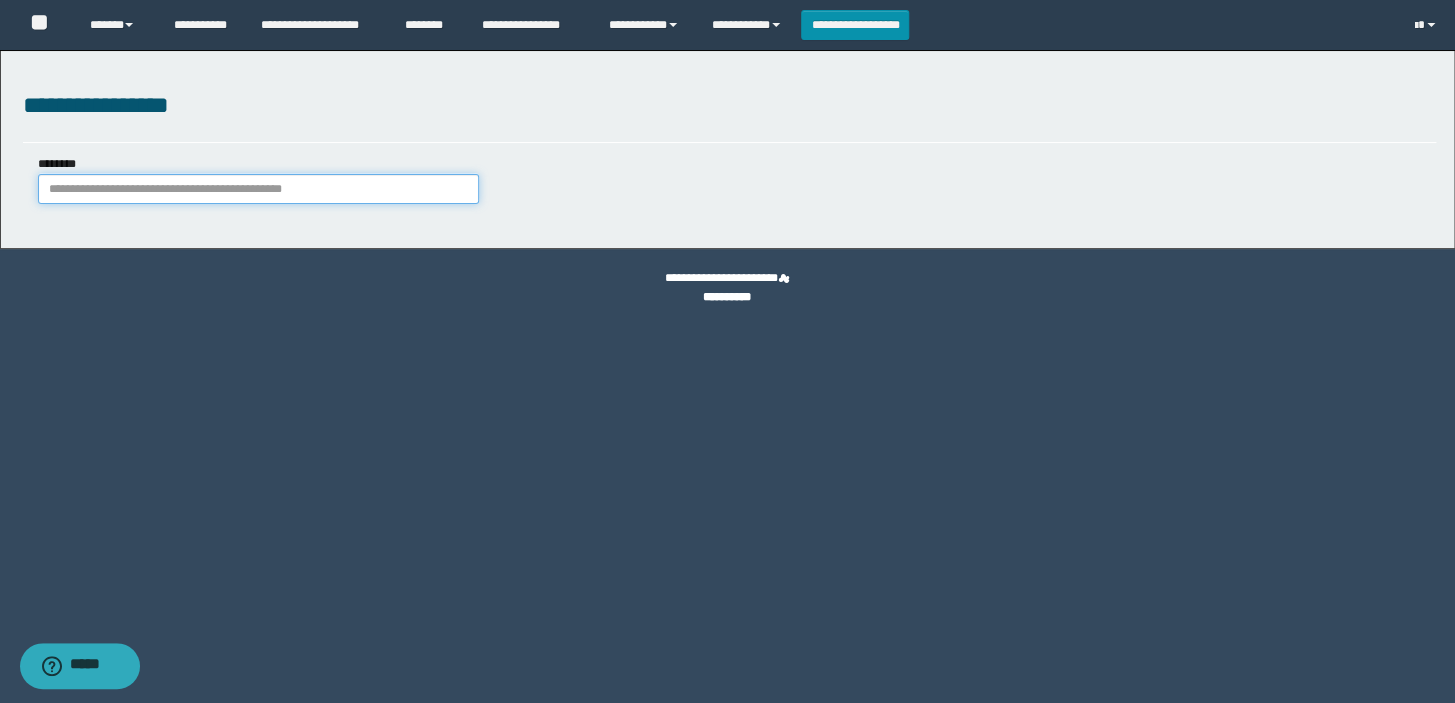 drag, startPoint x: 214, startPoint y: 248, endPoint x: 131, endPoint y: 185, distance: 104.20173 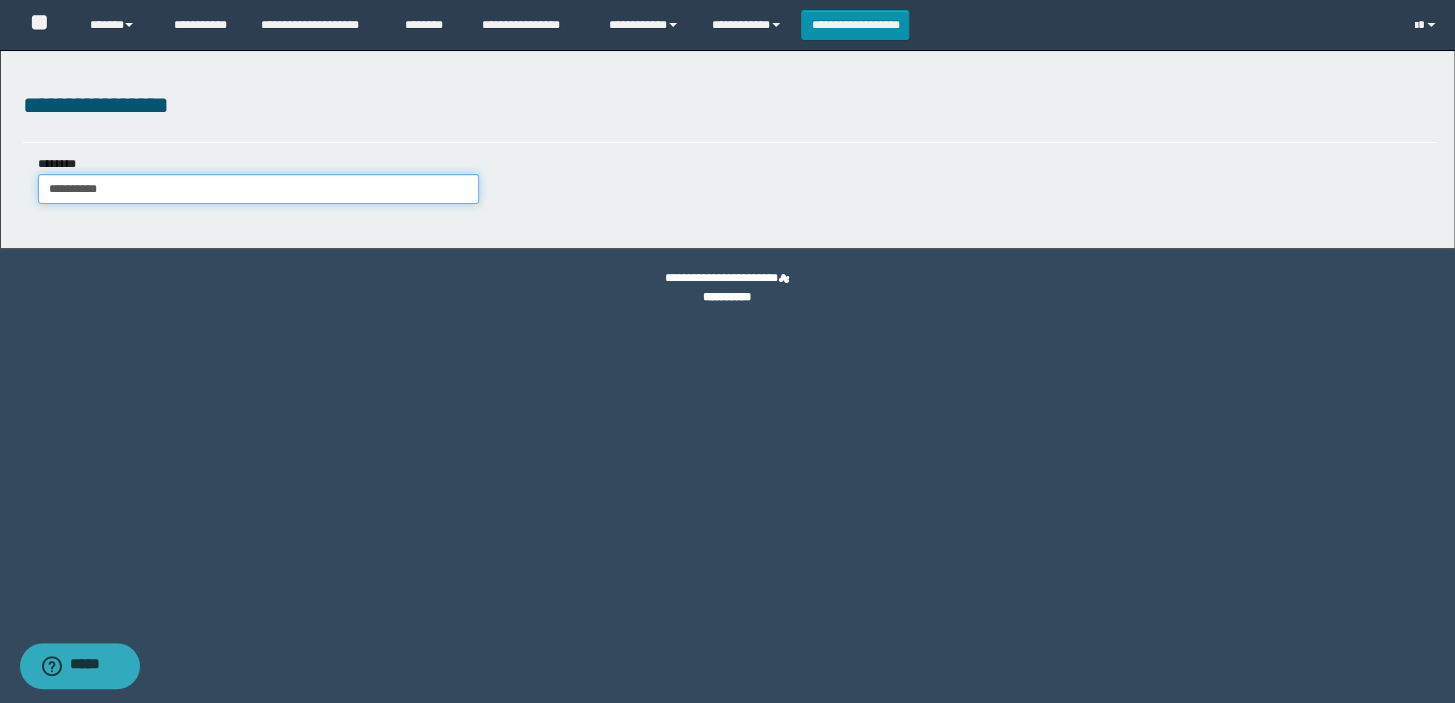 type on "**********" 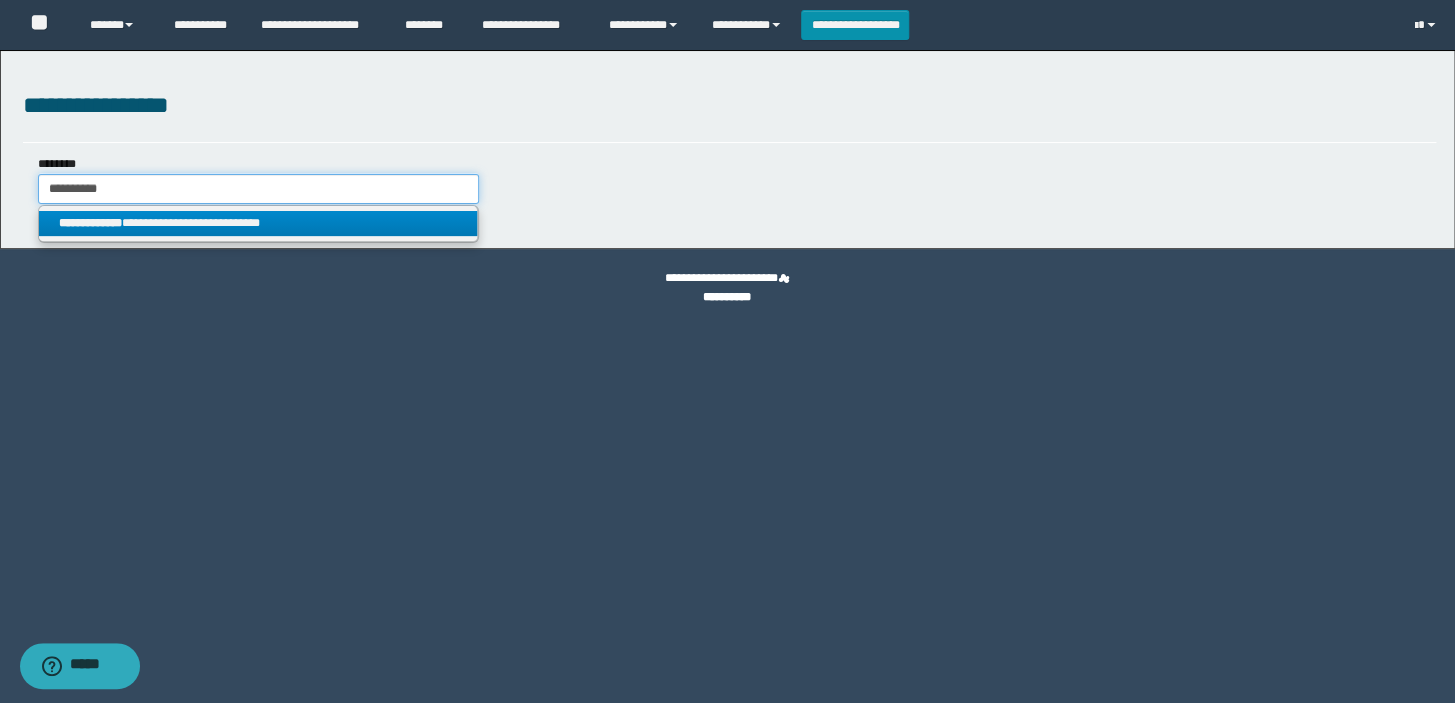 type on "**********" 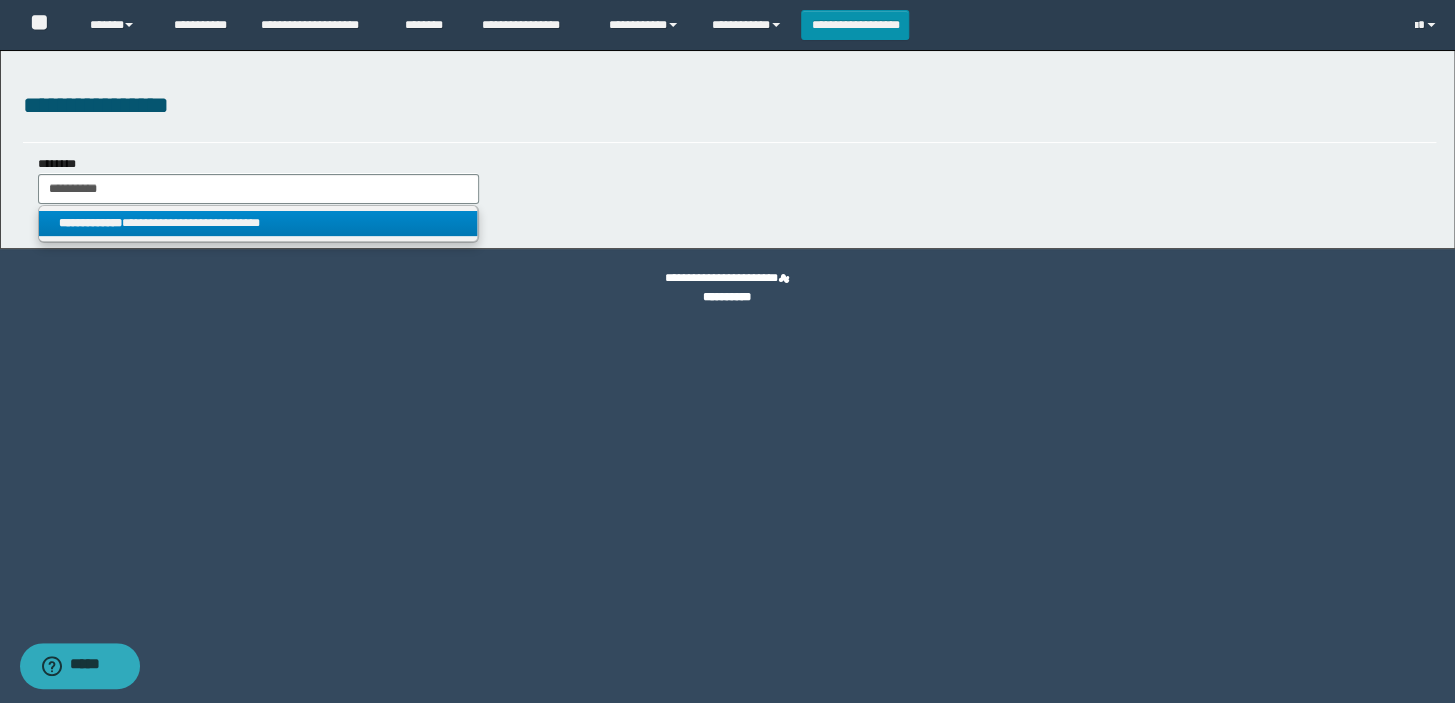 click on "**********" at bounding box center [258, 223] 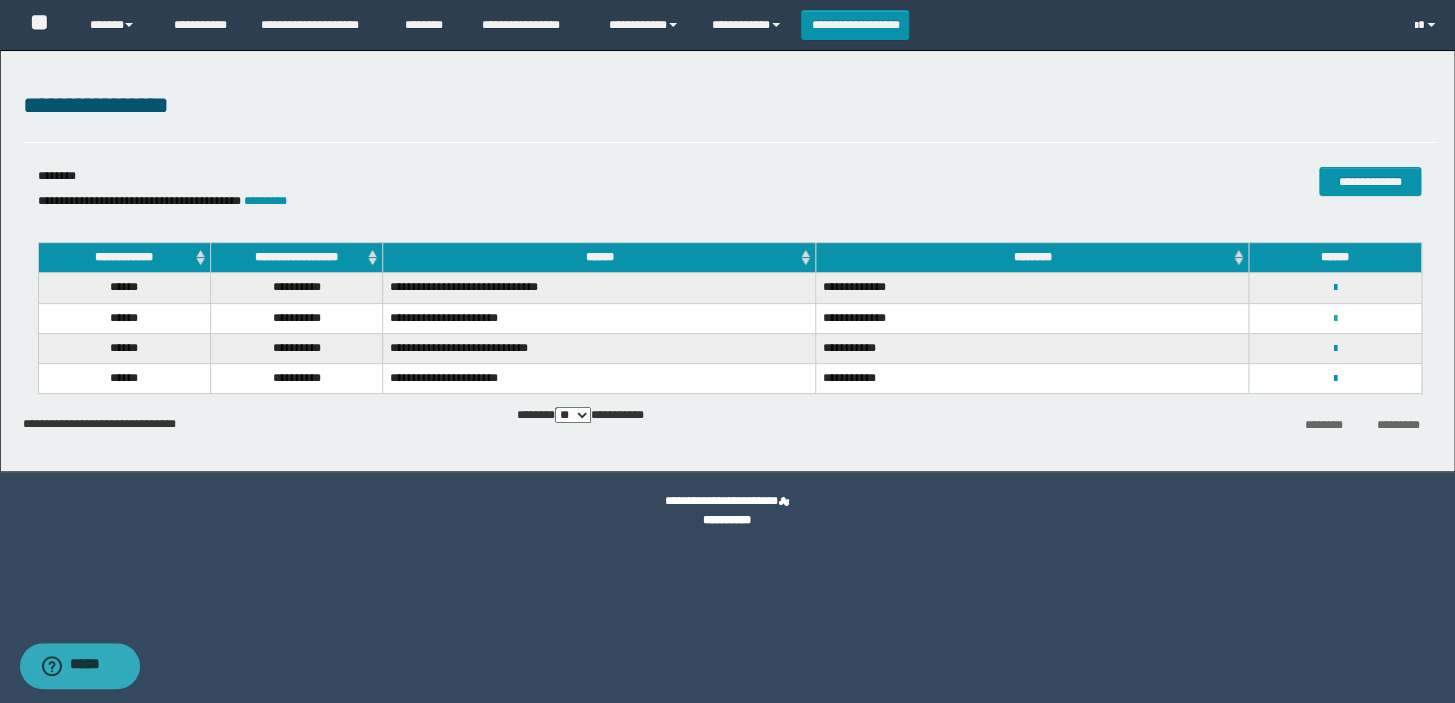click at bounding box center (1335, 319) 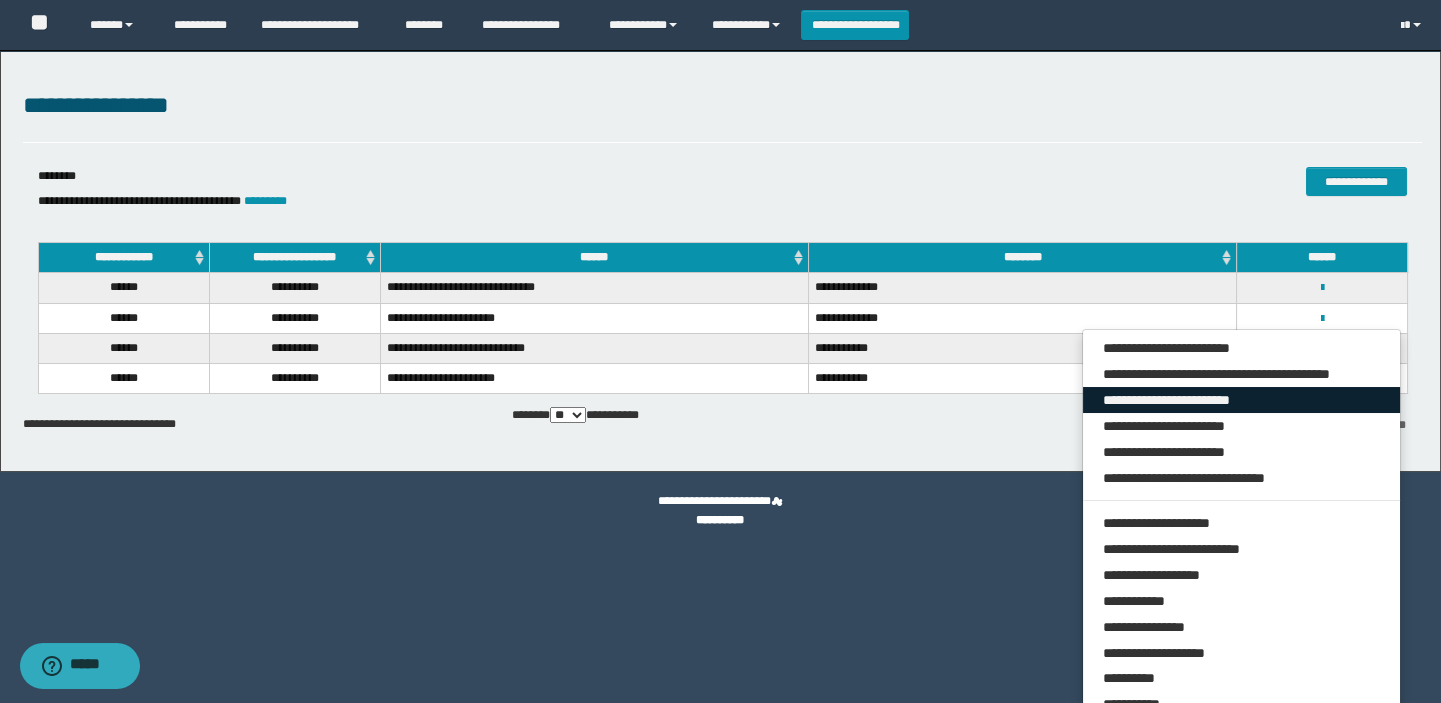 click on "**********" at bounding box center (1242, 400) 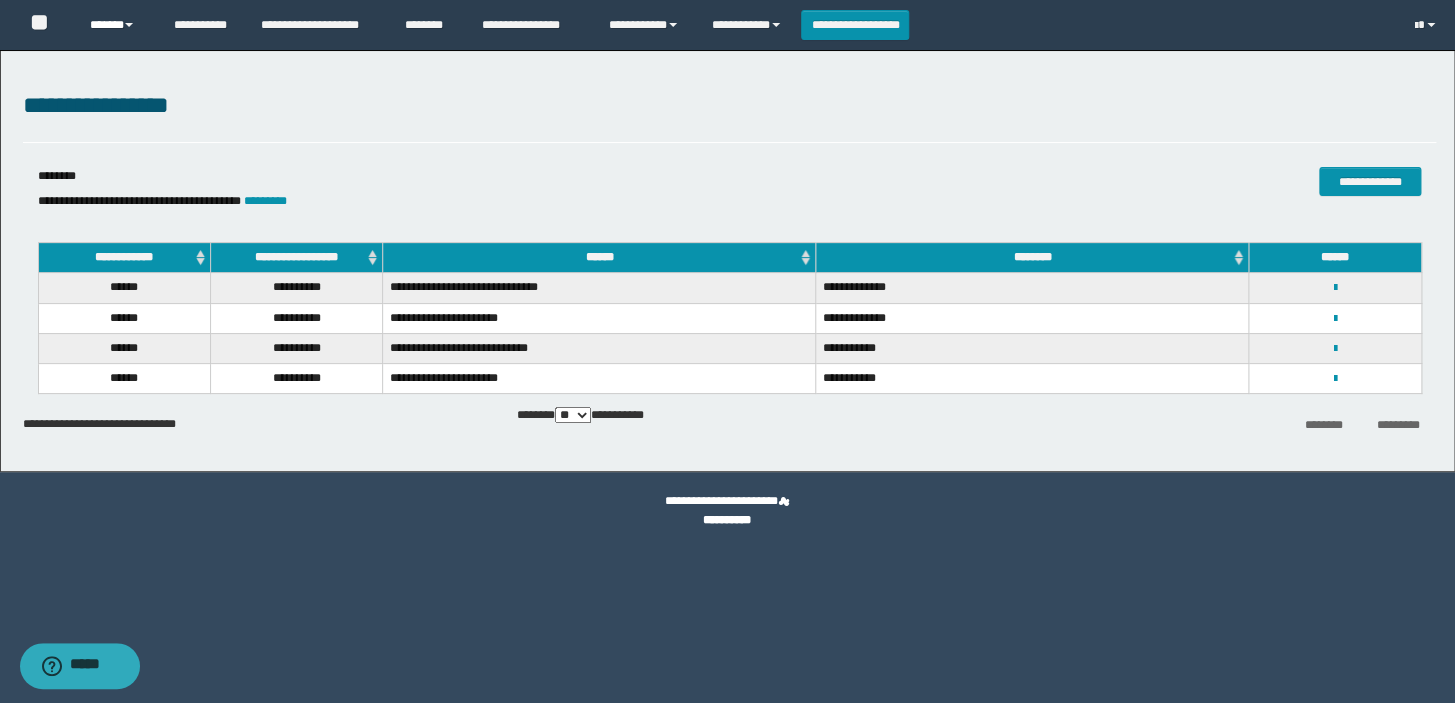 click on "******" at bounding box center [117, 25] 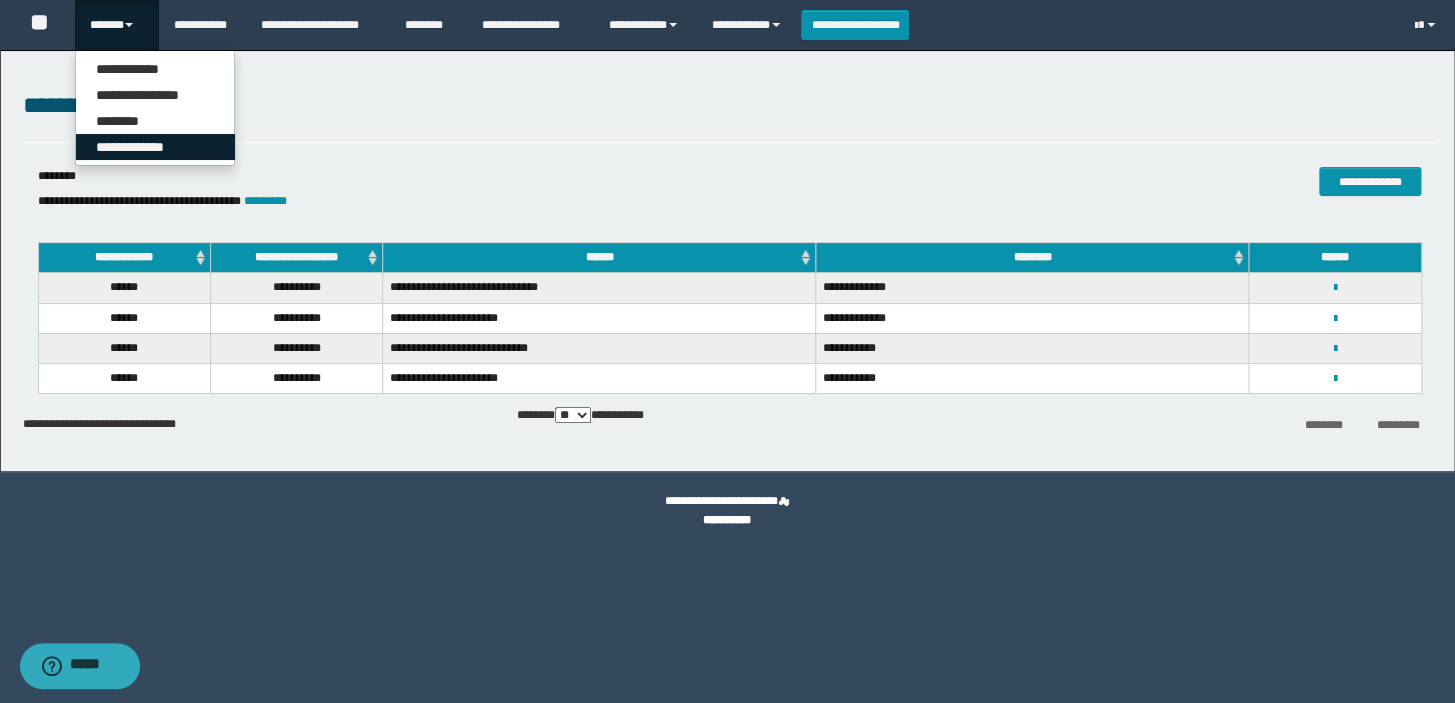 click on "**********" at bounding box center [155, 147] 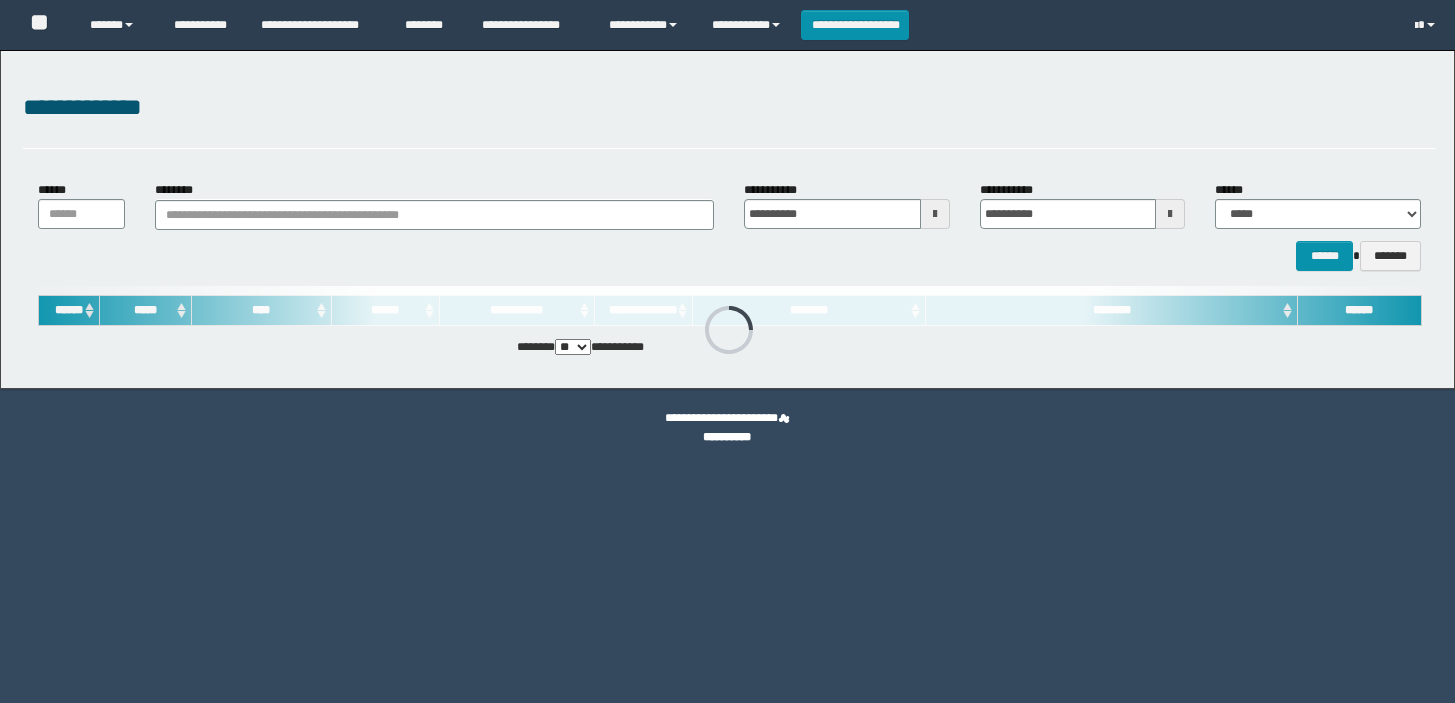 scroll, scrollTop: 0, scrollLeft: 0, axis: both 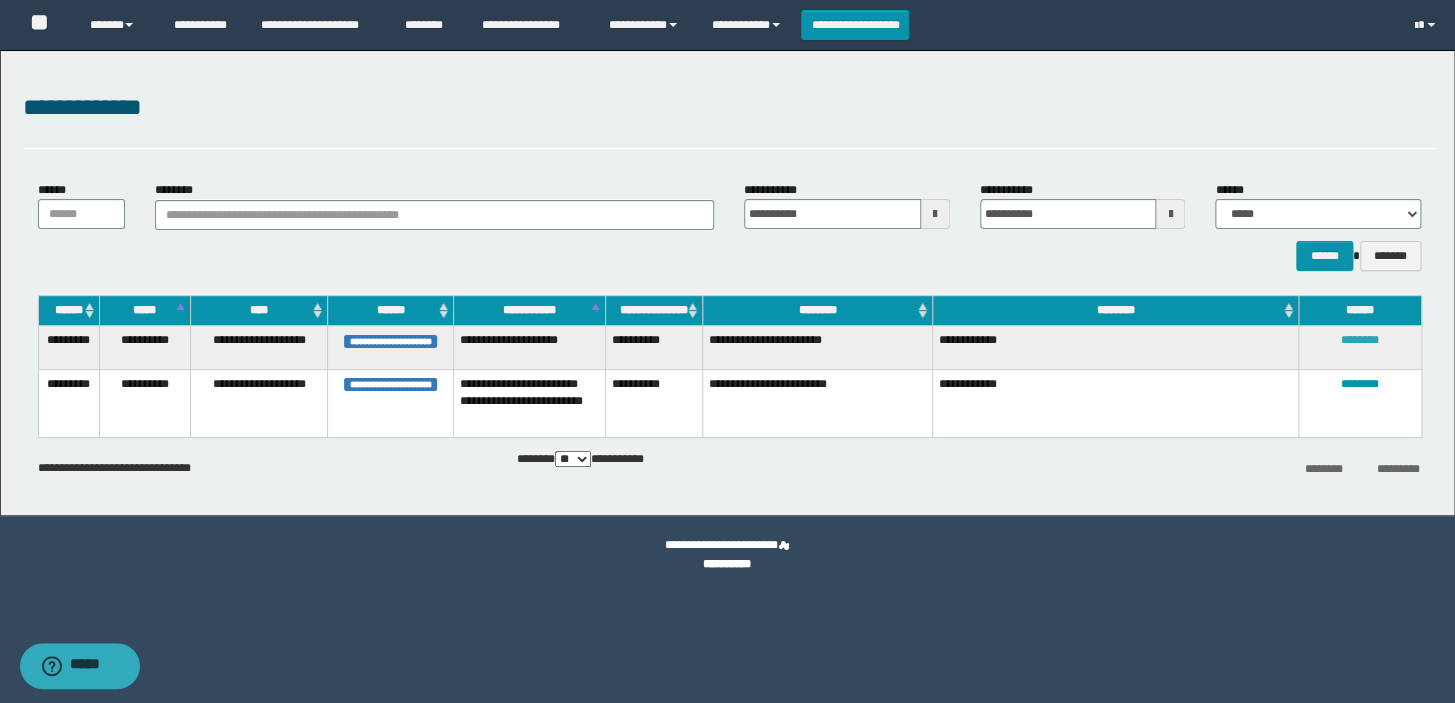 click on "********" at bounding box center [1360, 340] 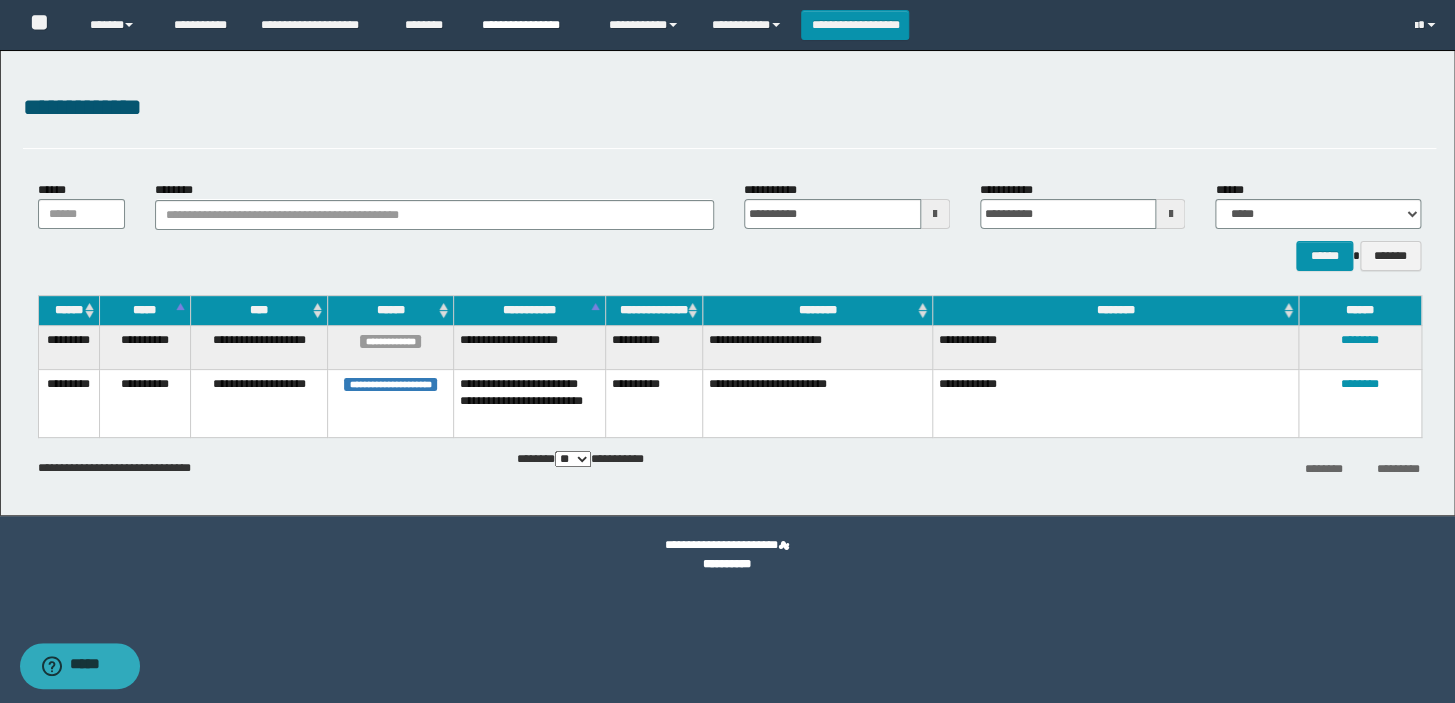 click on "**********" at bounding box center [530, 25] 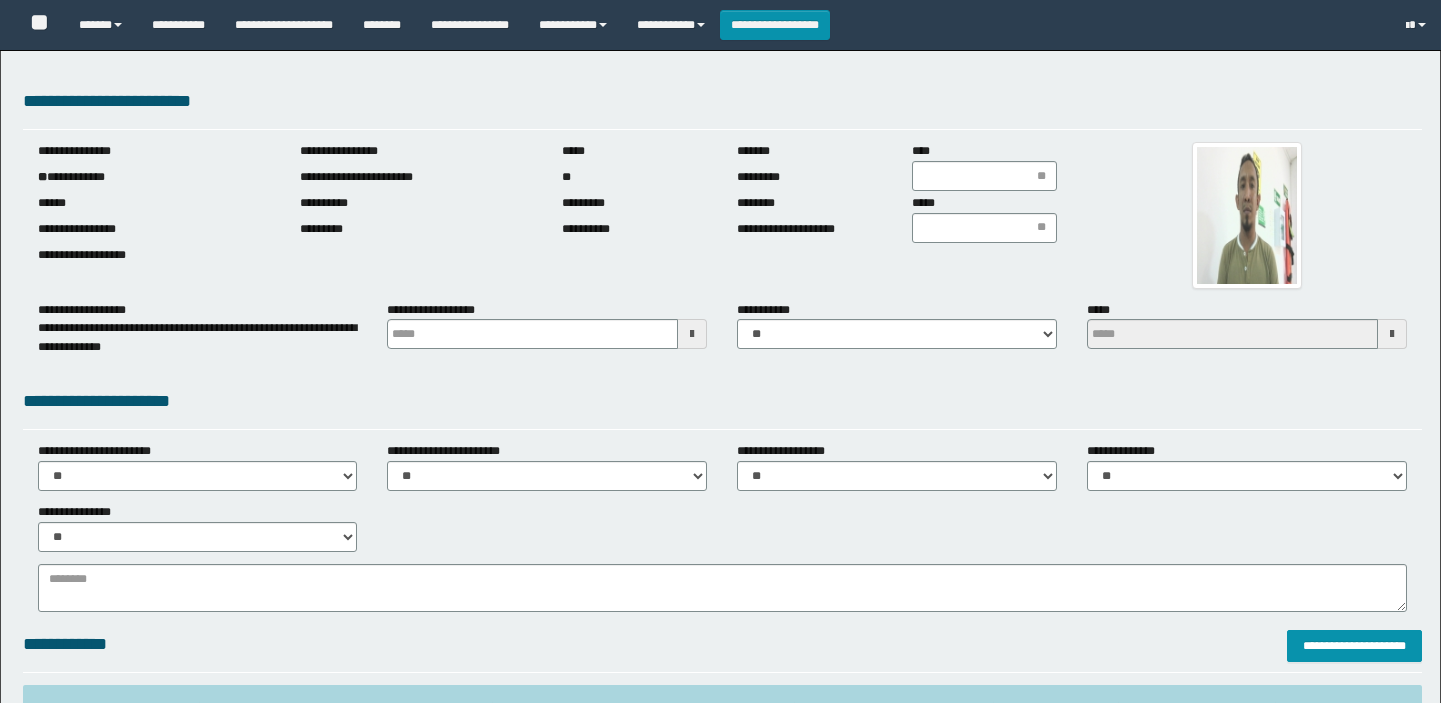 click on "**********" at bounding box center (154, 177) 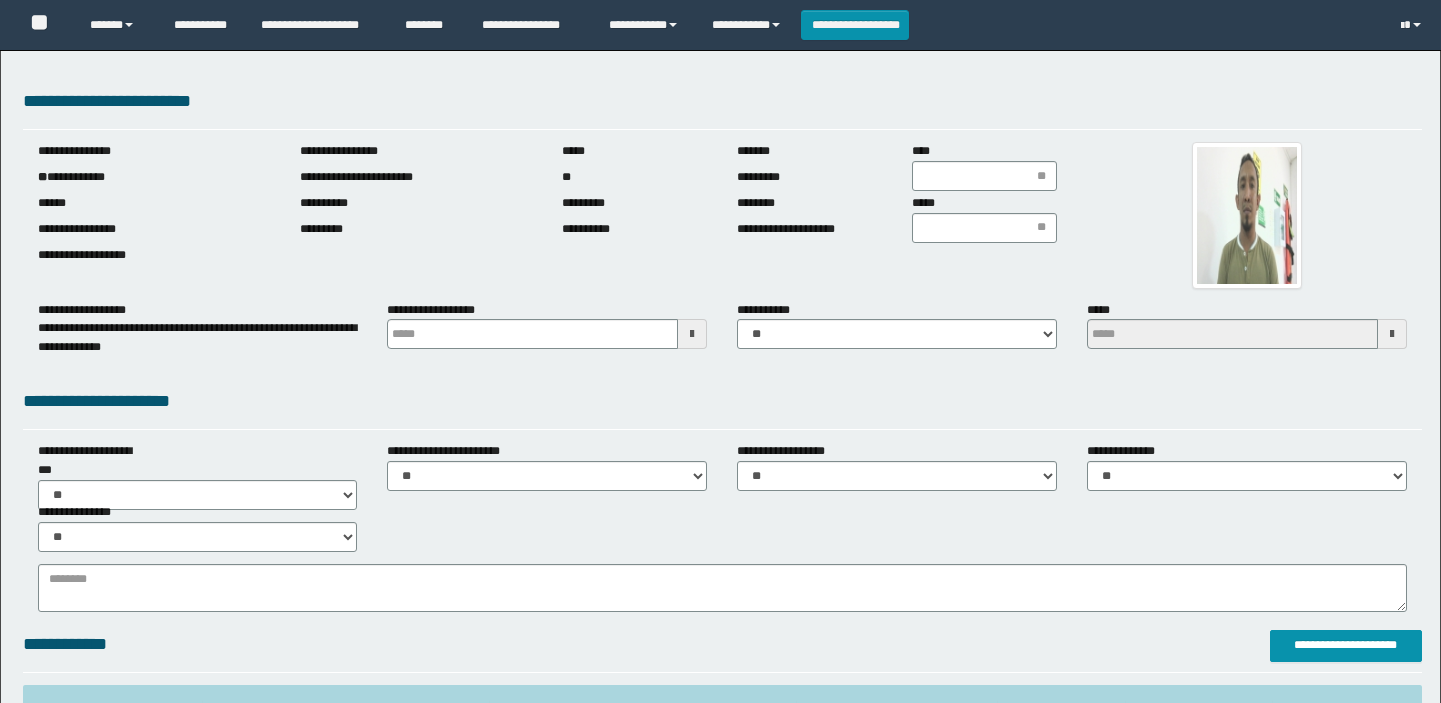 scroll, scrollTop: 0, scrollLeft: 0, axis: both 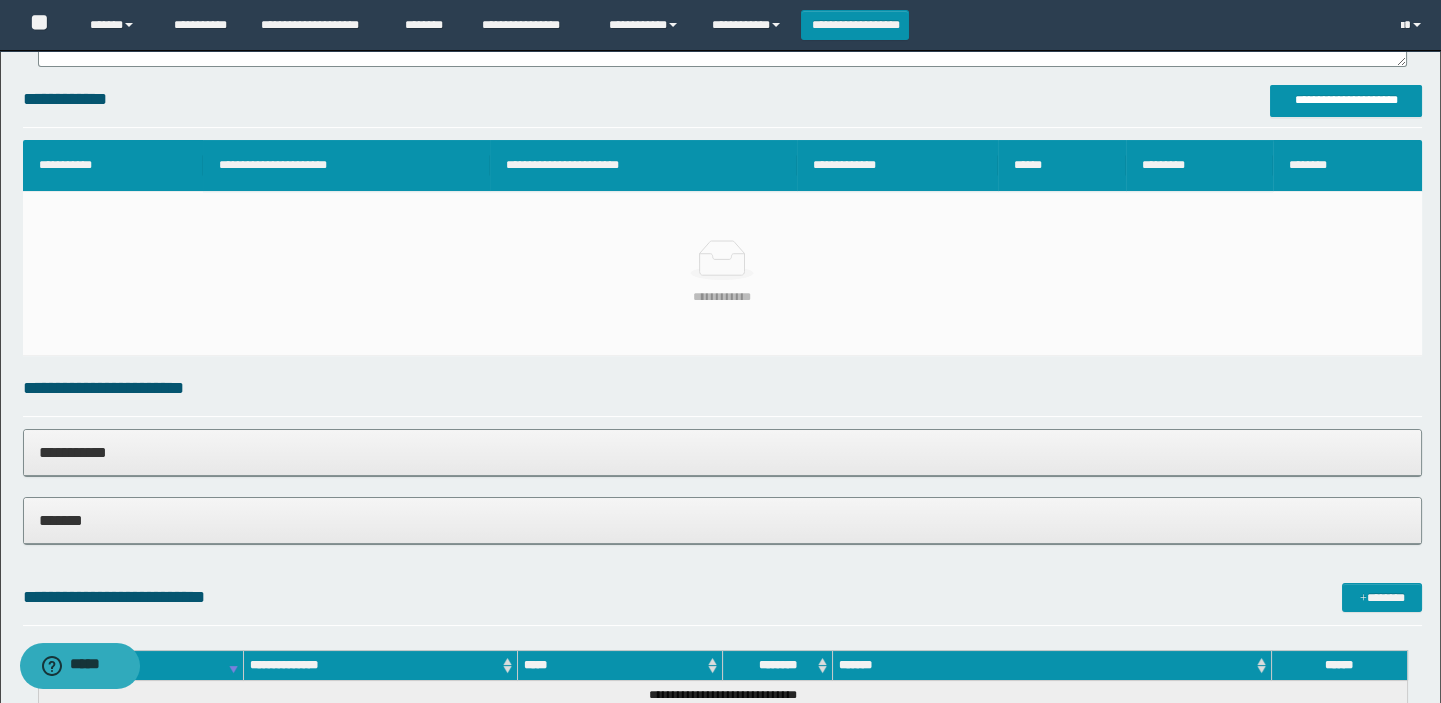 click on "*******" at bounding box center [723, 520] 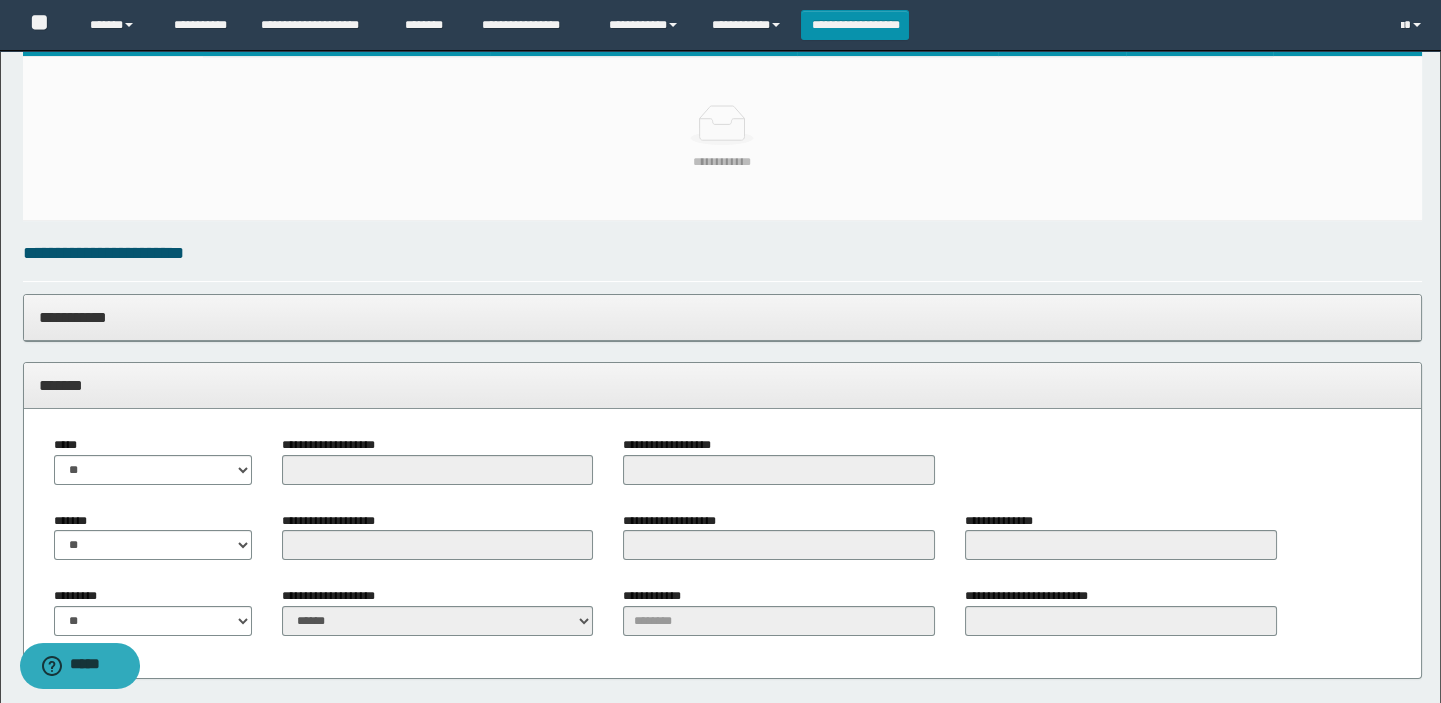 scroll, scrollTop: 909, scrollLeft: 0, axis: vertical 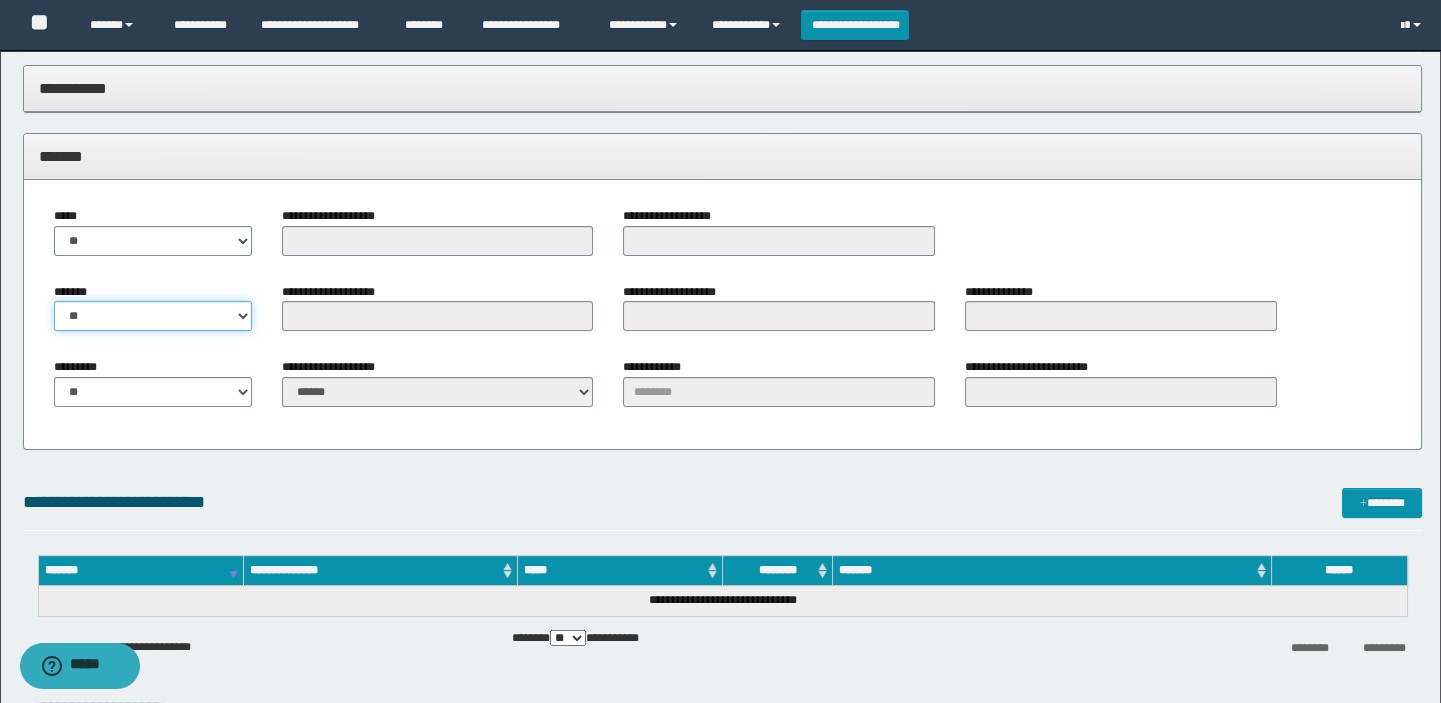 drag, startPoint x: 119, startPoint y: 313, endPoint x: 114, endPoint y: 328, distance: 15.811388 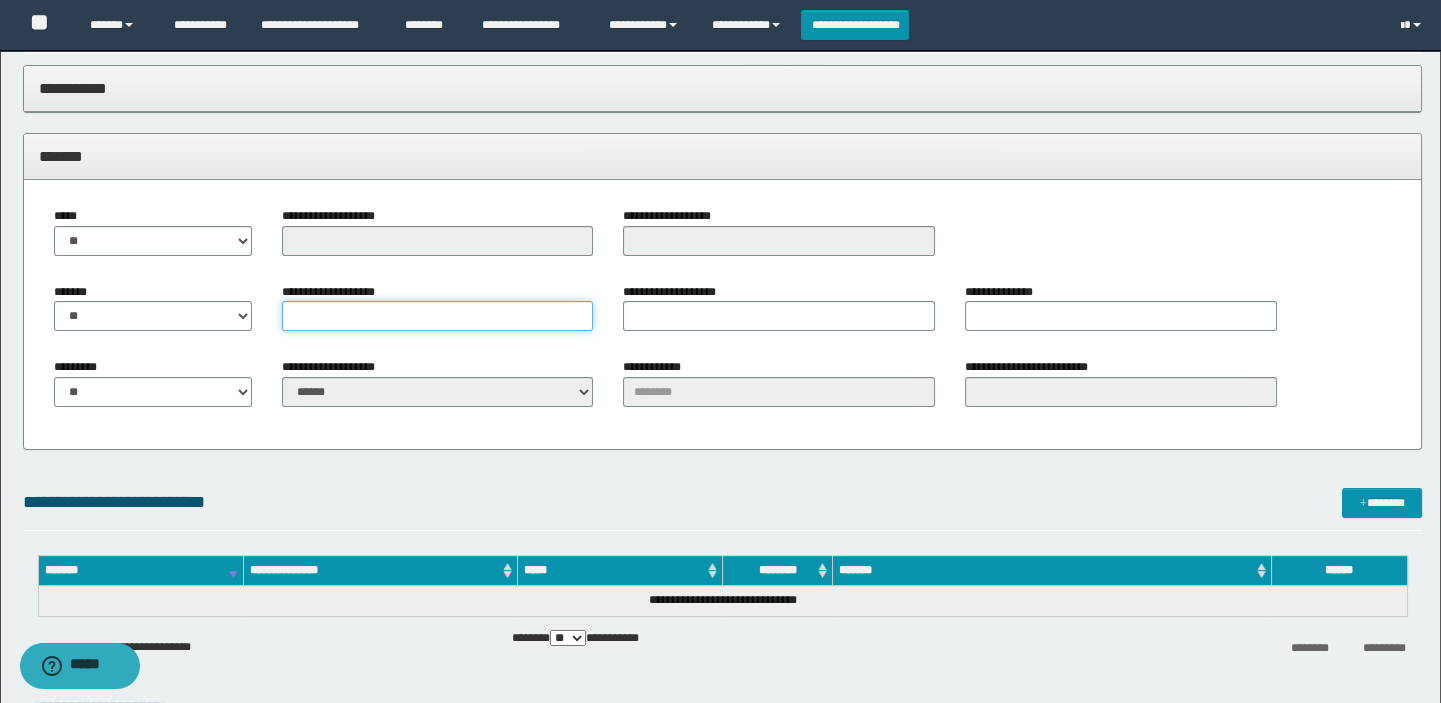 click on "**********" at bounding box center (438, 316) 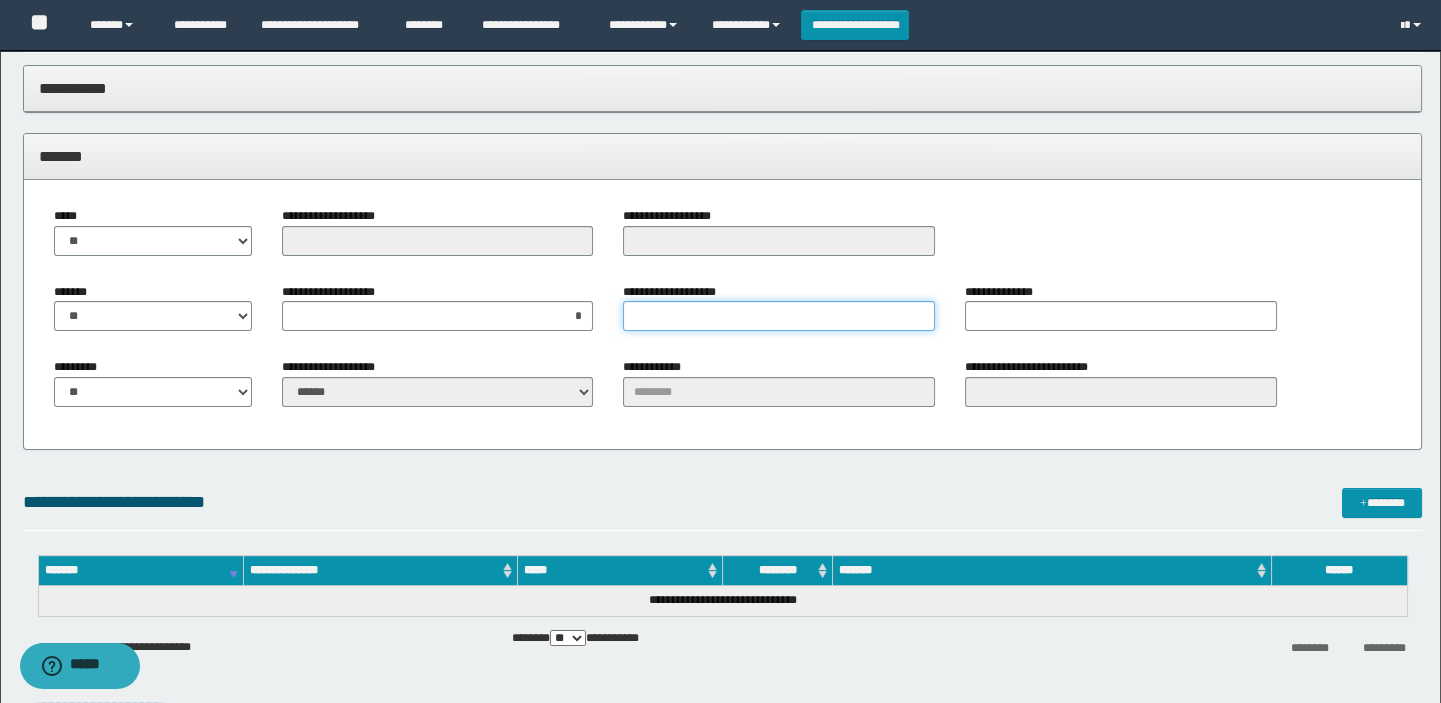 click on "**********" at bounding box center (779, 316) 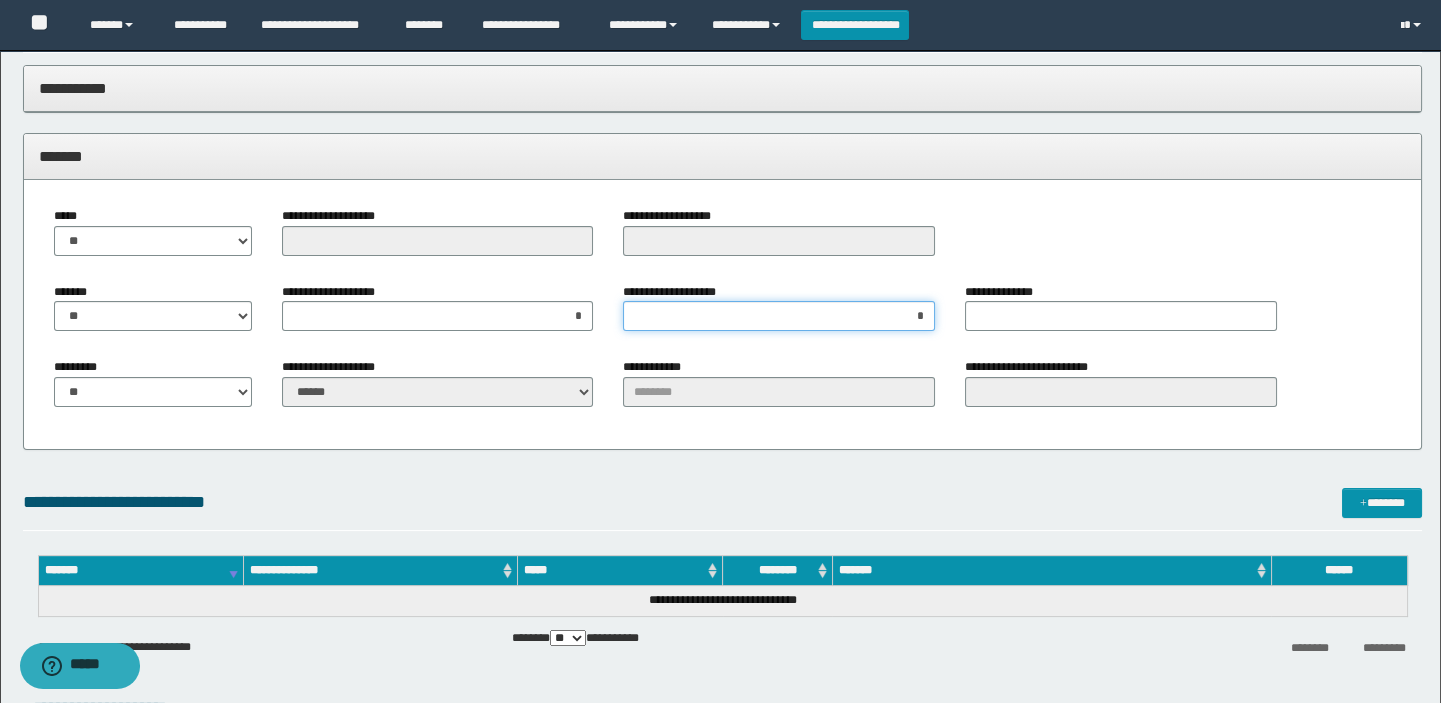 type on "**" 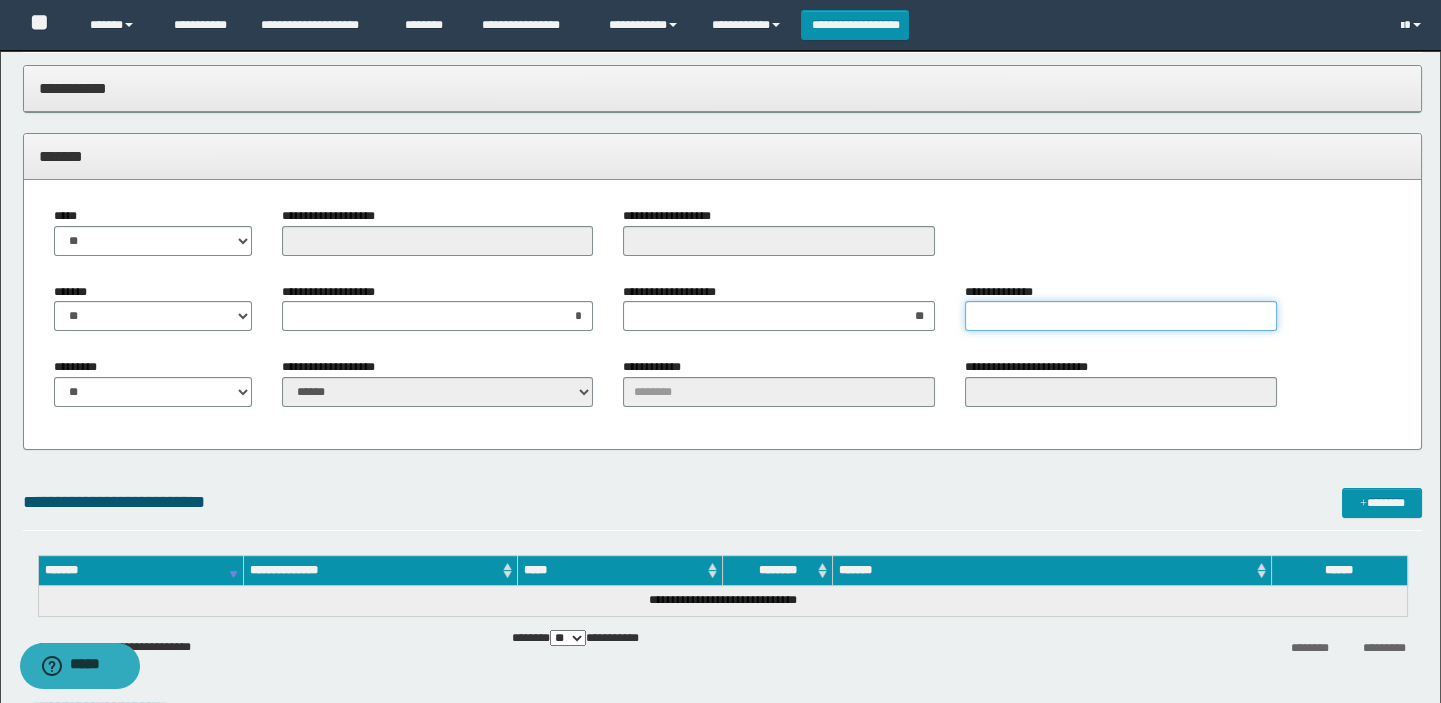 click on "**********" at bounding box center (1121, 316) 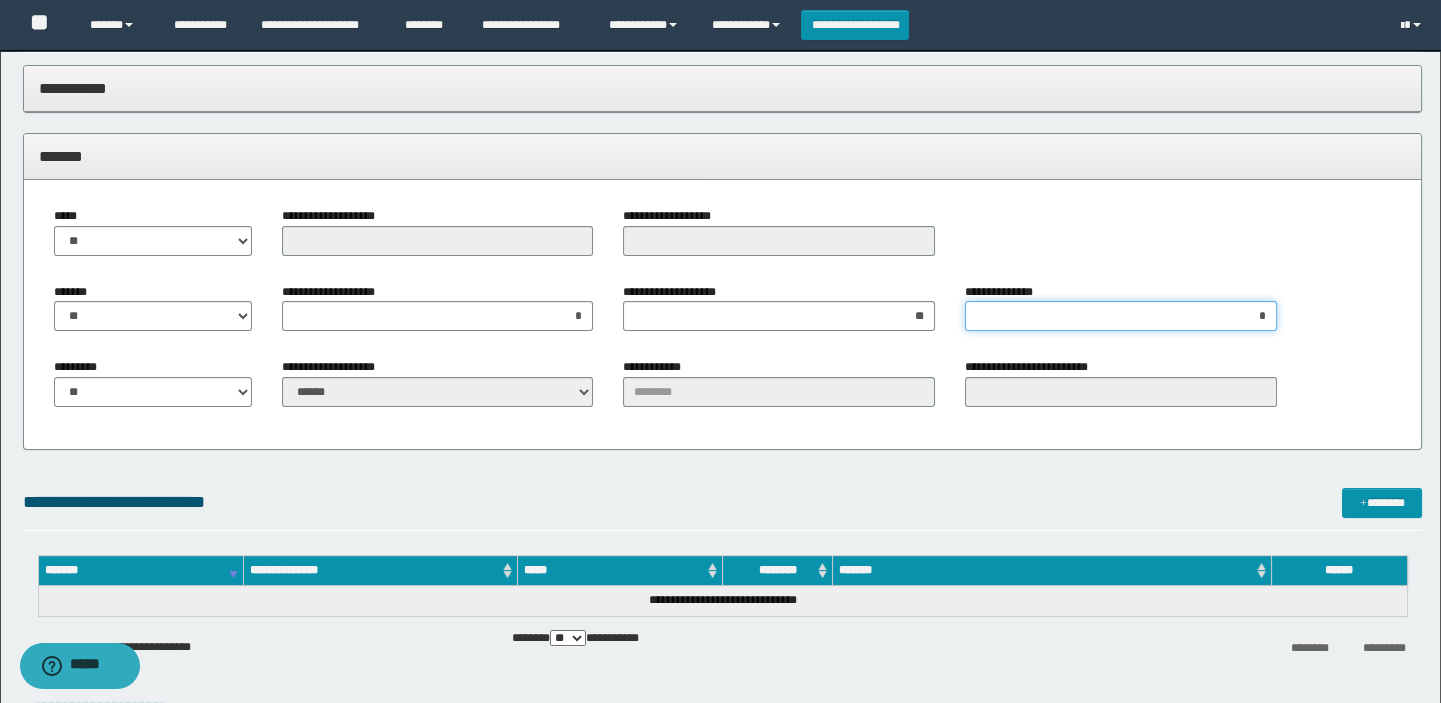type on "**" 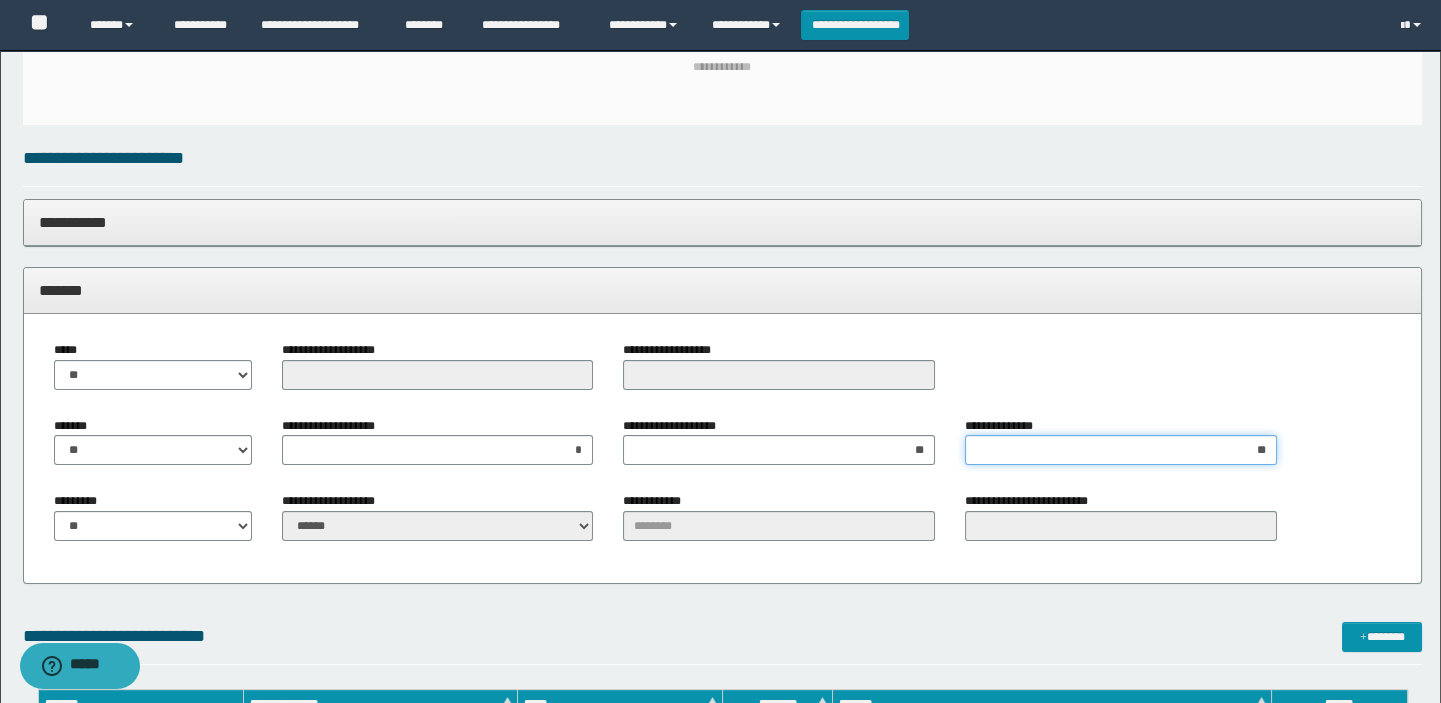 scroll, scrollTop: 1000, scrollLeft: 0, axis: vertical 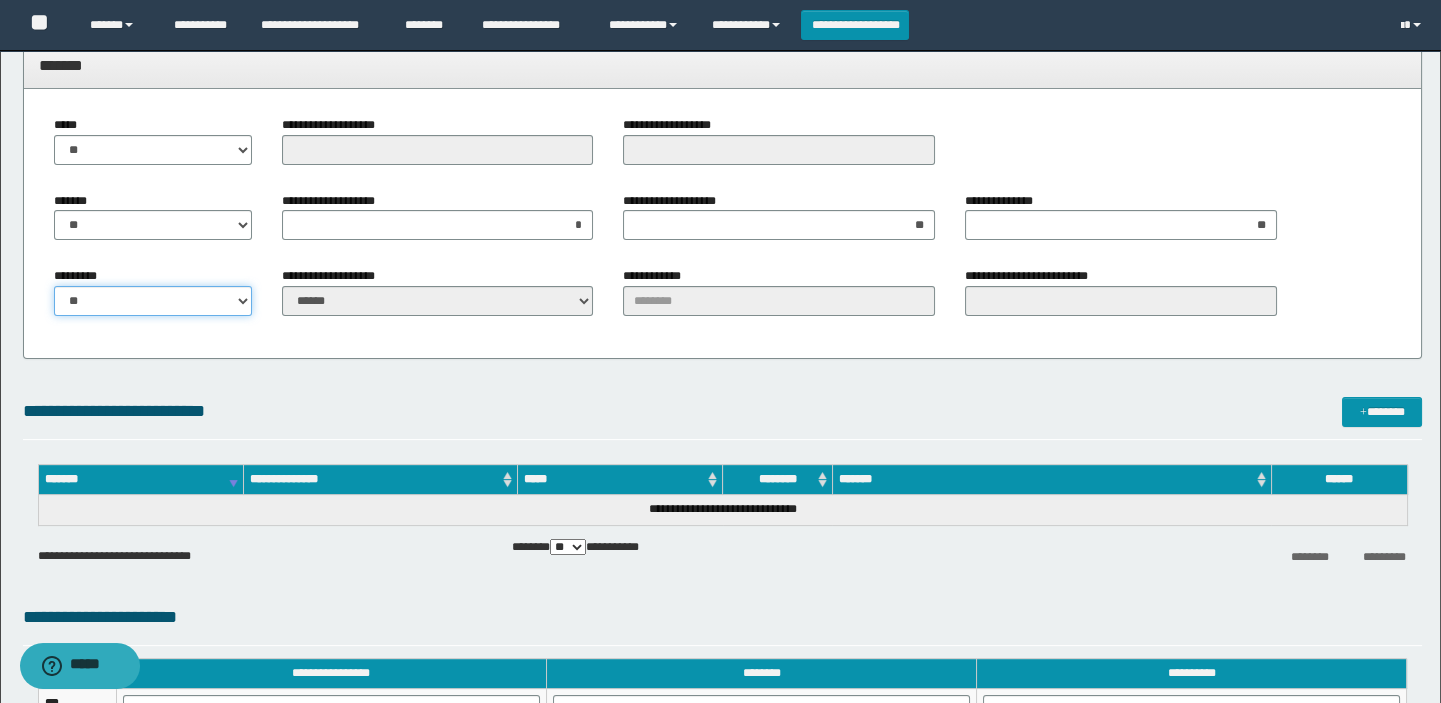 click on "**
**" at bounding box center (153, 301) 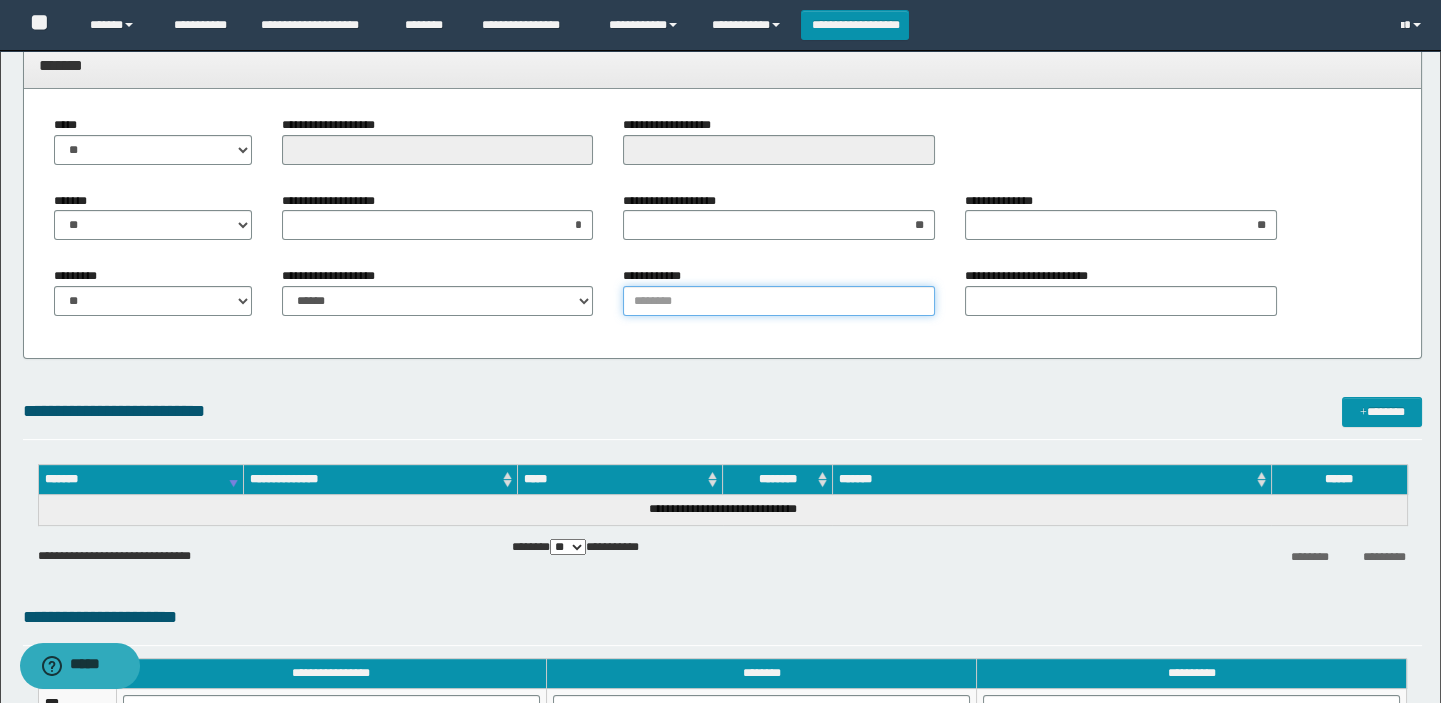 click on "**********" at bounding box center (779, 301) 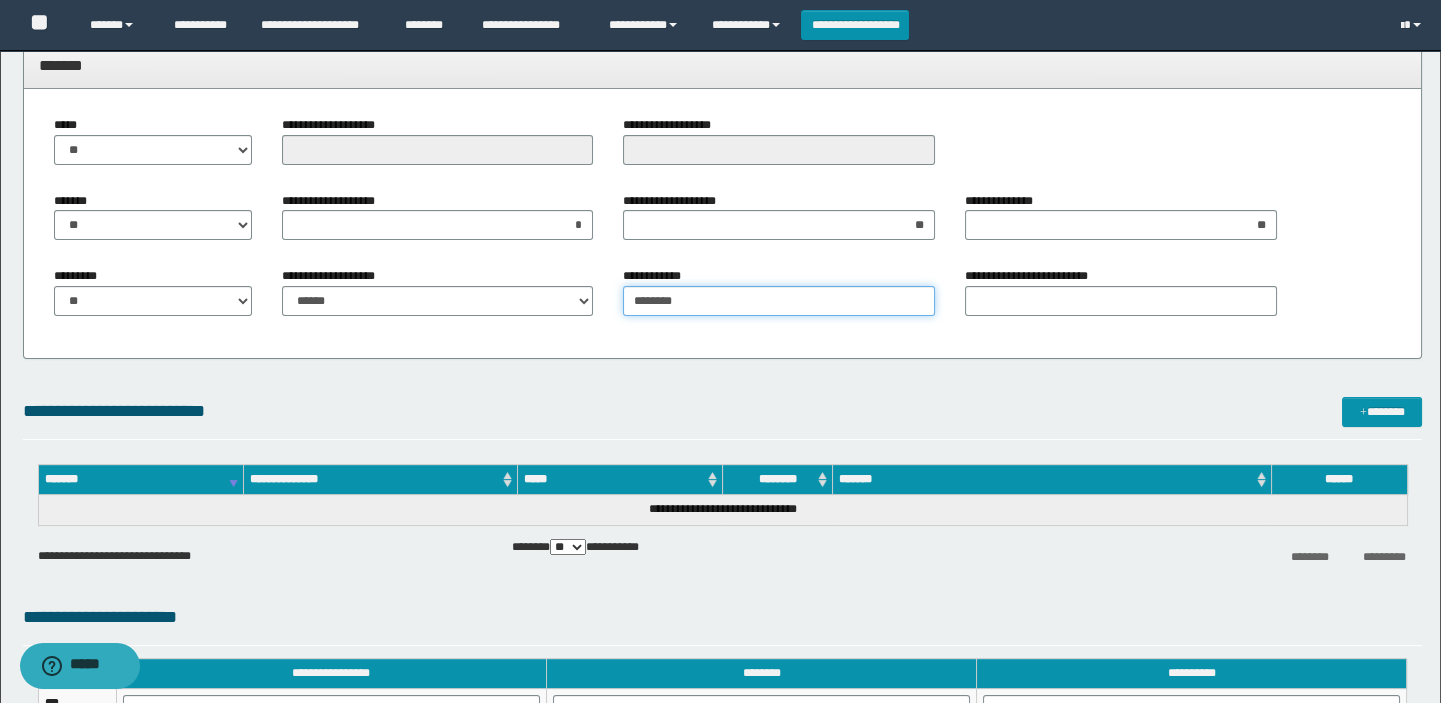 type on "********" 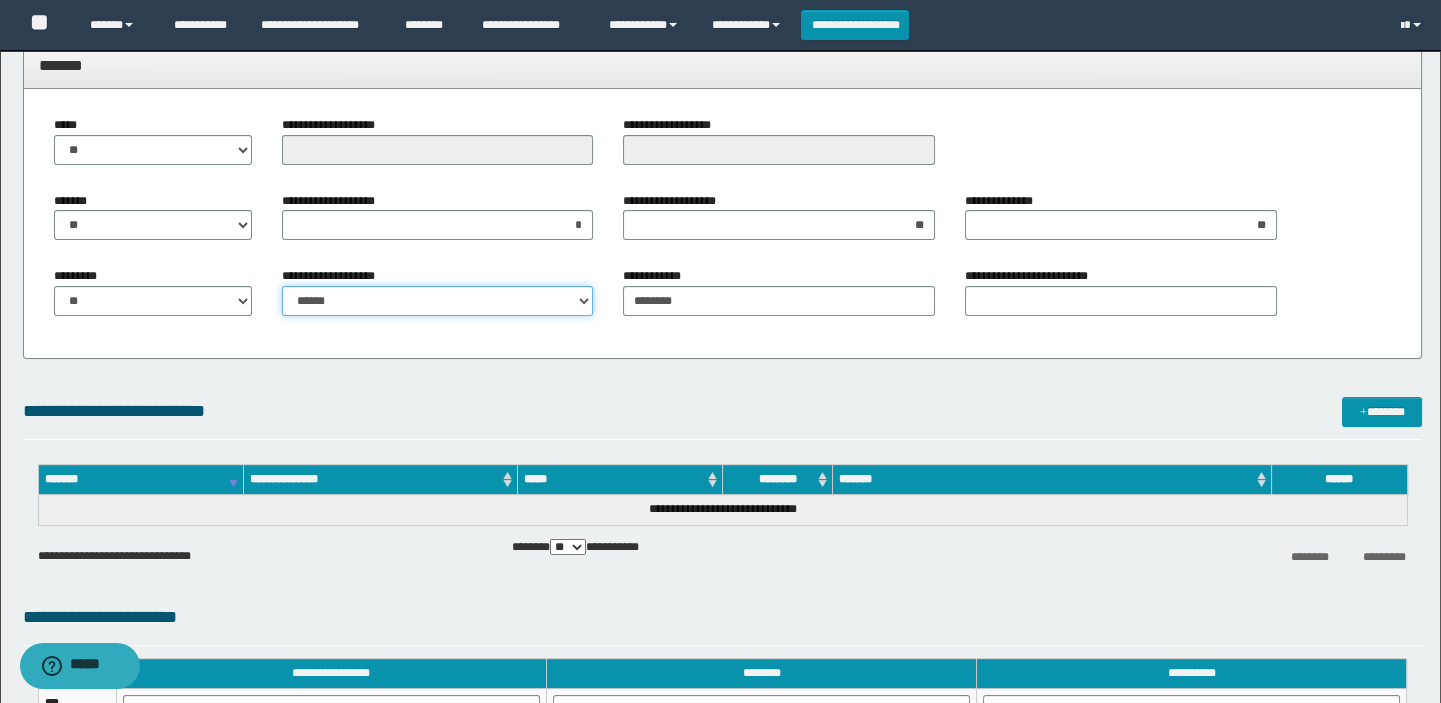 click on "**********" at bounding box center (438, 301) 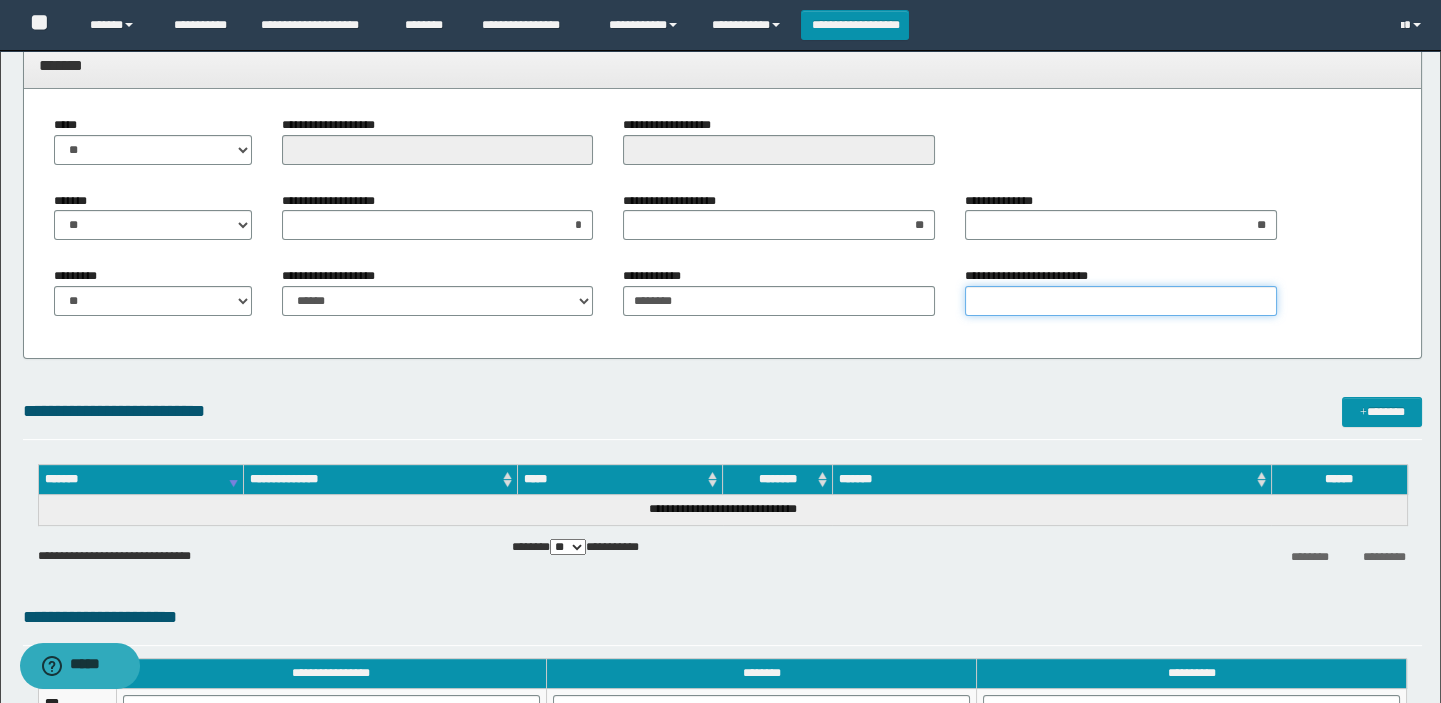 click on "**********" at bounding box center (1121, 301) 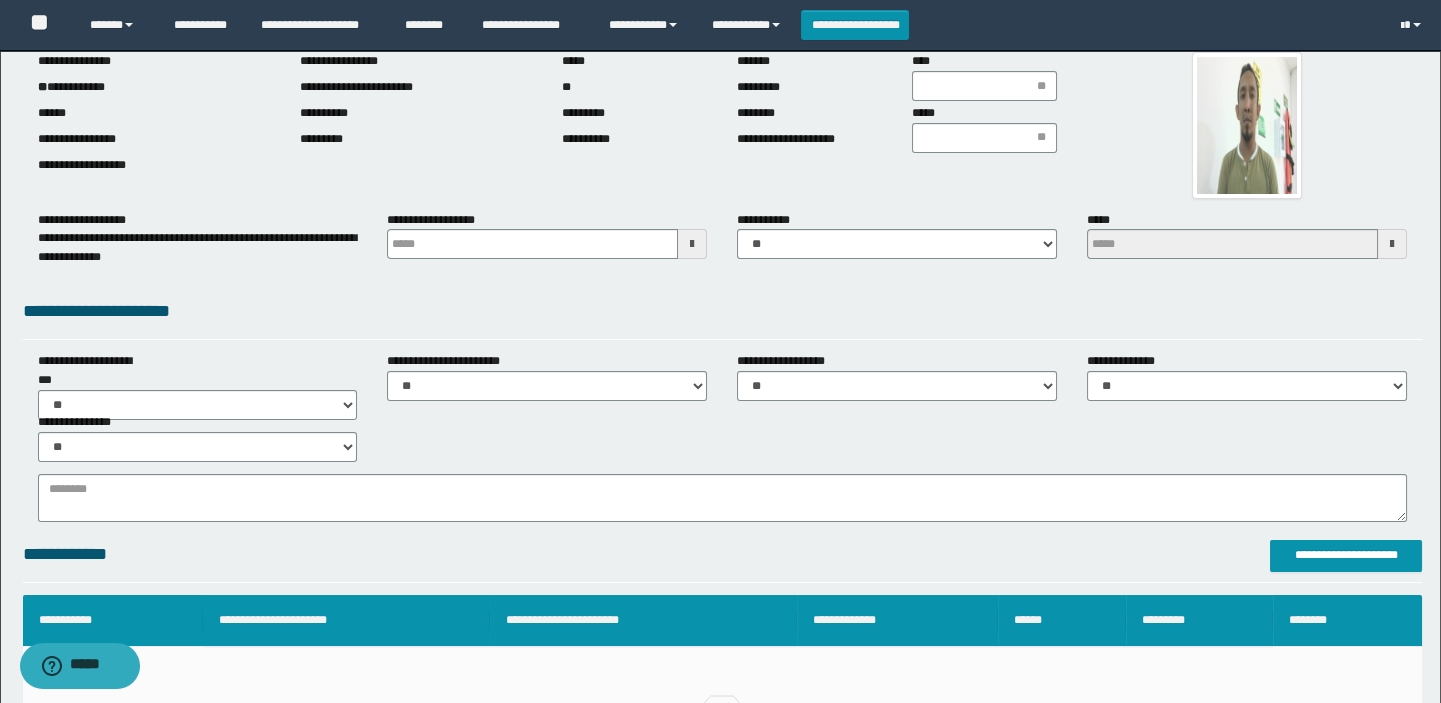 scroll, scrollTop: 0, scrollLeft: 0, axis: both 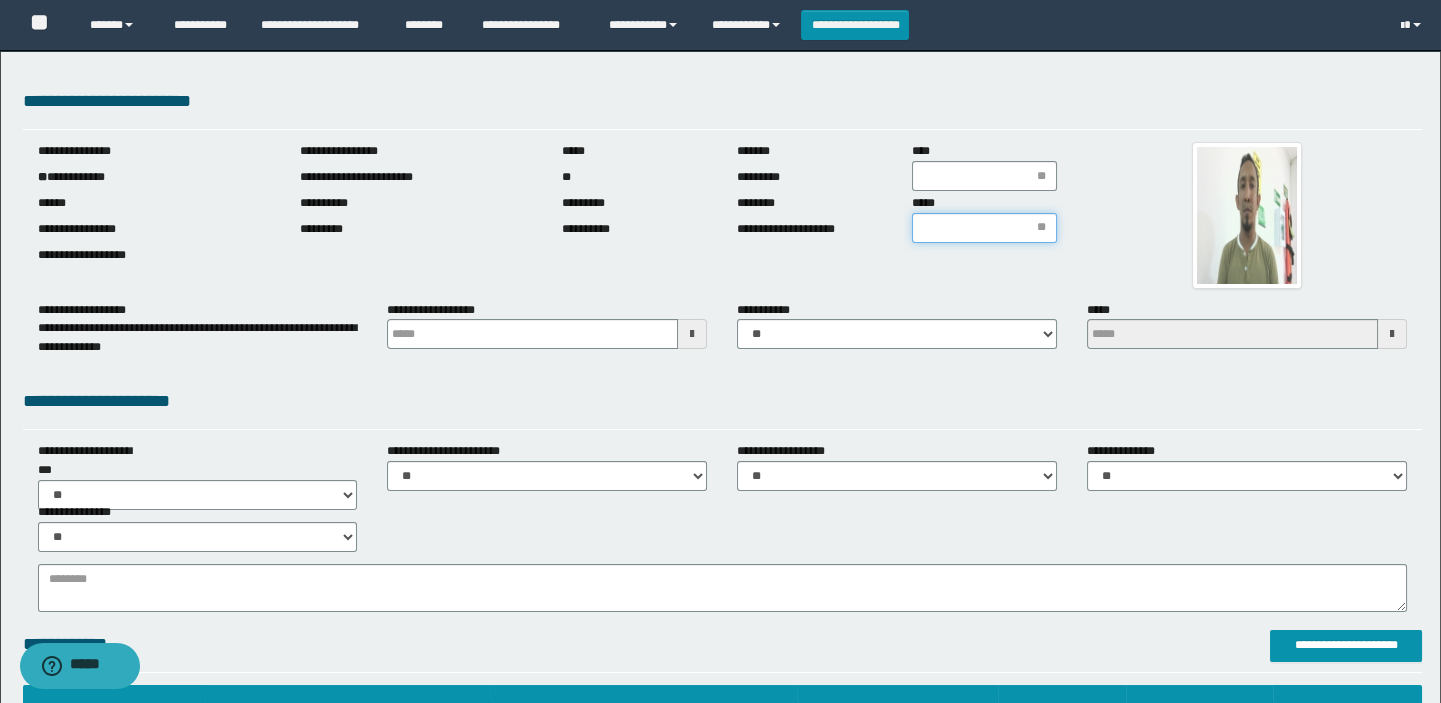 click on "*****" at bounding box center [984, 228] 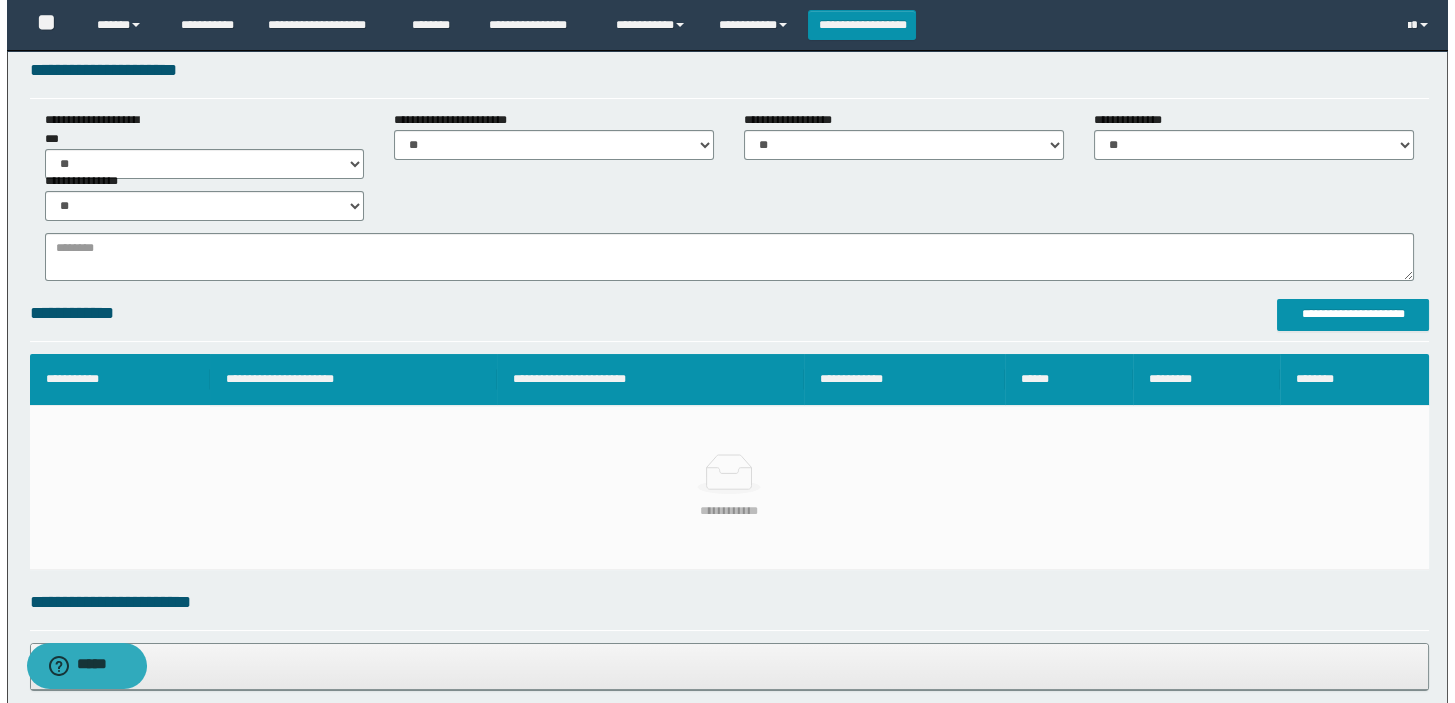scroll, scrollTop: 363, scrollLeft: 0, axis: vertical 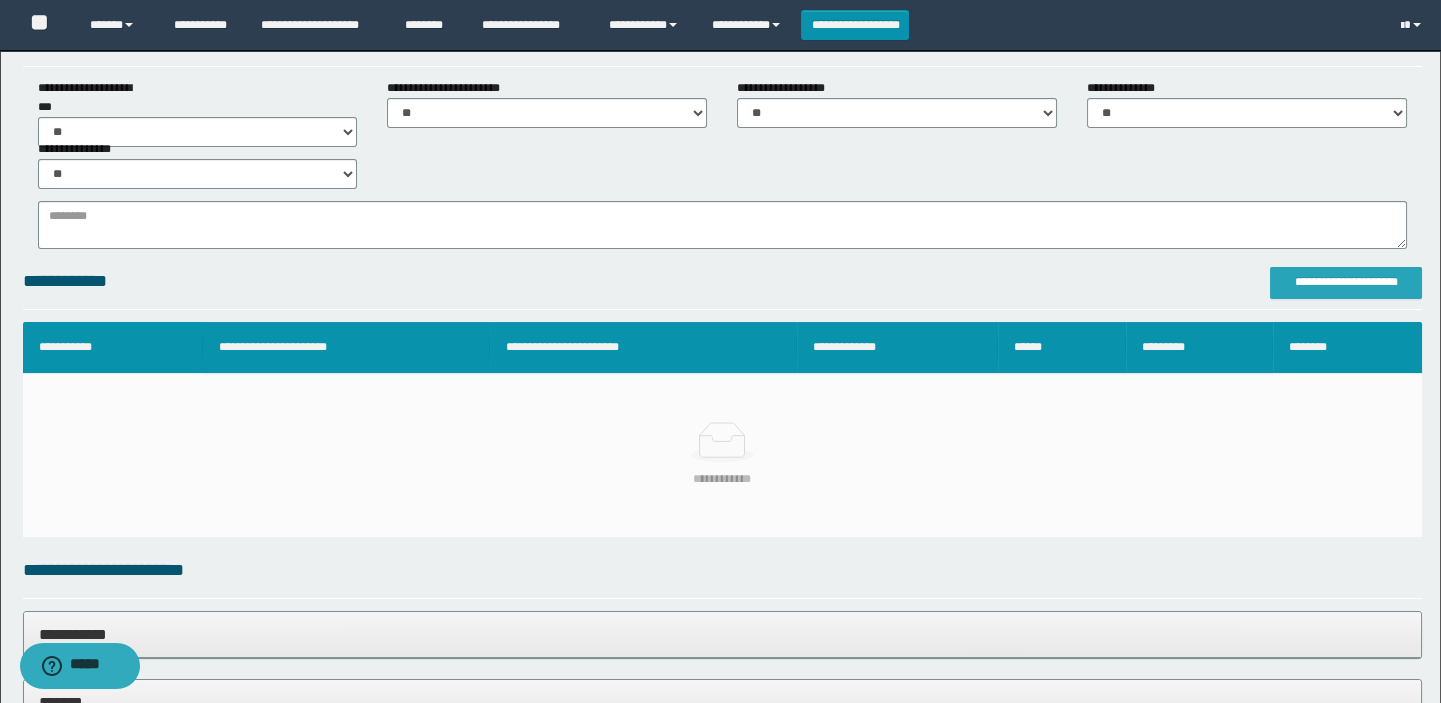 click on "**********" at bounding box center [1346, 282] 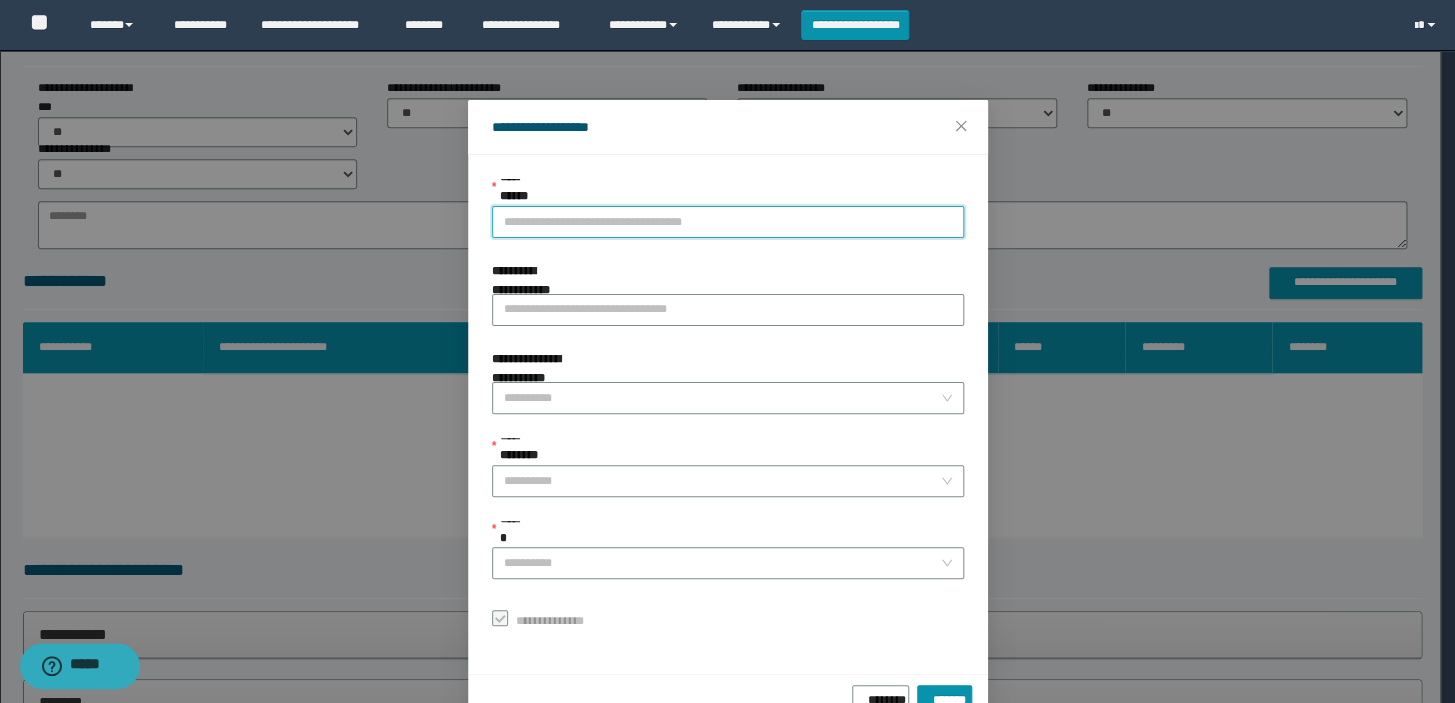 click on "**********" at bounding box center (728, 222) 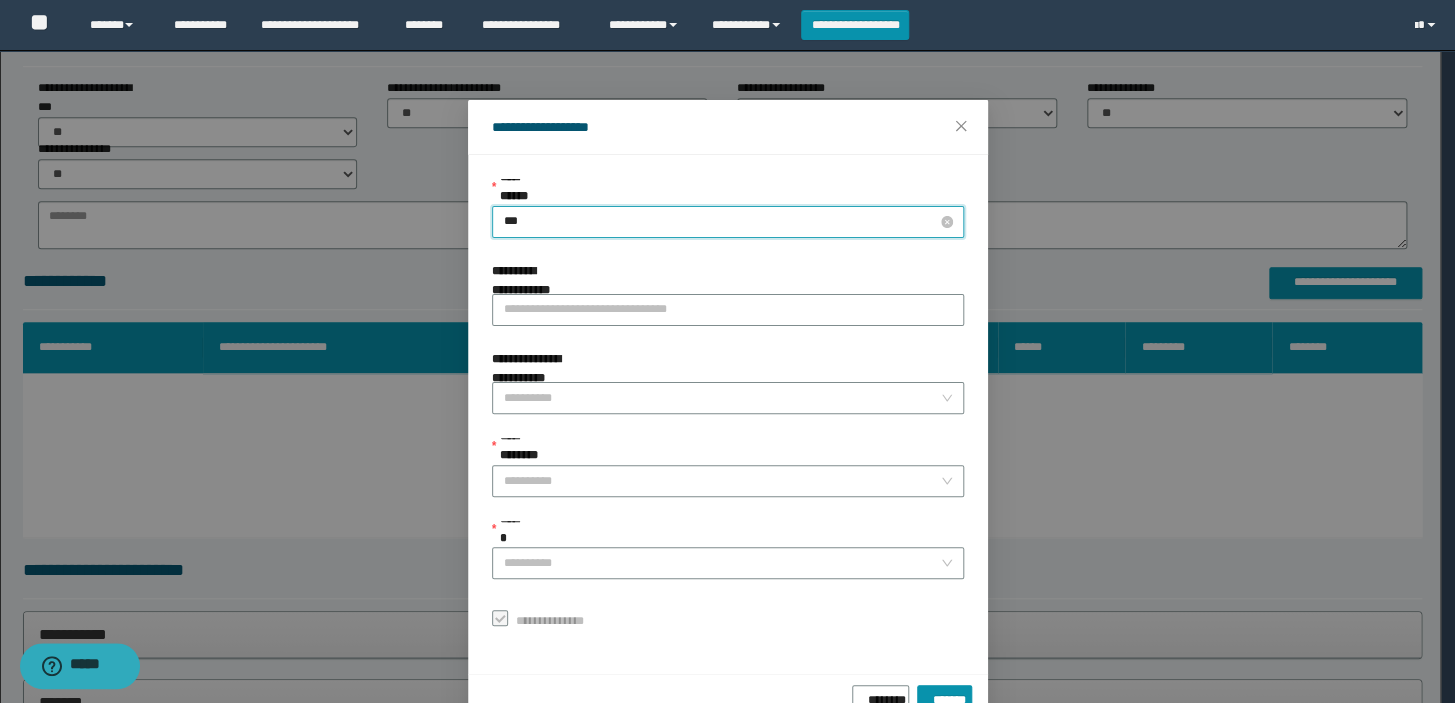 type on "****" 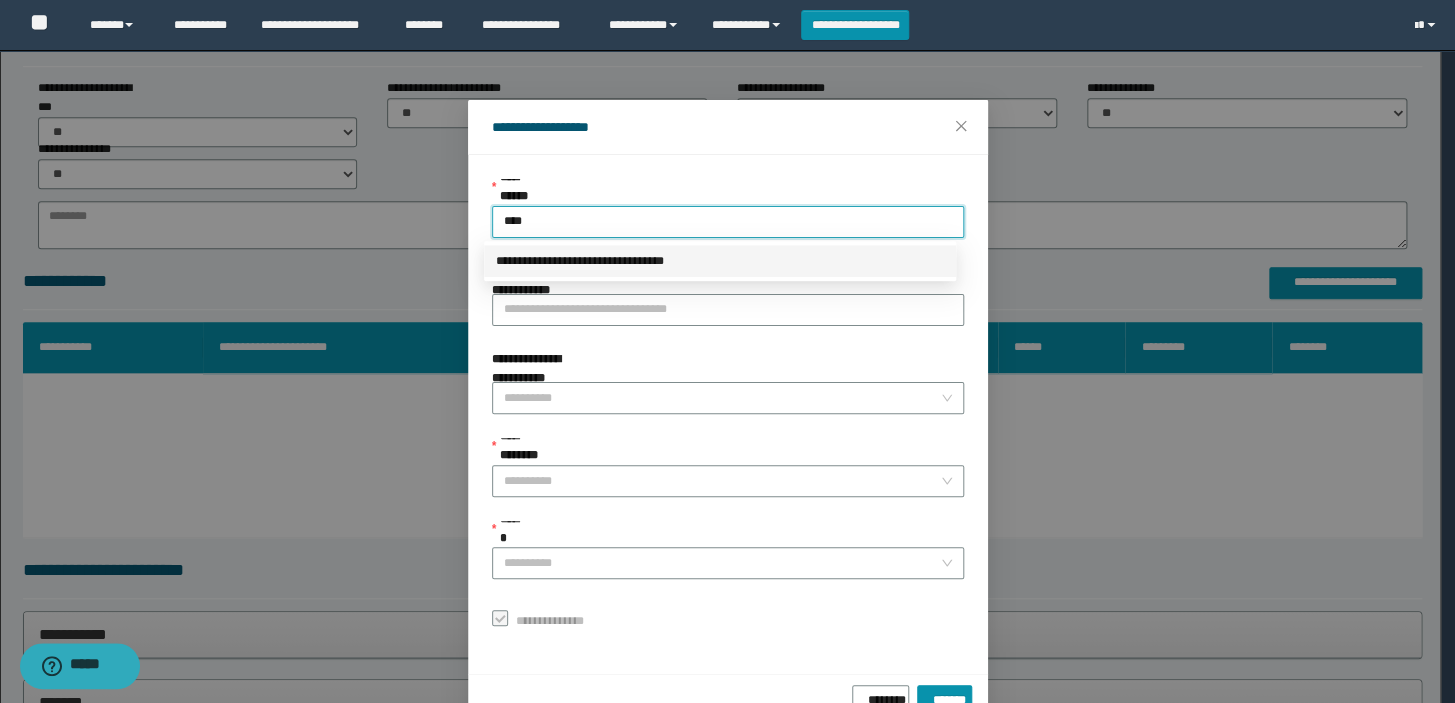 click on "**********" at bounding box center (720, 261) 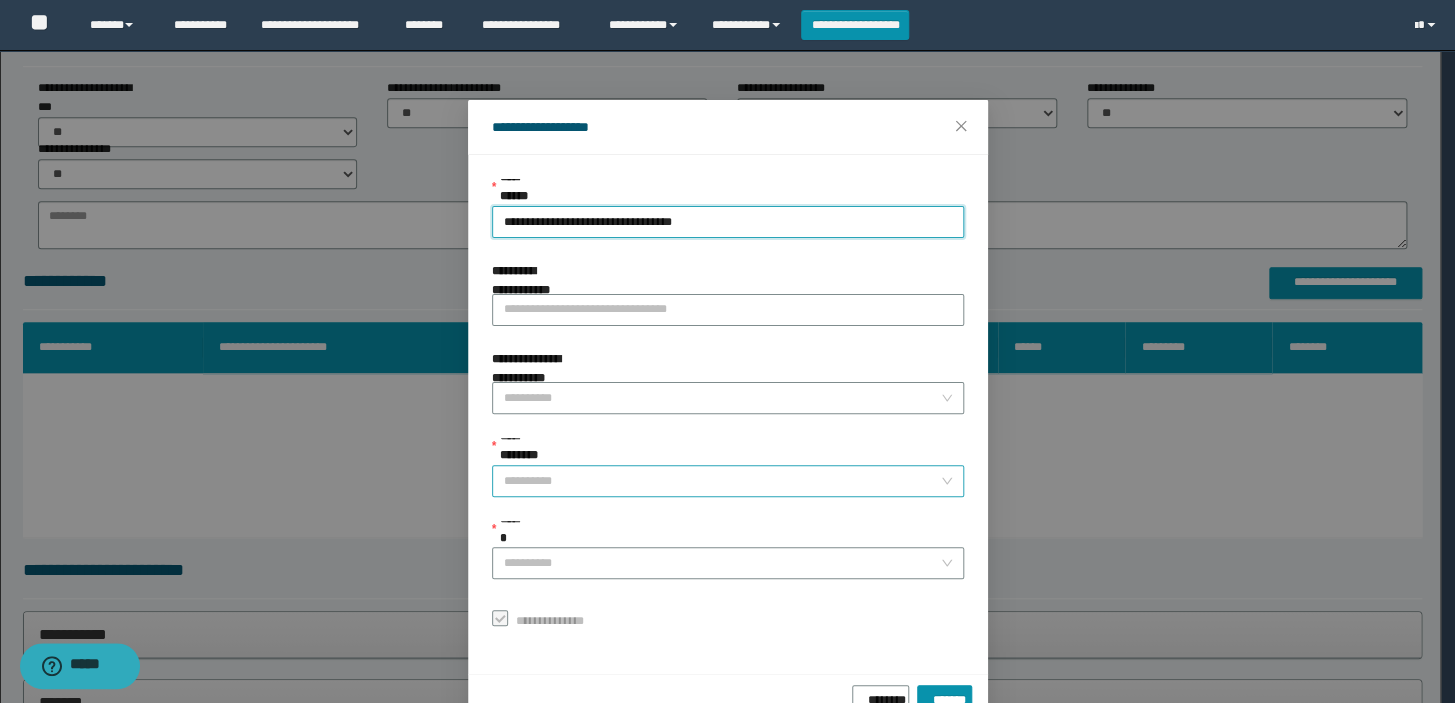 click on "**********" at bounding box center (722, 481) 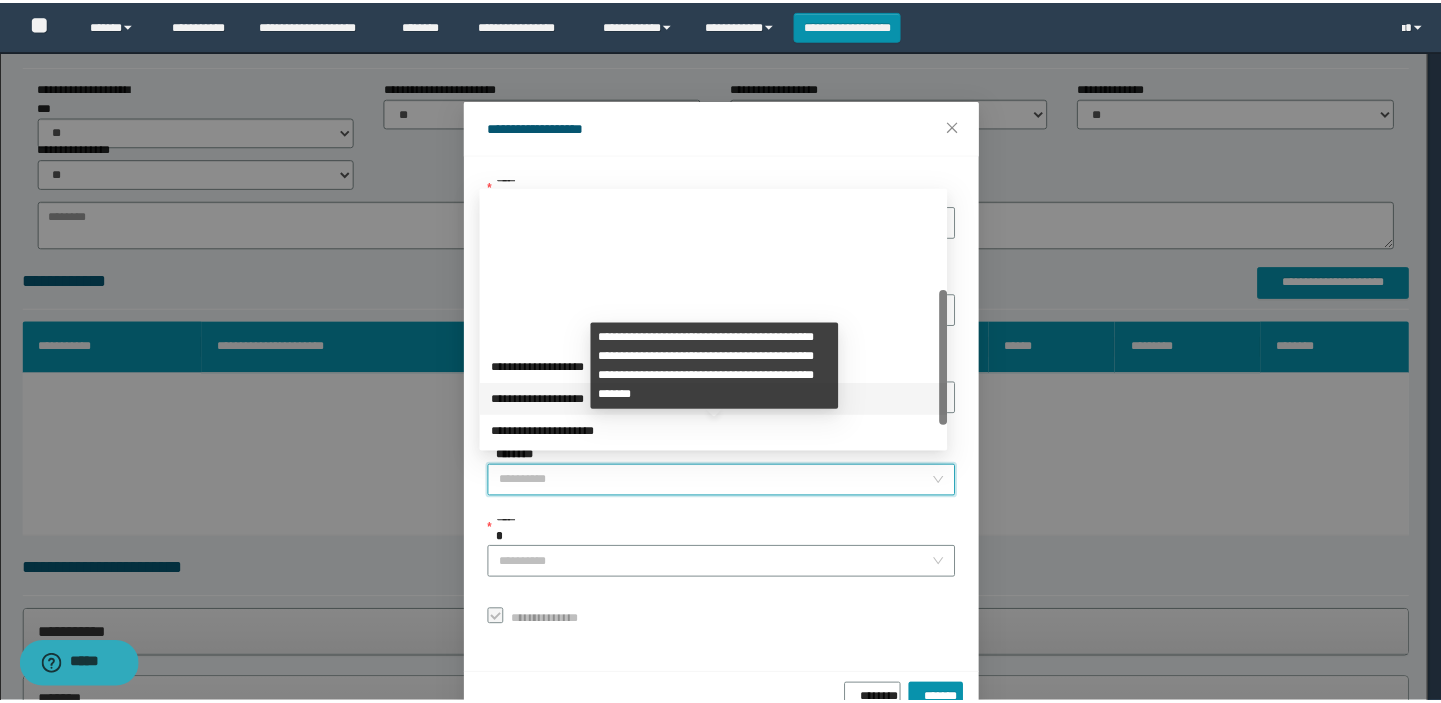 scroll, scrollTop: 223, scrollLeft: 0, axis: vertical 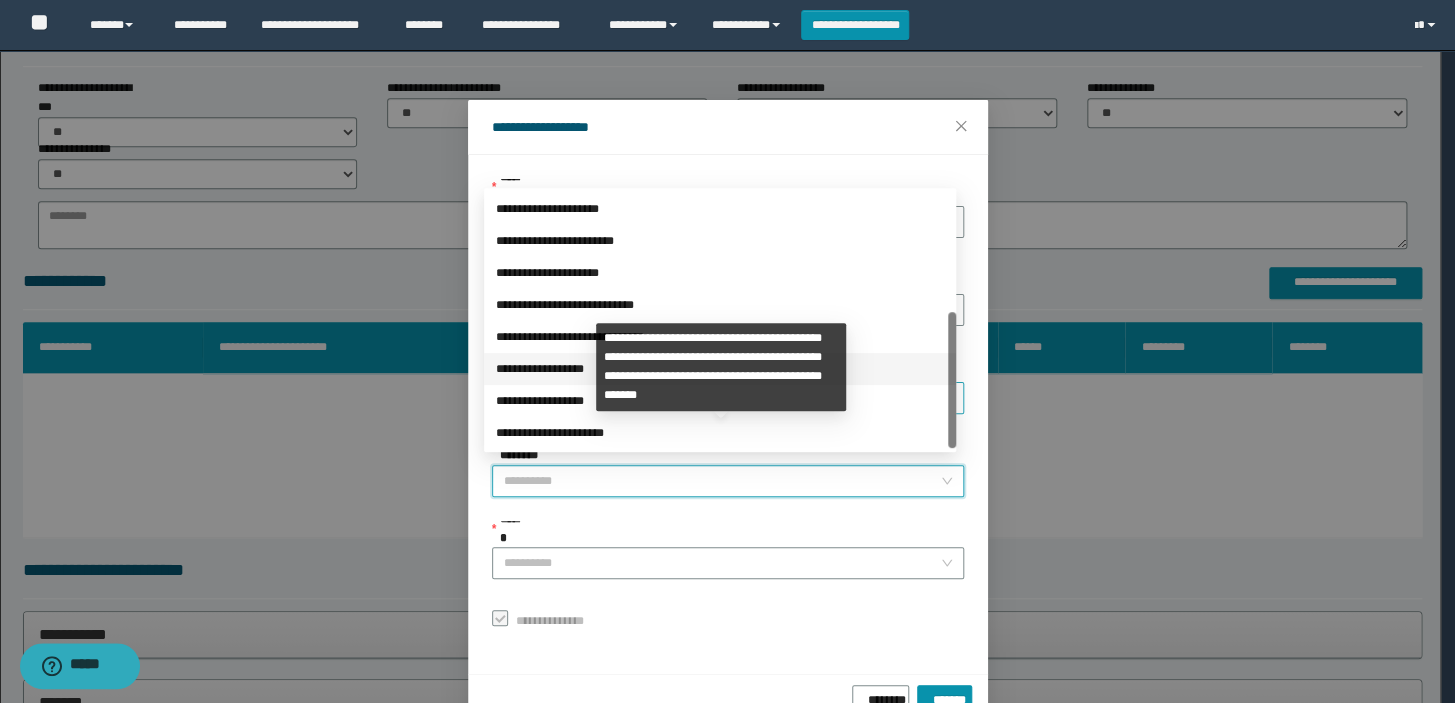 drag, startPoint x: 530, startPoint y: 366, endPoint x: 509, endPoint y: 372, distance: 21.84033 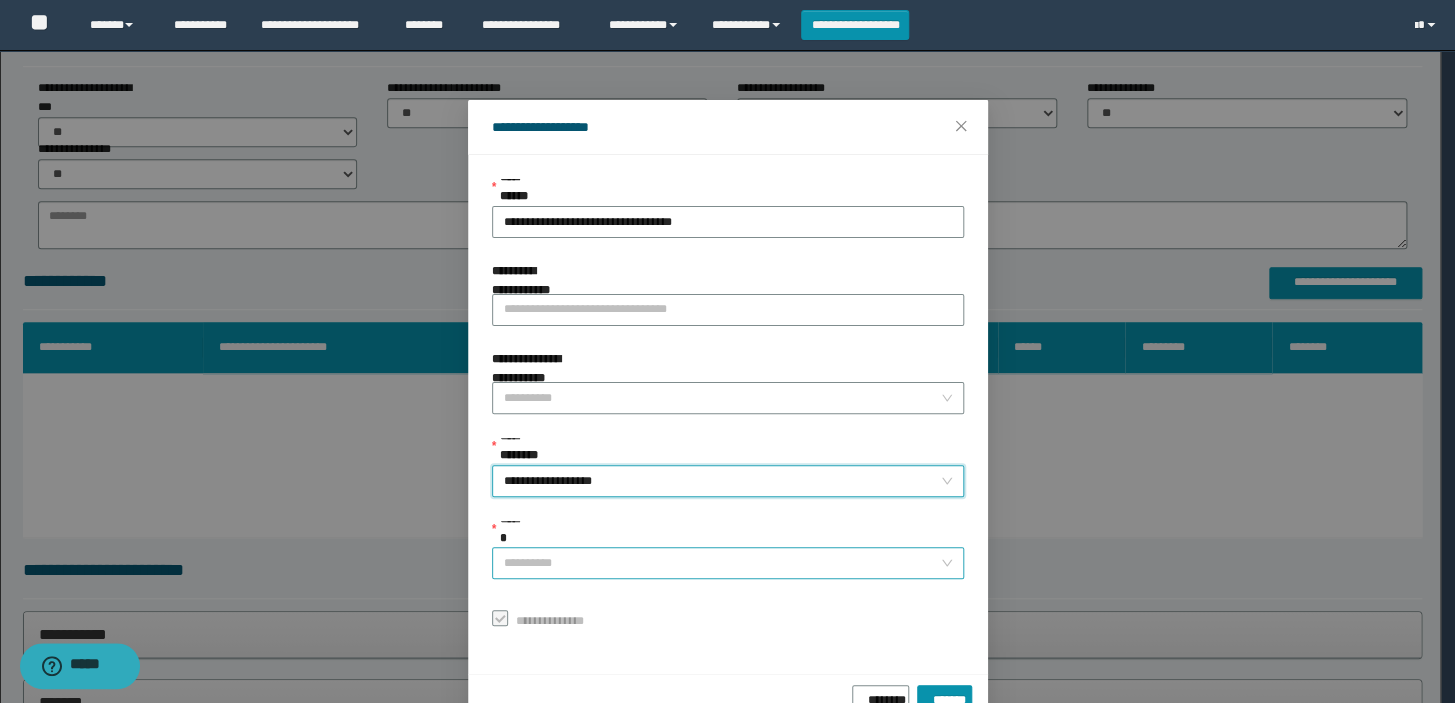 click on "******" at bounding box center (722, 563) 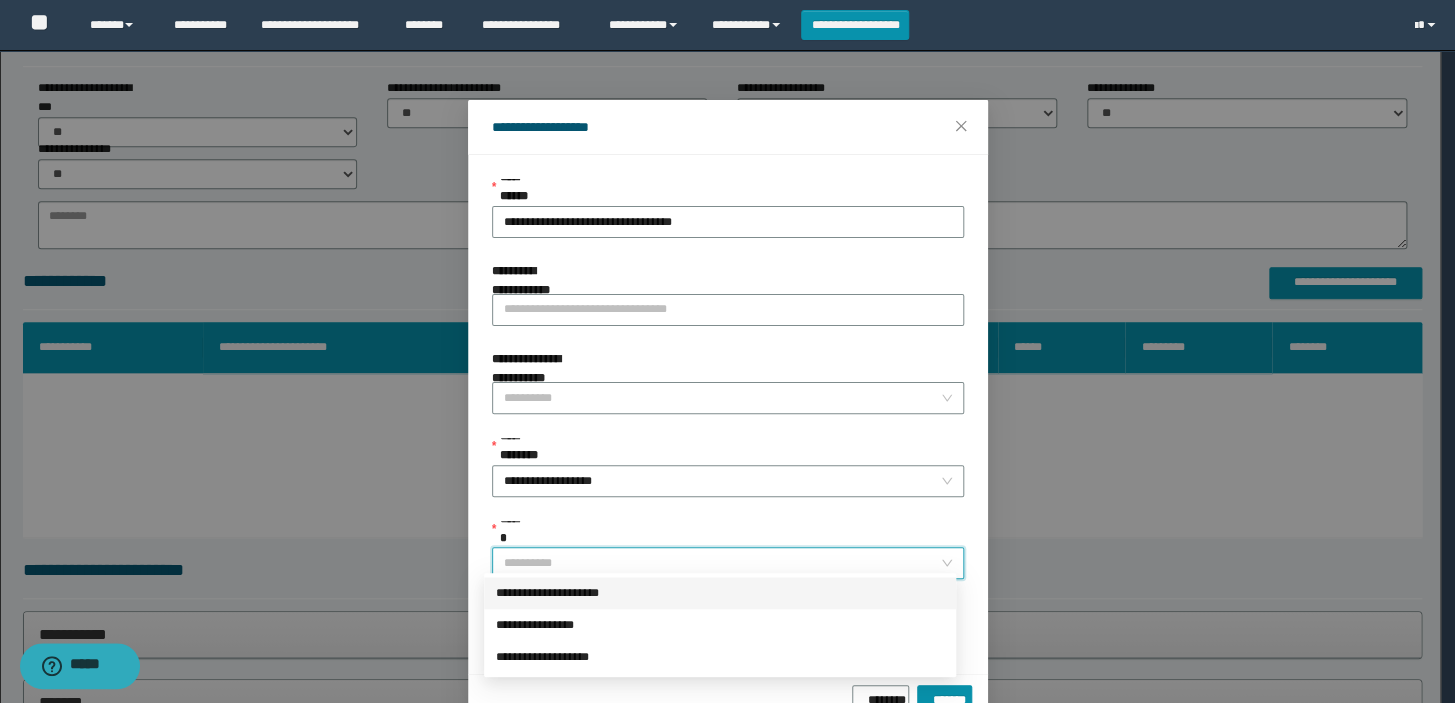 click on "**********" at bounding box center [720, 593] 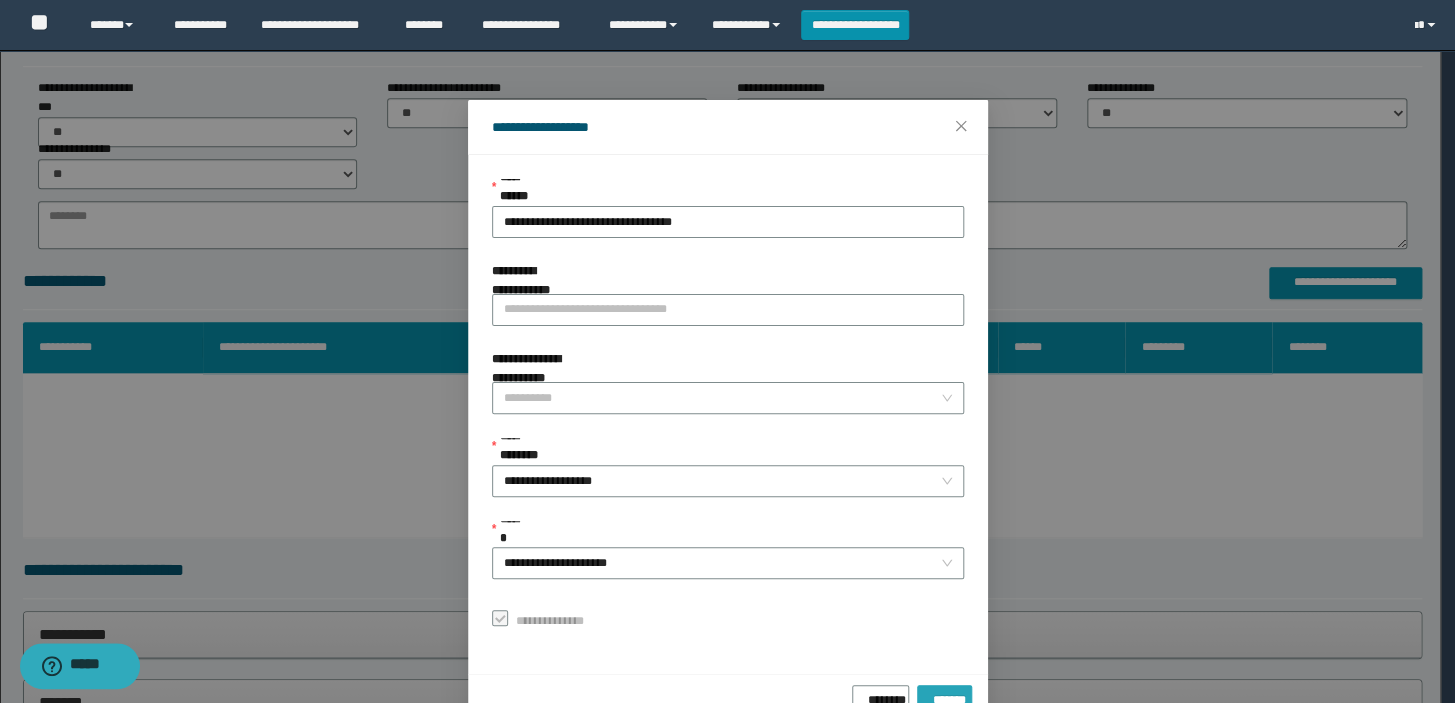 click on "*******" at bounding box center (944, 701) 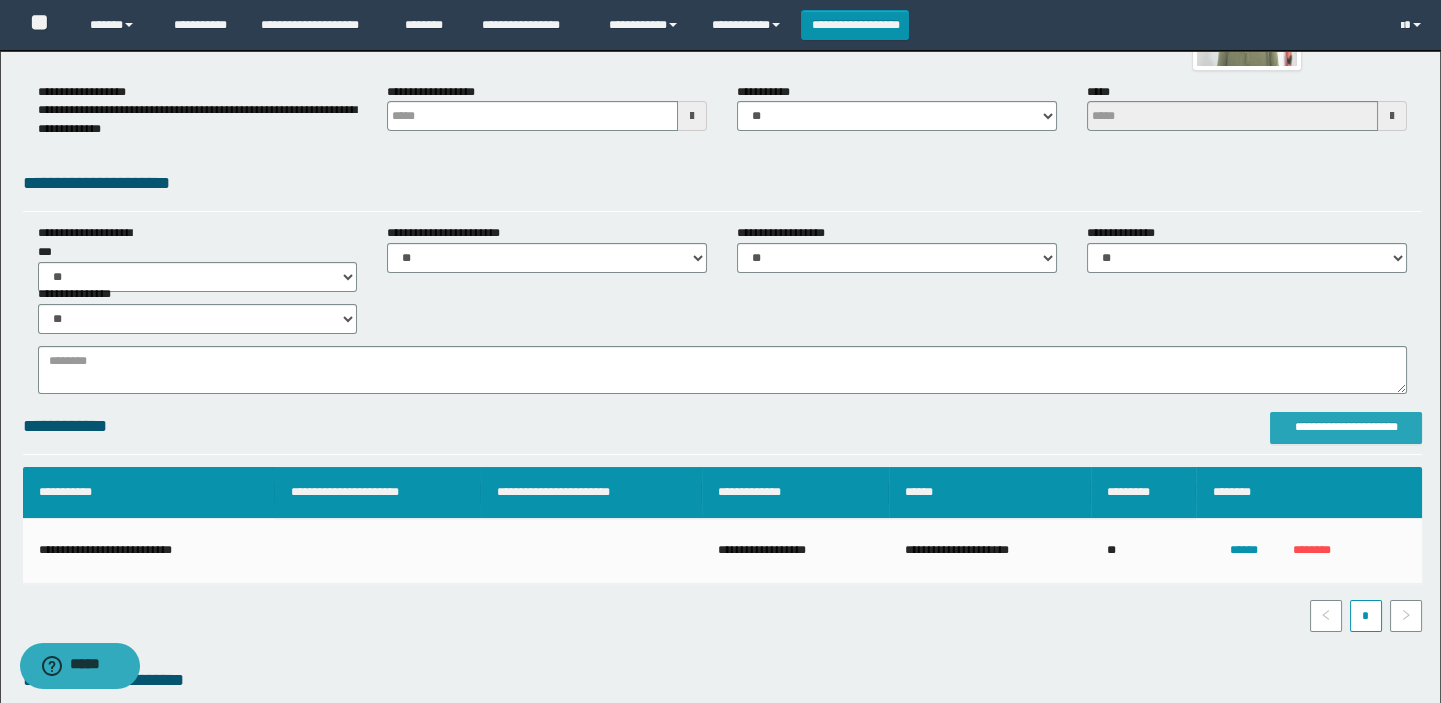 scroll, scrollTop: 0, scrollLeft: 0, axis: both 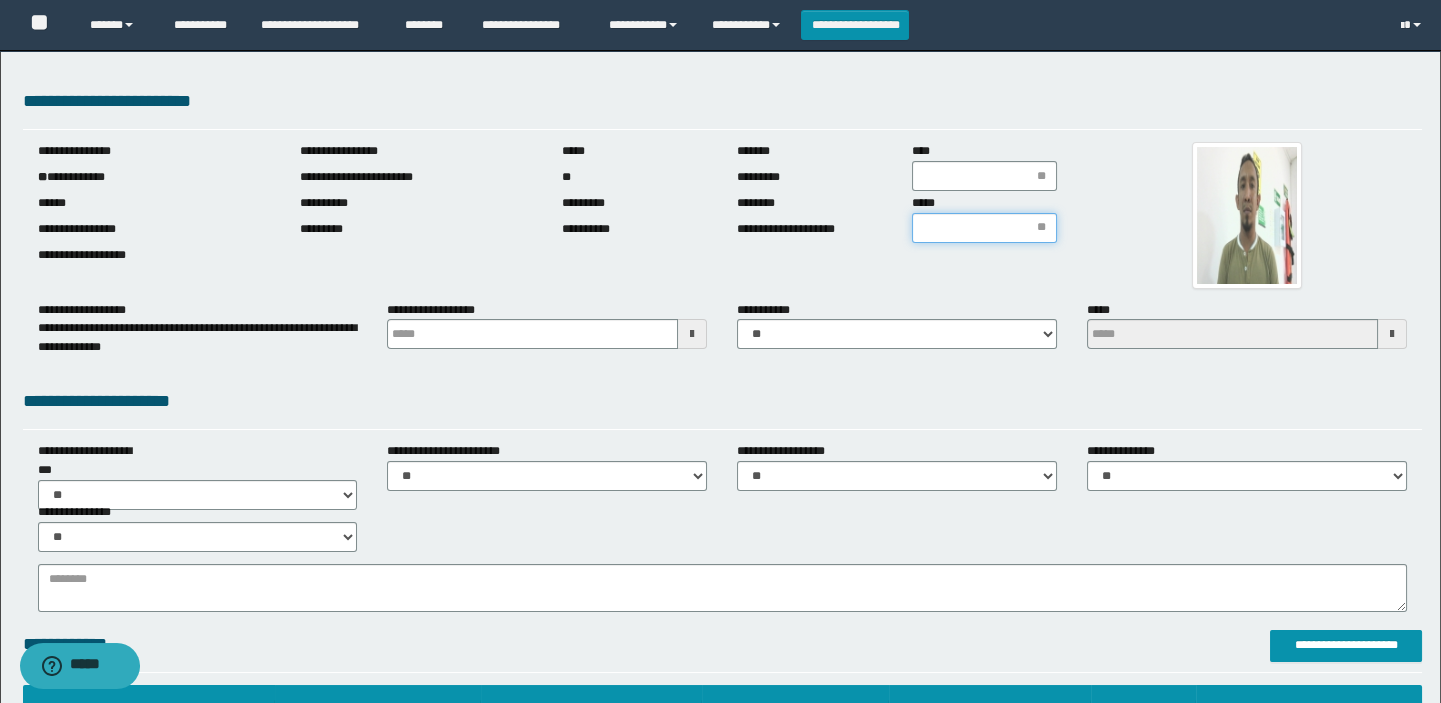 click on "*****" at bounding box center (984, 228) 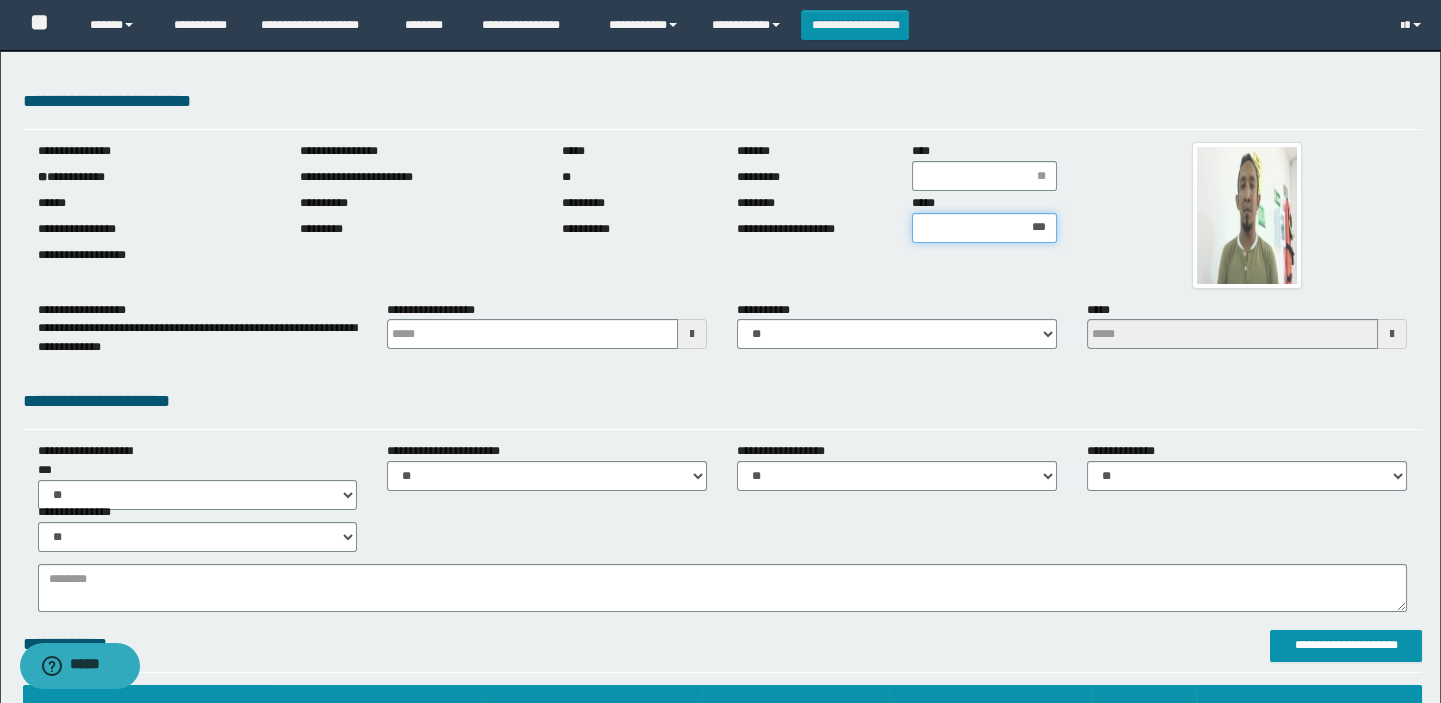 type on "****" 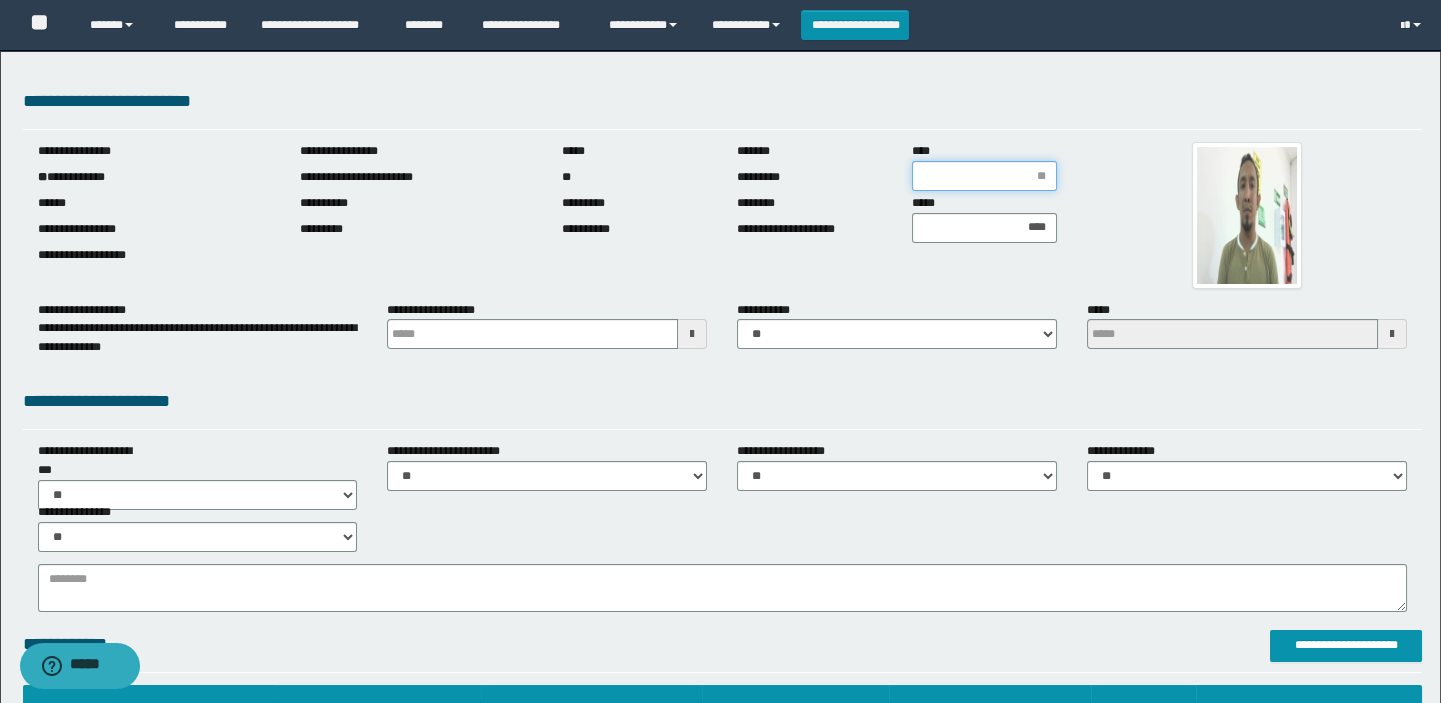 click on "****" at bounding box center [984, 176] 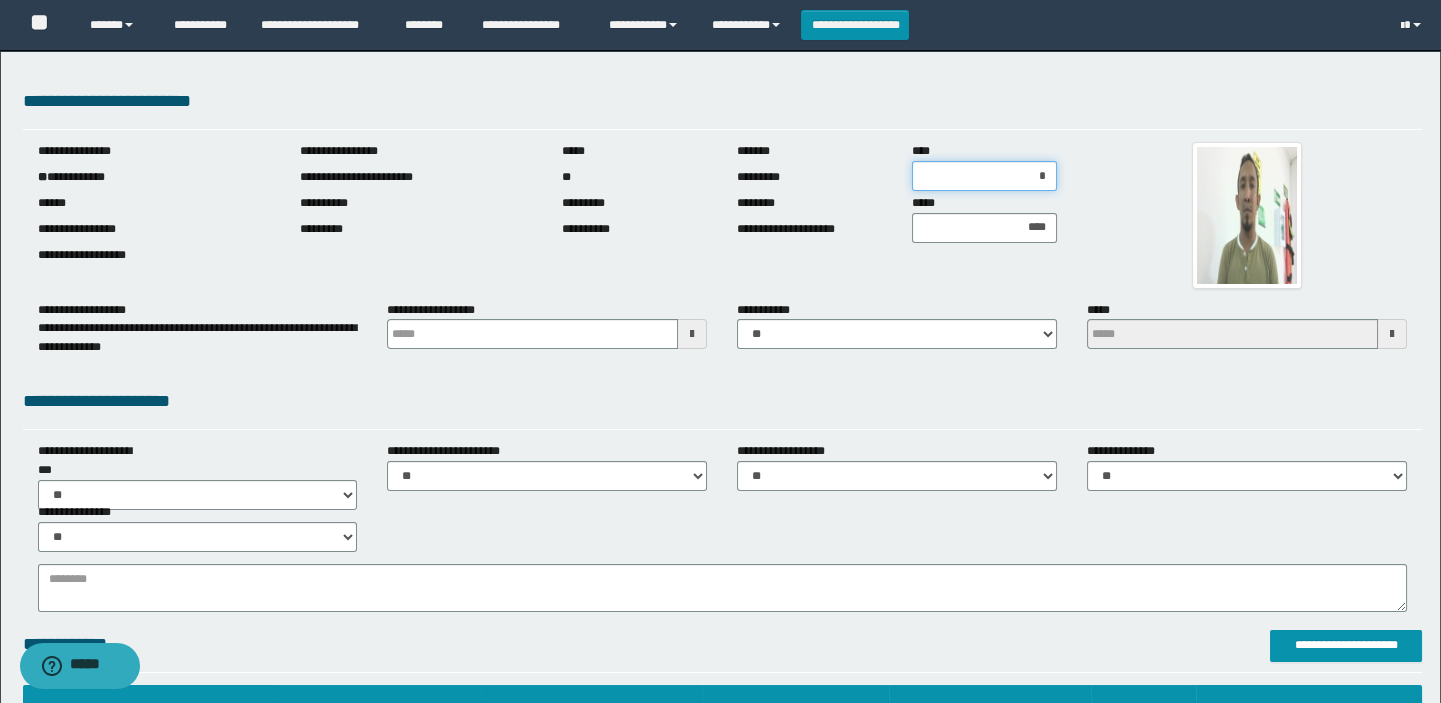 type on "**" 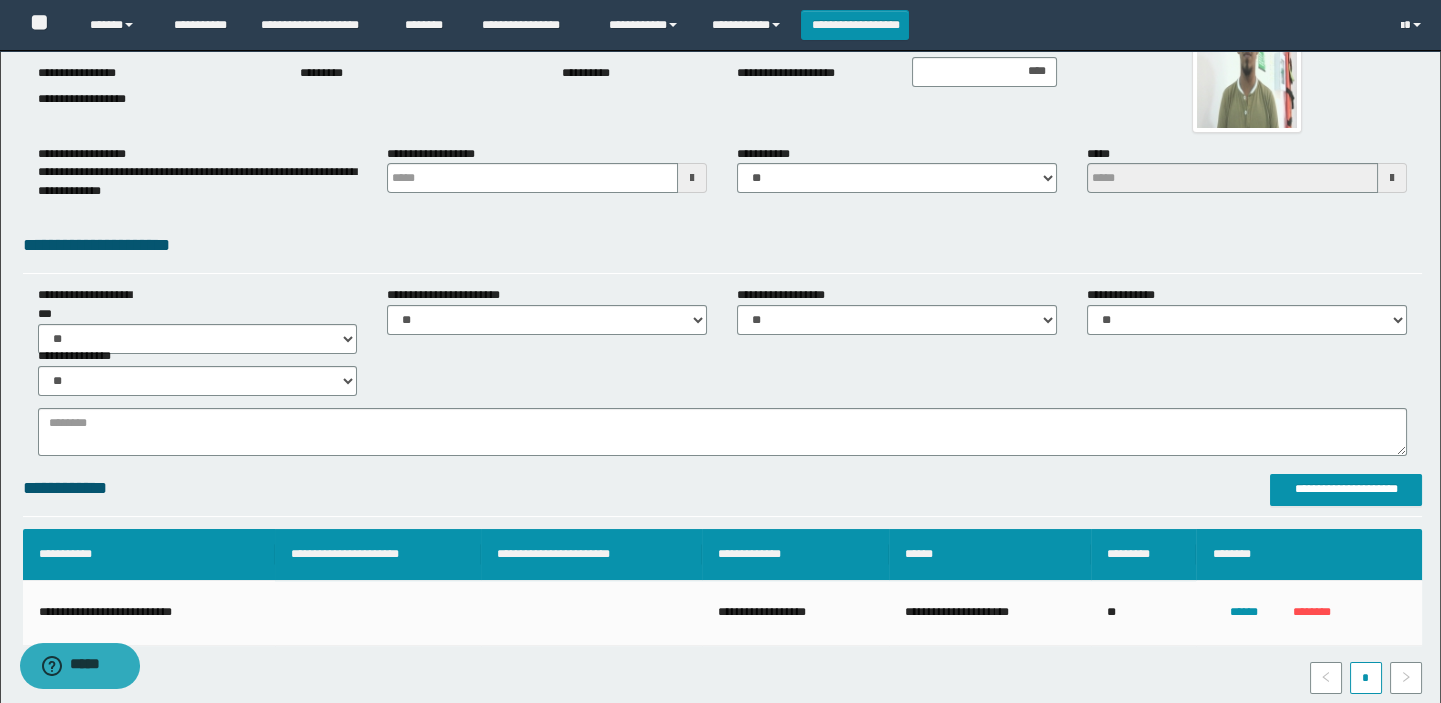 scroll, scrollTop: 0, scrollLeft: 0, axis: both 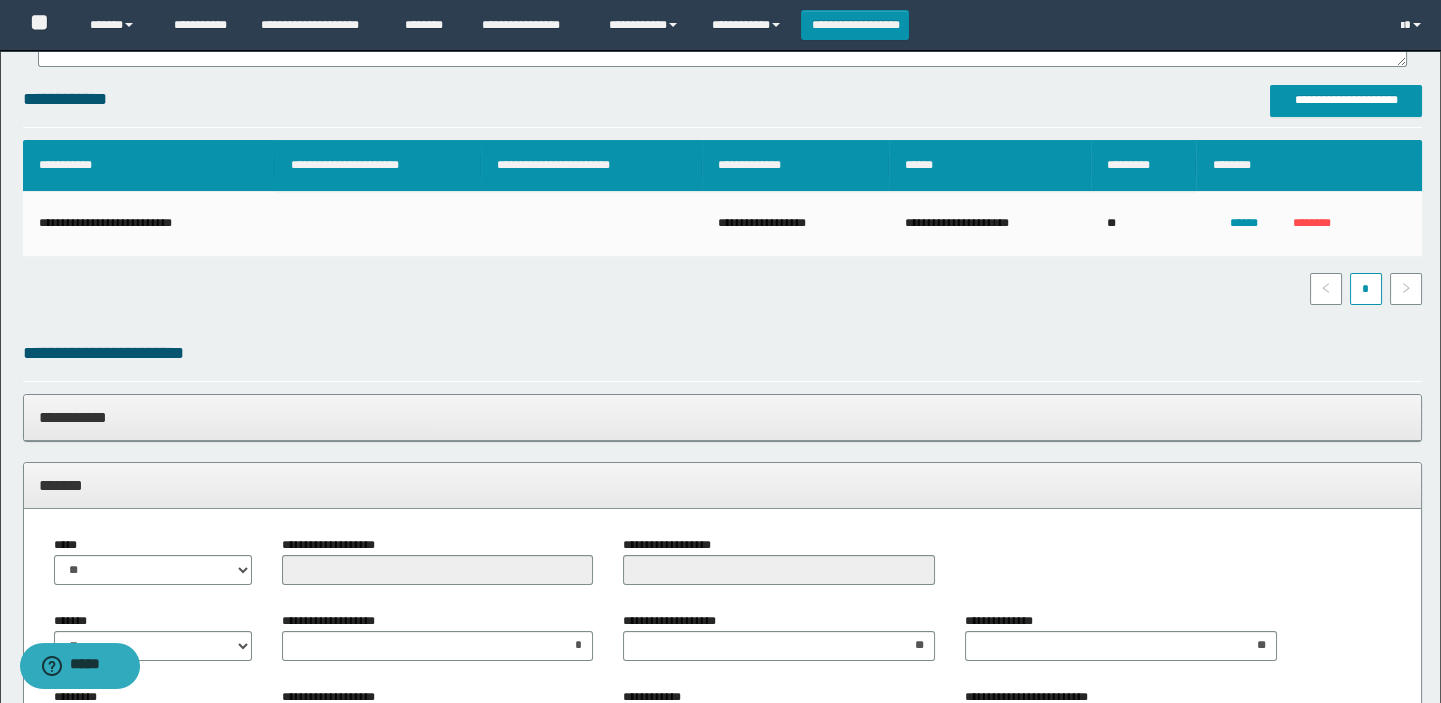 drag, startPoint x: 548, startPoint y: 557, endPoint x: 429, endPoint y: 346, distance: 242.24368 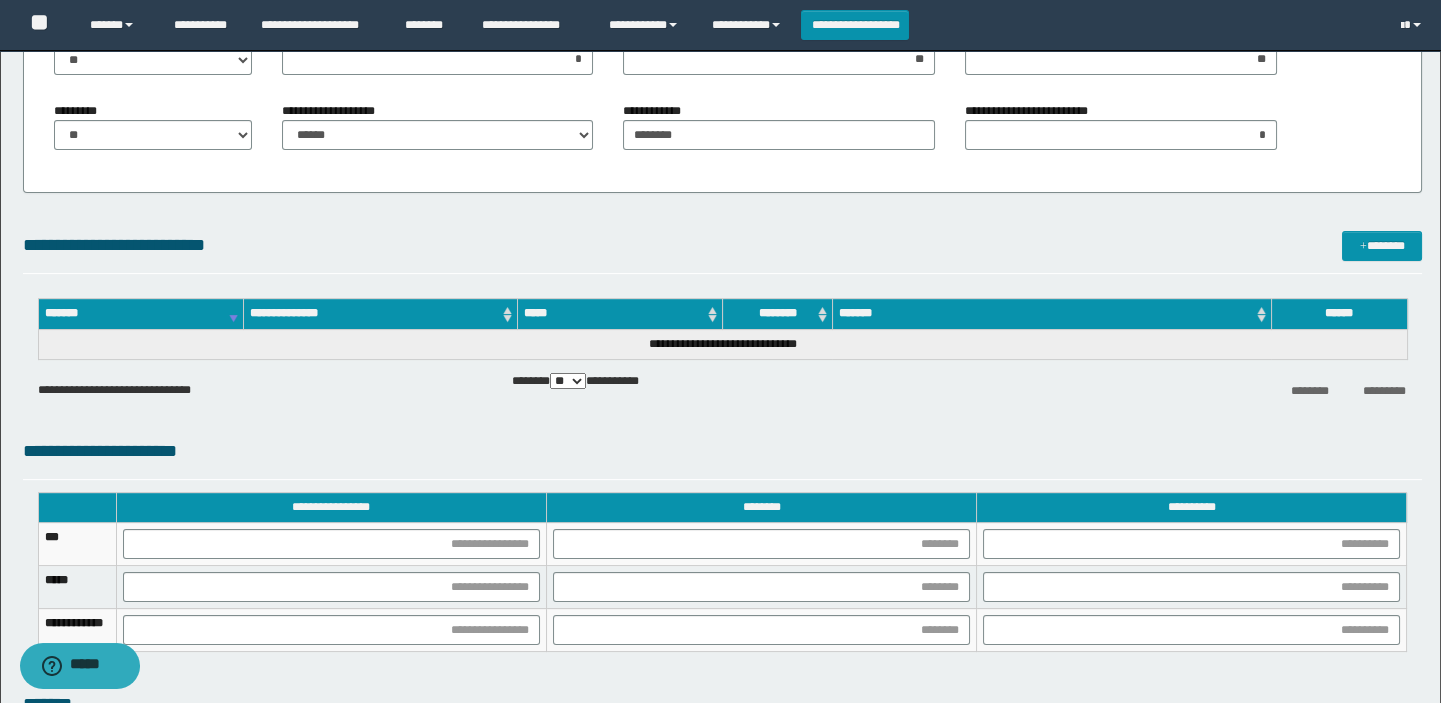 scroll, scrollTop: 1363, scrollLeft: 0, axis: vertical 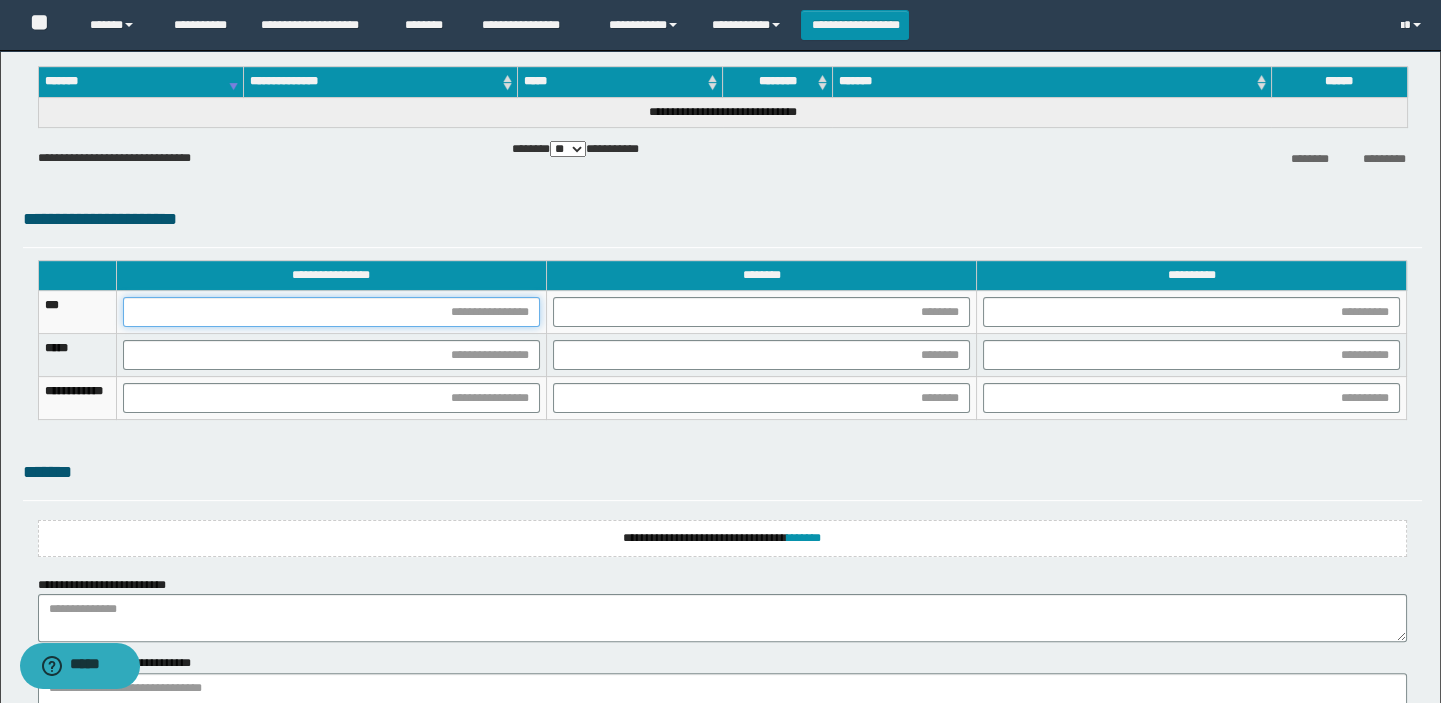 click at bounding box center [331, 312] 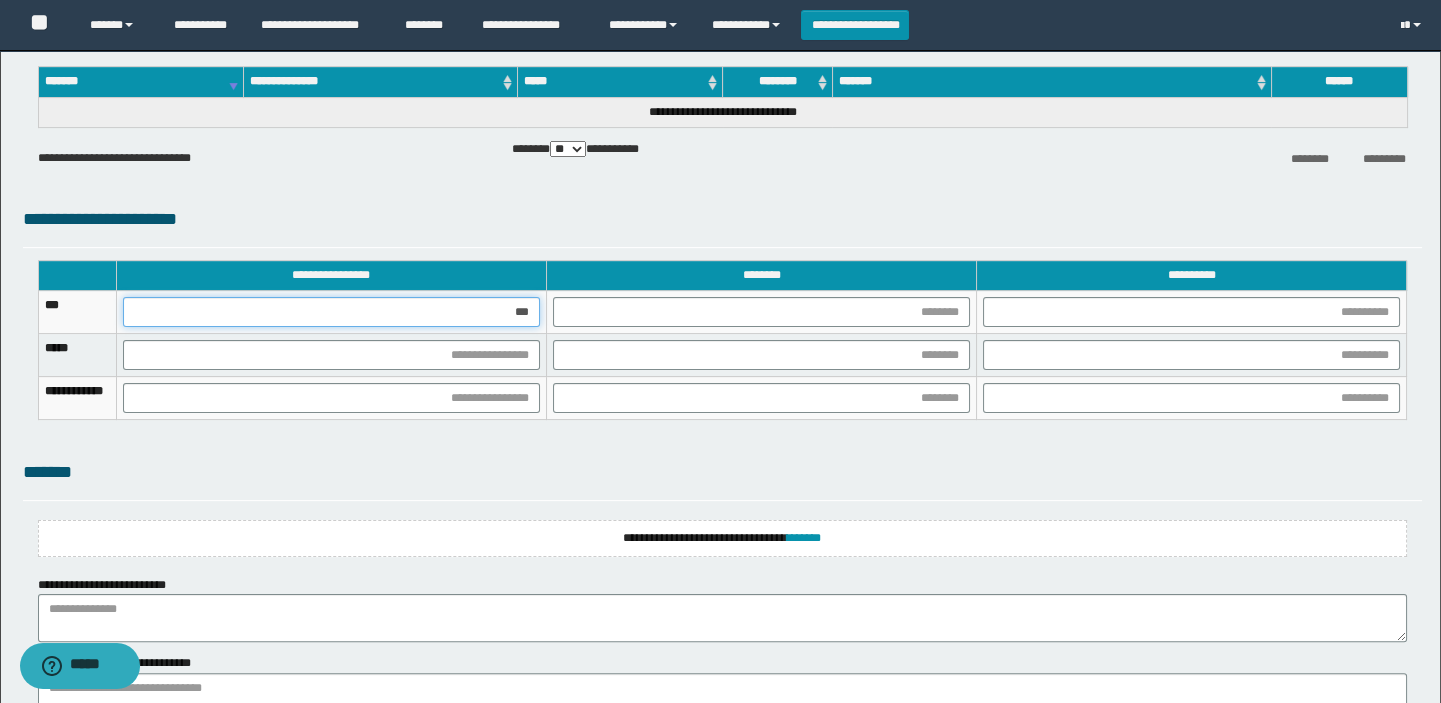 type on "****" 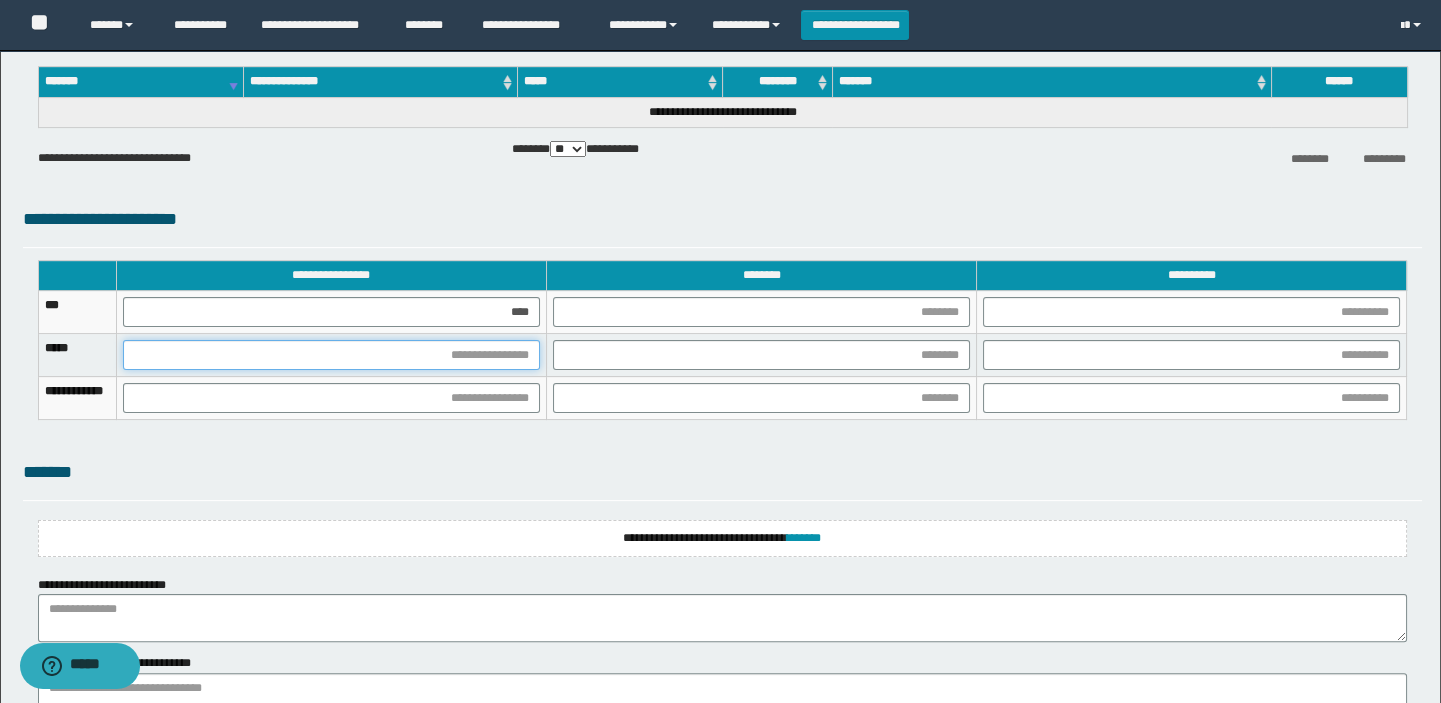 click at bounding box center (331, 355) 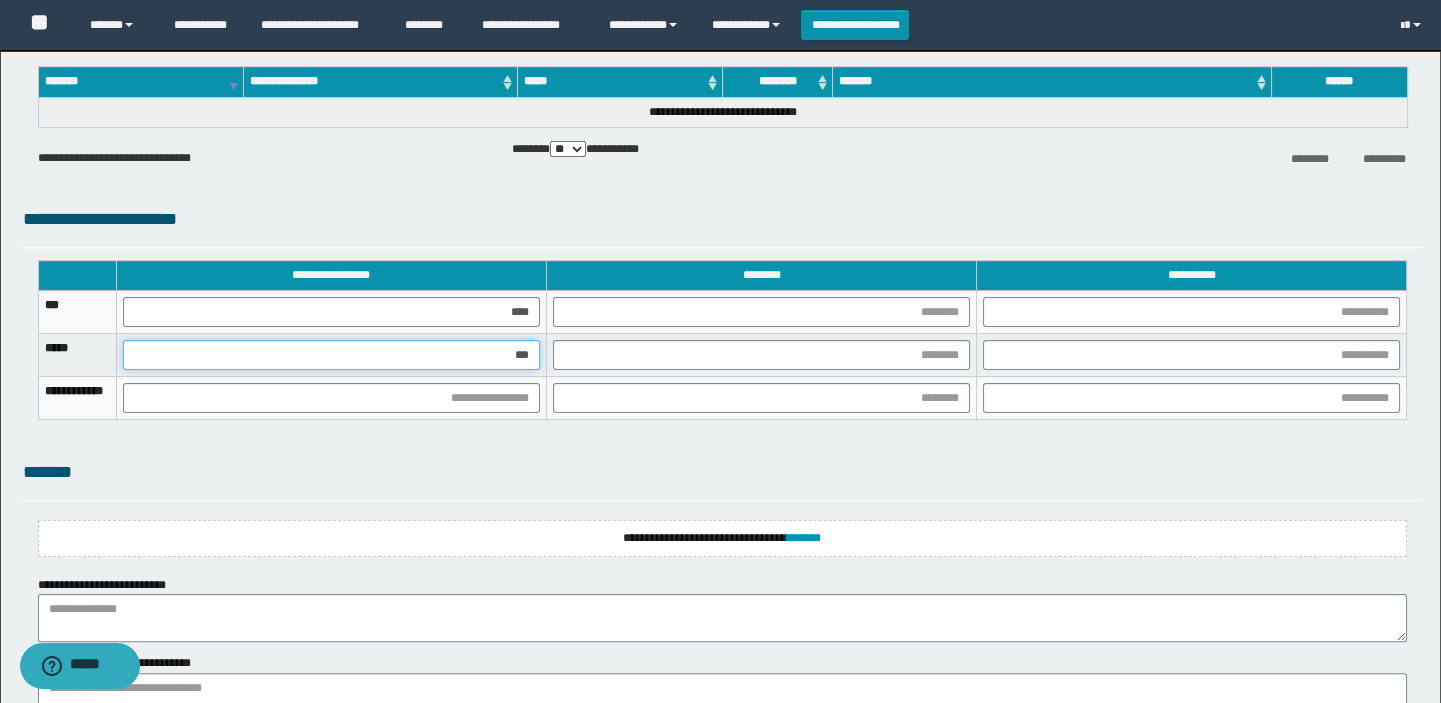 type on "****" 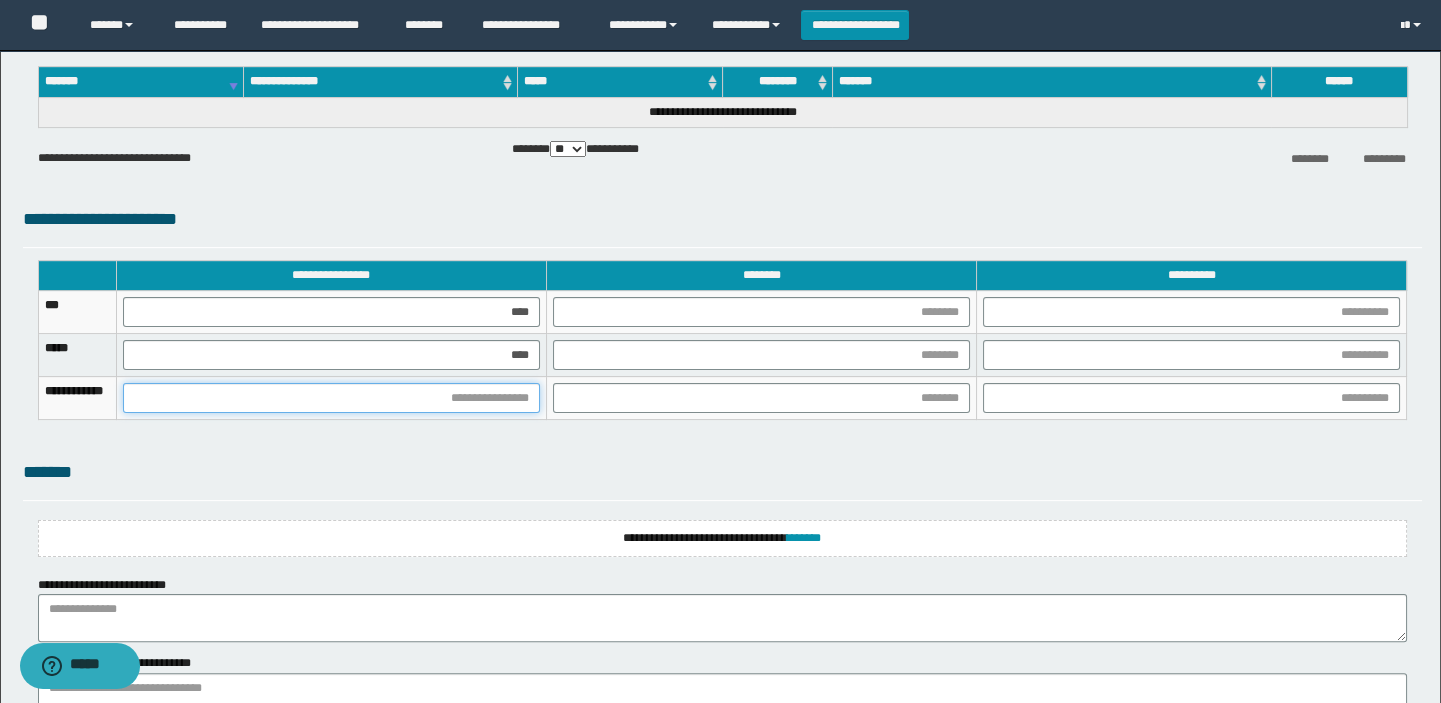 click at bounding box center [331, 398] 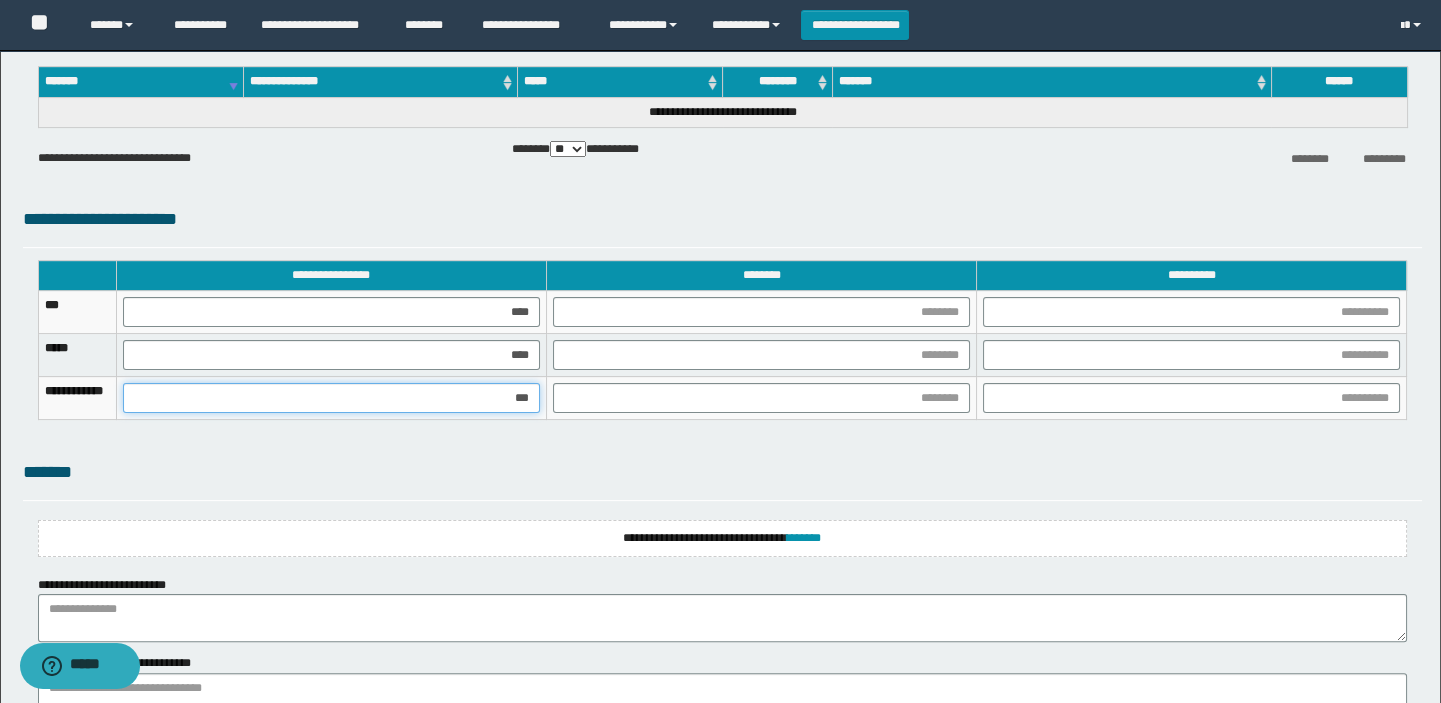 type on "****" 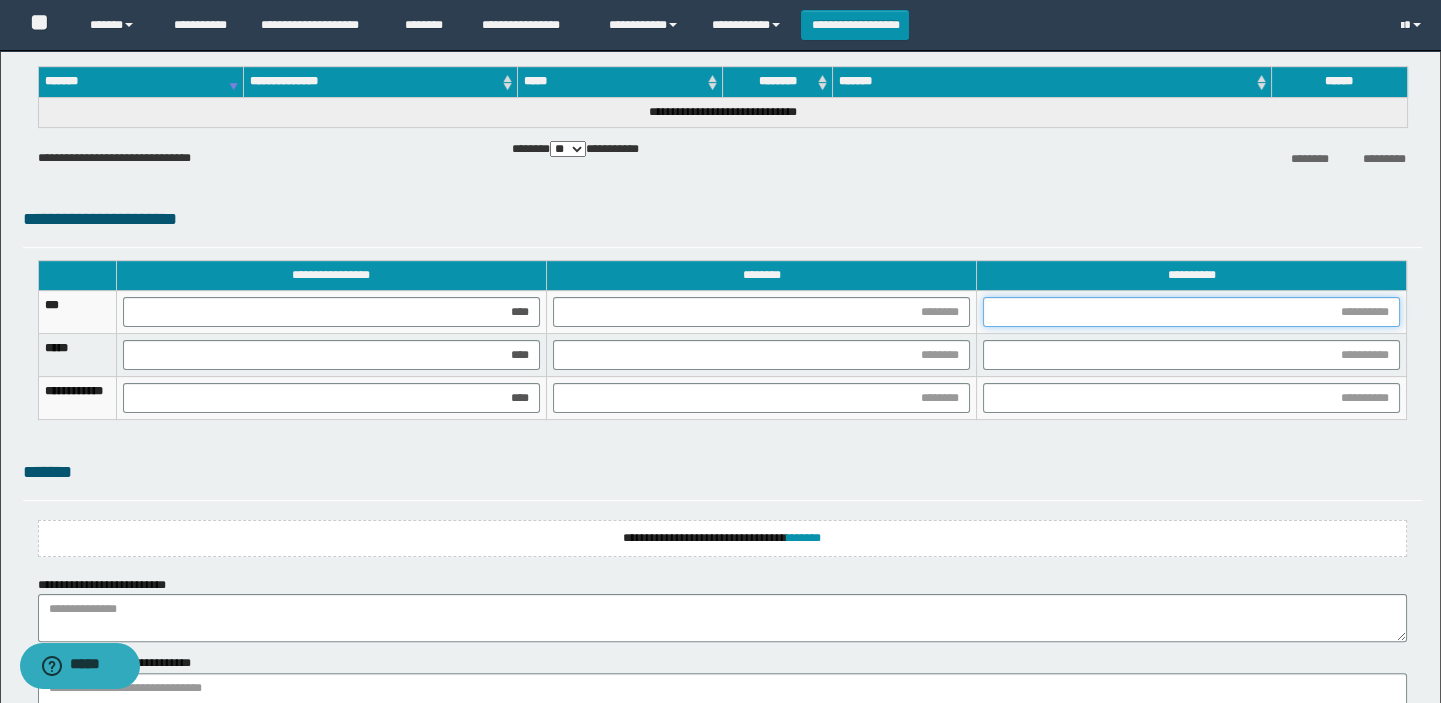 click at bounding box center (1191, 312) 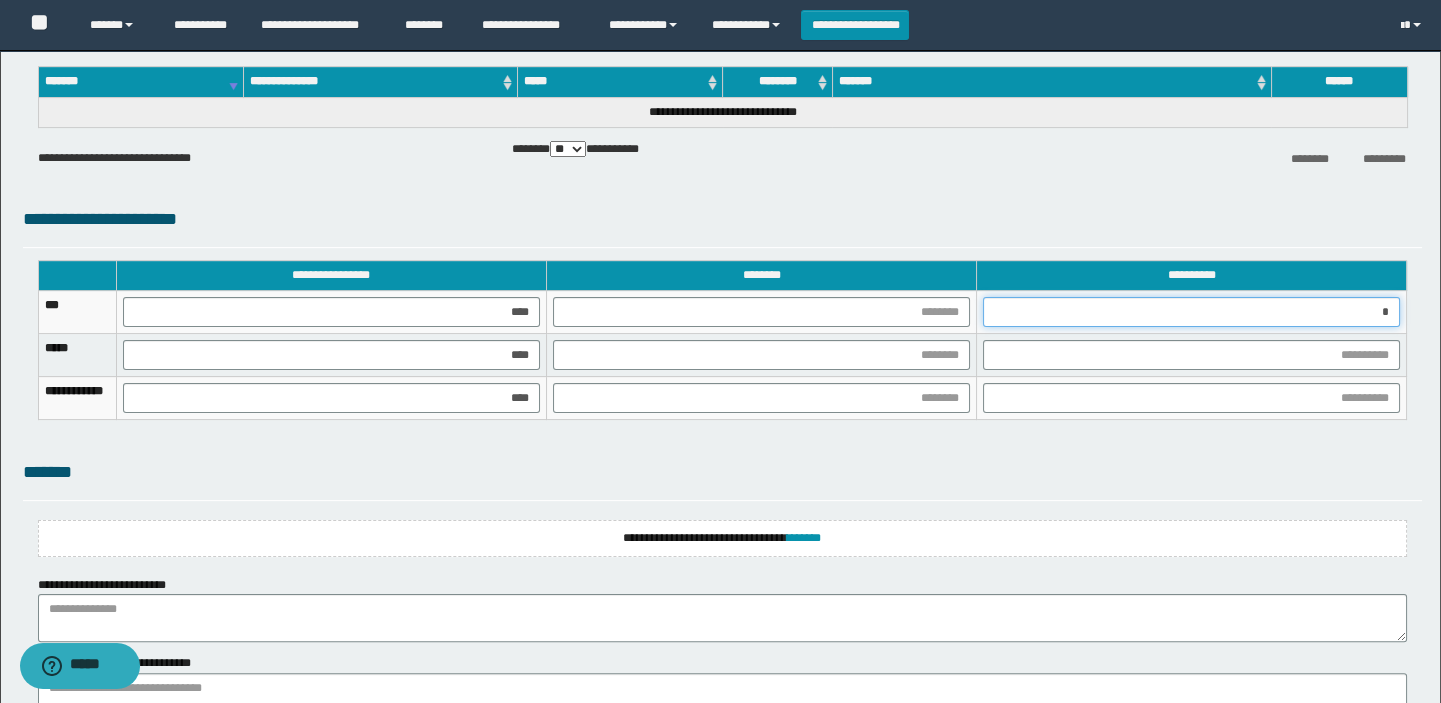 type on "**" 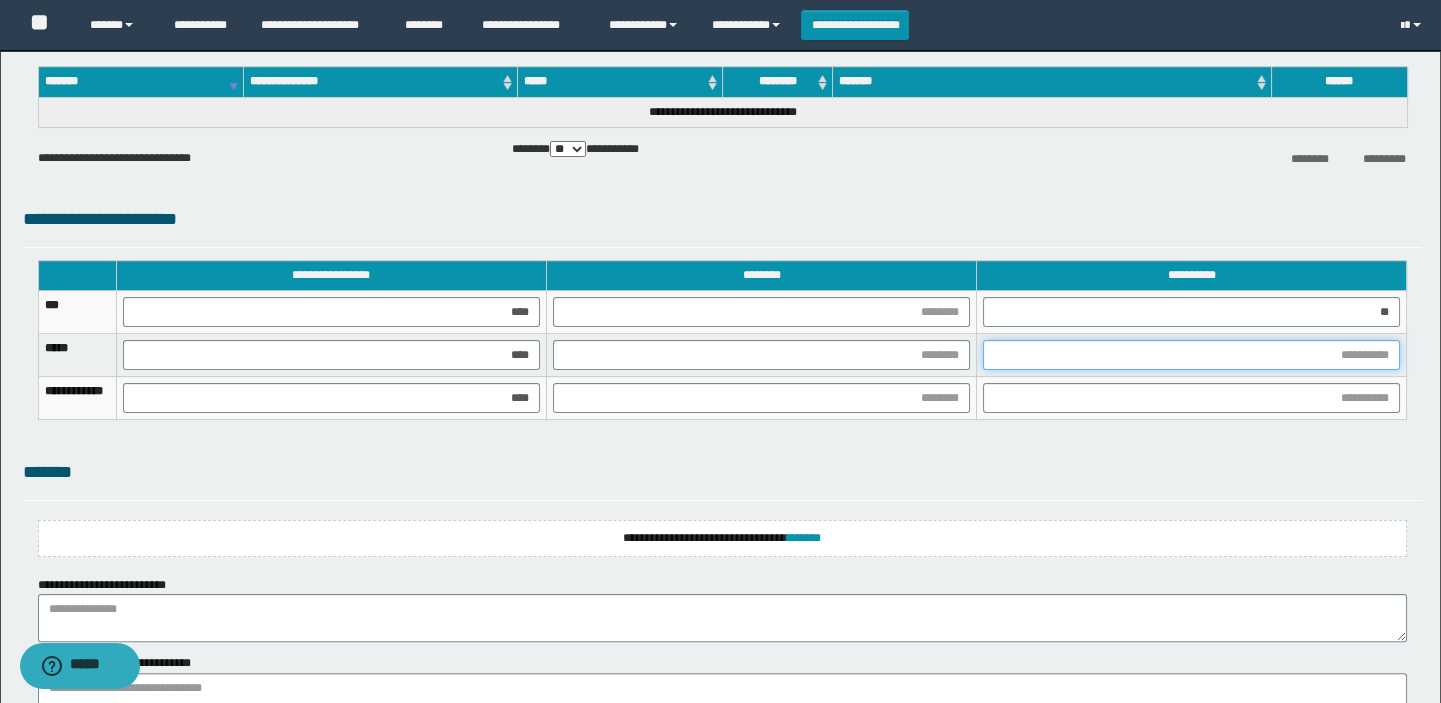 click at bounding box center (1191, 355) 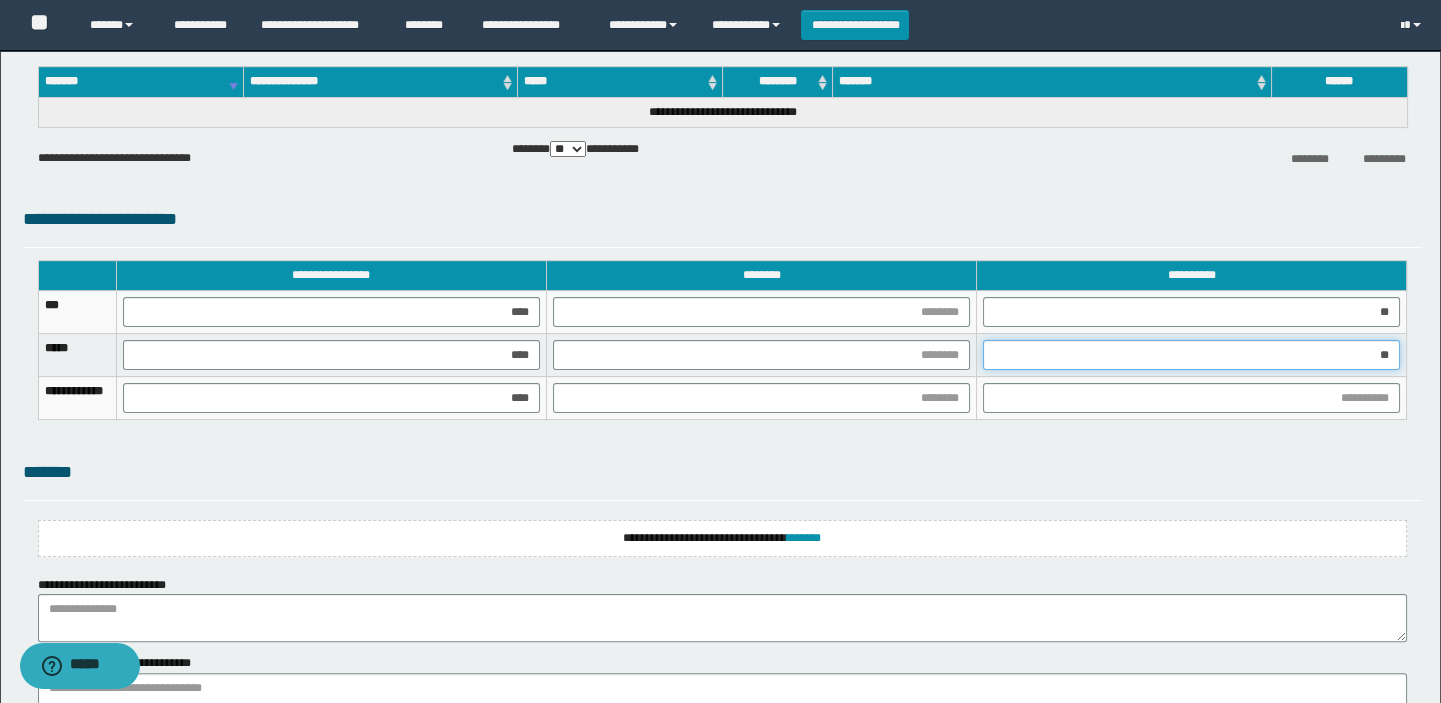 type on "***" 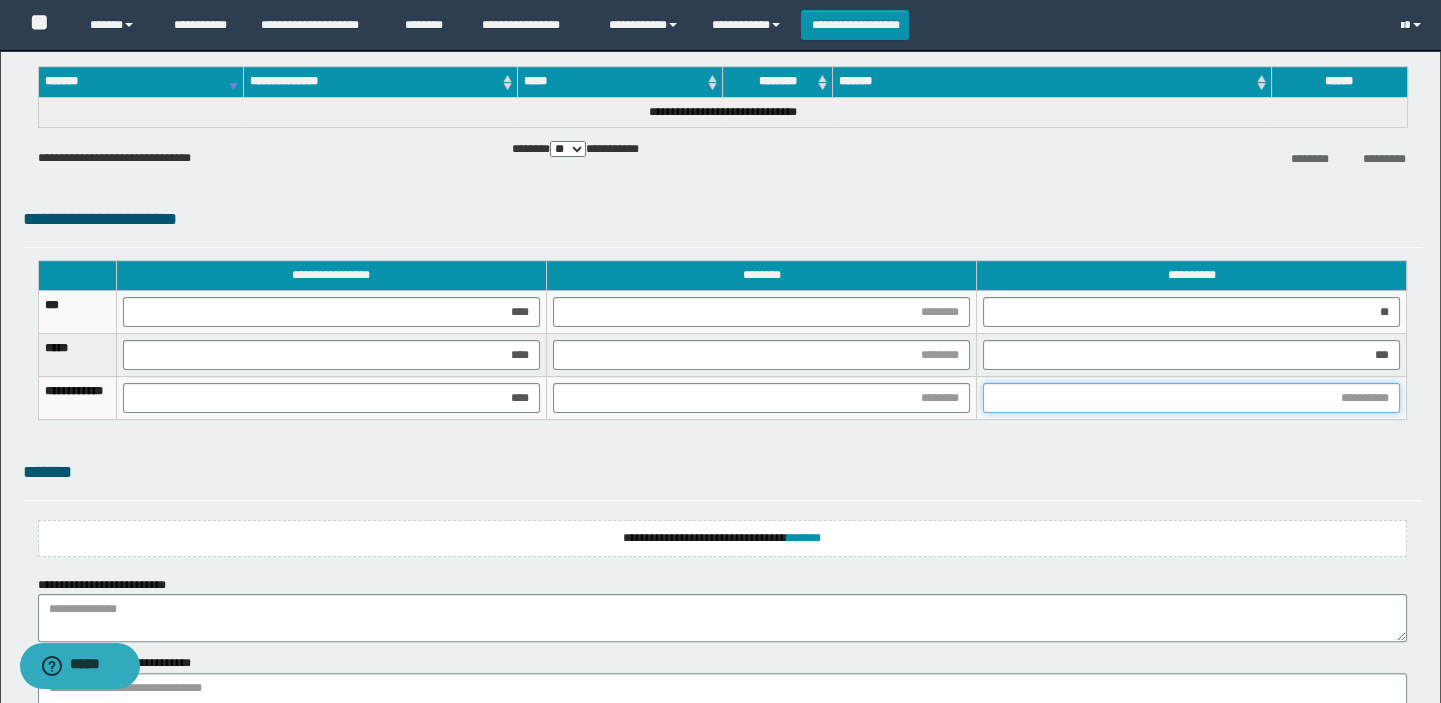 click at bounding box center (1191, 398) 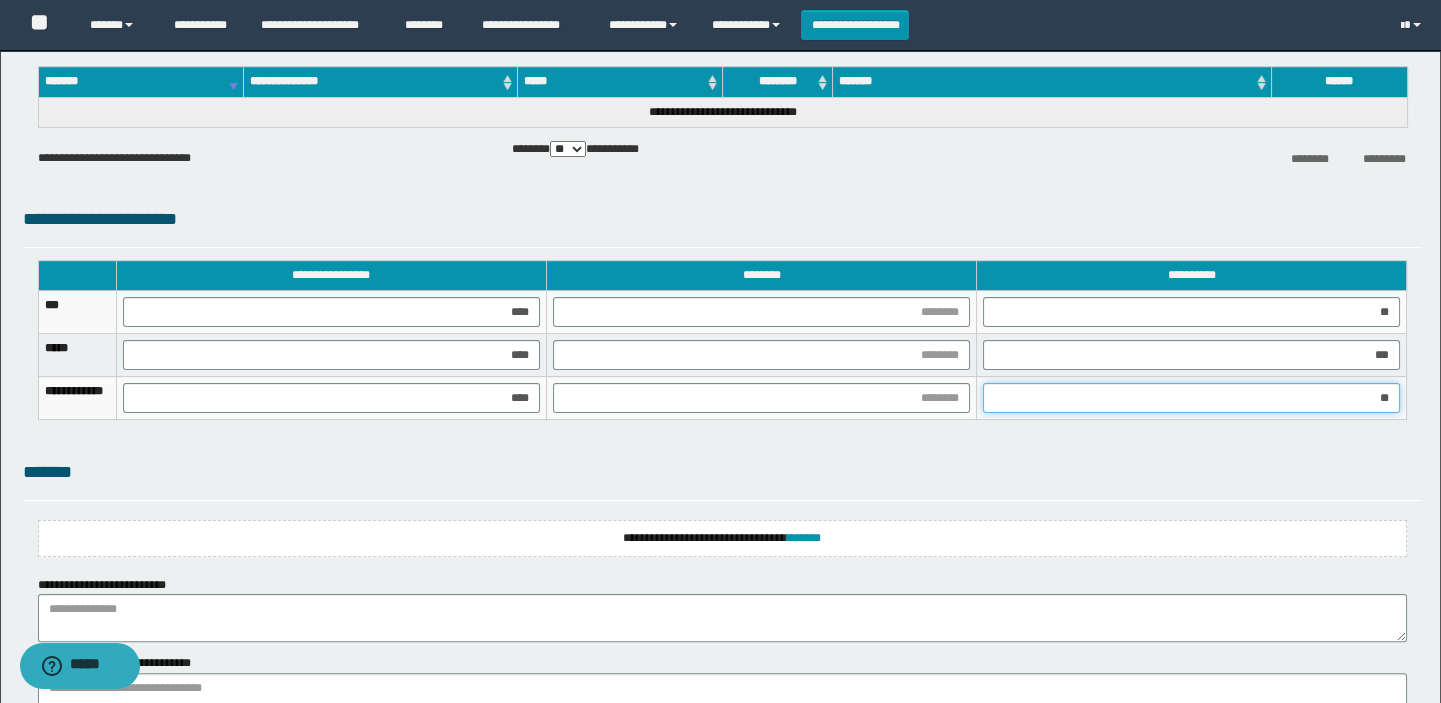 type on "***" 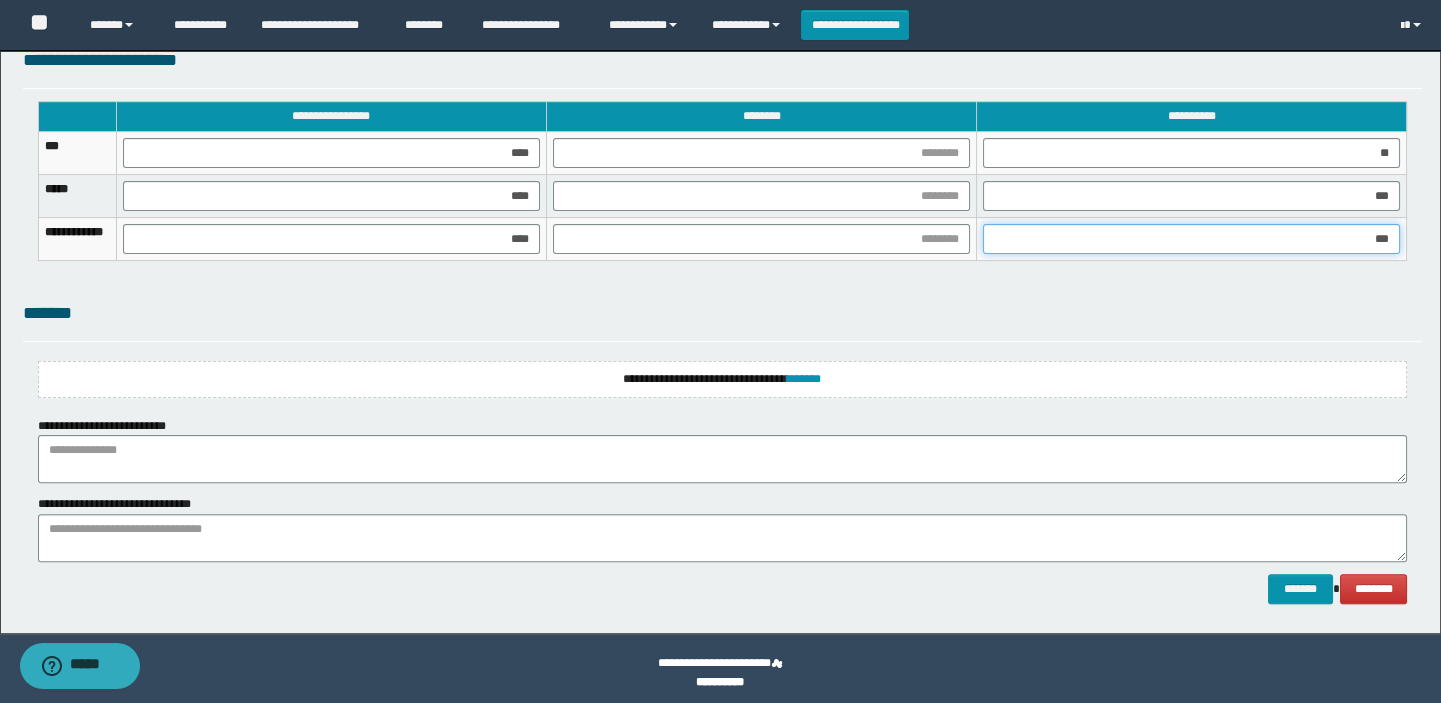 scroll, scrollTop: 1530, scrollLeft: 0, axis: vertical 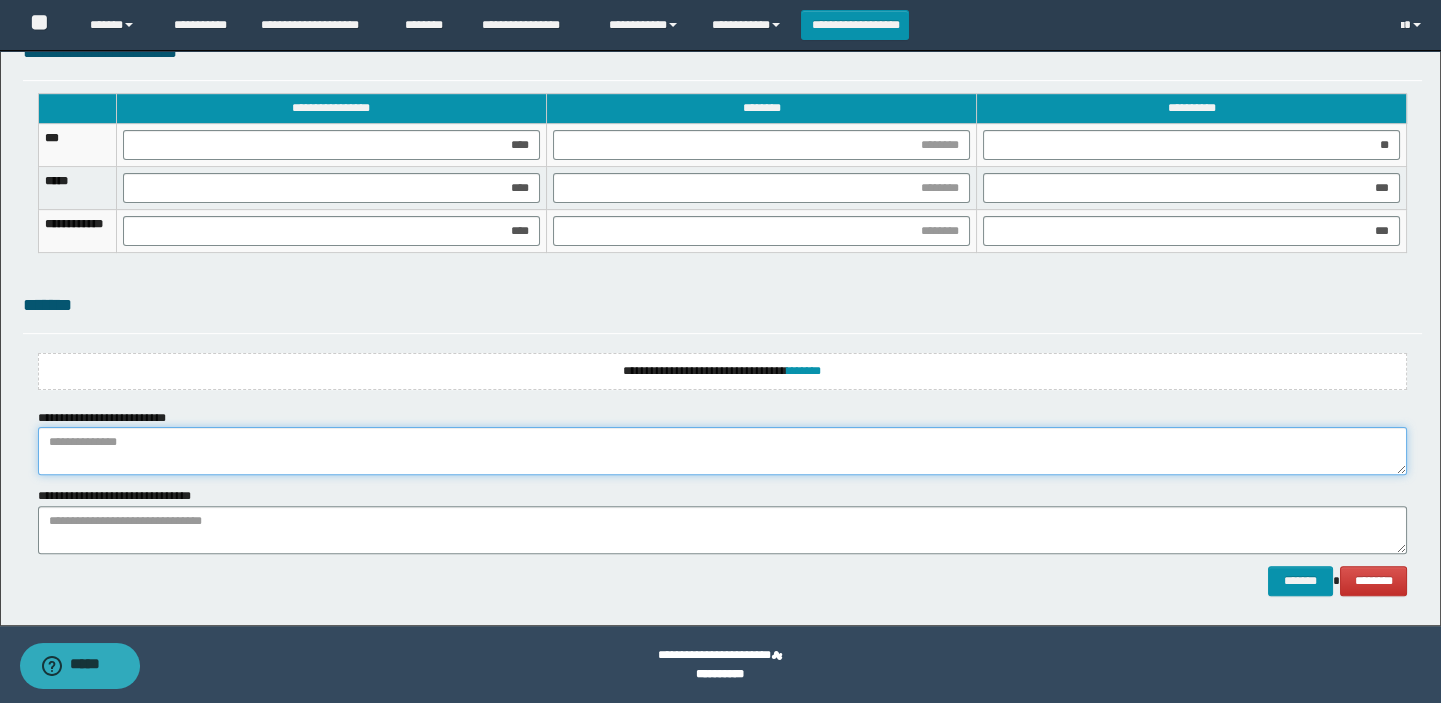 click at bounding box center (723, 451) 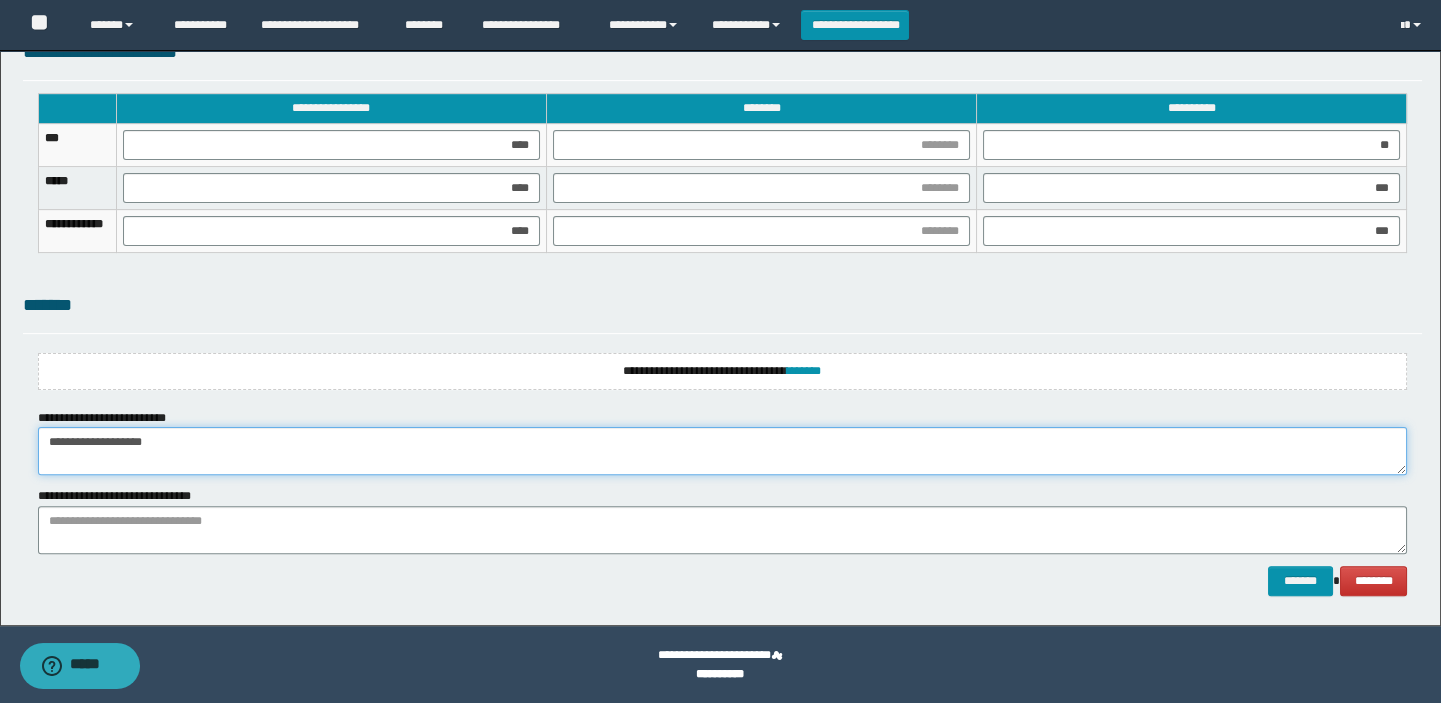 type on "**********" 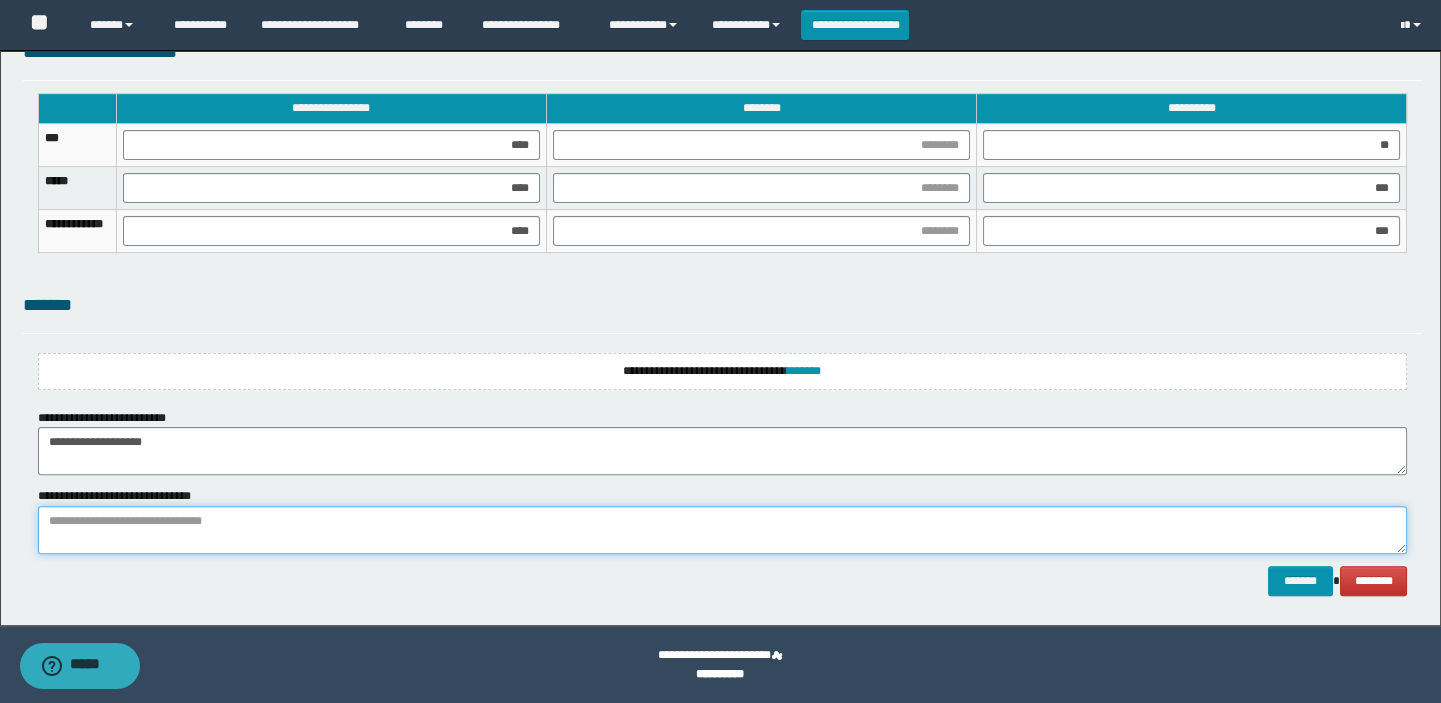 click at bounding box center [723, 530] 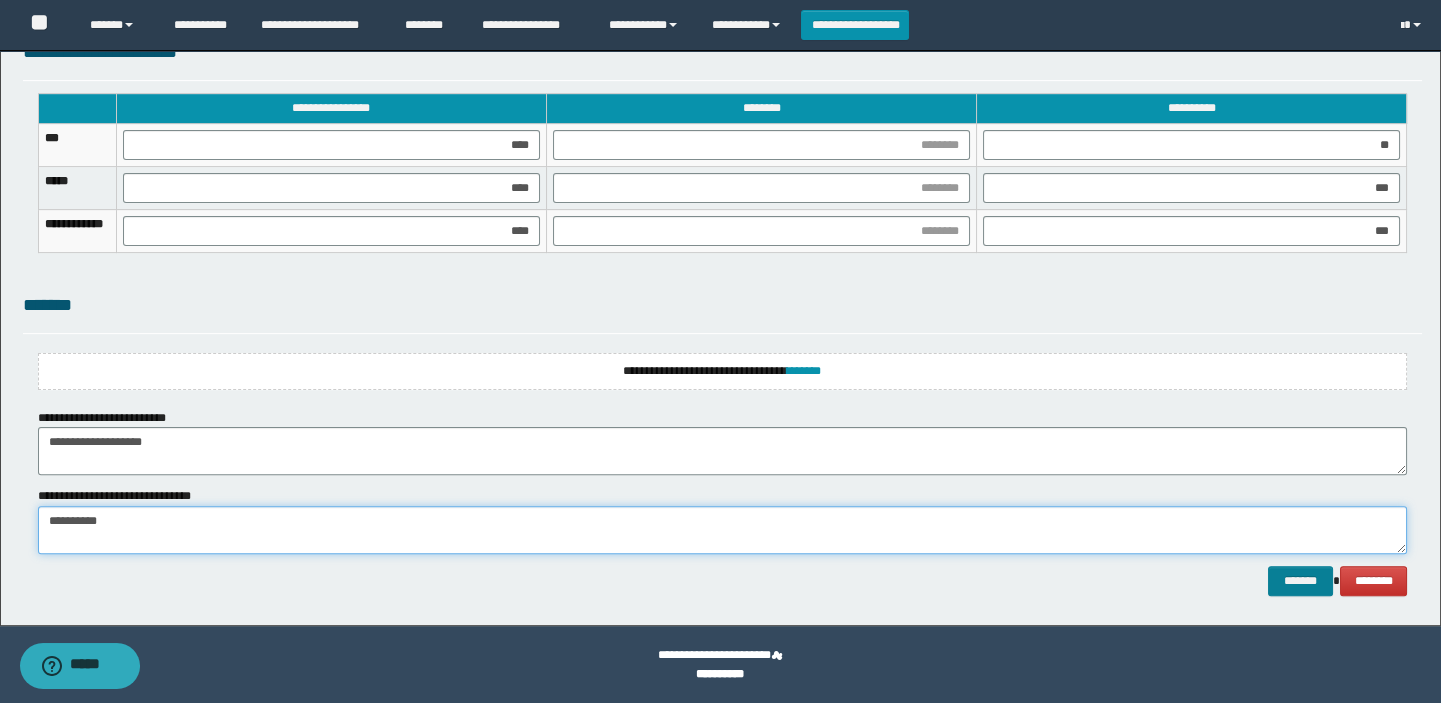 type on "**********" 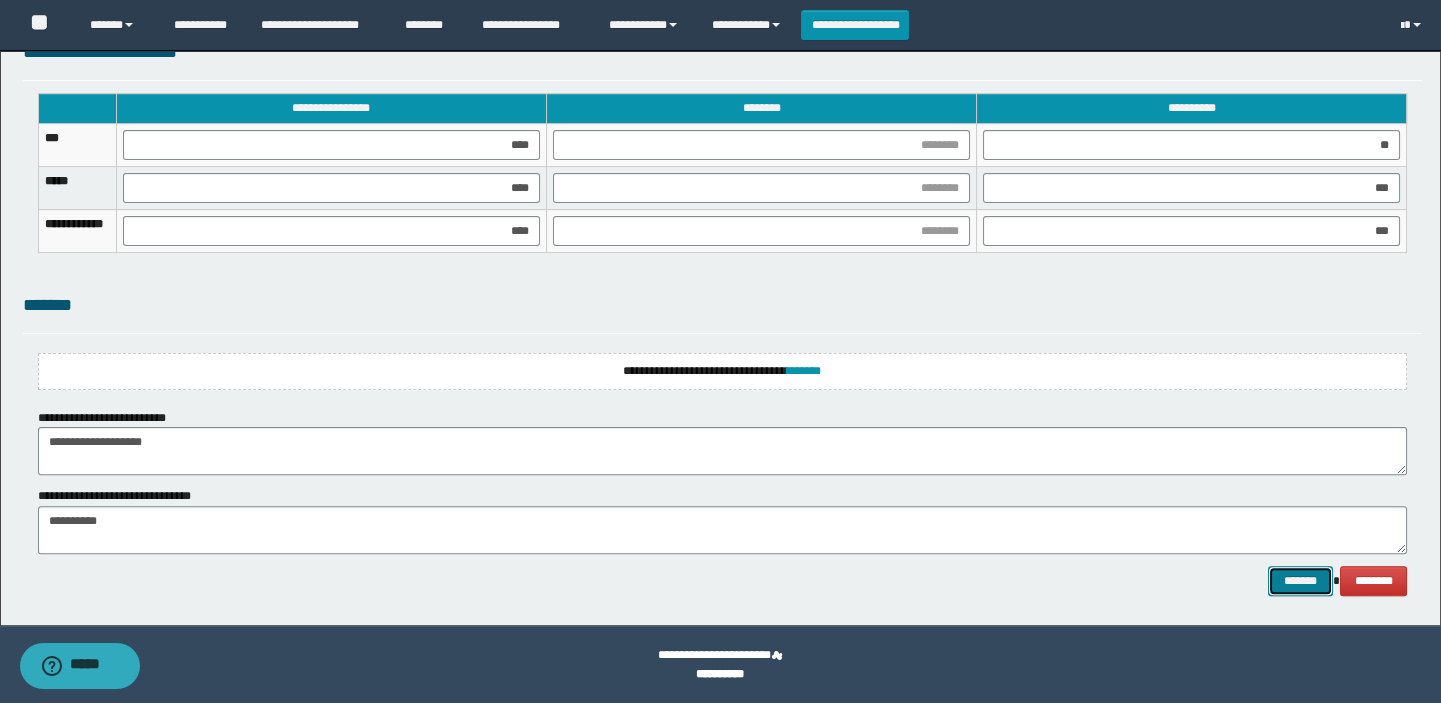 click on "*******" at bounding box center [1300, 581] 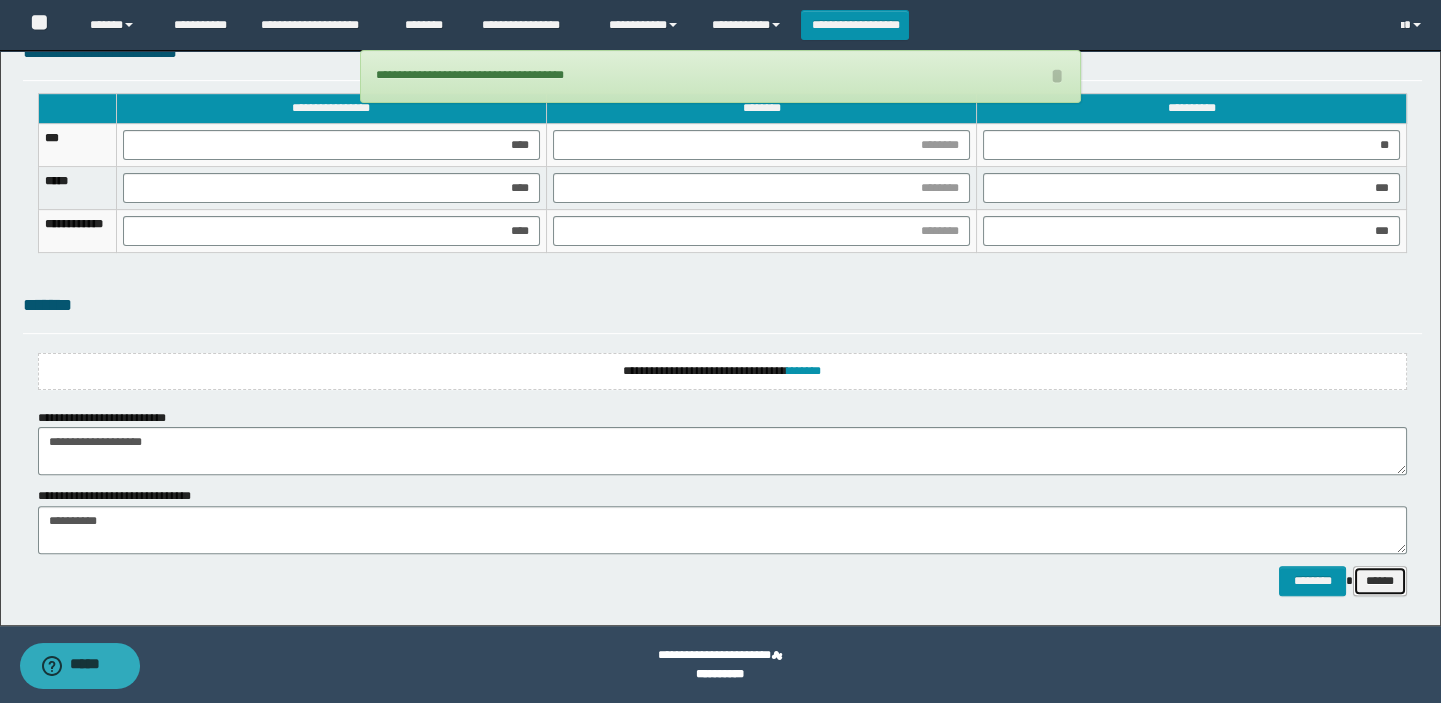 click on "******" at bounding box center [1380, 581] 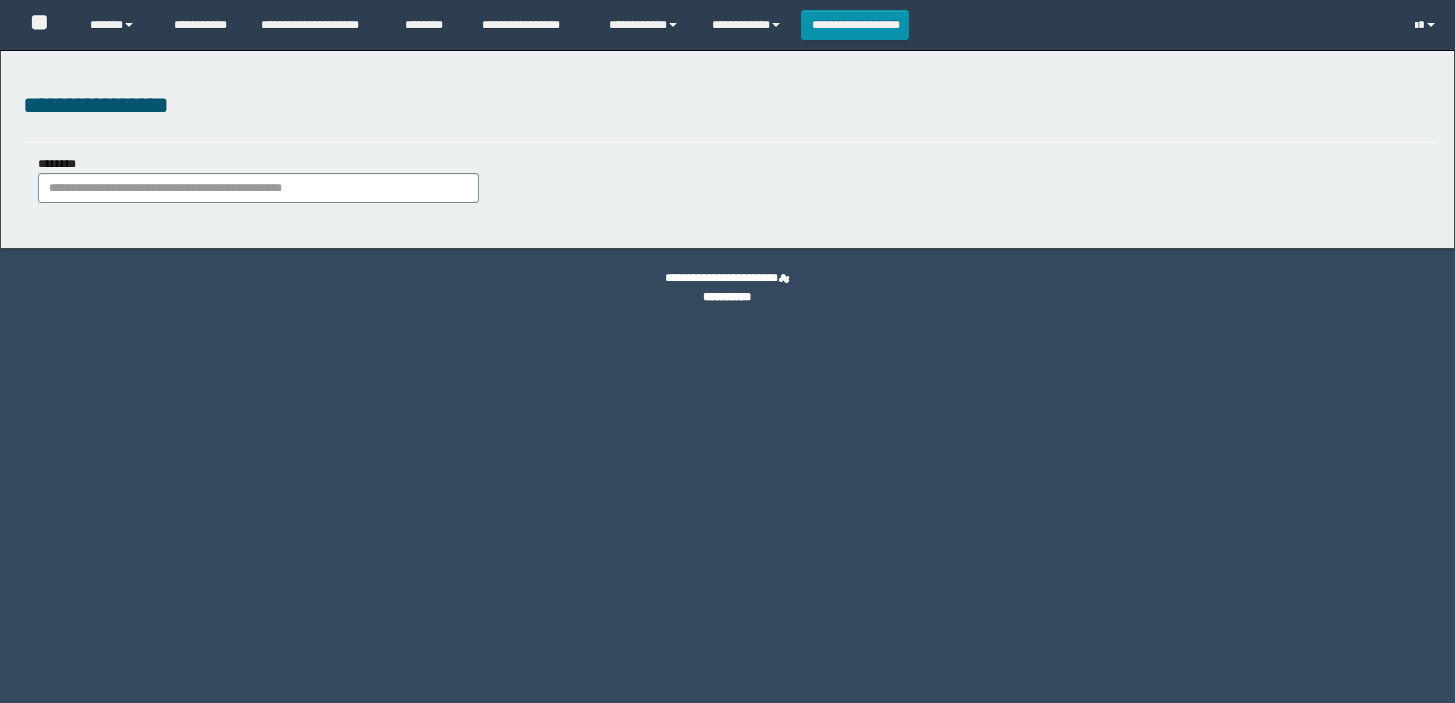 scroll, scrollTop: 0, scrollLeft: 0, axis: both 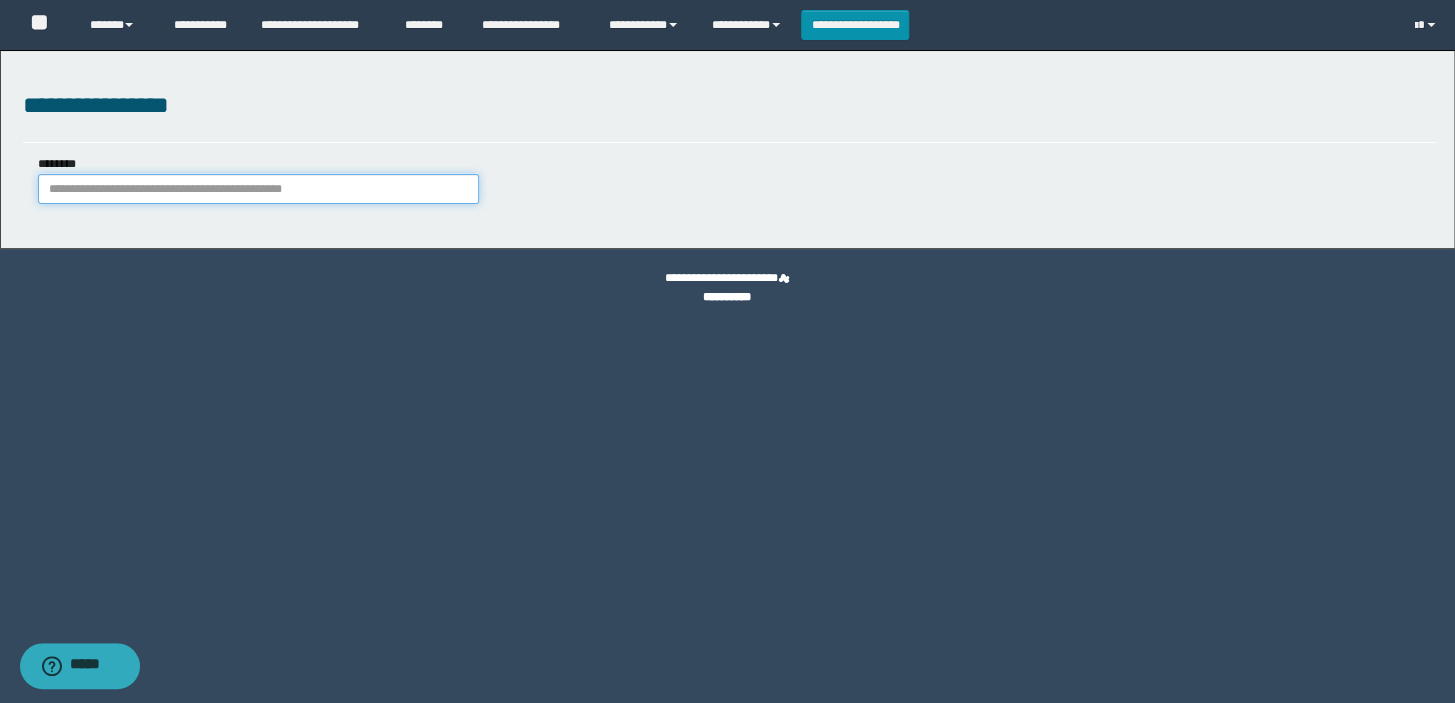 click on "********" at bounding box center (258, 189) 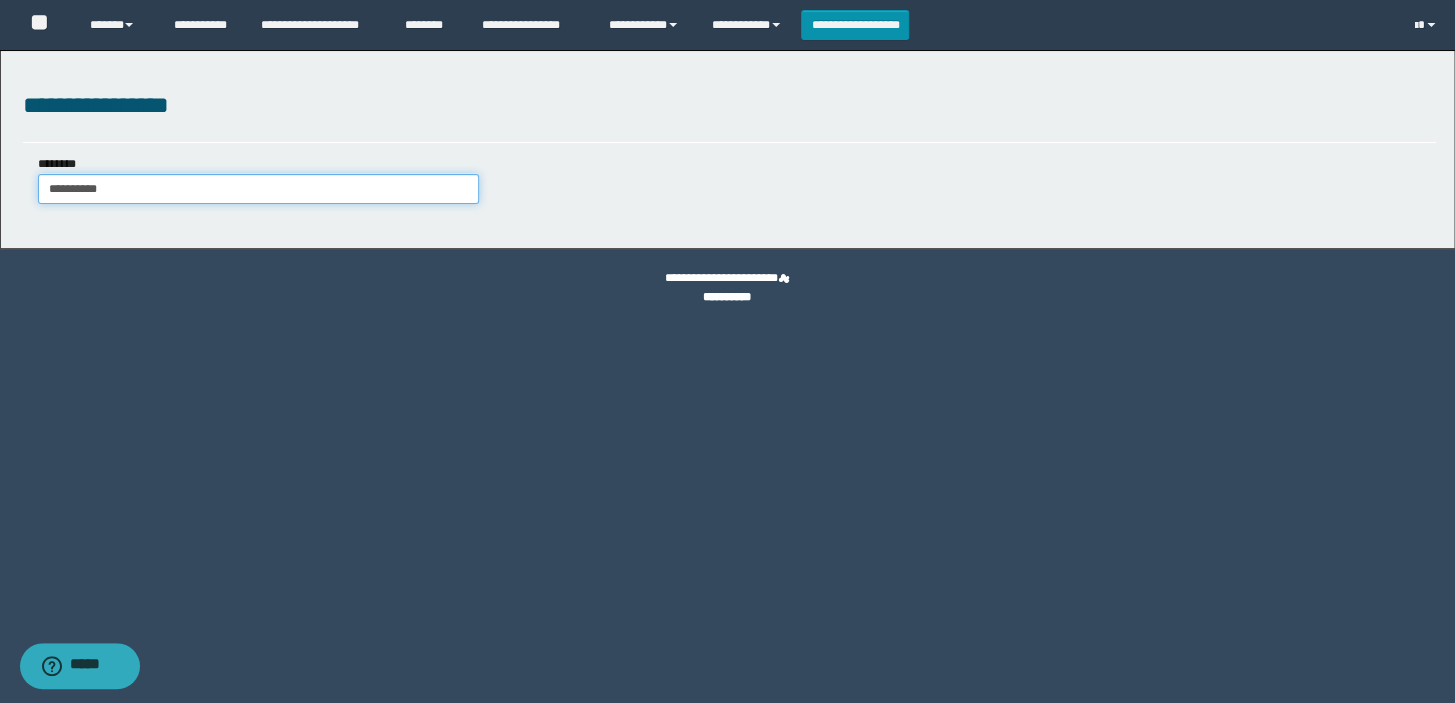 type on "**********" 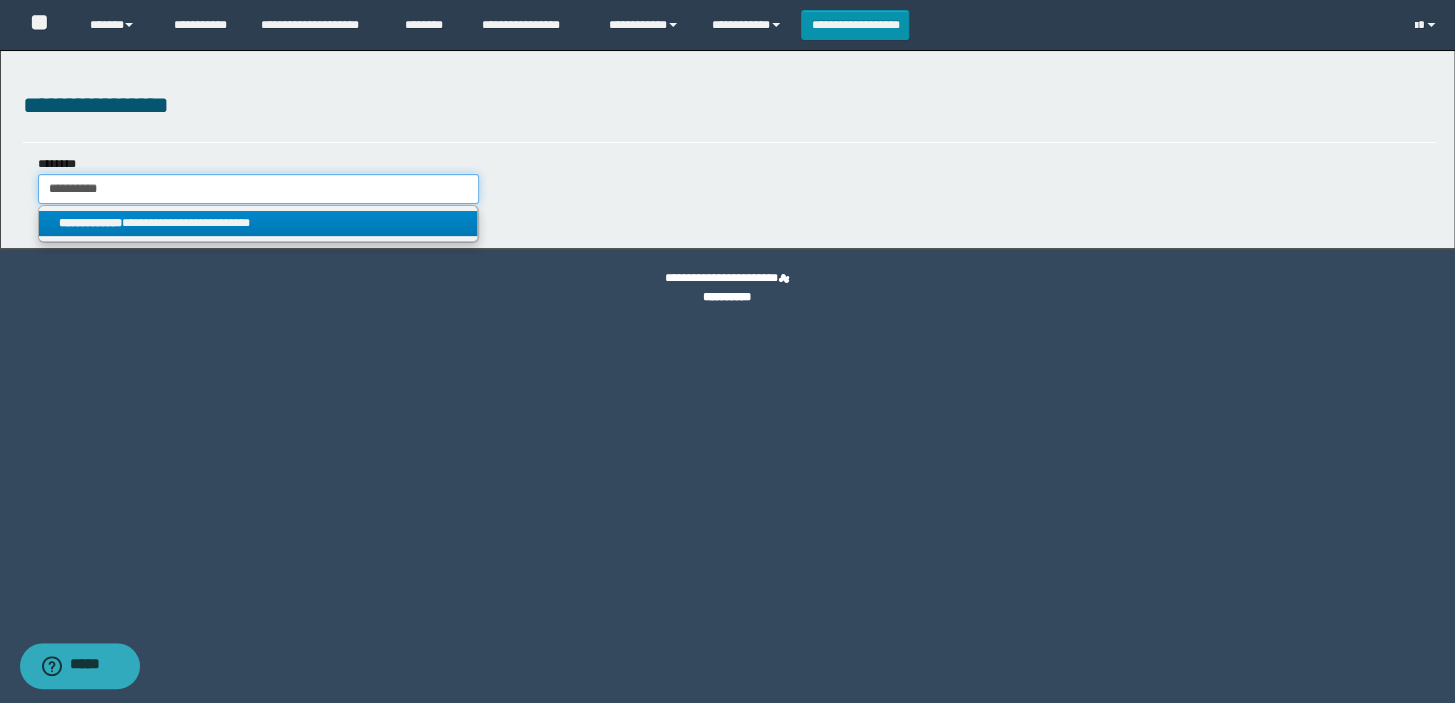 type on "**********" 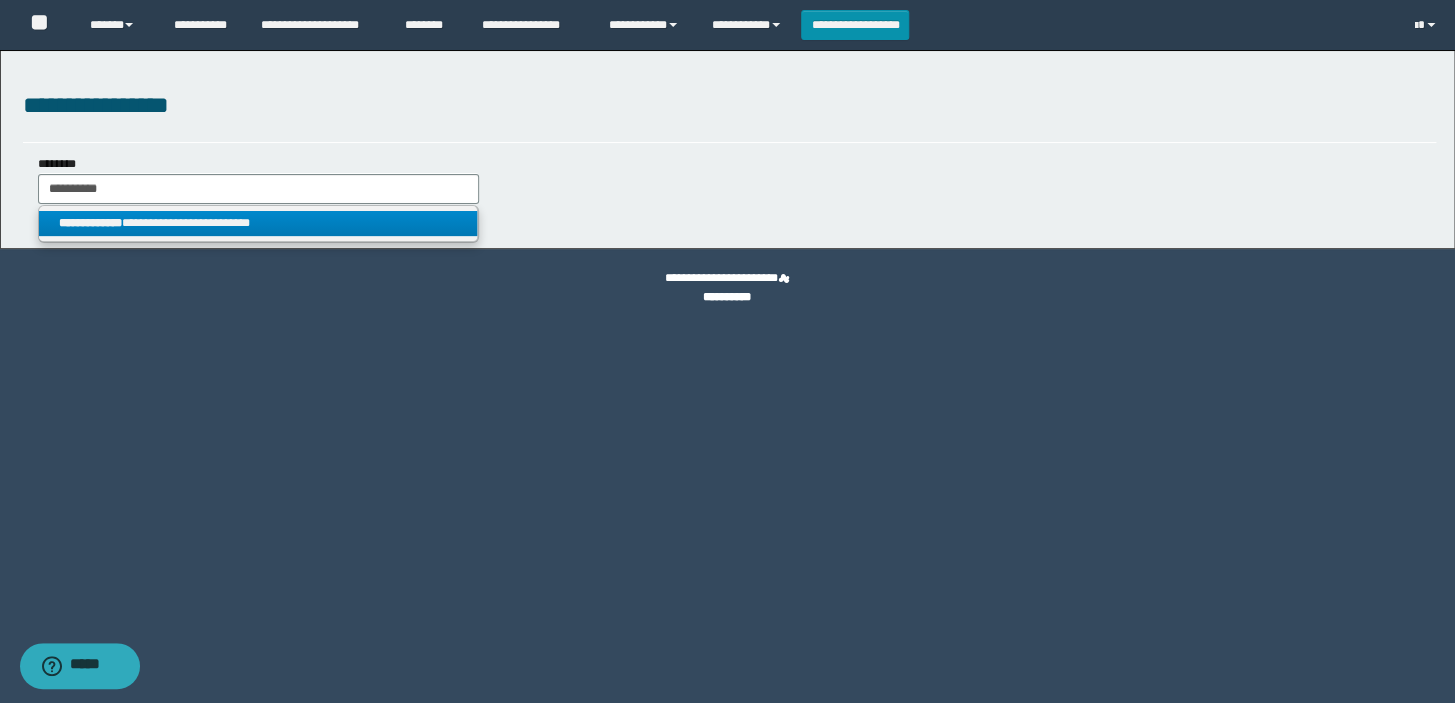 click on "**********" at bounding box center [258, 223] 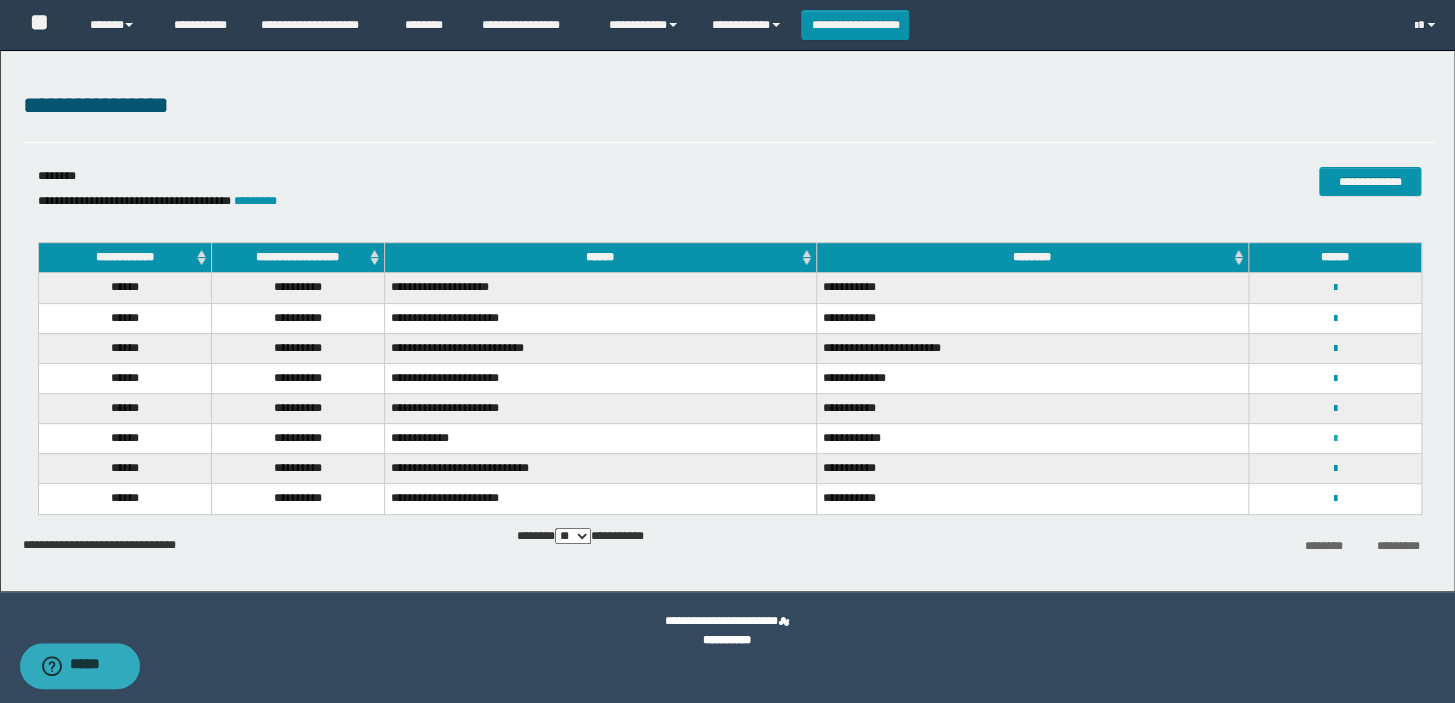 click at bounding box center [1334, 439] 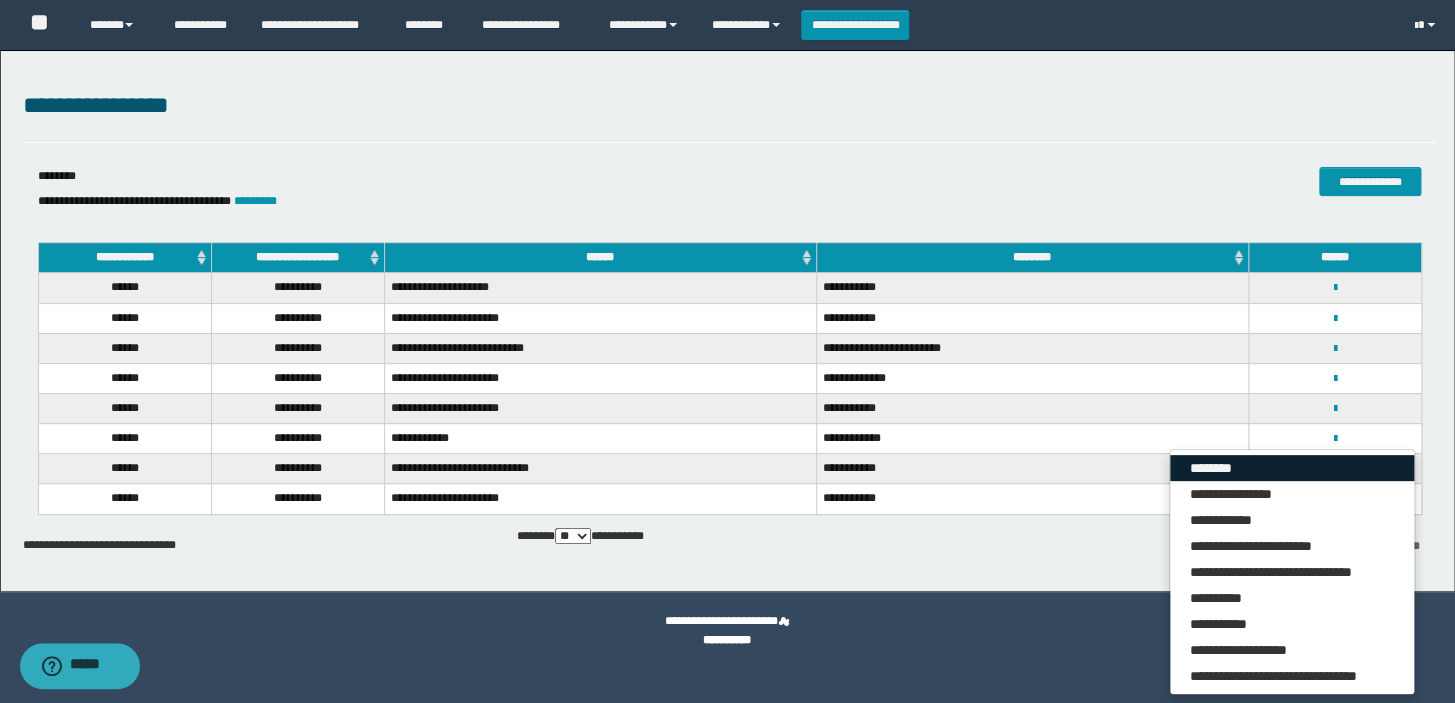 click on "********" at bounding box center (1292, 468) 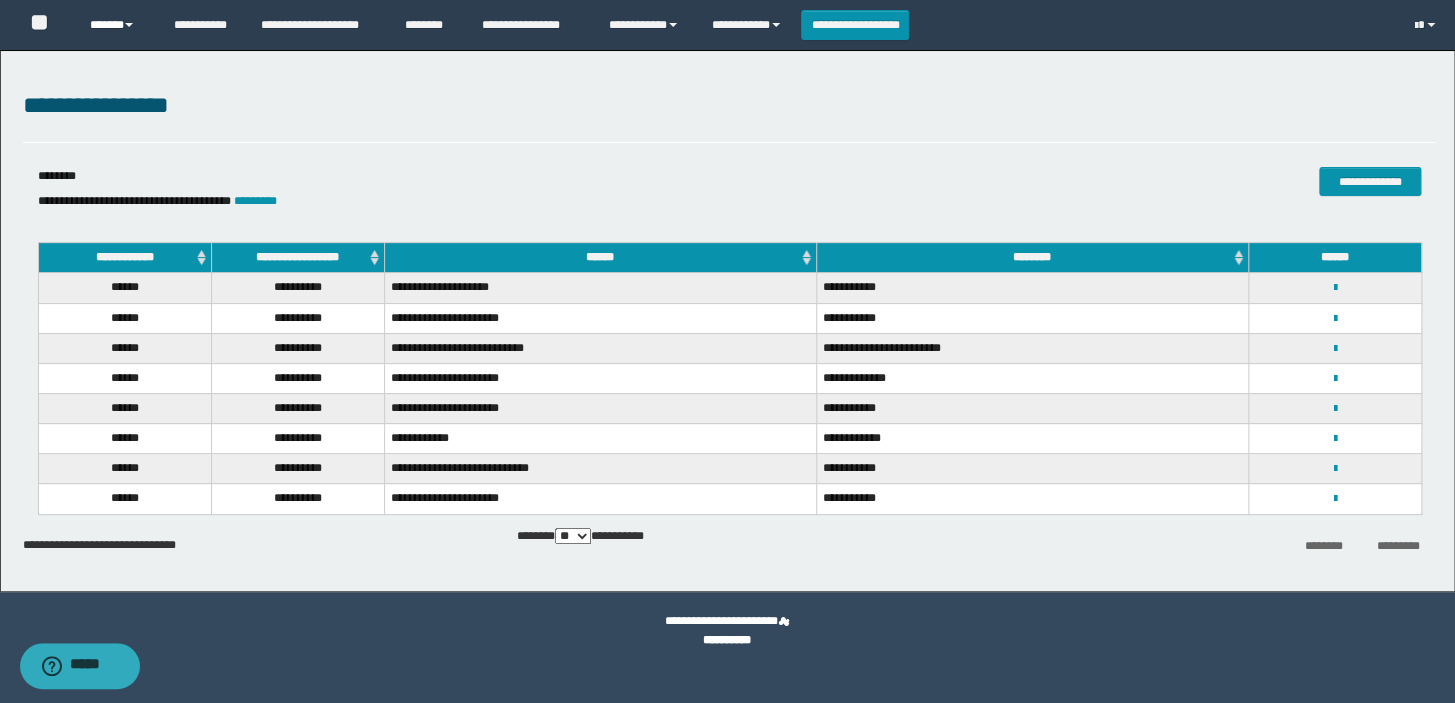 click on "******" at bounding box center (117, 25) 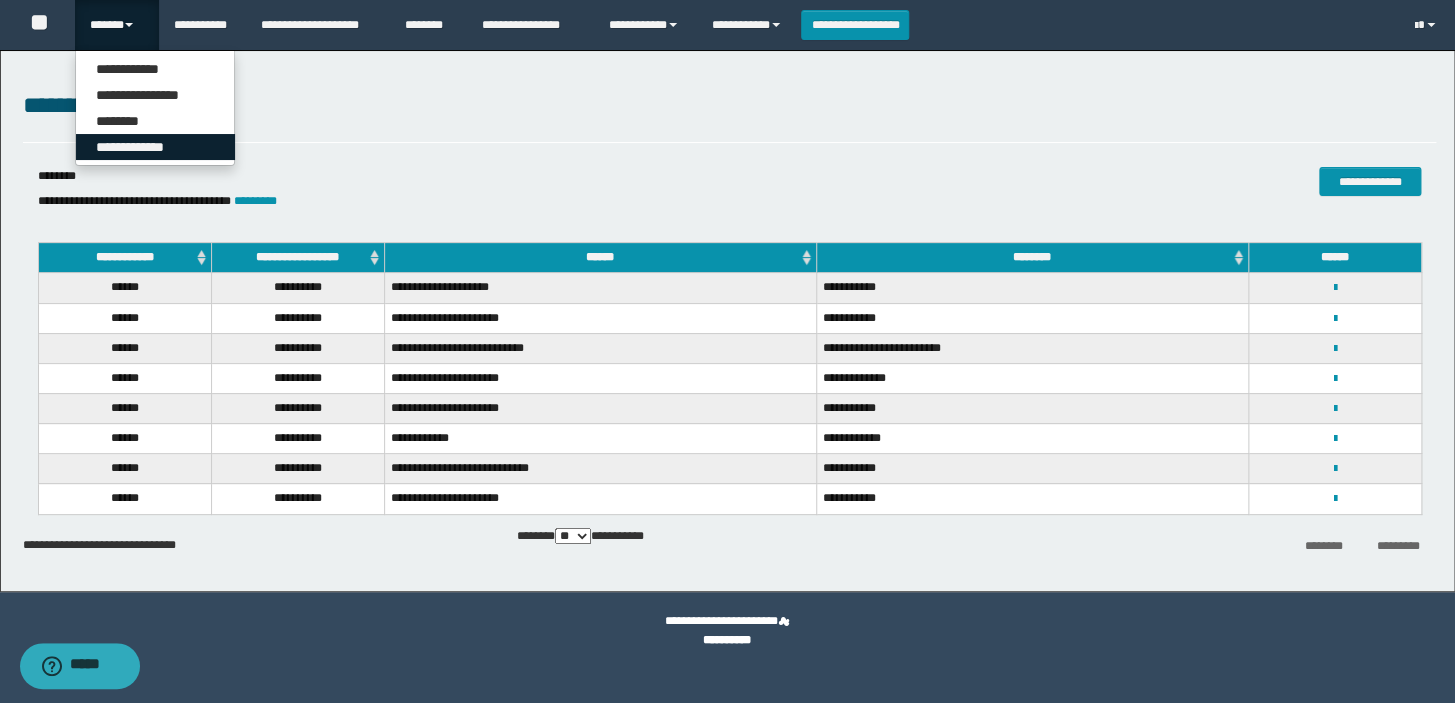 click on "**********" at bounding box center [155, 147] 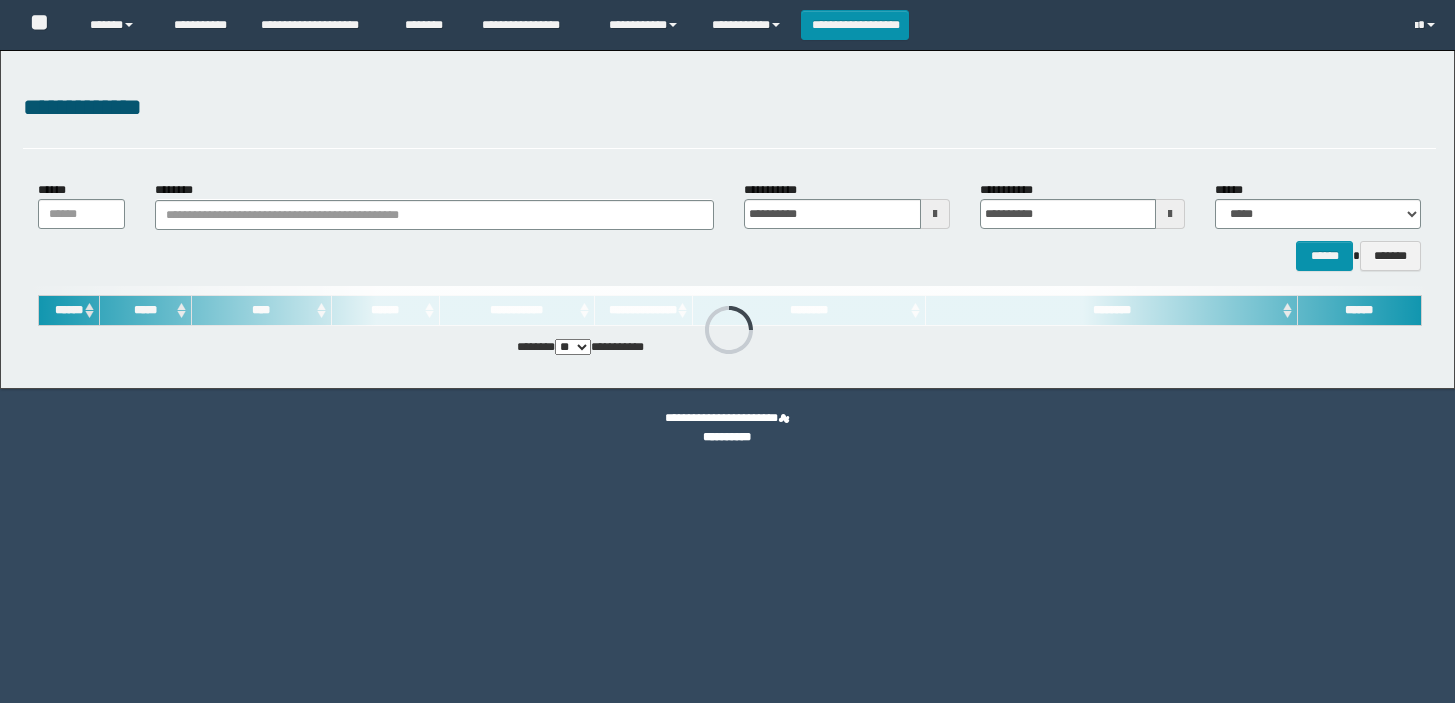 scroll, scrollTop: 0, scrollLeft: 0, axis: both 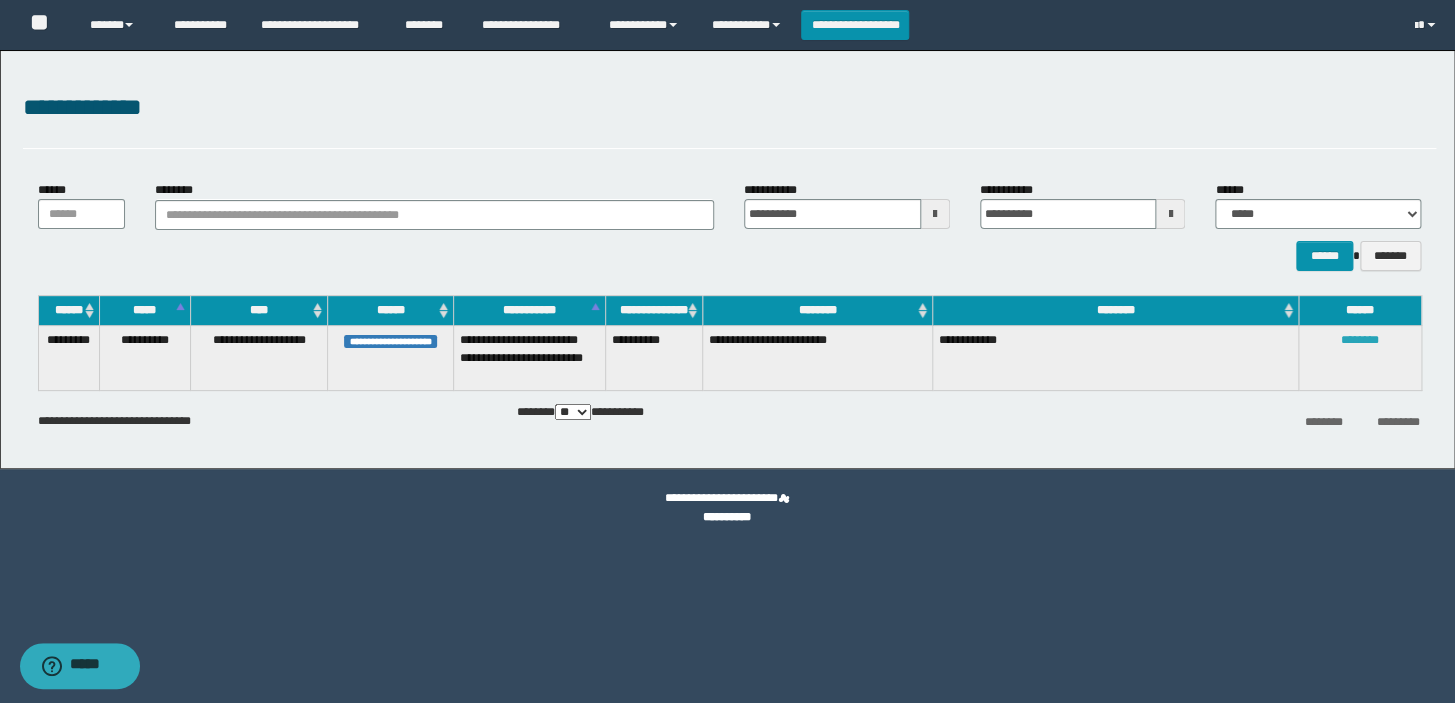 click on "********" at bounding box center [1360, 340] 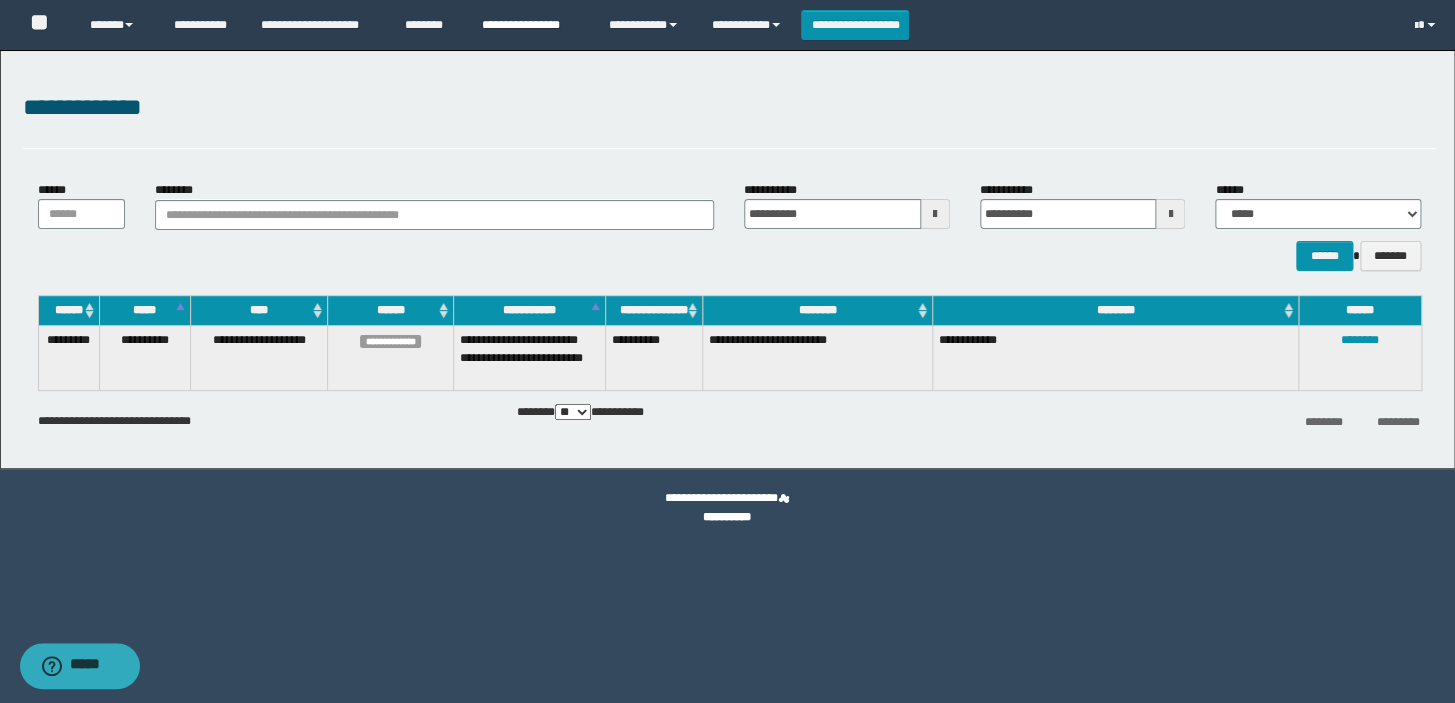 click on "**********" at bounding box center [530, 25] 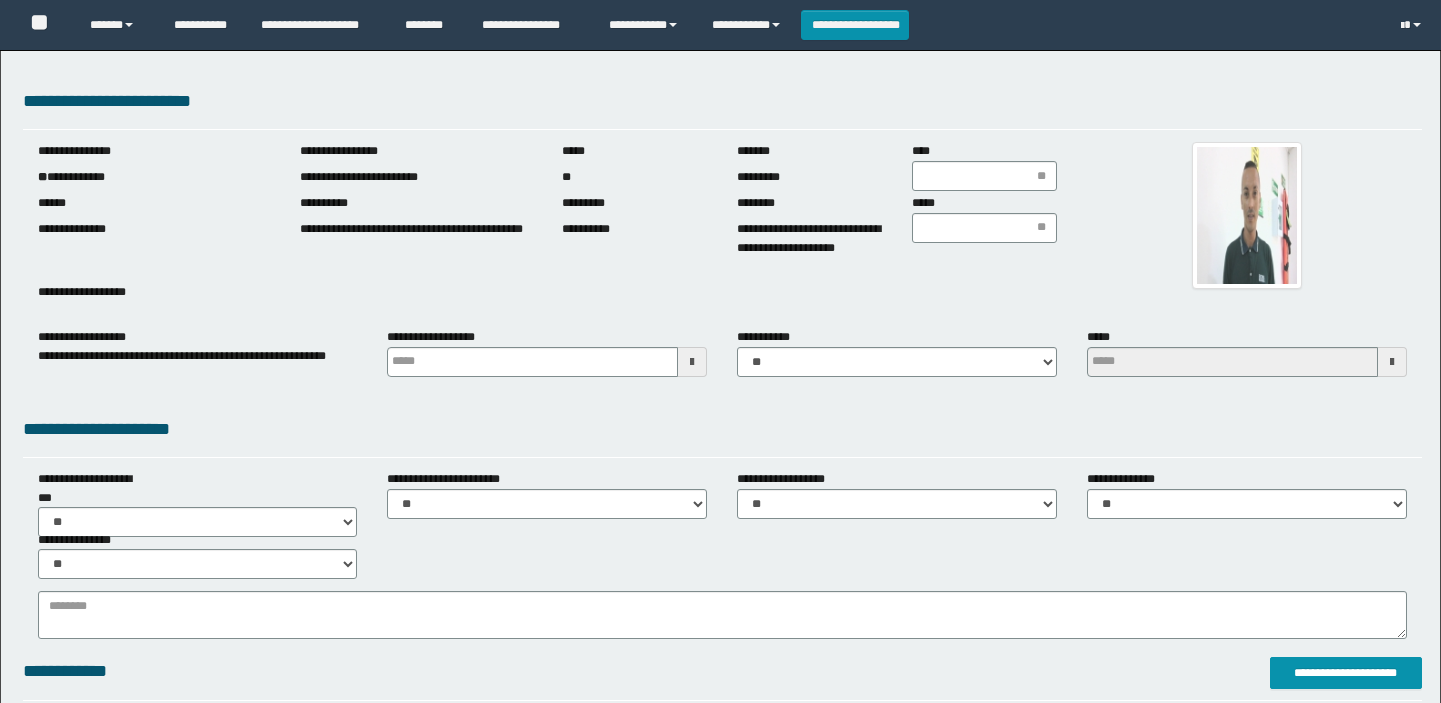 scroll, scrollTop: 0, scrollLeft: 0, axis: both 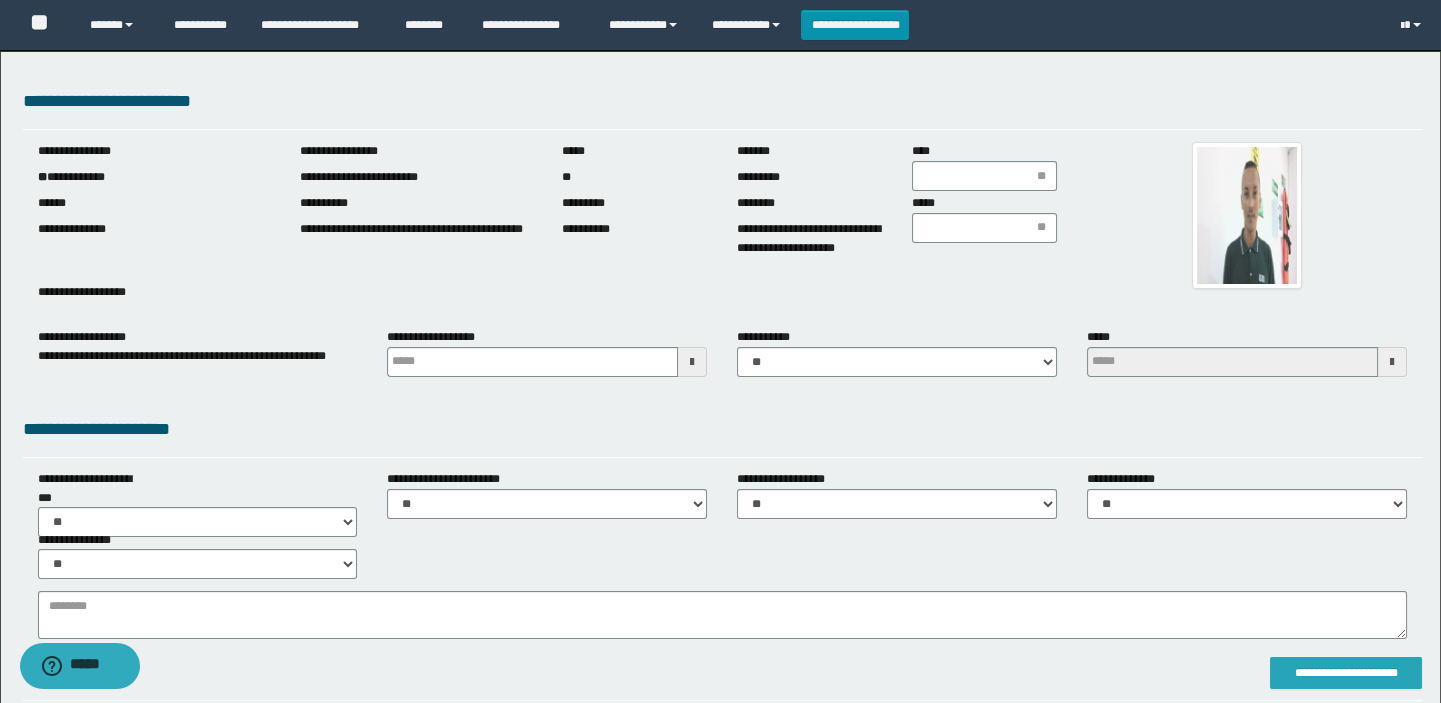 click on "**********" at bounding box center [1346, 673] 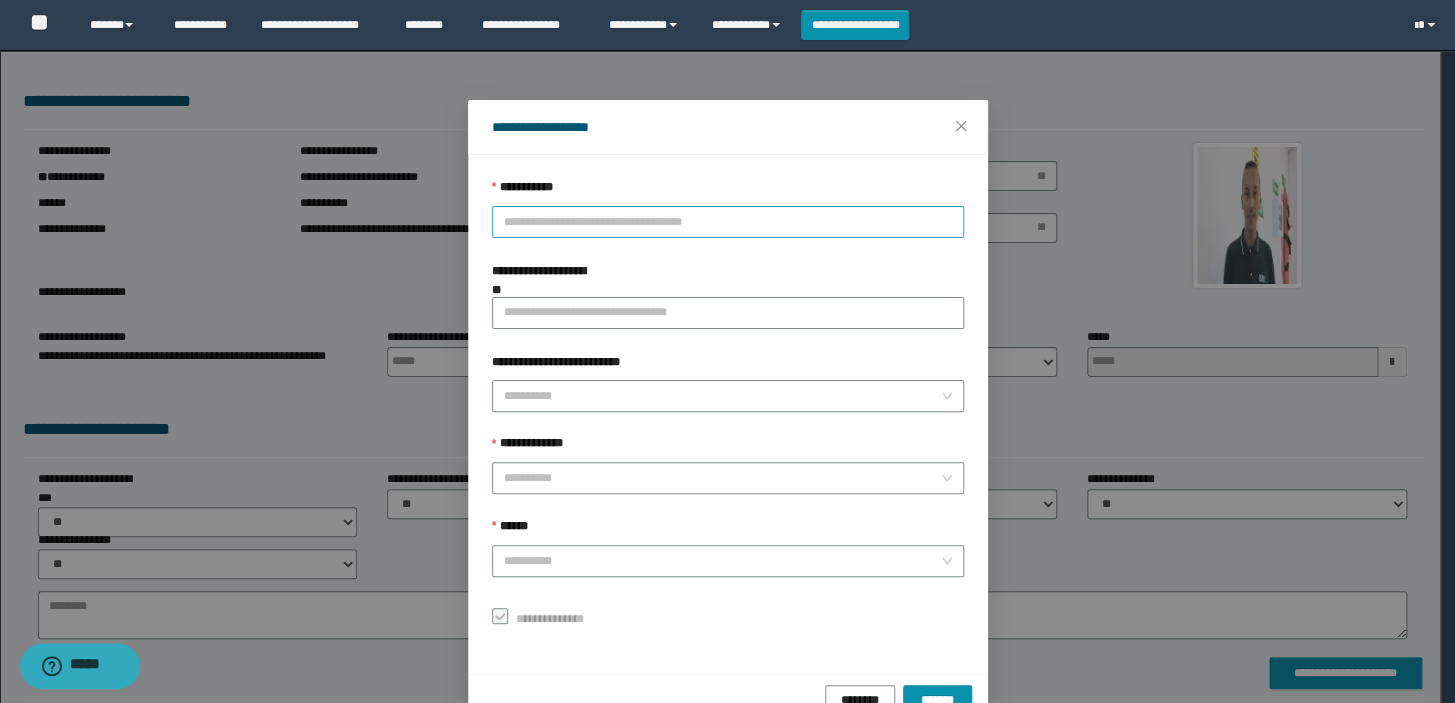 click on "**********" at bounding box center [728, 222] 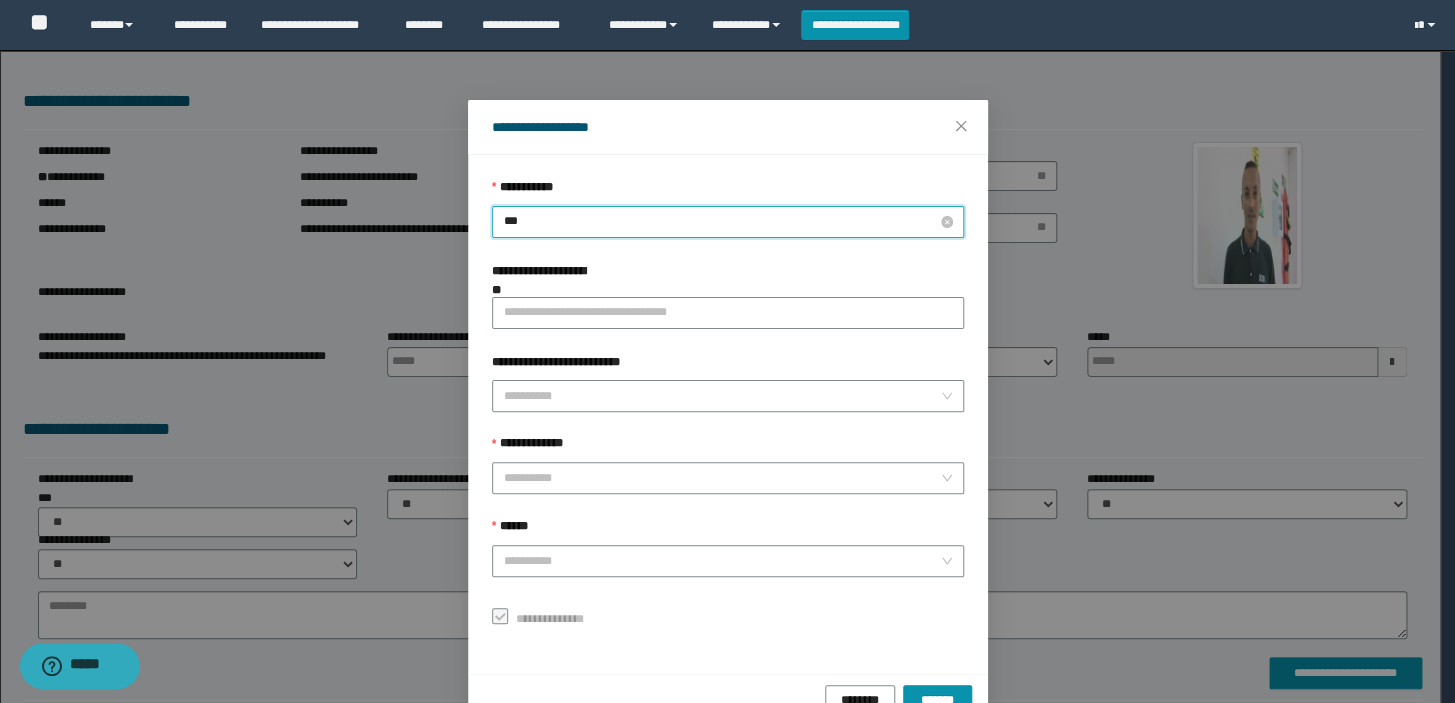 type on "****" 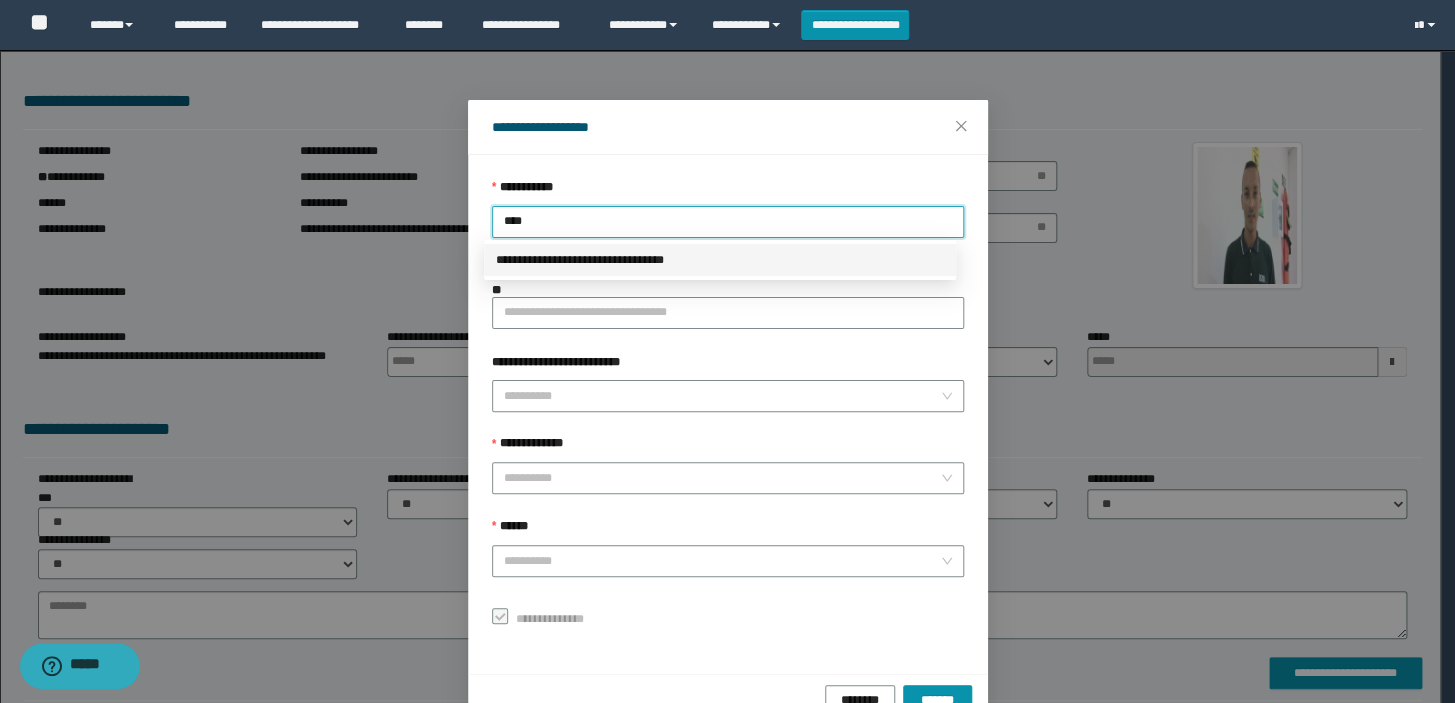 click on "**********" at bounding box center (720, 260) 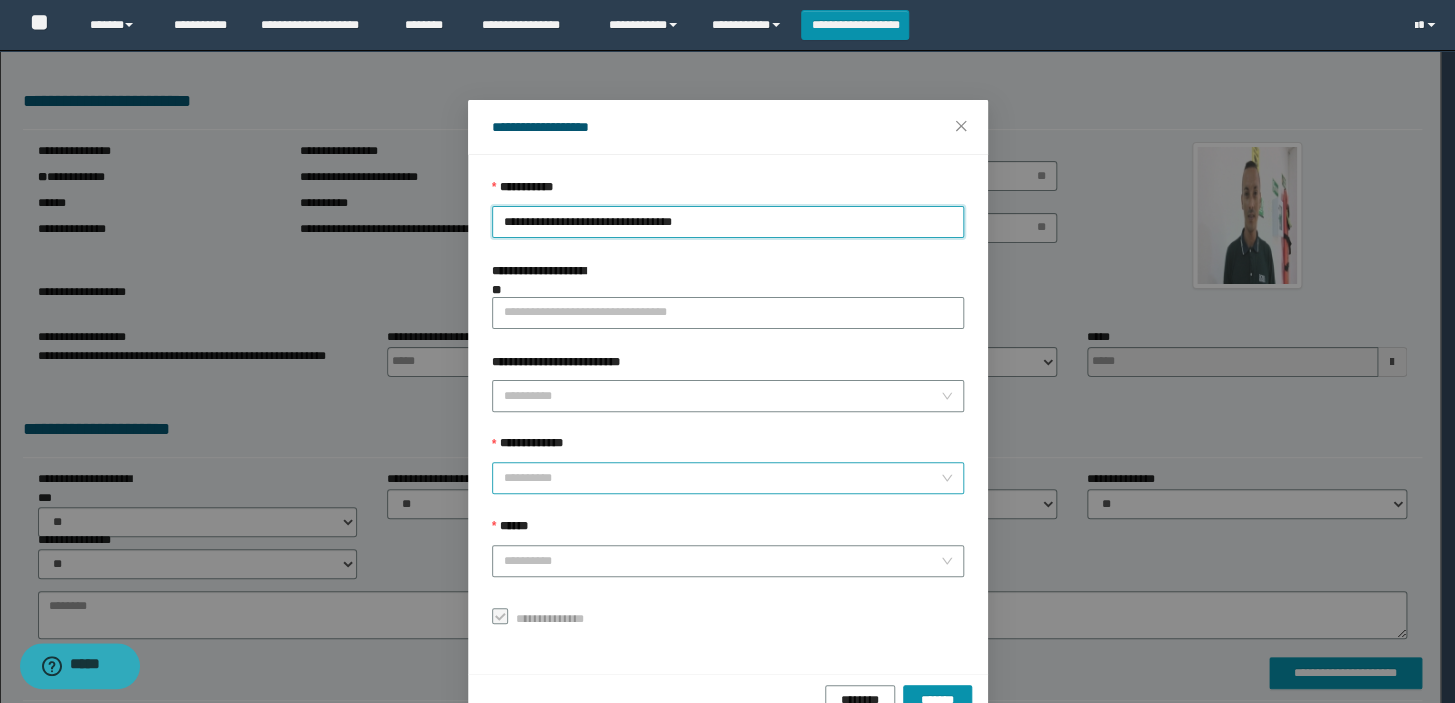 click on "**********" at bounding box center [722, 478] 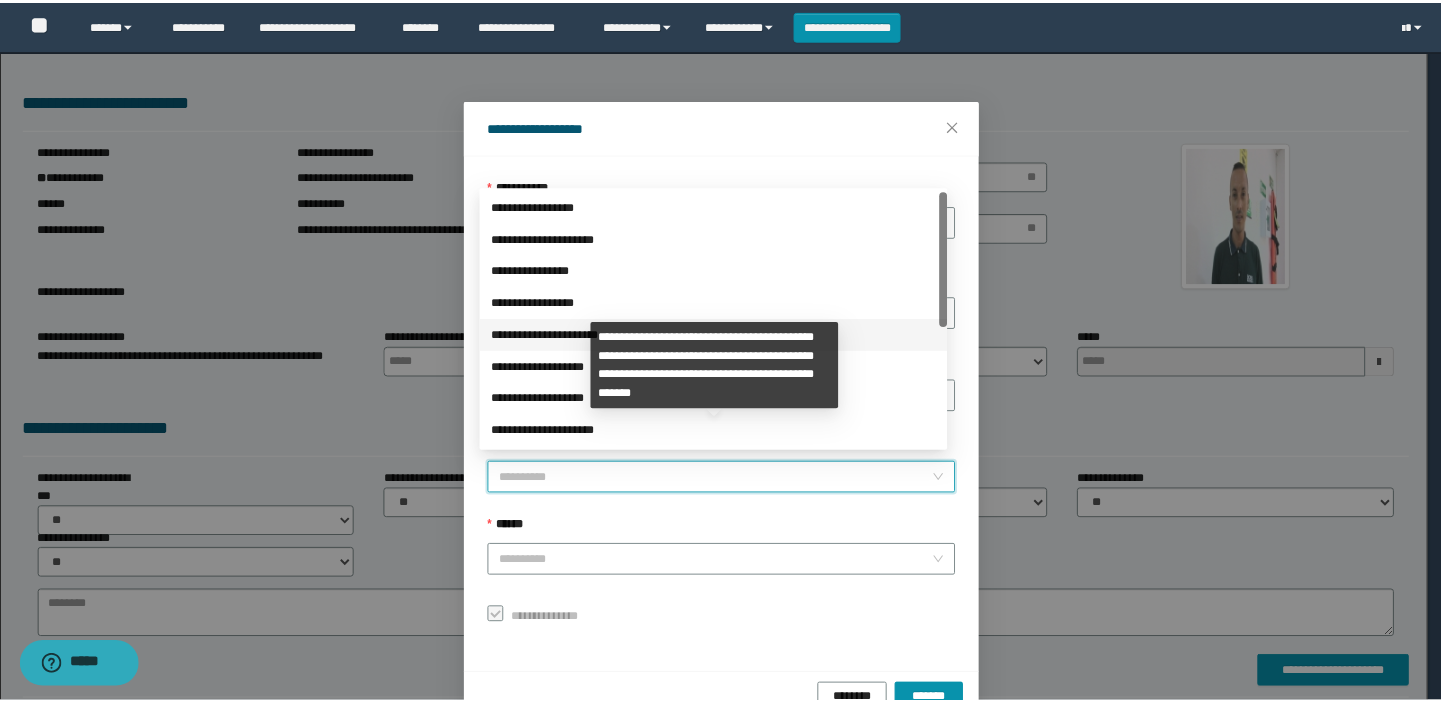 scroll, scrollTop: 223, scrollLeft: 0, axis: vertical 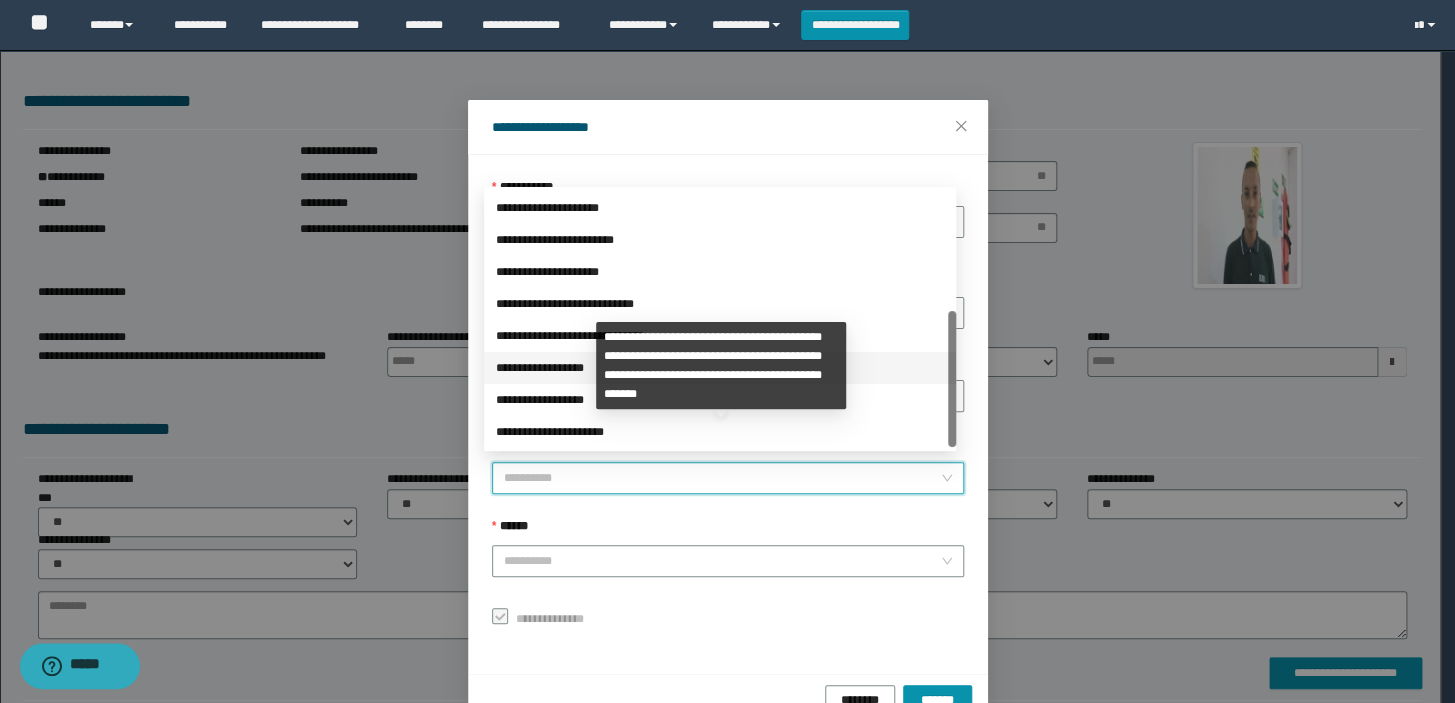 click on "**********" at bounding box center [720, 368] 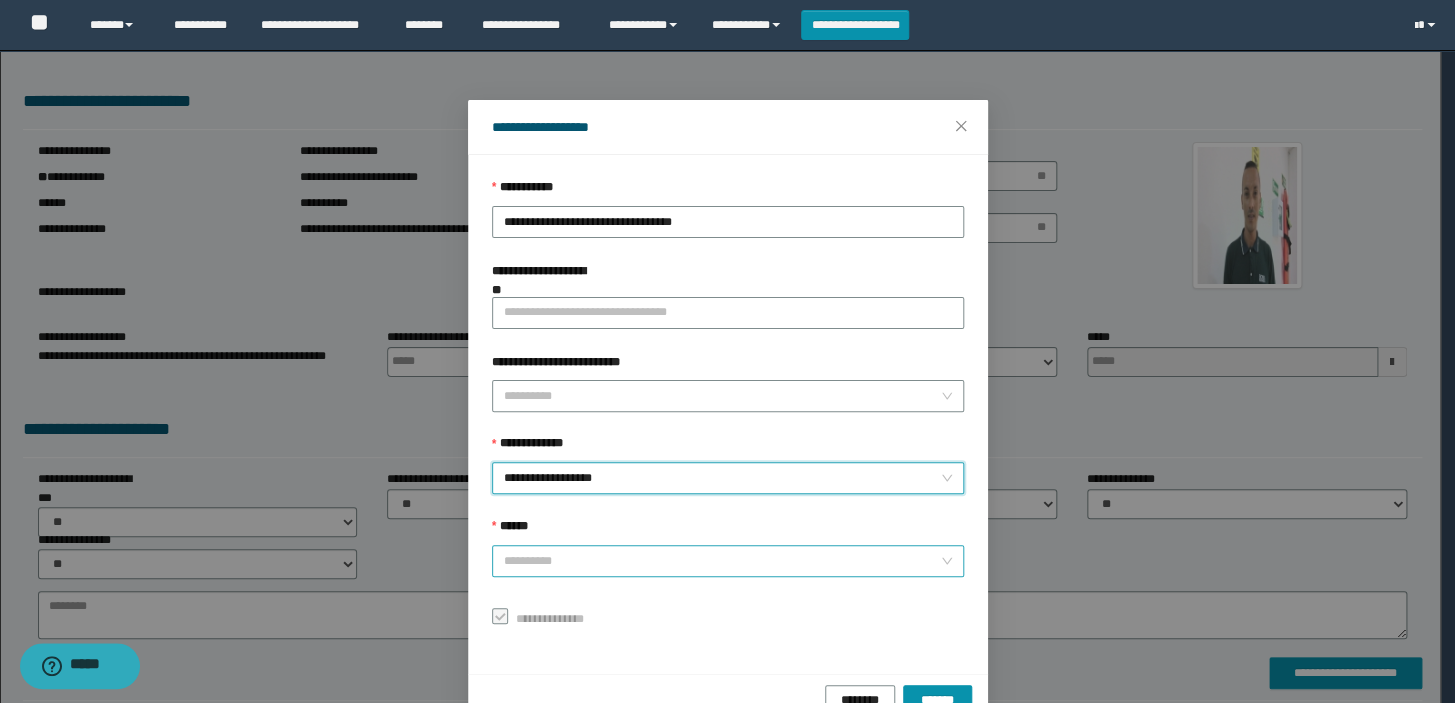 click on "******" at bounding box center [722, 561] 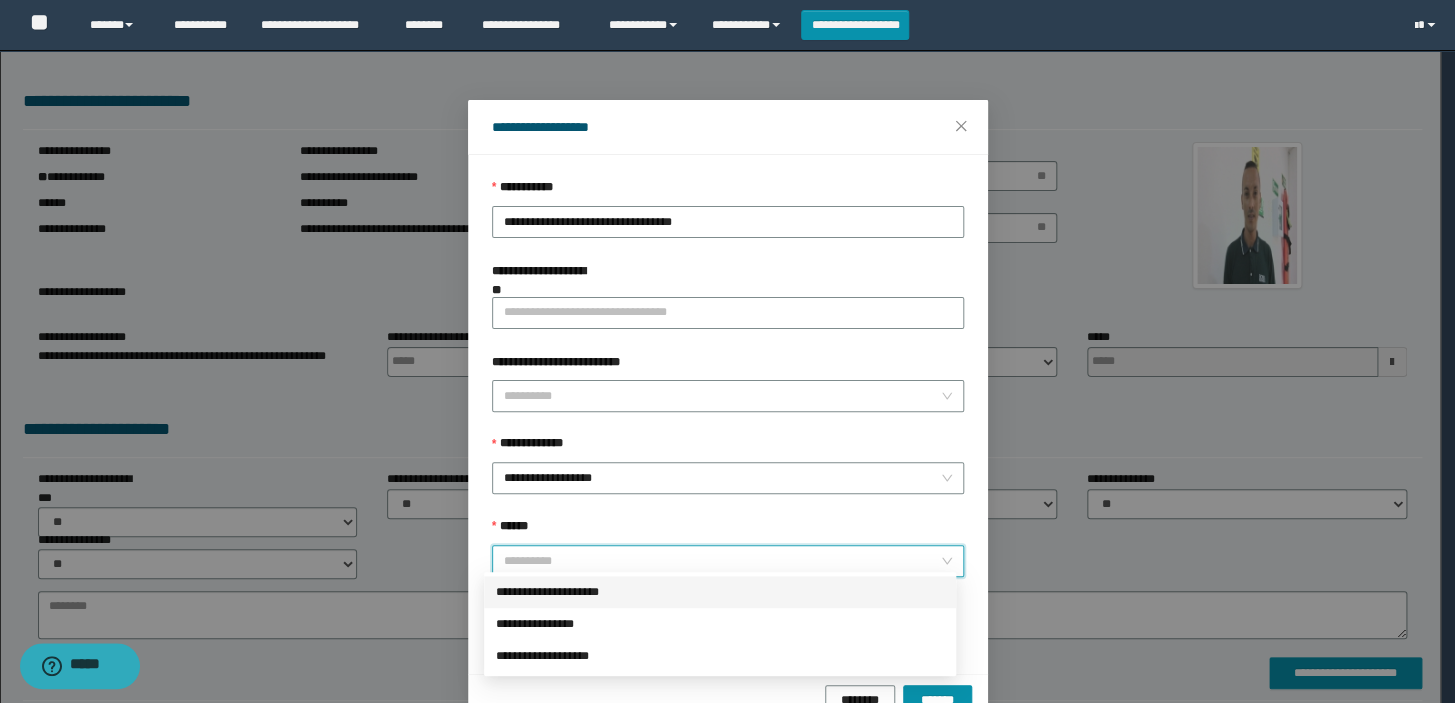 click on "**********" at bounding box center (720, 592) 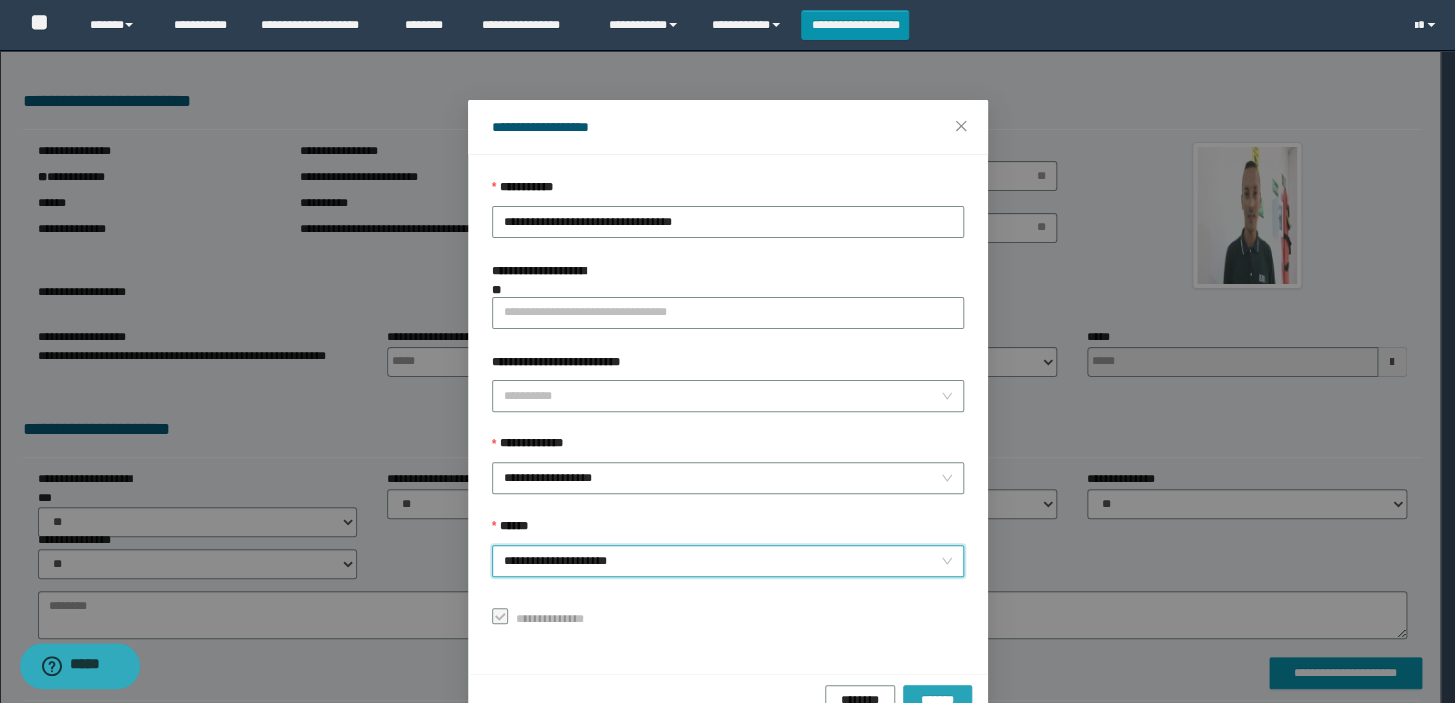click on "*******" at bounding box center [937, 701] 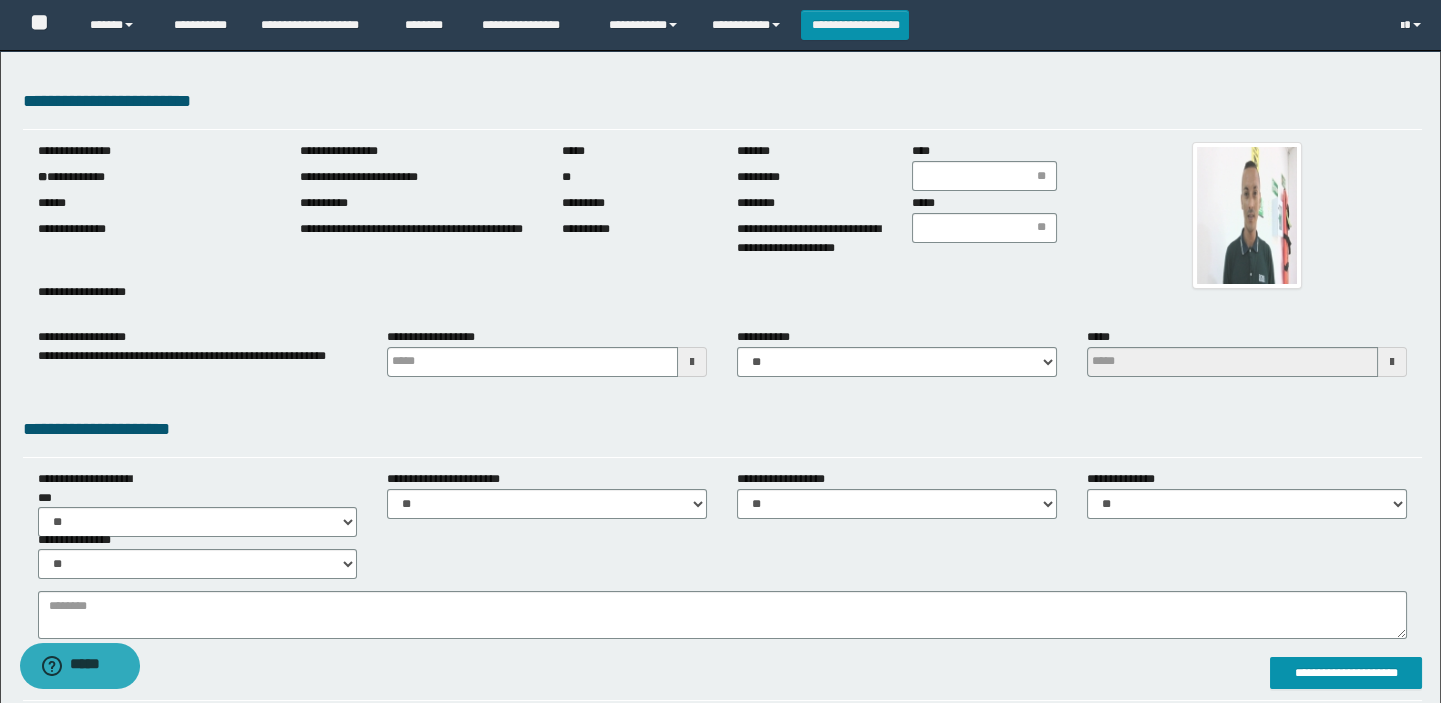 click on "**********" at bounding box center (154, 177) 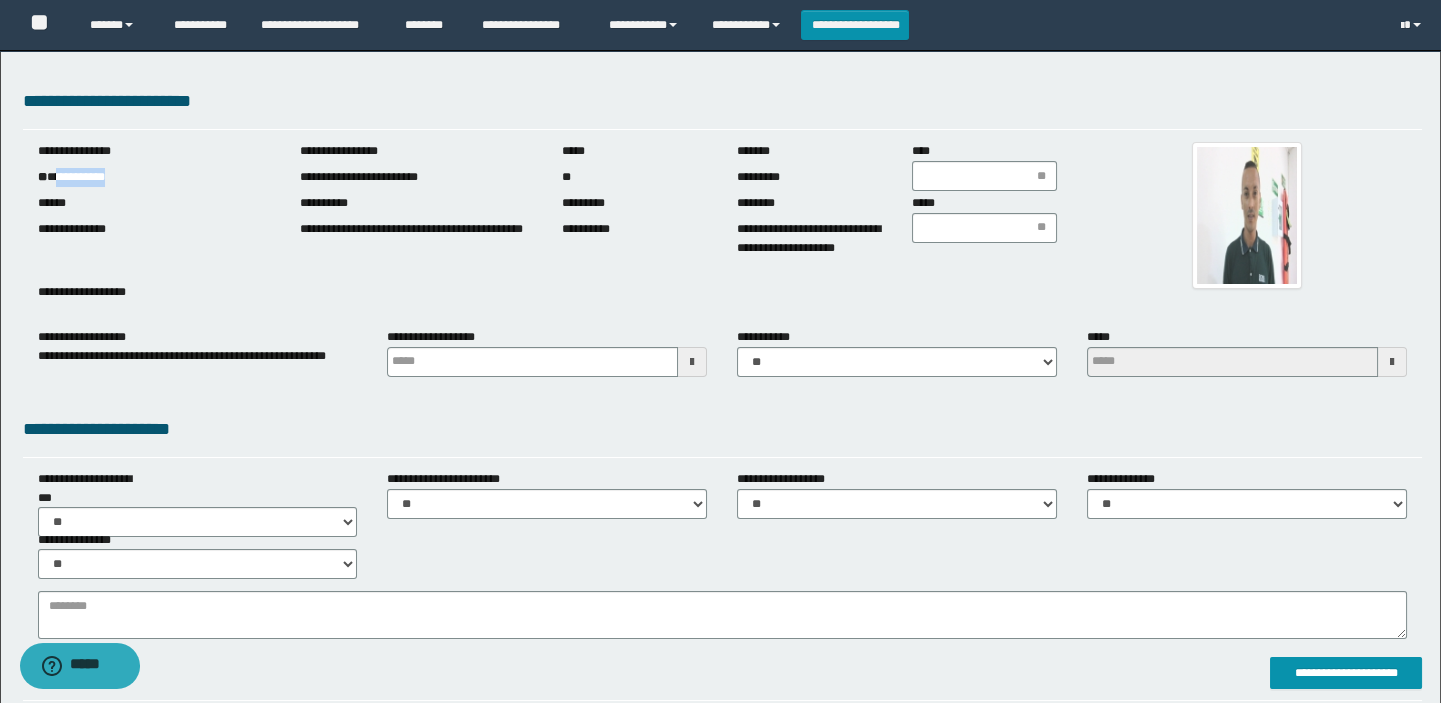 click on "**********" at bounding box center (154, 177) 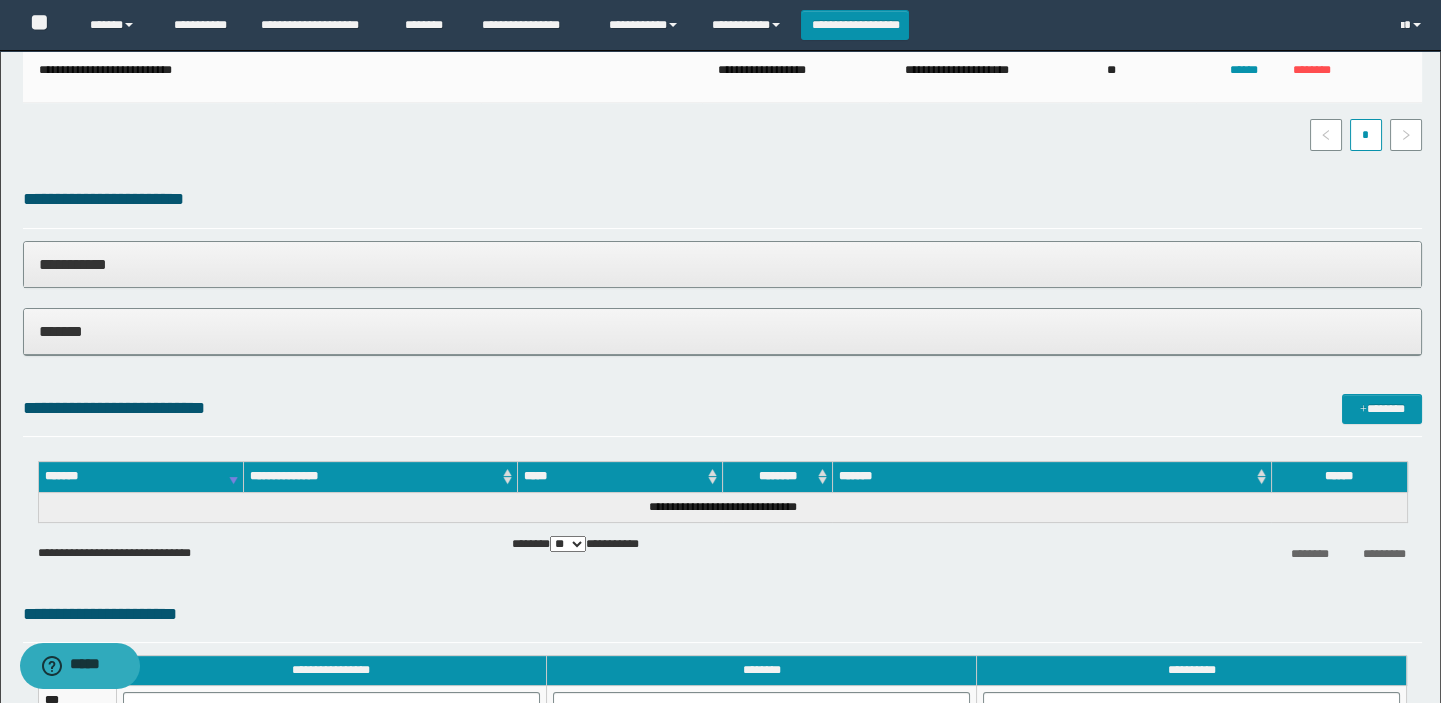scroll, scrollTop: 727, scrollLeft: 0, axis: vertical 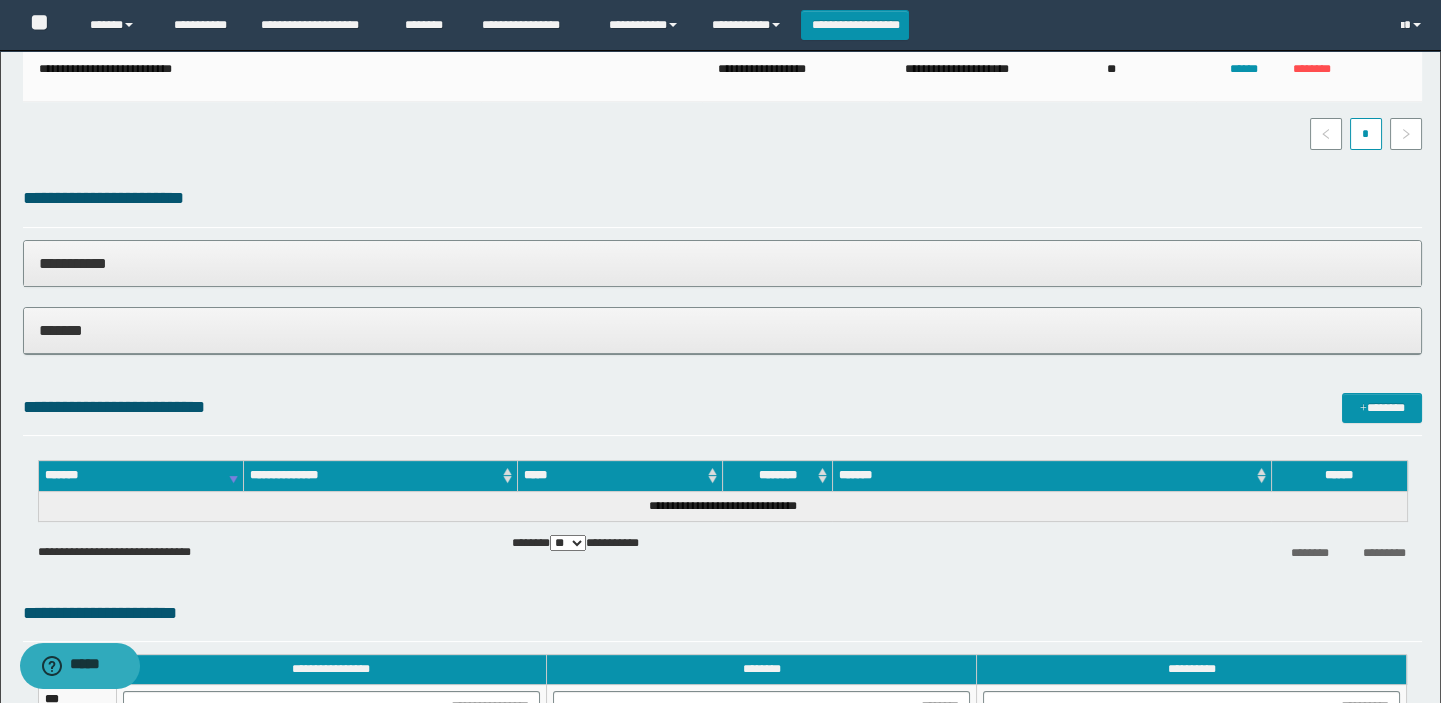 click on "*******" at bounding box center [723, 331] 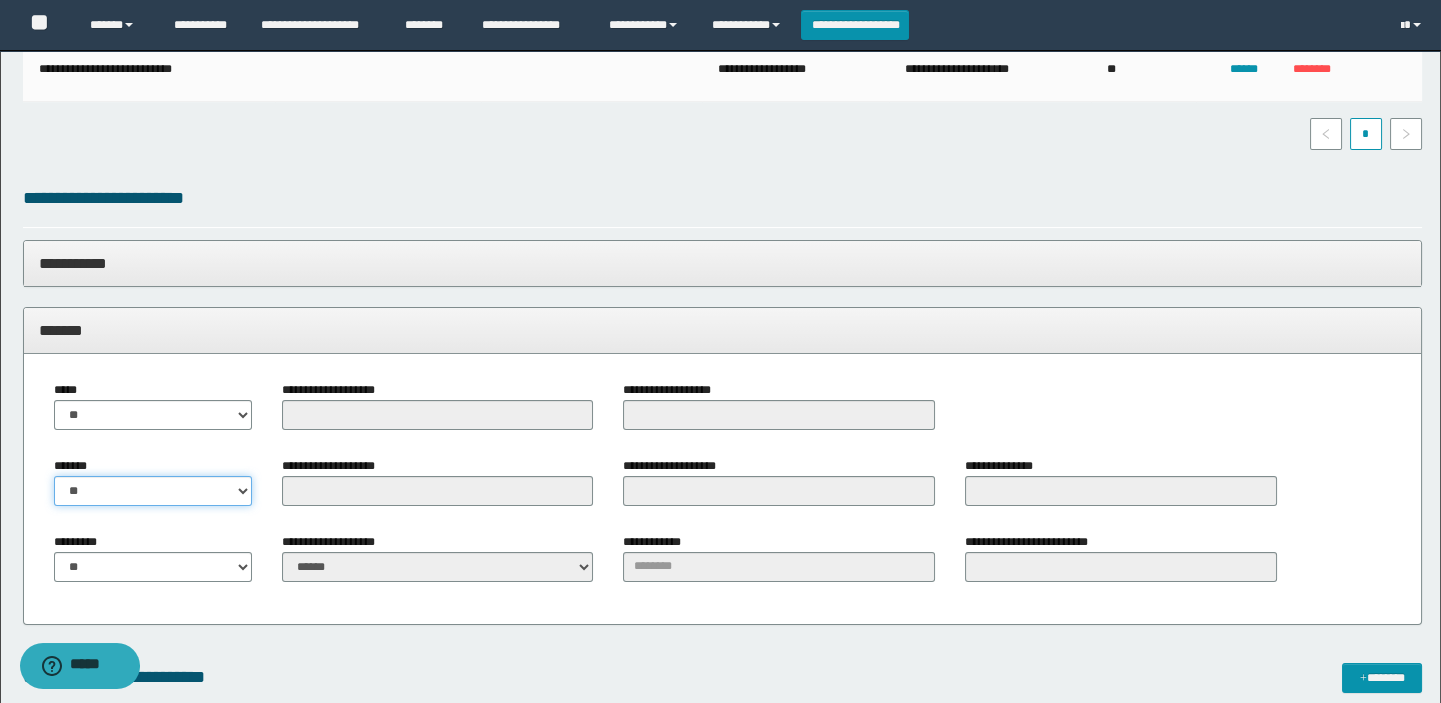 click on "**
**" at bounding box center [153, 491] 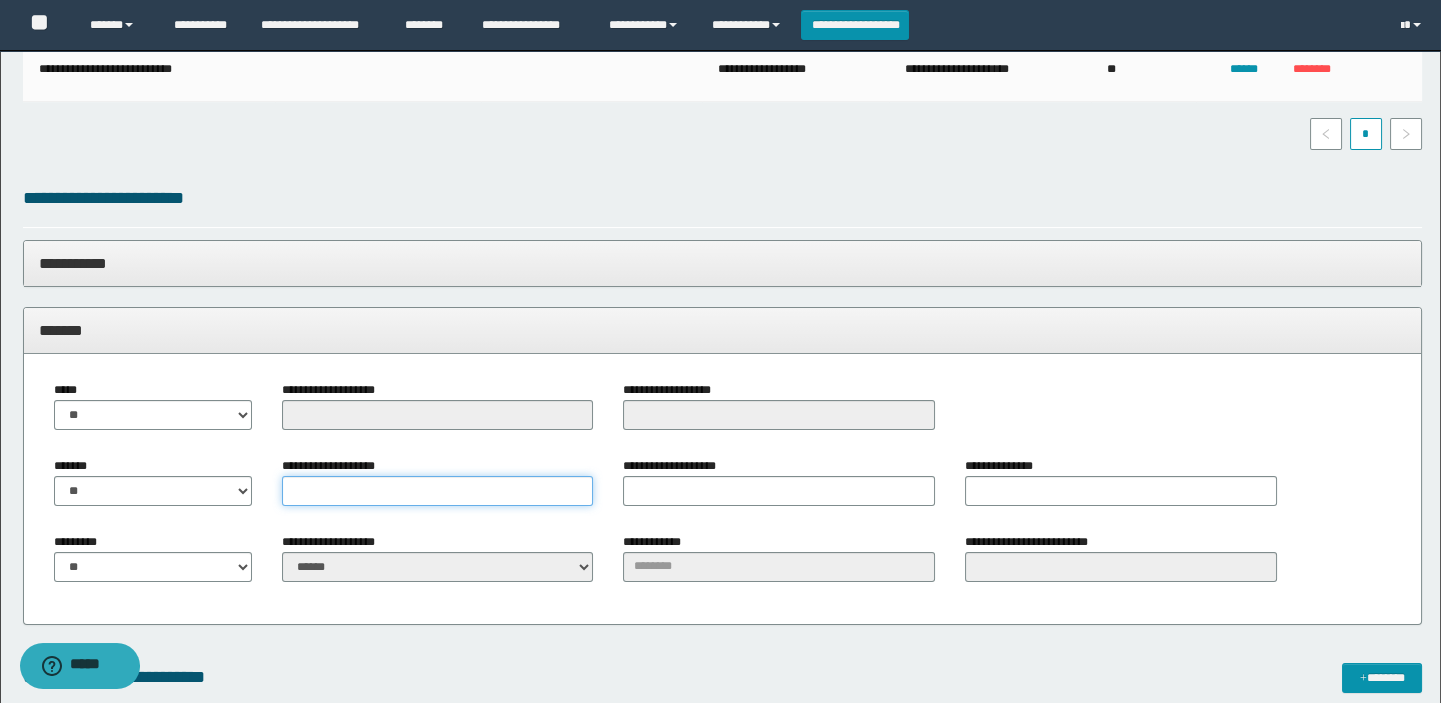 click on "**********" at bounding box center (438, 491) 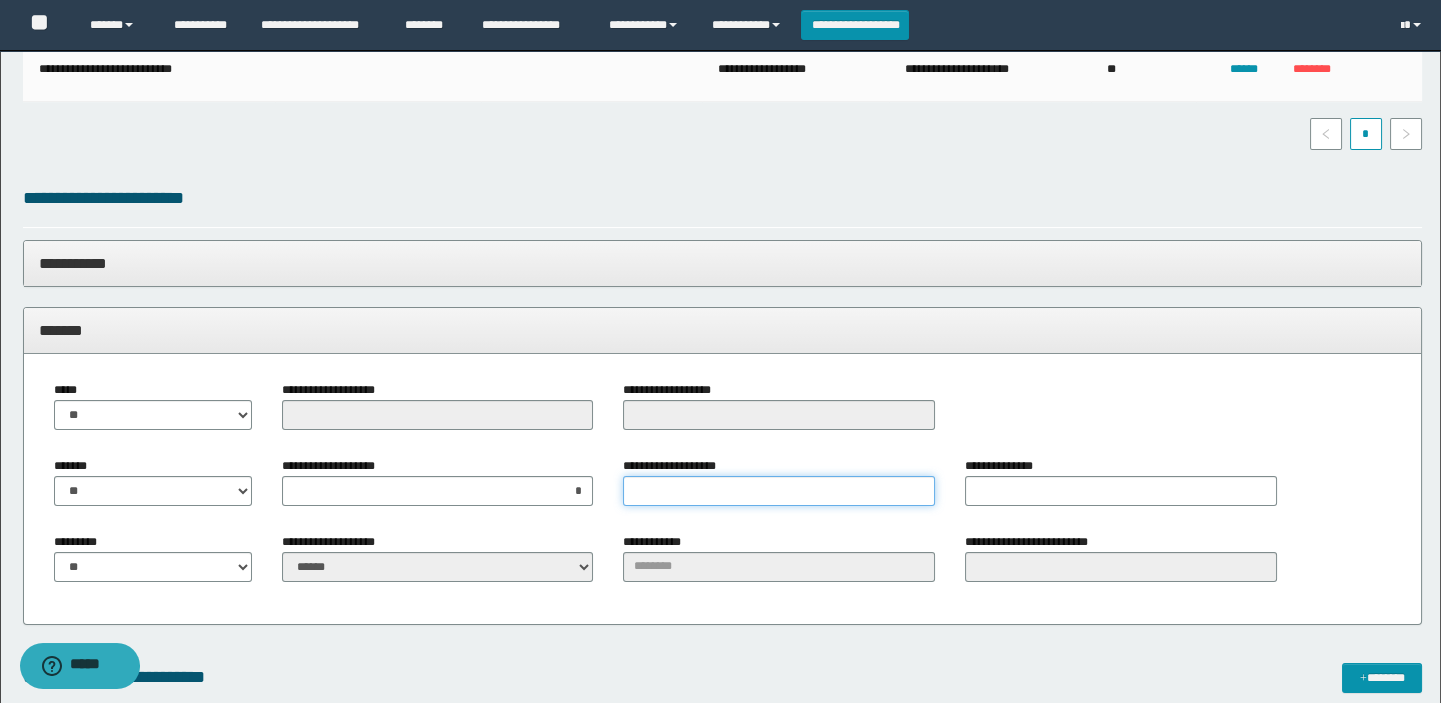 click on "**********" at bounding box center [779, 491] 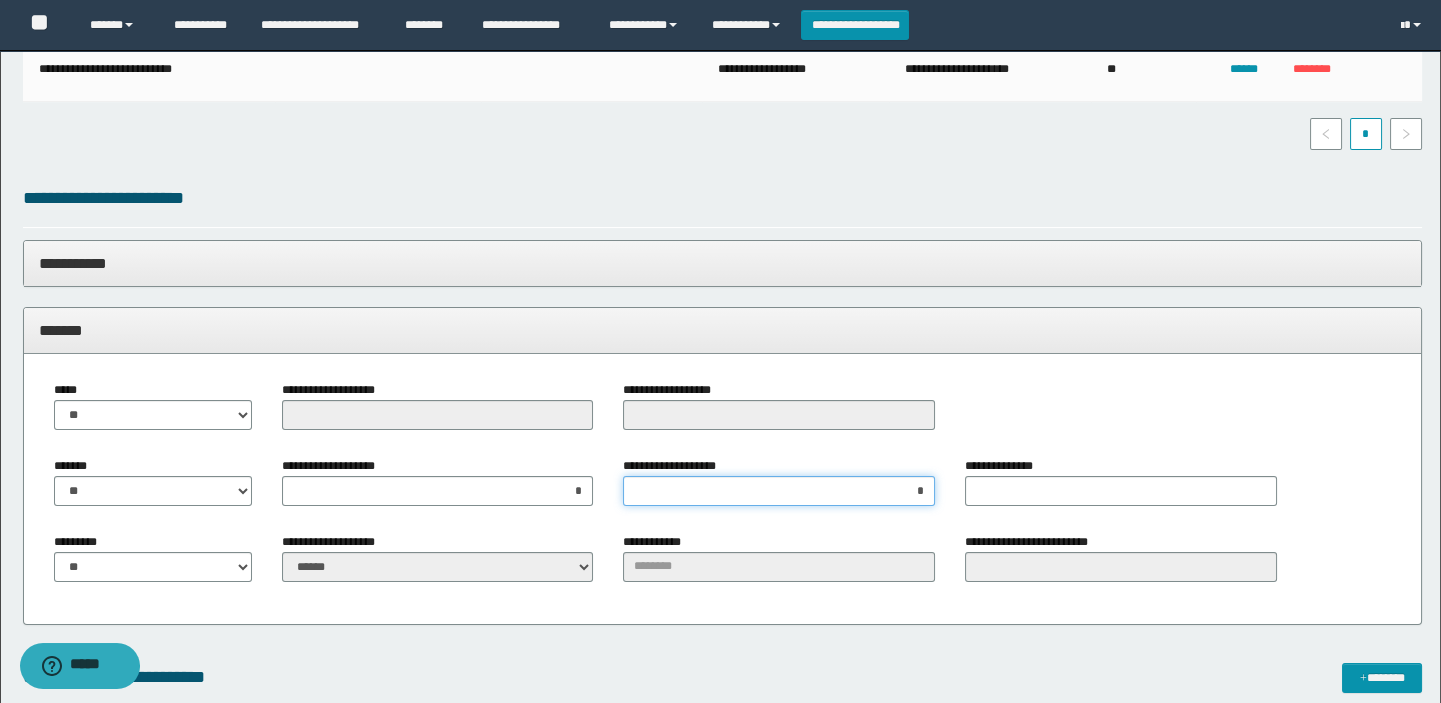 type on "**" 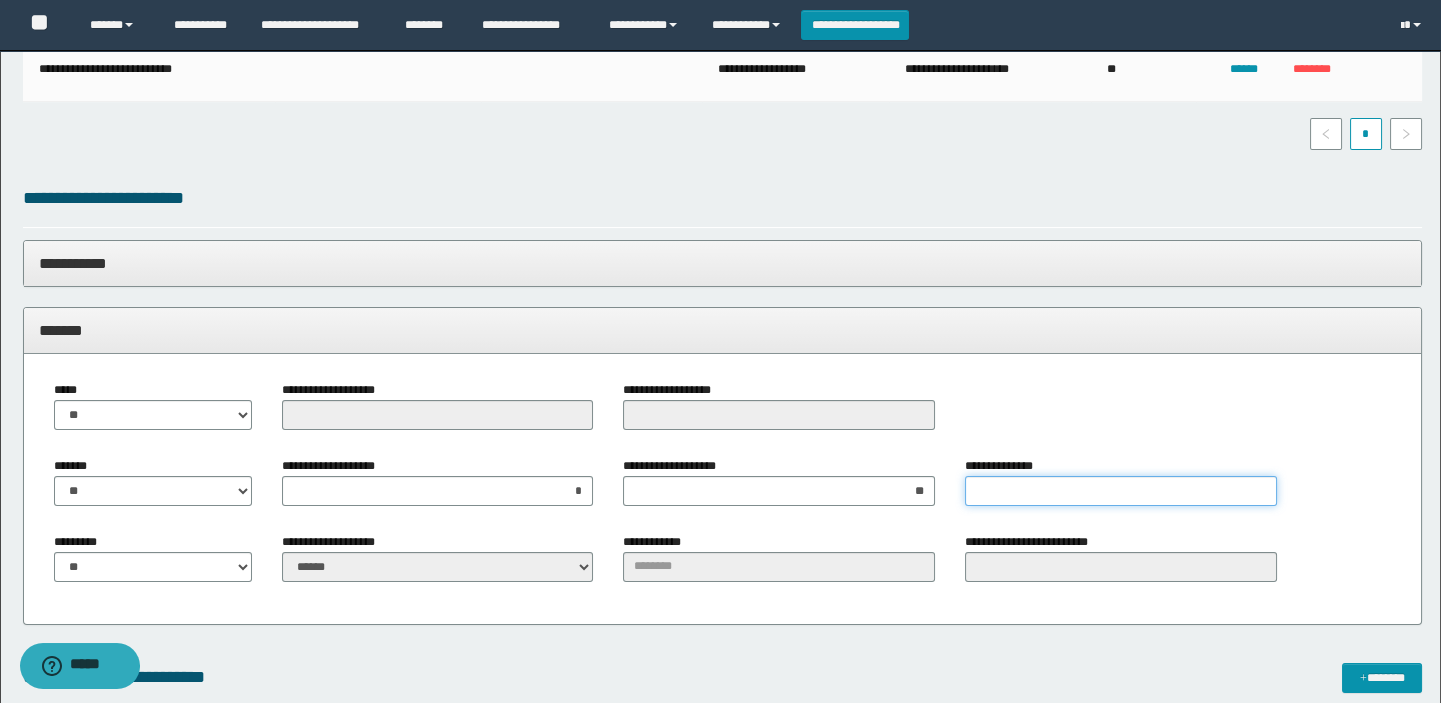 click on "**********" at bounding box center (1121, 491) 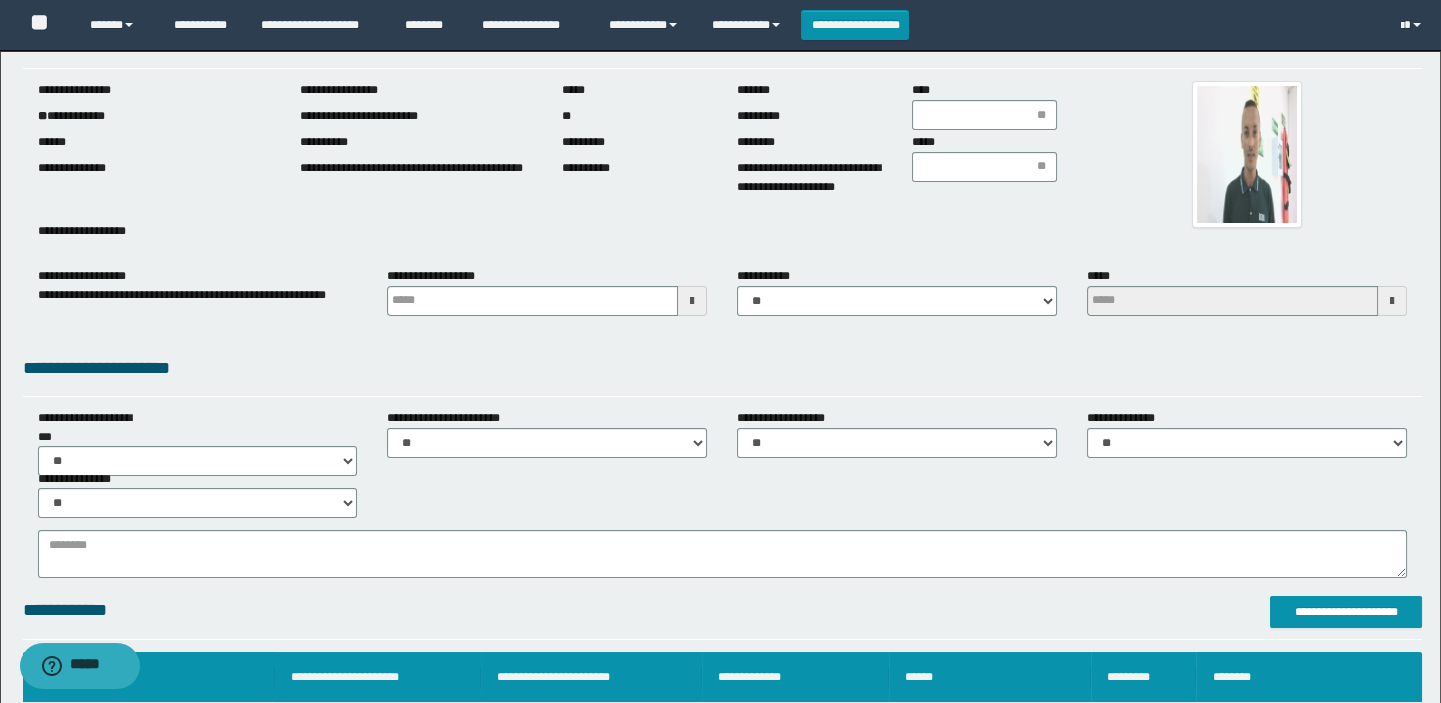 scroll, scrollTop: 0, scrollLeft: 0, axis: both 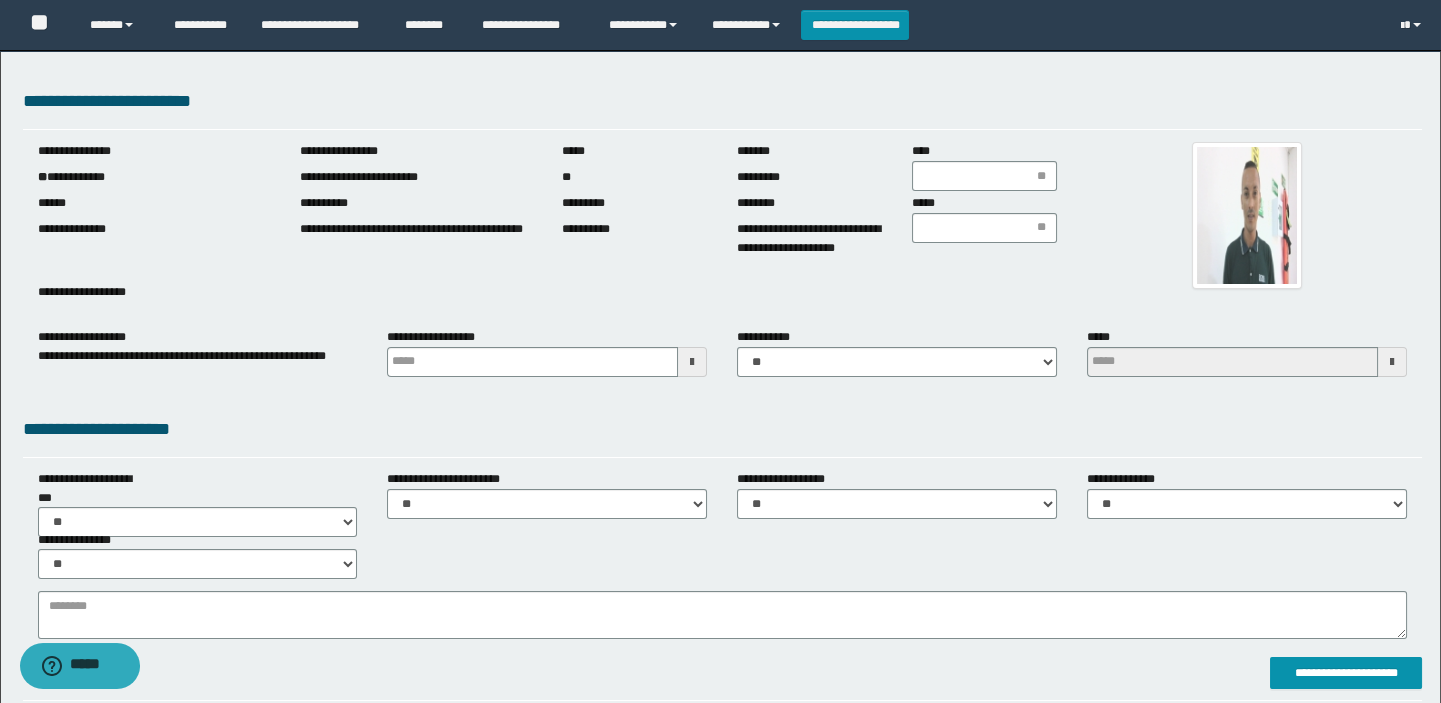 click on "**********" at bounding box center [548, 299] 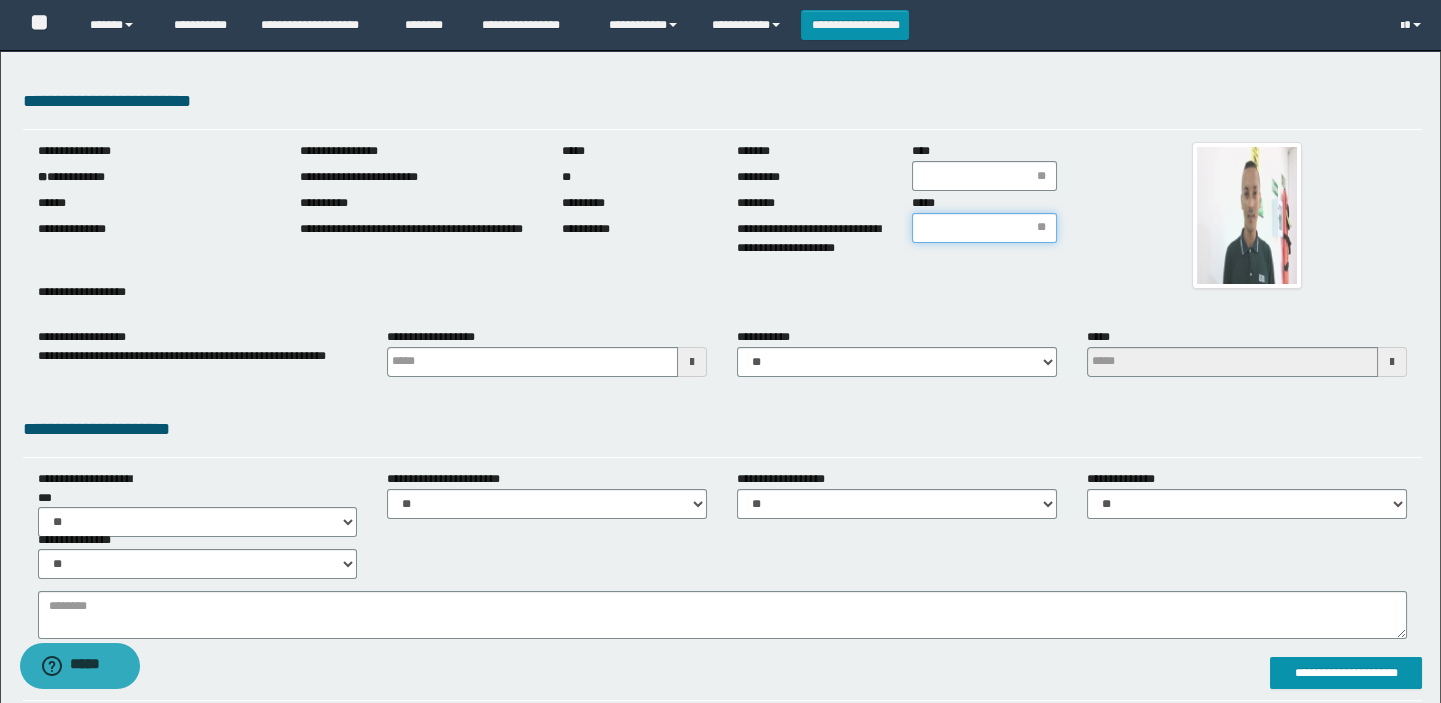 click on "*****" at bounding box center [984, 228] 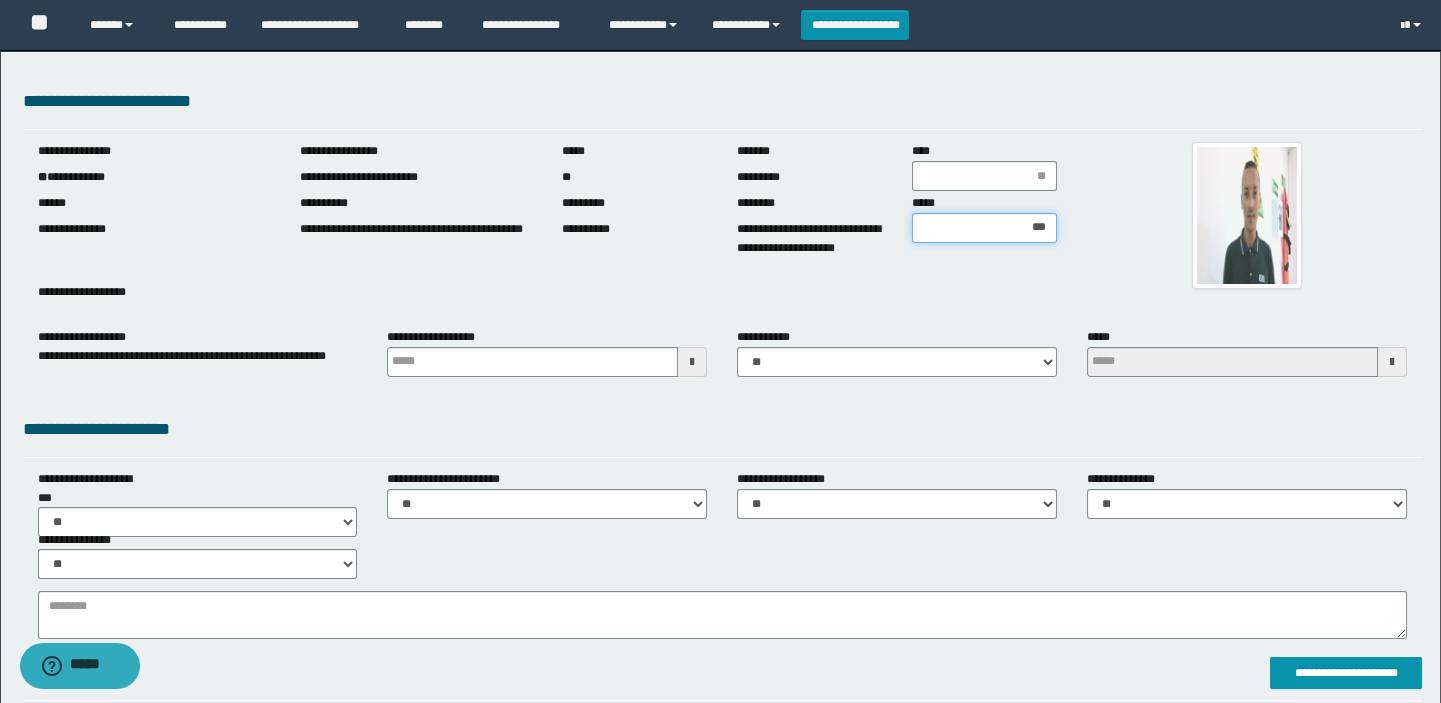 type on "****" 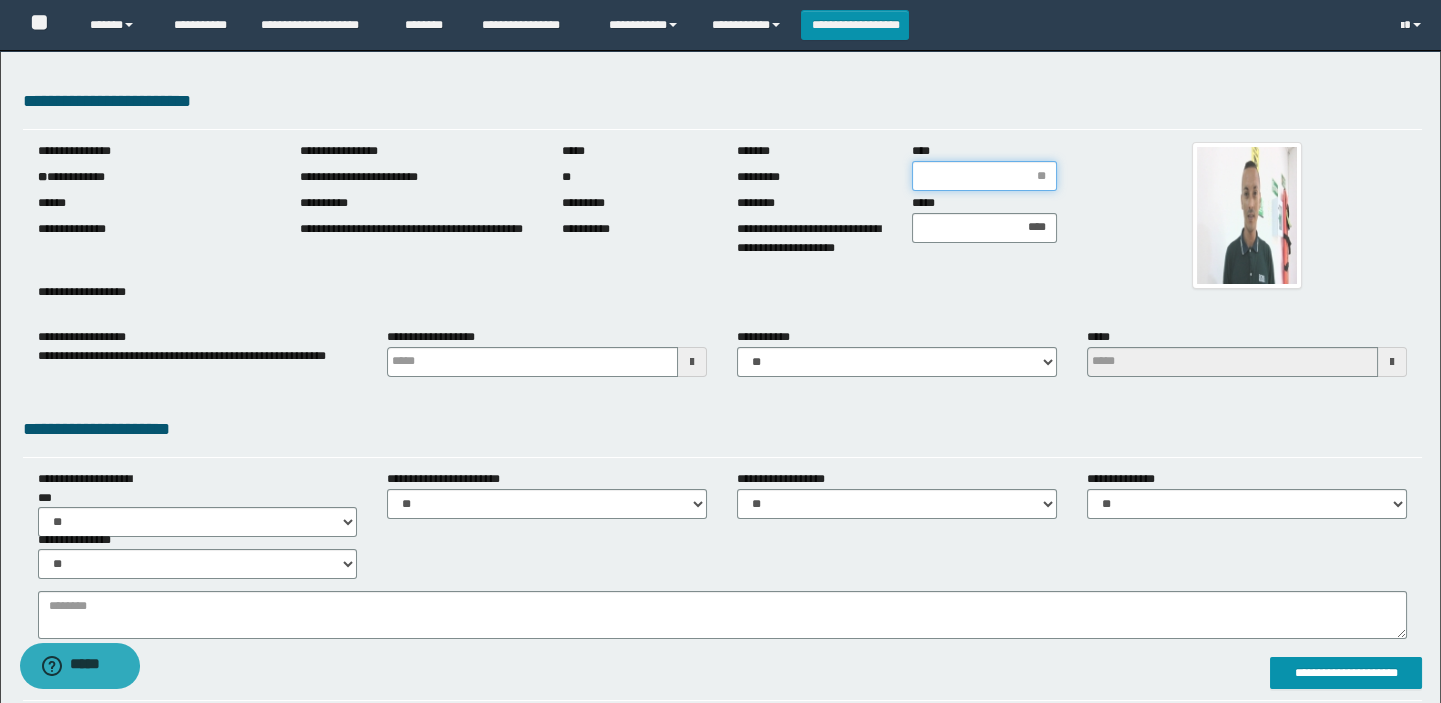 click on "****" at bounding box center (984, 176) 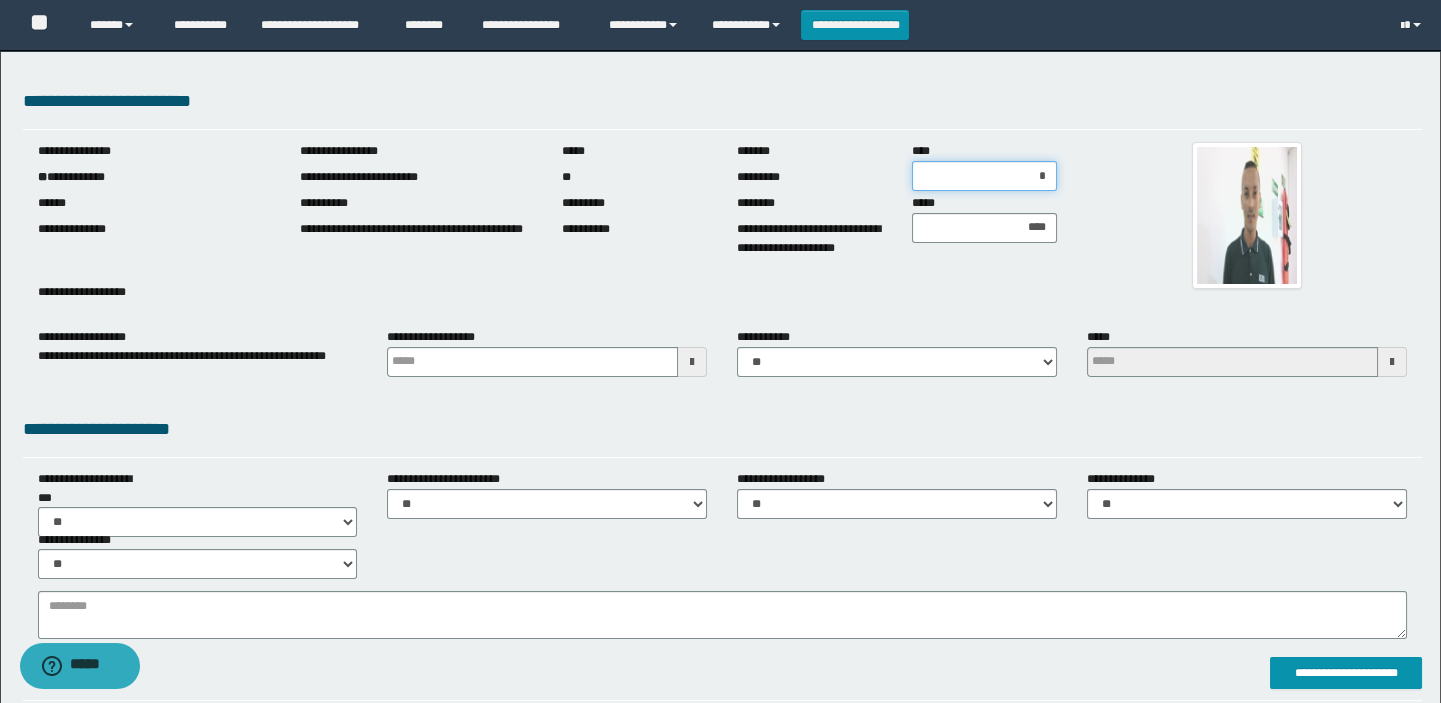 type on "**" 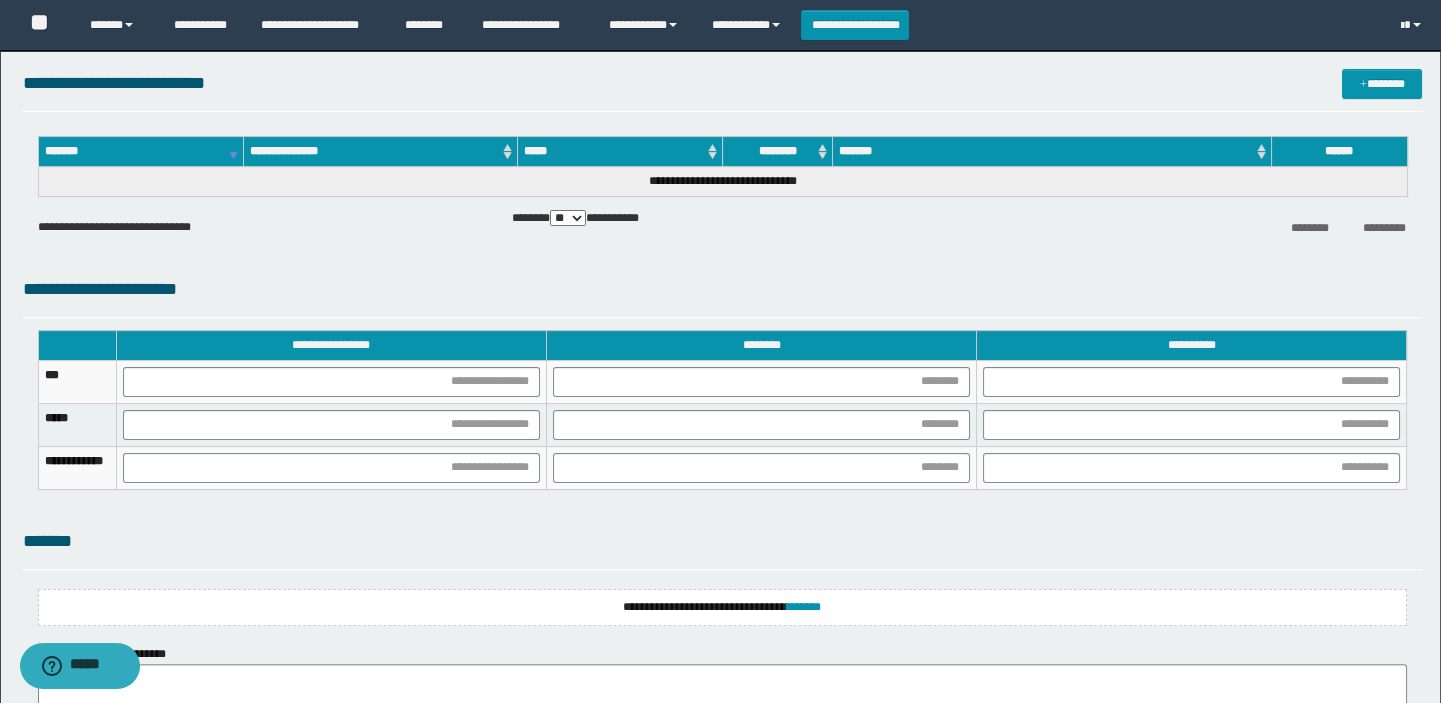scroll, scrollTop: 1363, scrollLeft: 0, axis: vertical 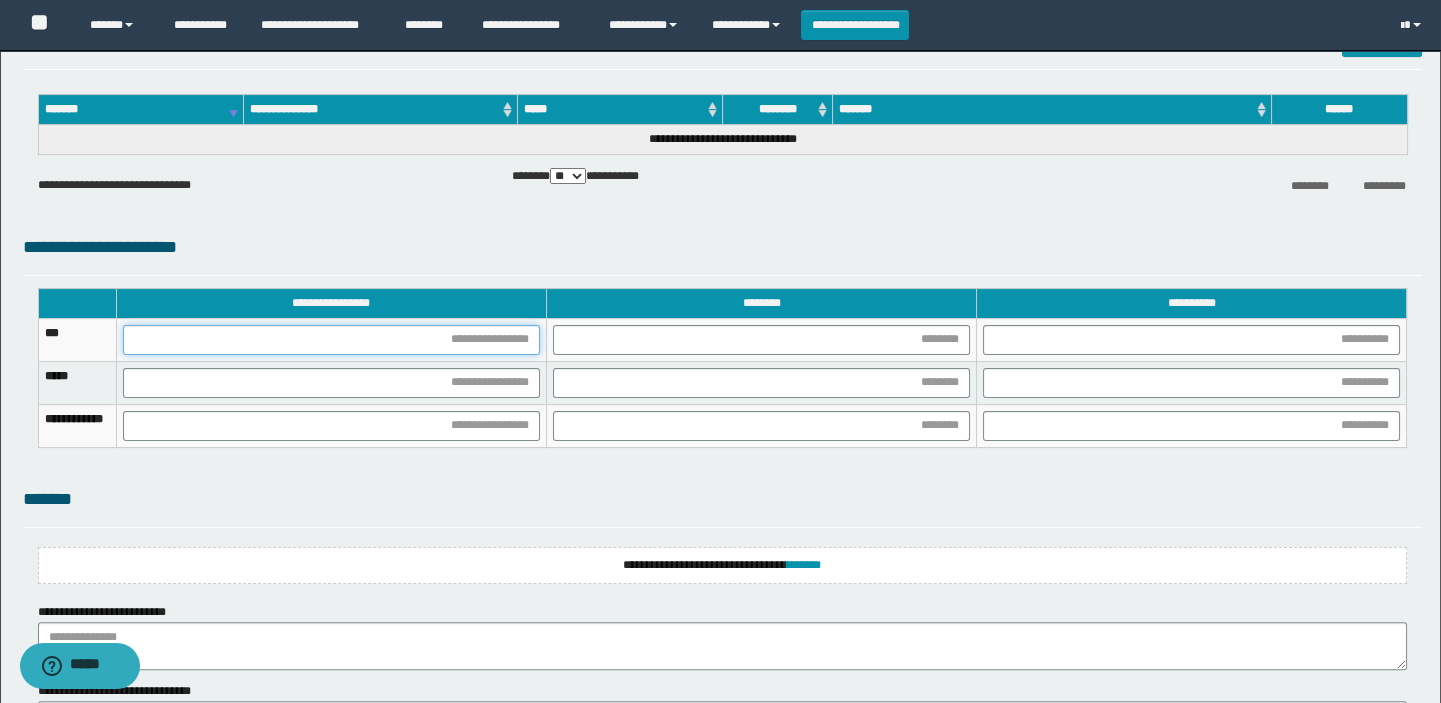 click at bounding box center [331, 340] 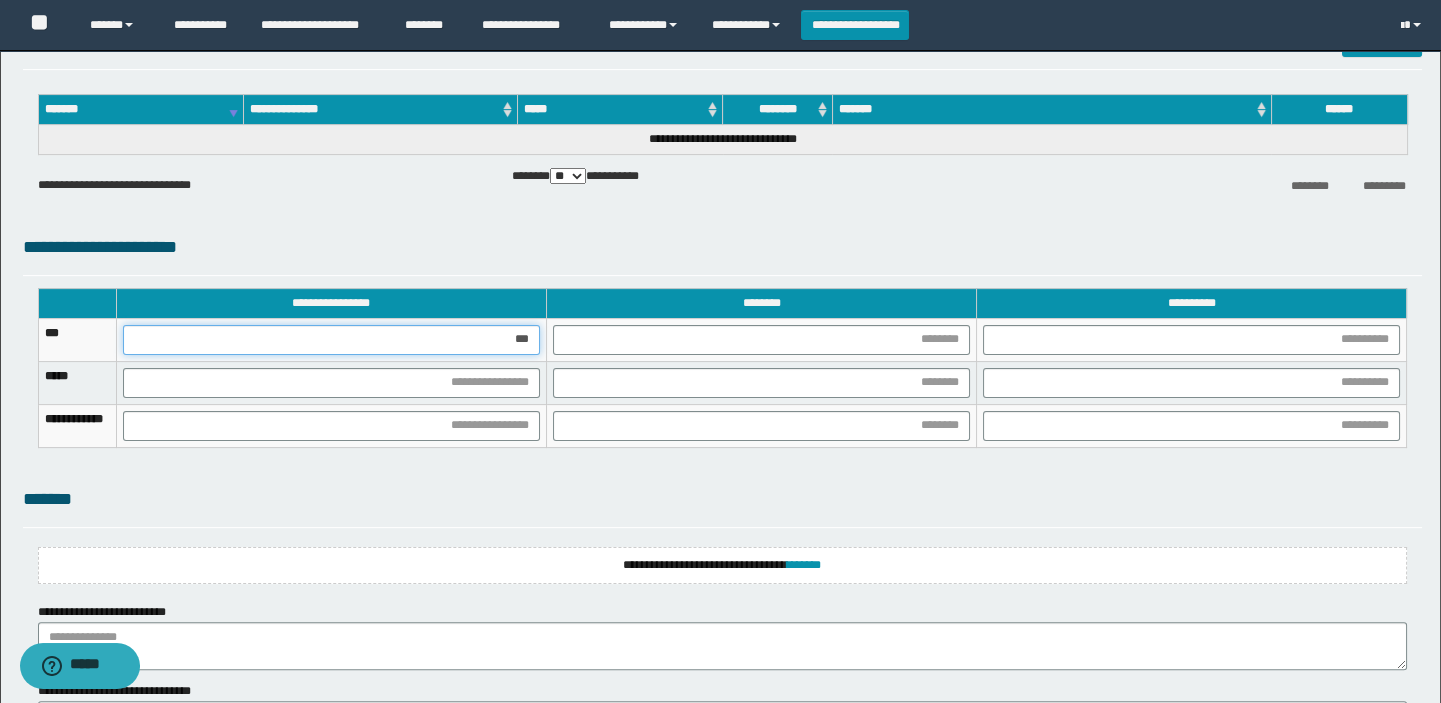 type on "****" 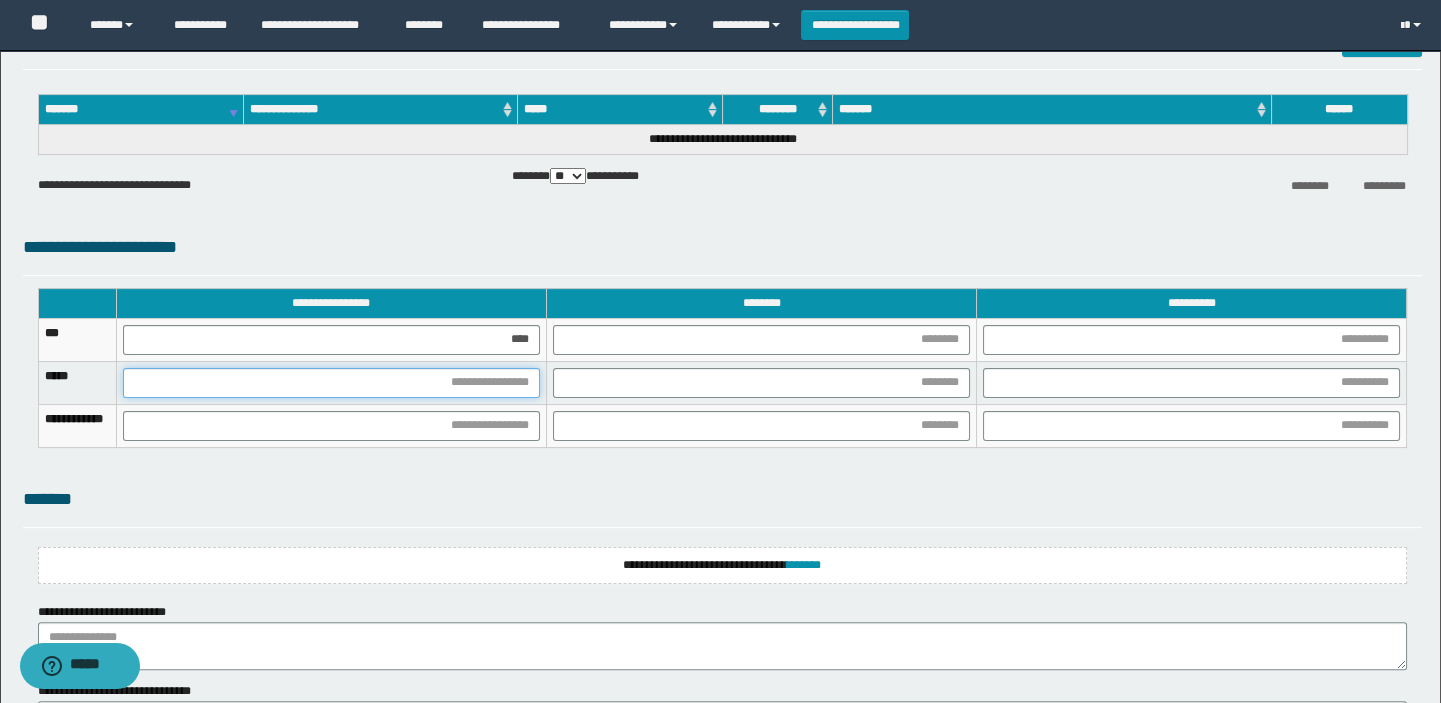 click at bounding box center (331, 383) 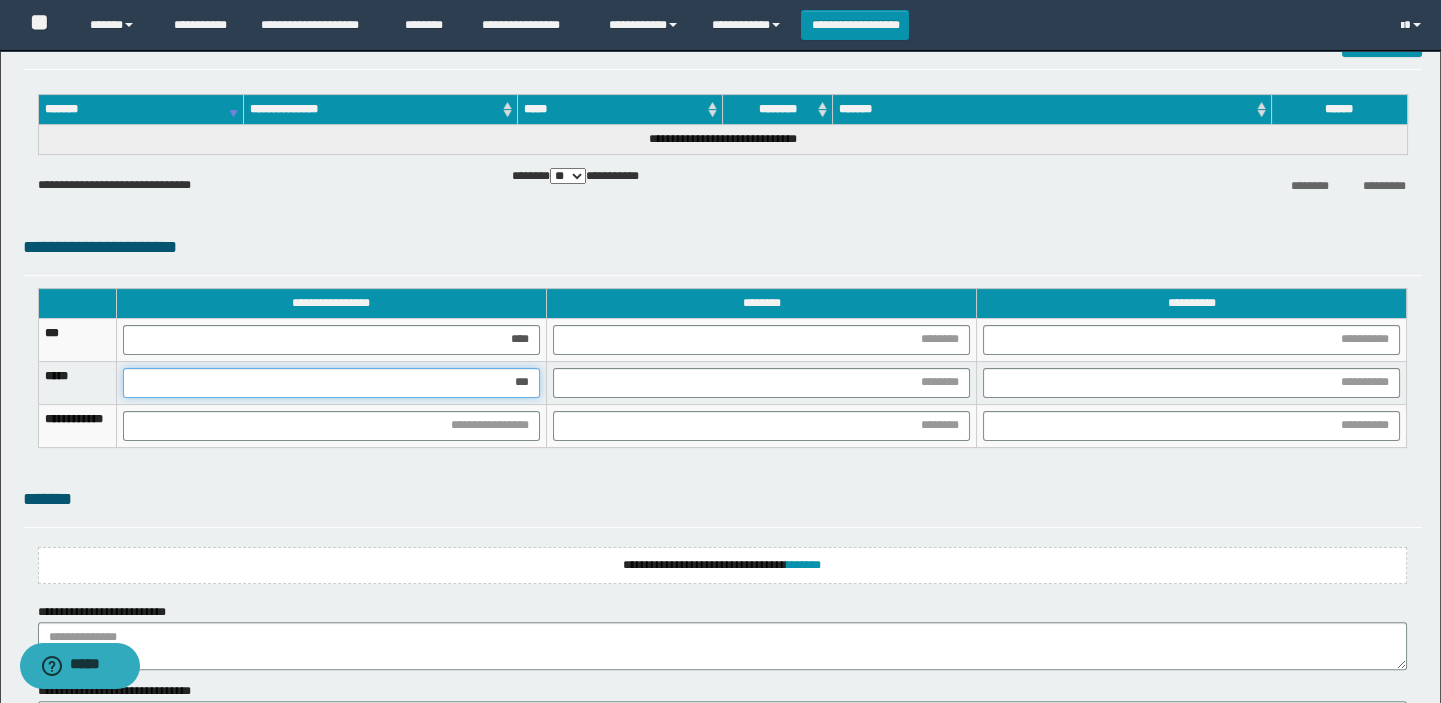 type on "****" 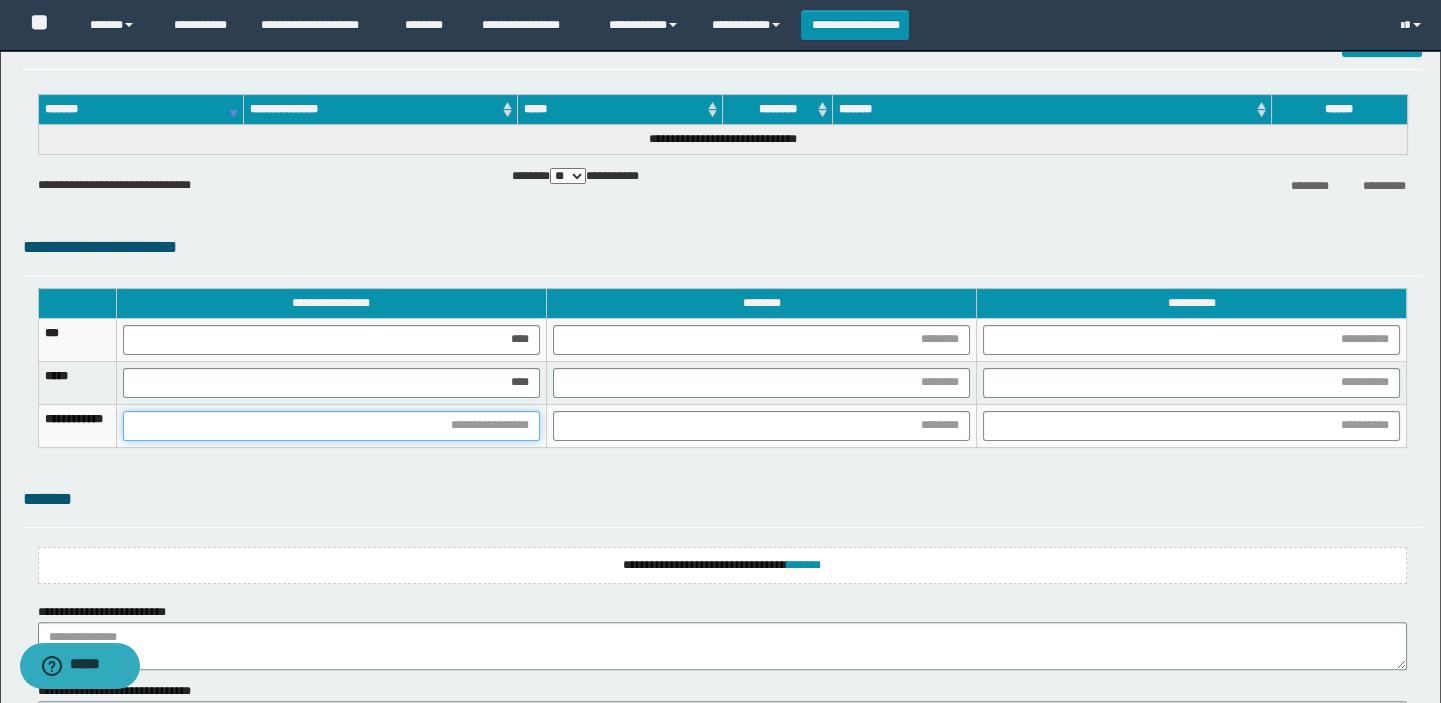 click at bounding box center [331, 426] 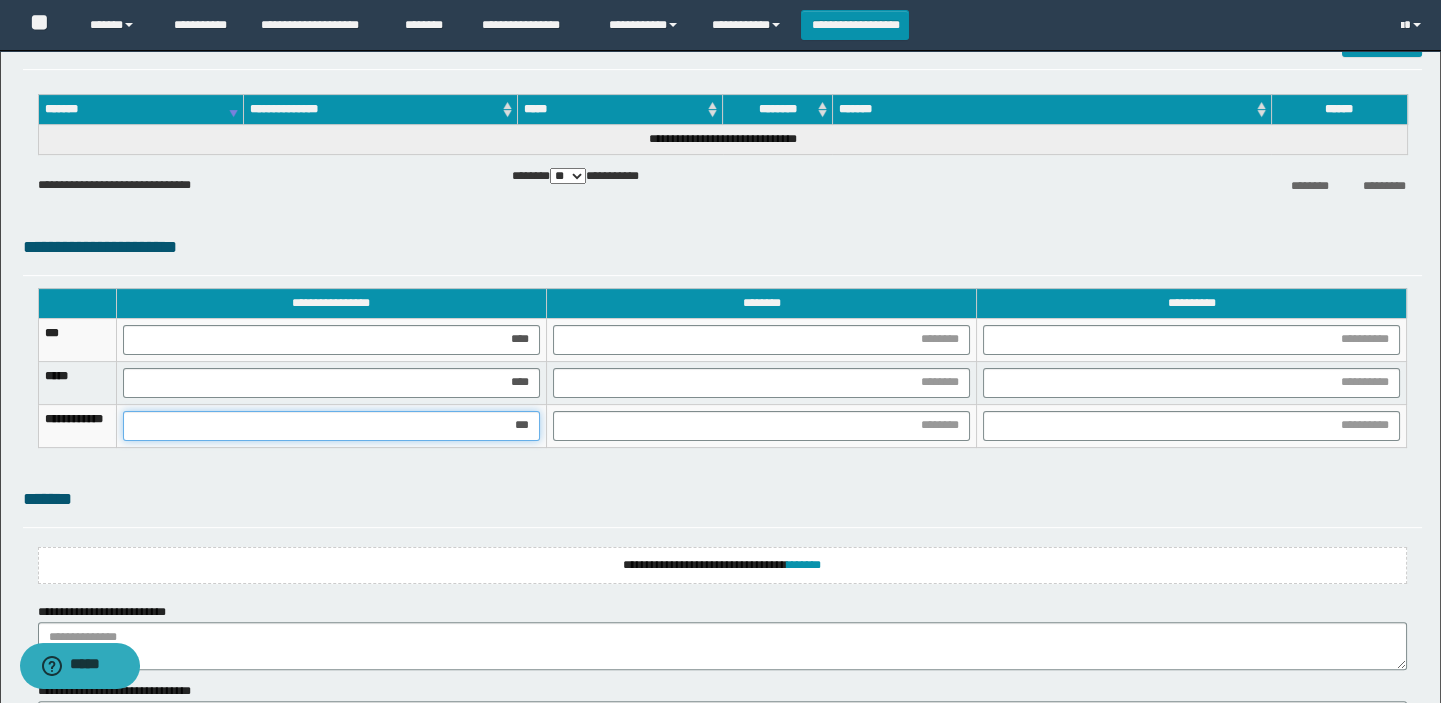 type on "****" 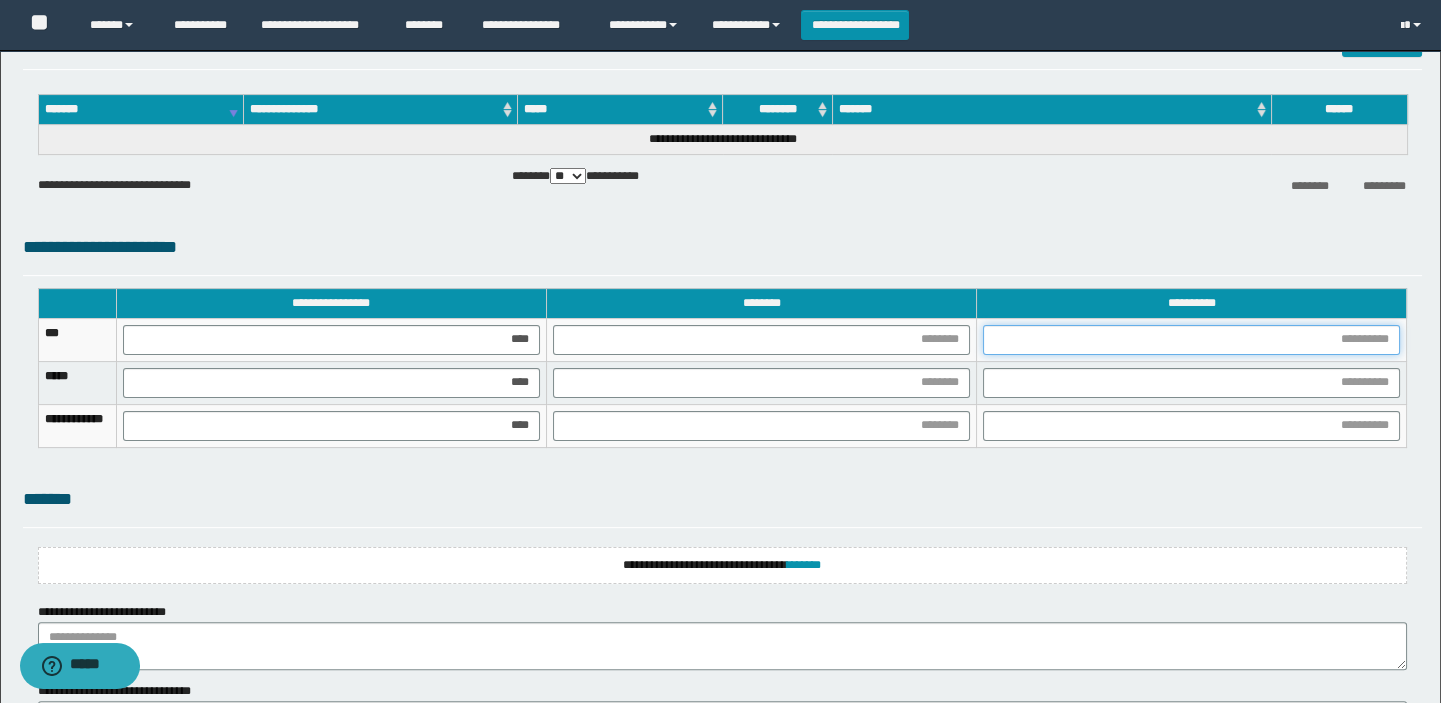 click at bounding box center (1191, 340) 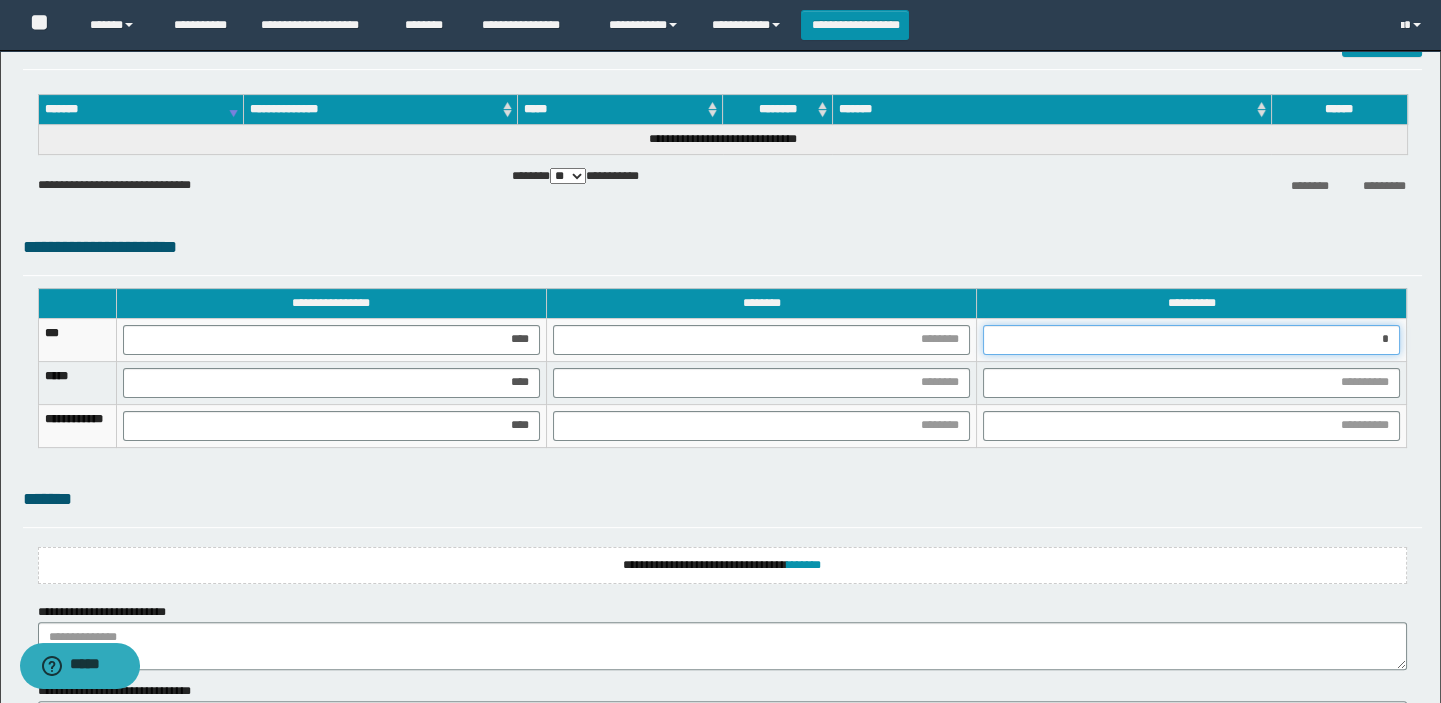 type on "**" 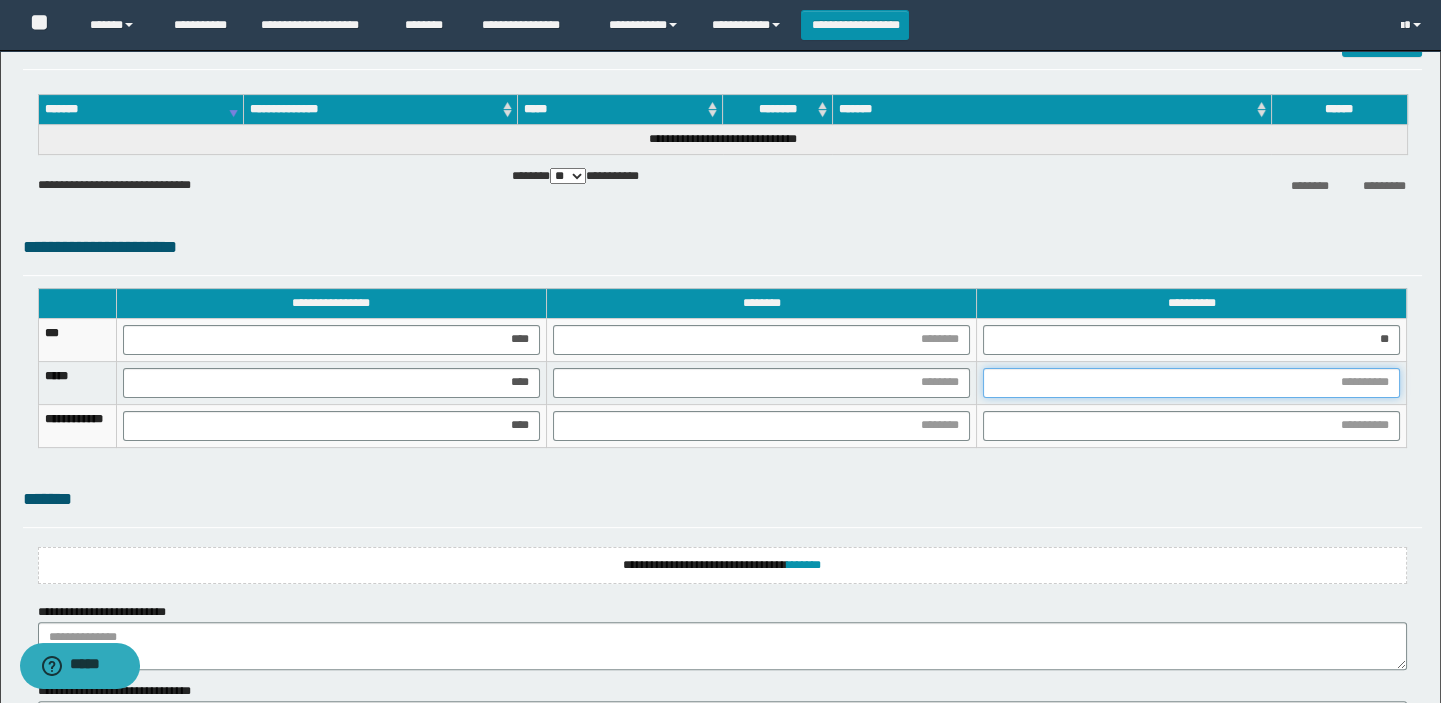 click at bounding box center (1191, 383) 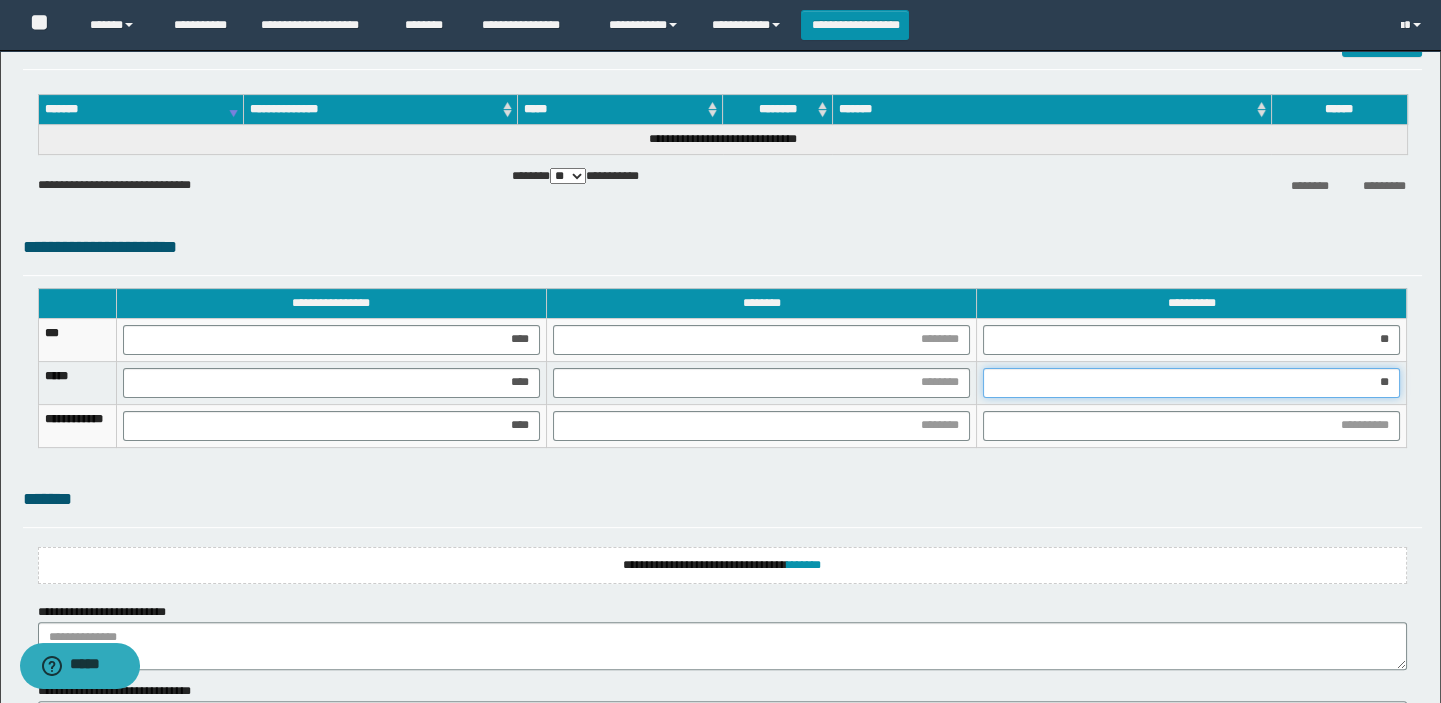 type on "***" 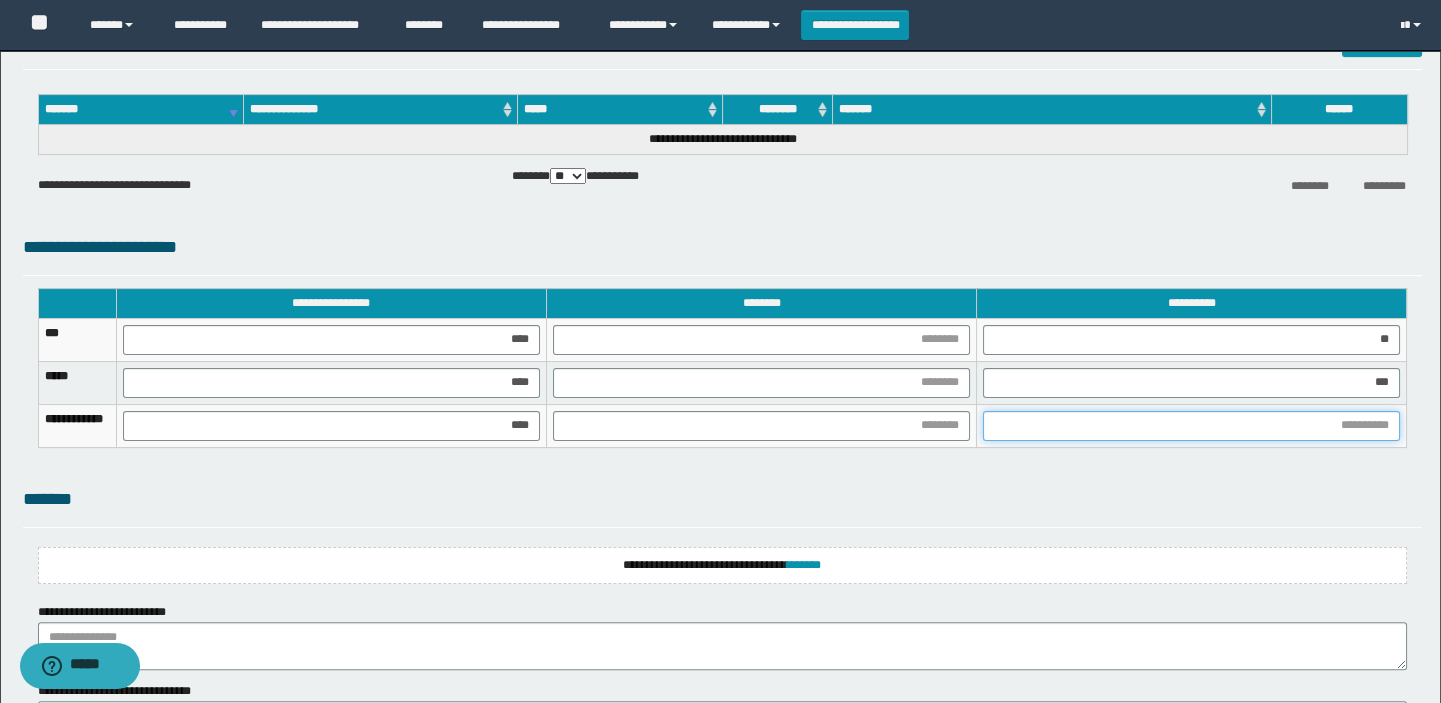 click at bounding box center (1191, 426) 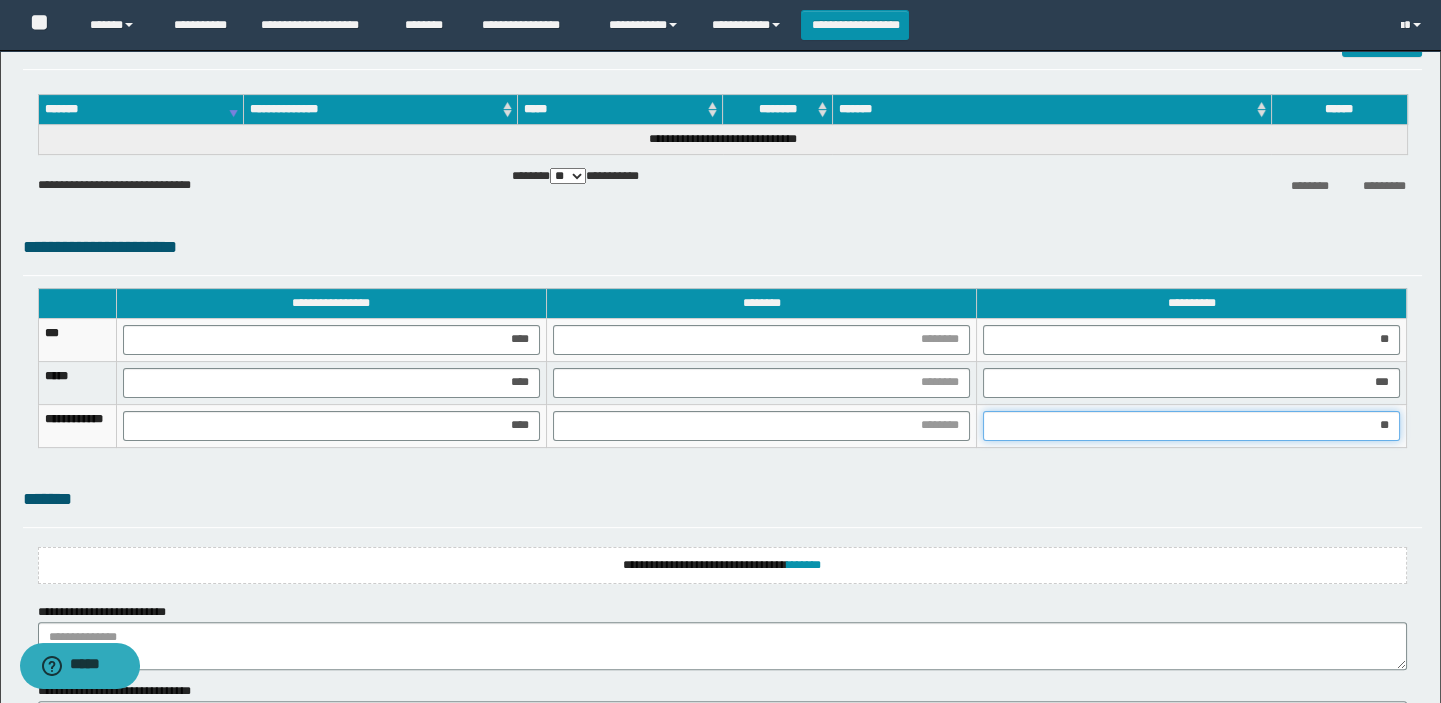 type on "***" 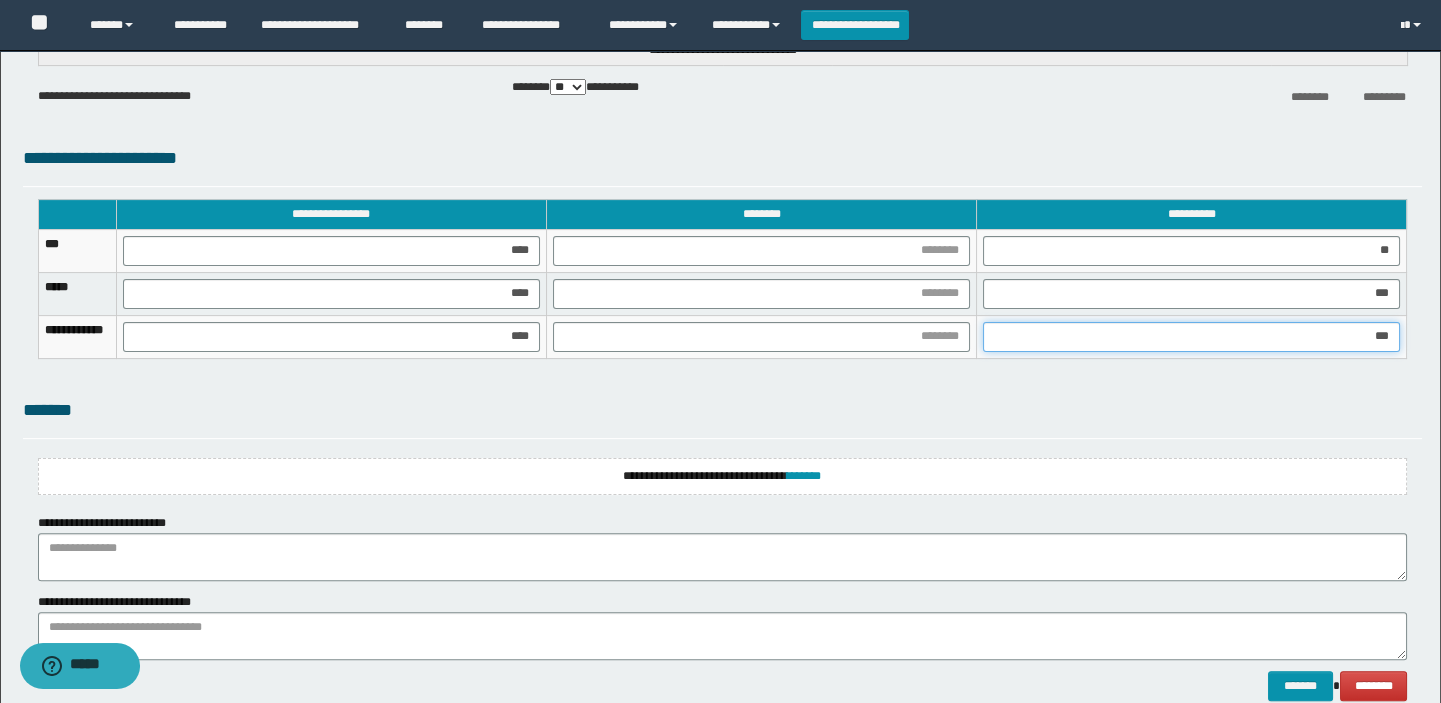scroll, scrollTop: 1558, scrollLeft: 0, axis: vertical 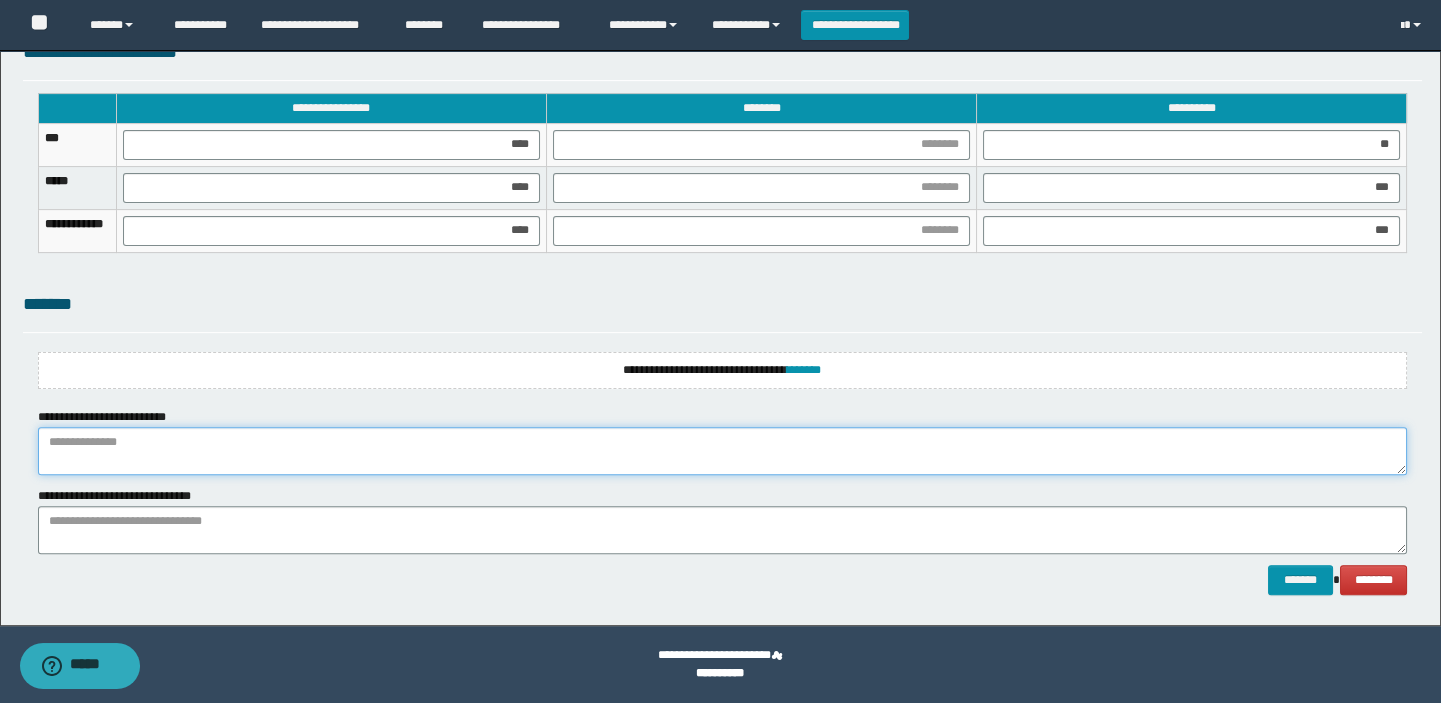 click at bounding box center [723, 451] 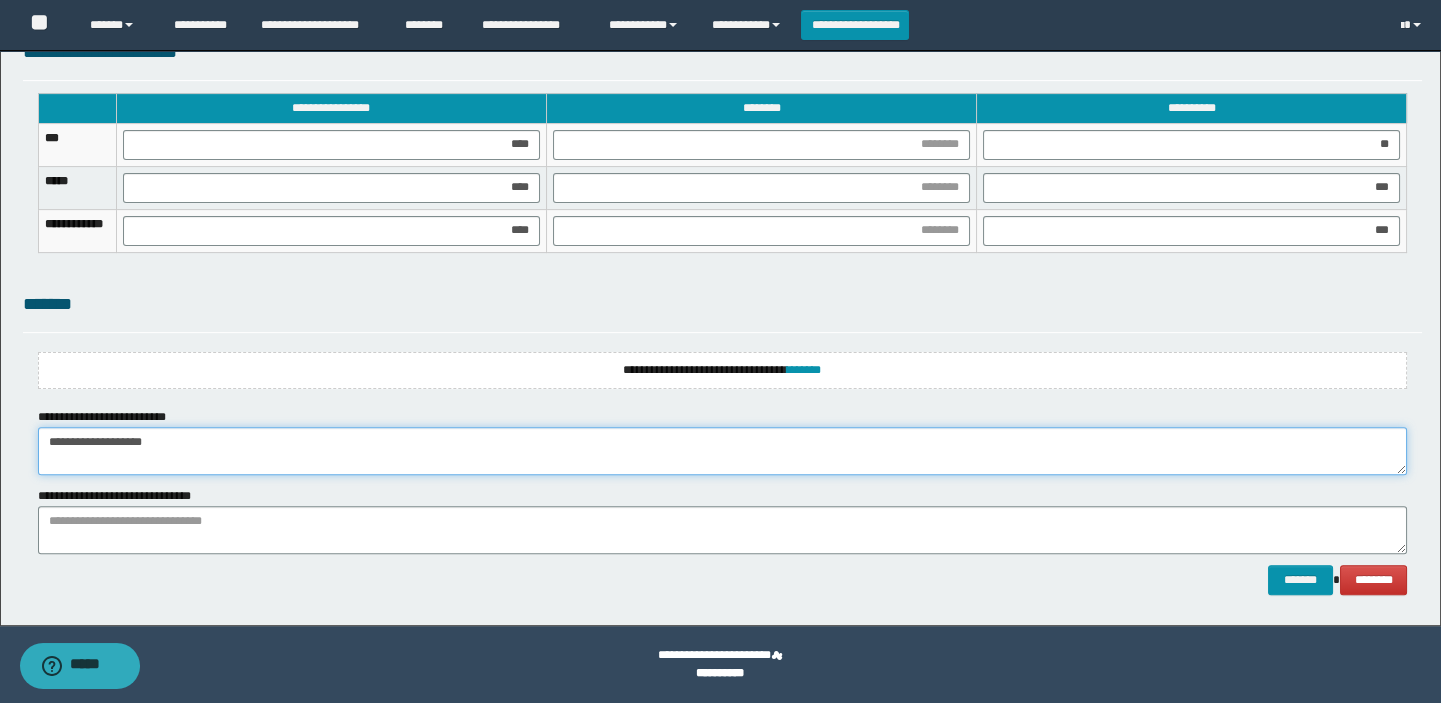 click on "**********" at bounding box center [723, 451] 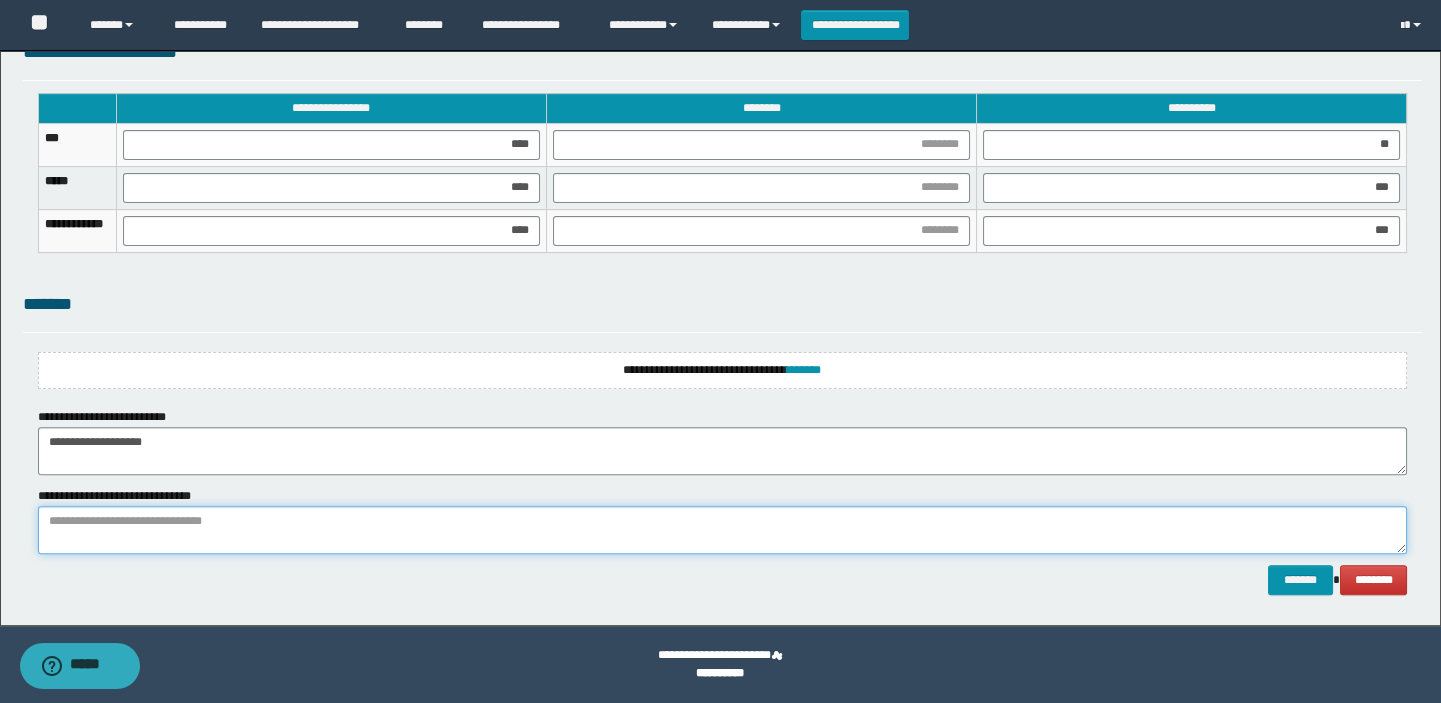 click at bounding box center [723, 530] 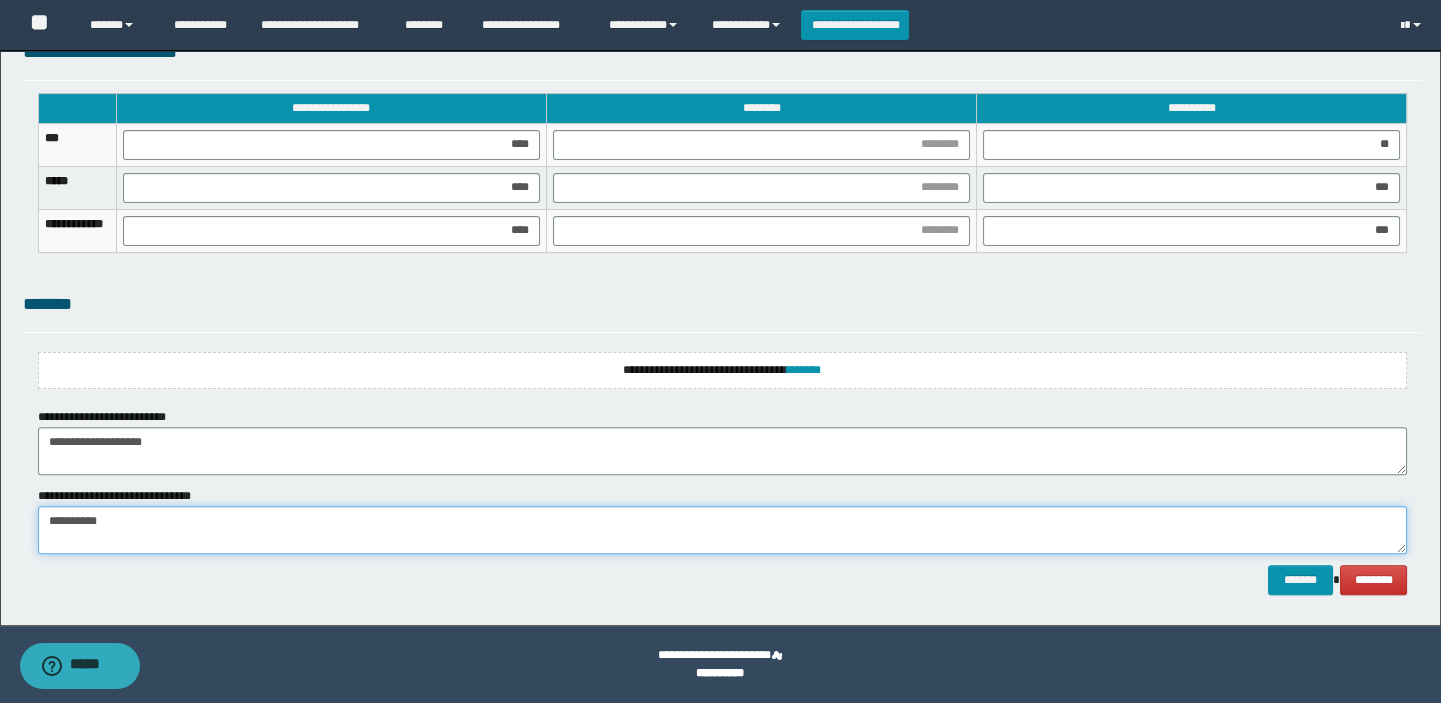 type on "**********" 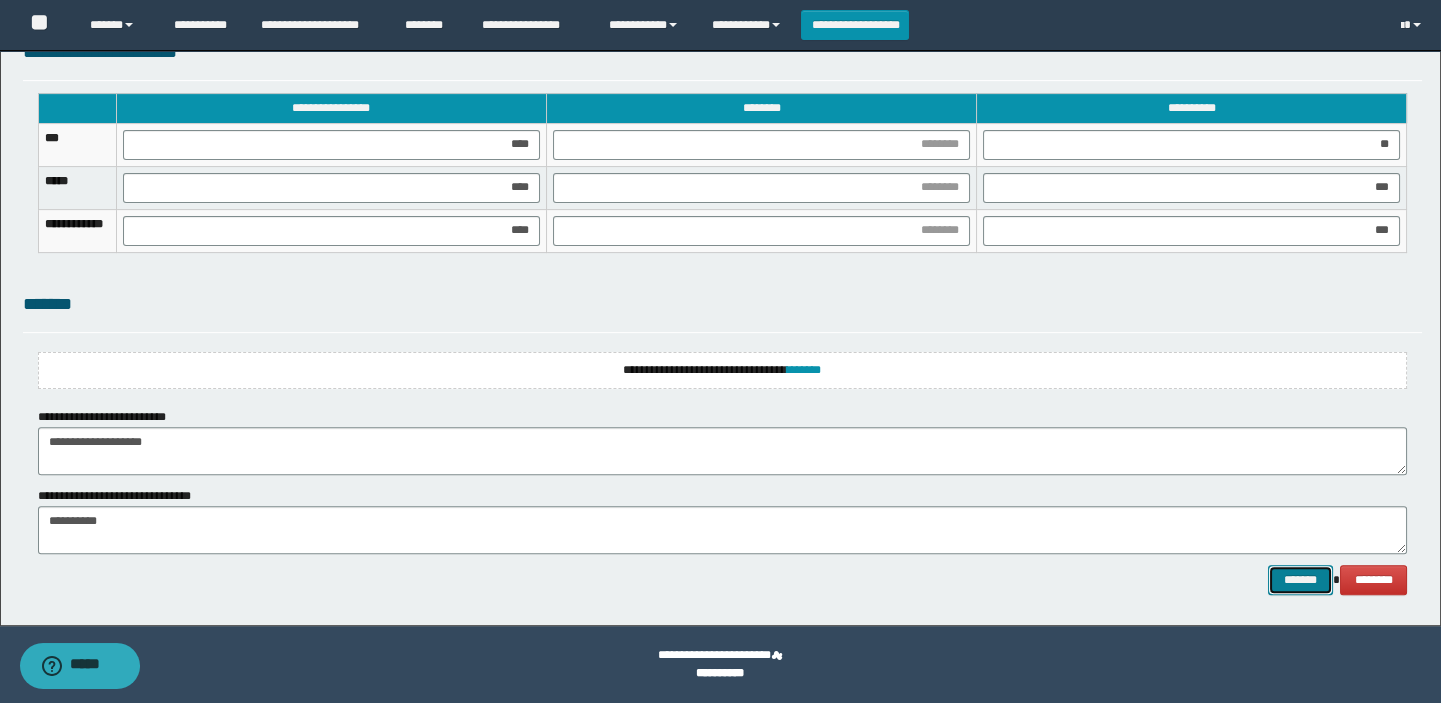 click on "*******" at bounding box center (1300, 580) 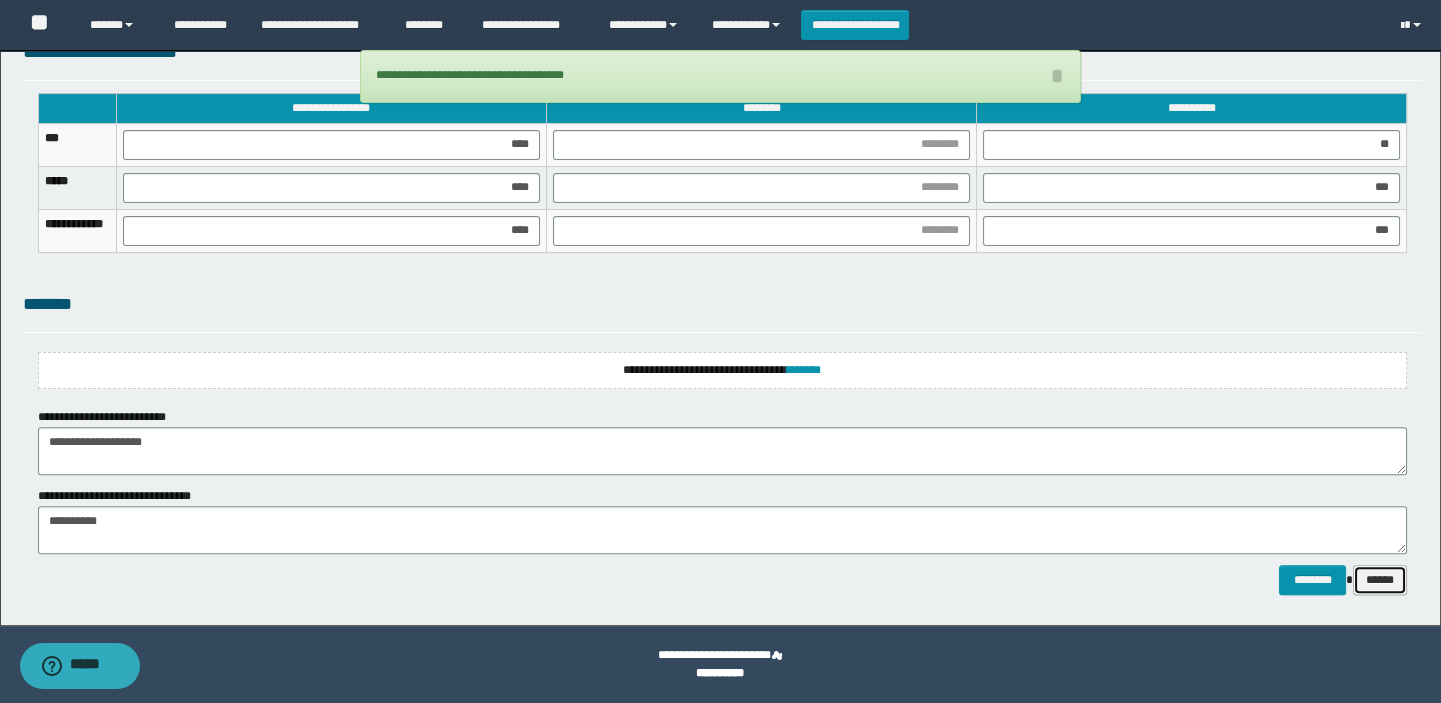 click on "******" at bounding box center [1380, 580] 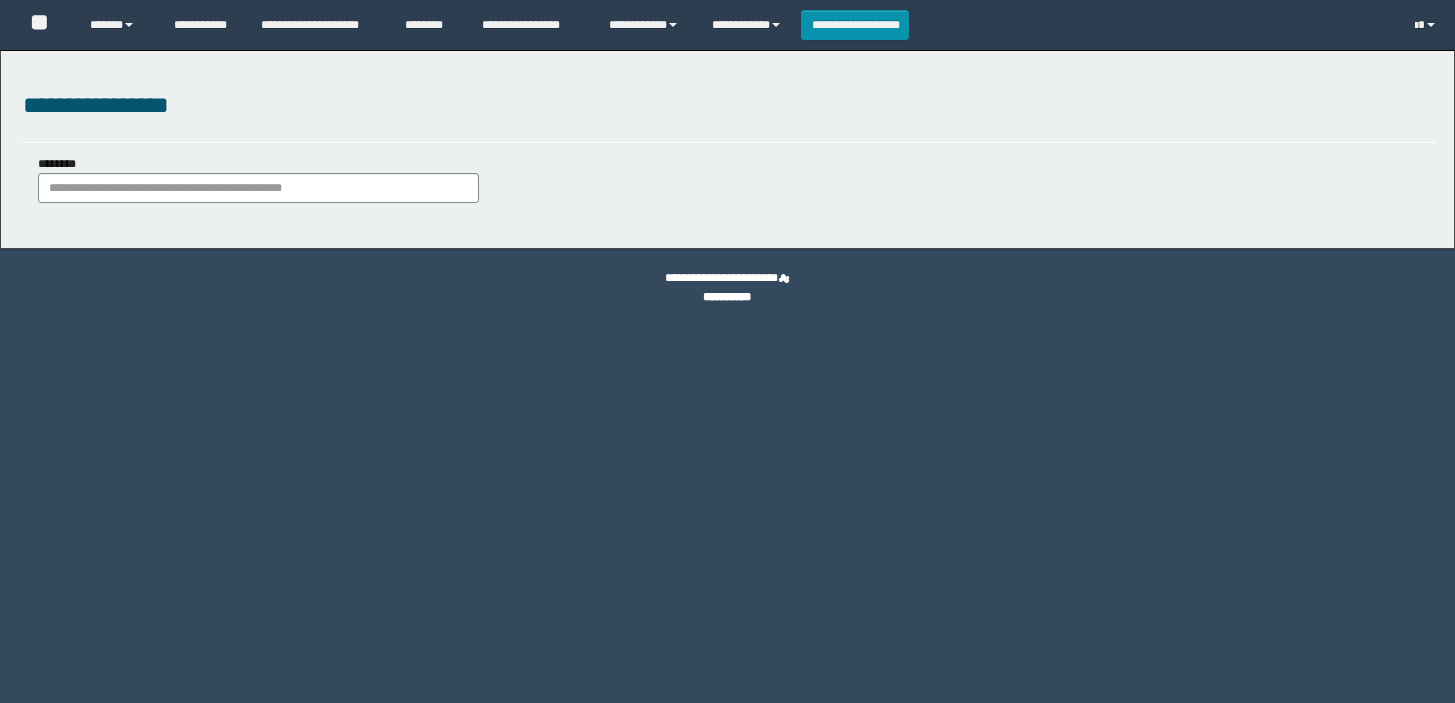 scroll, scrollTop: 0, scrollLeft: 0, axis: both 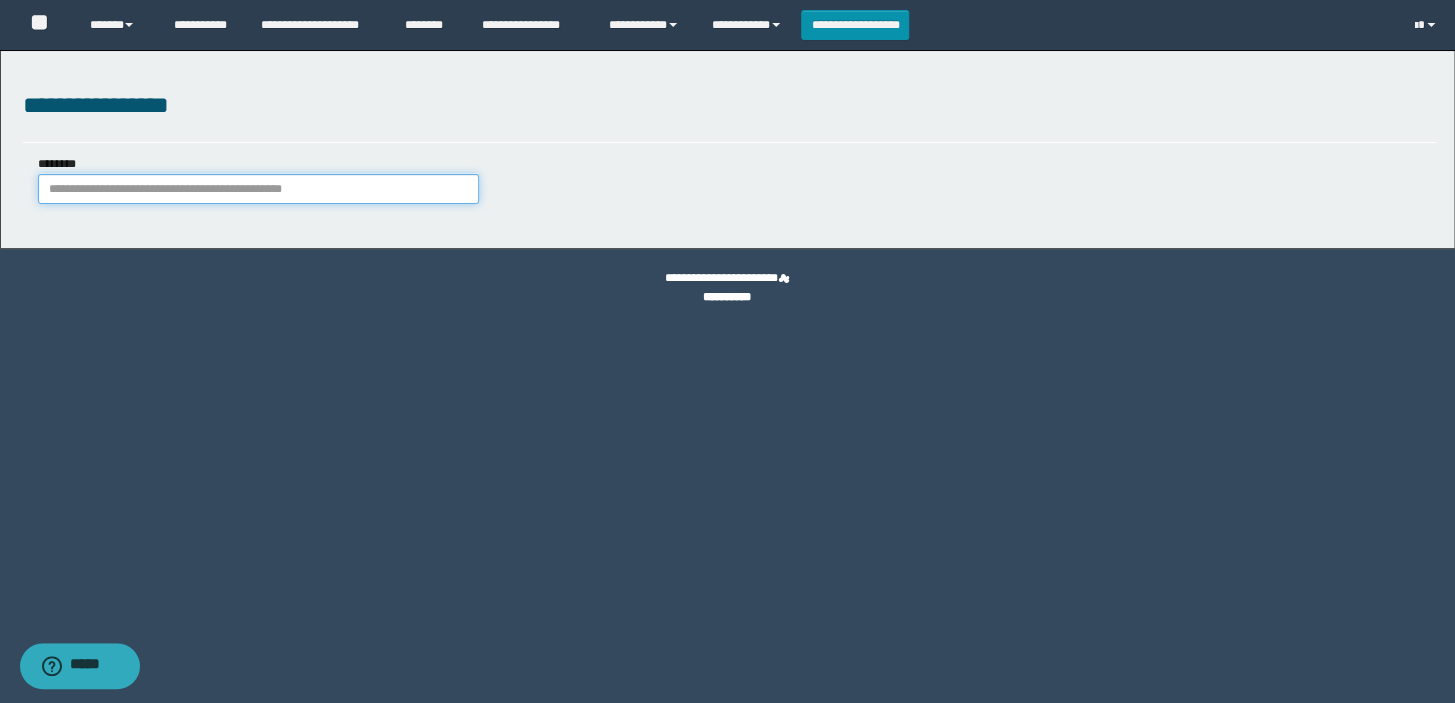 paste on "**********" 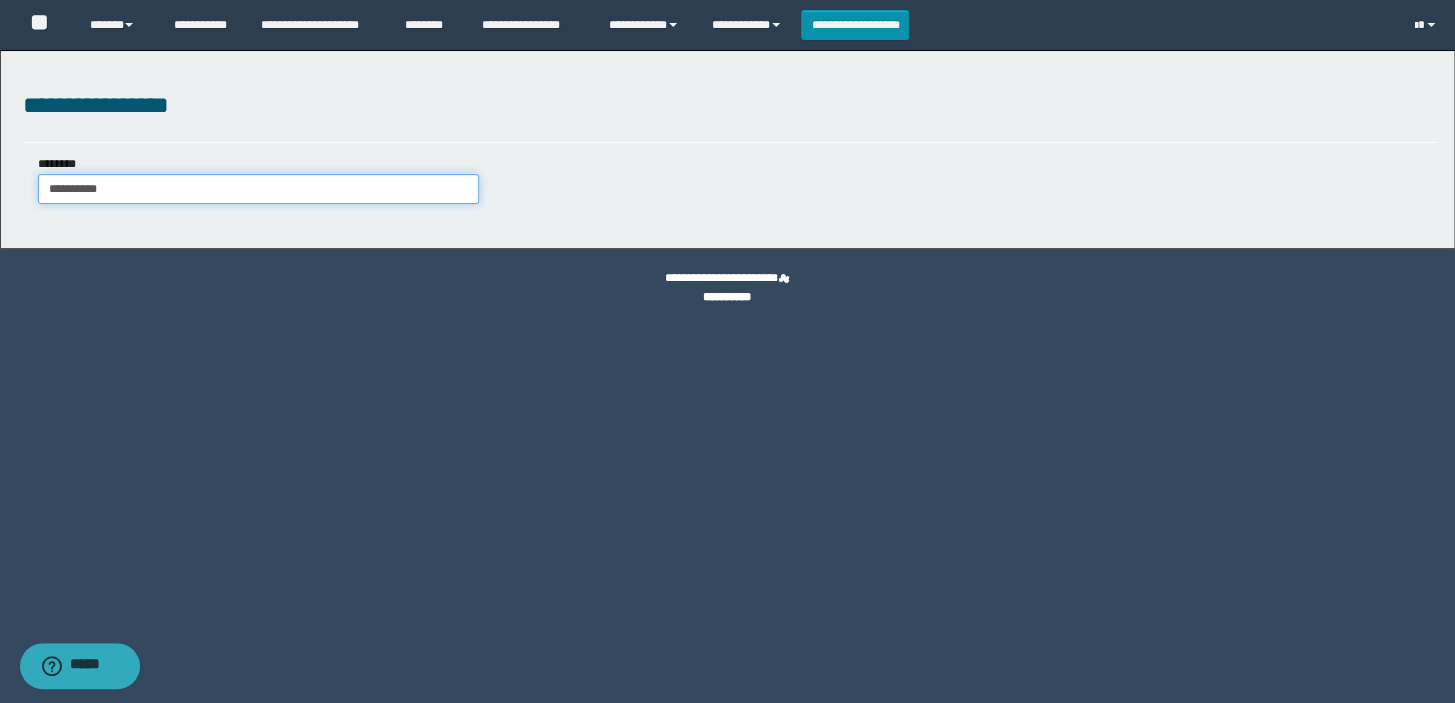type on "**********" 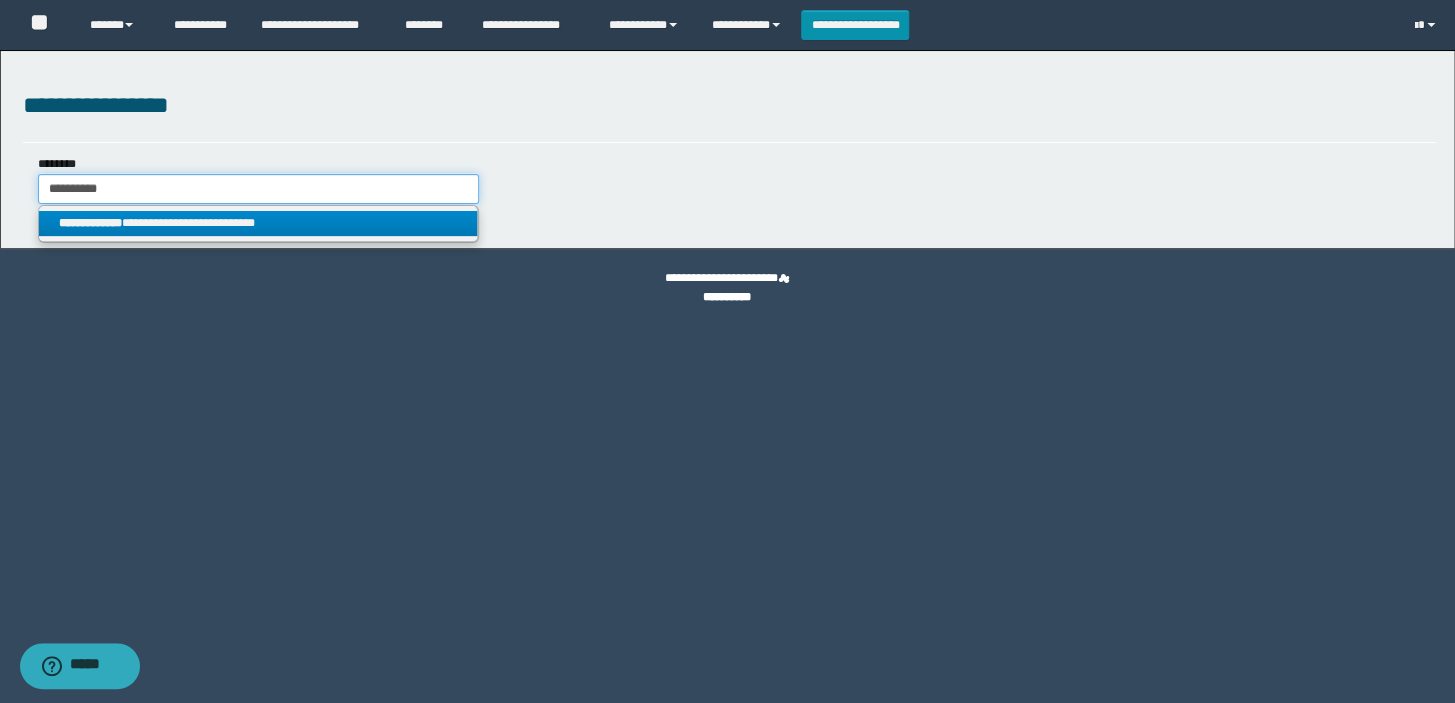 type on "**********" 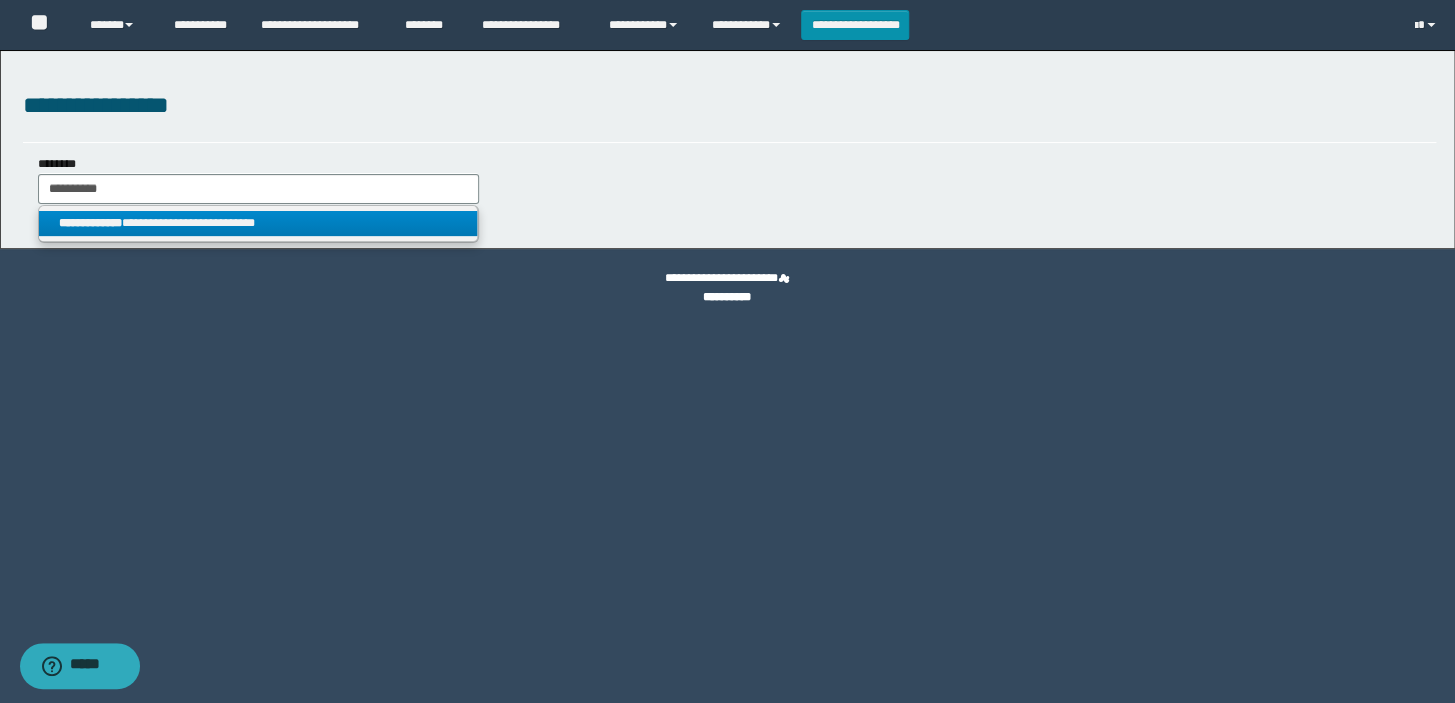 click on "**********" at bounding box center (258, 223) 